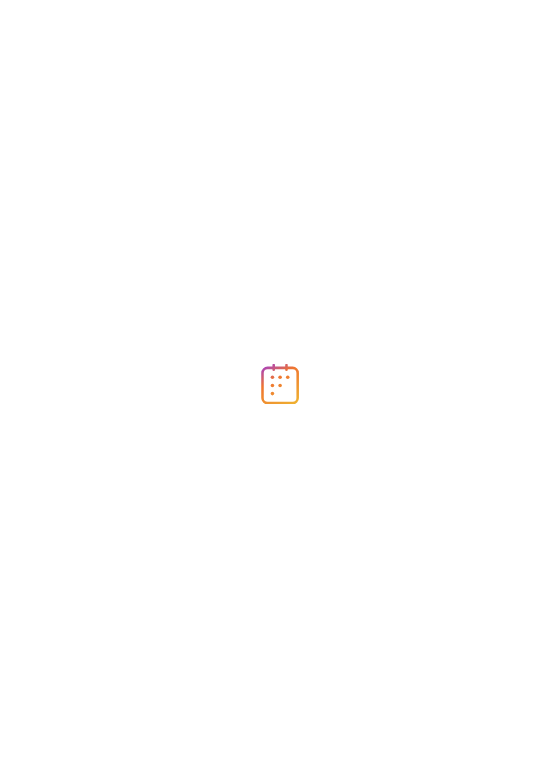 scroll, scrollTop: 0, scrollLeft: 0, axis: both 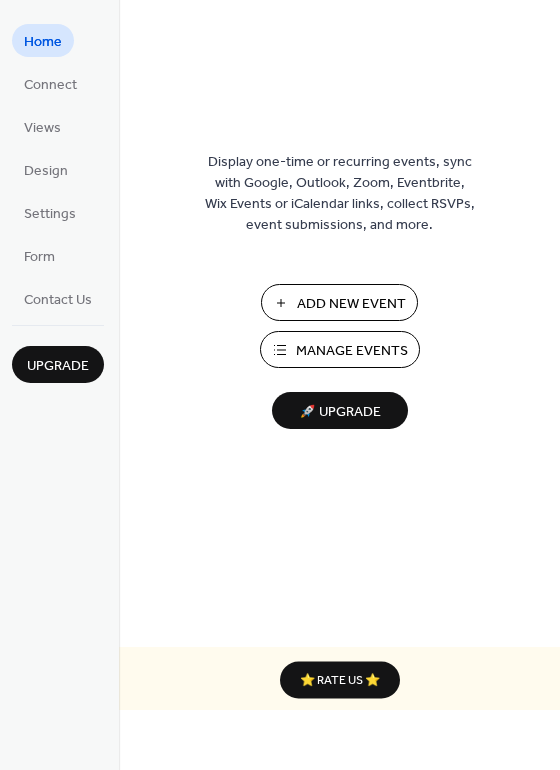click on "Add New Event" at bounding box center (351, 304) 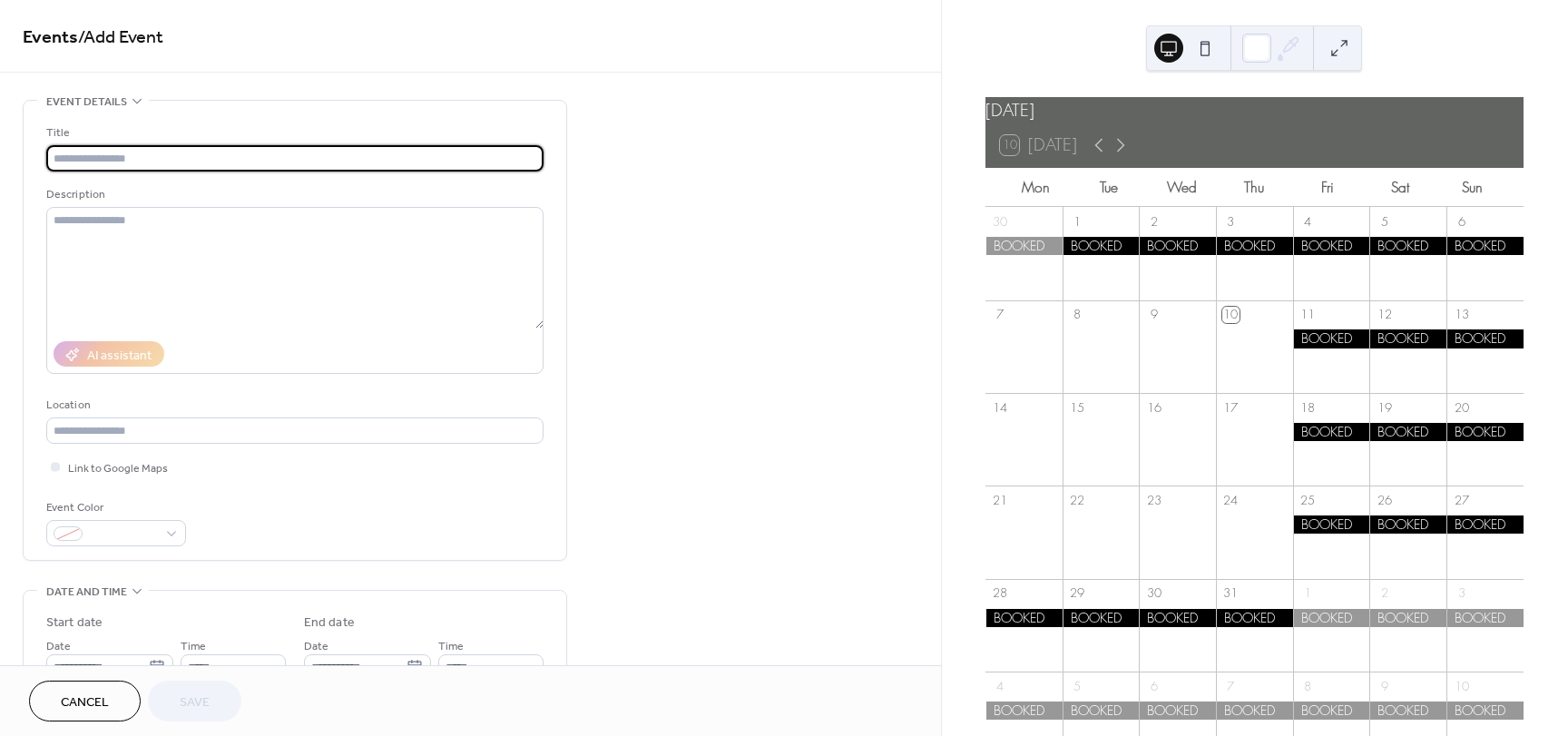 scroll, scrollTop: 0, scrollLeft: 0, axis: both 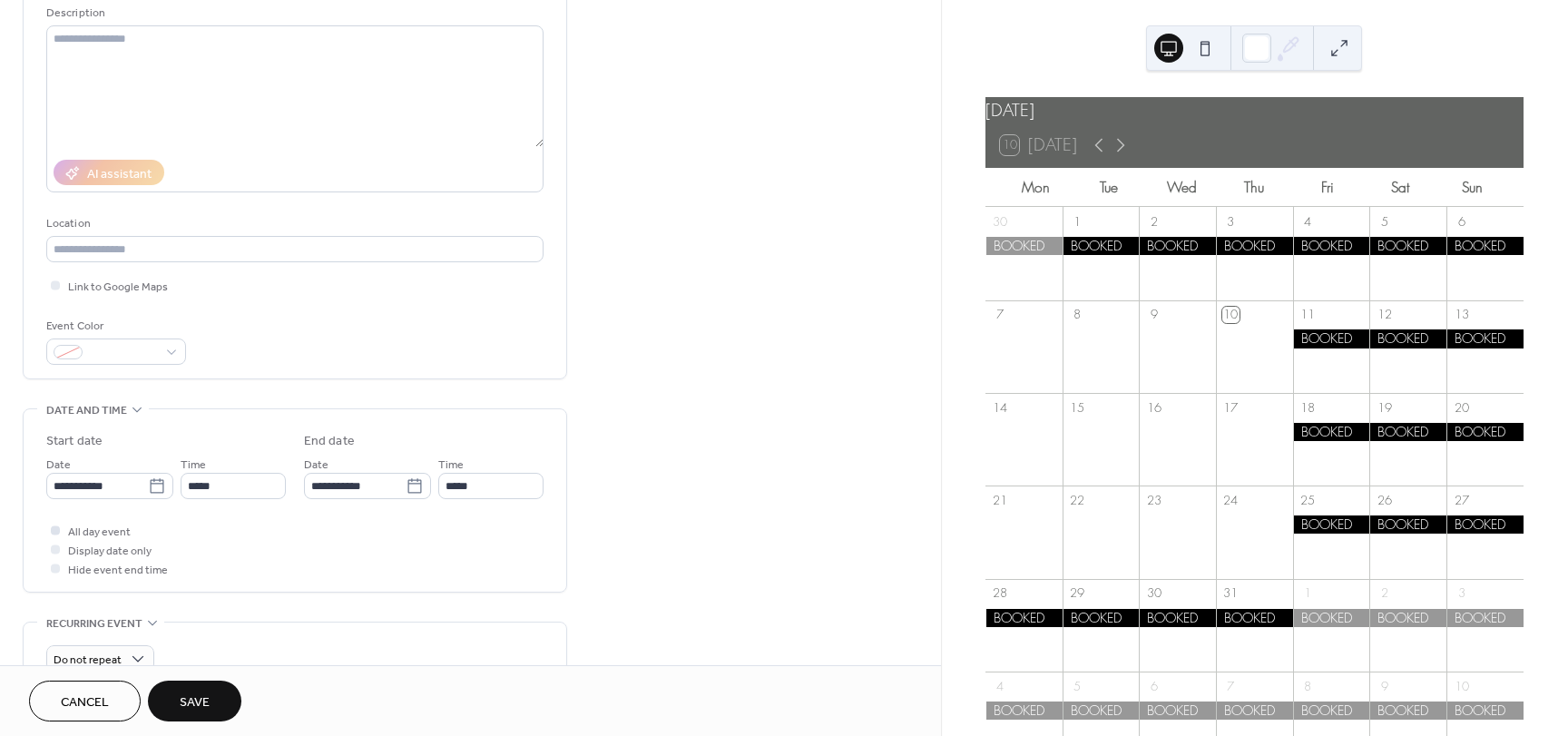 type on "******" 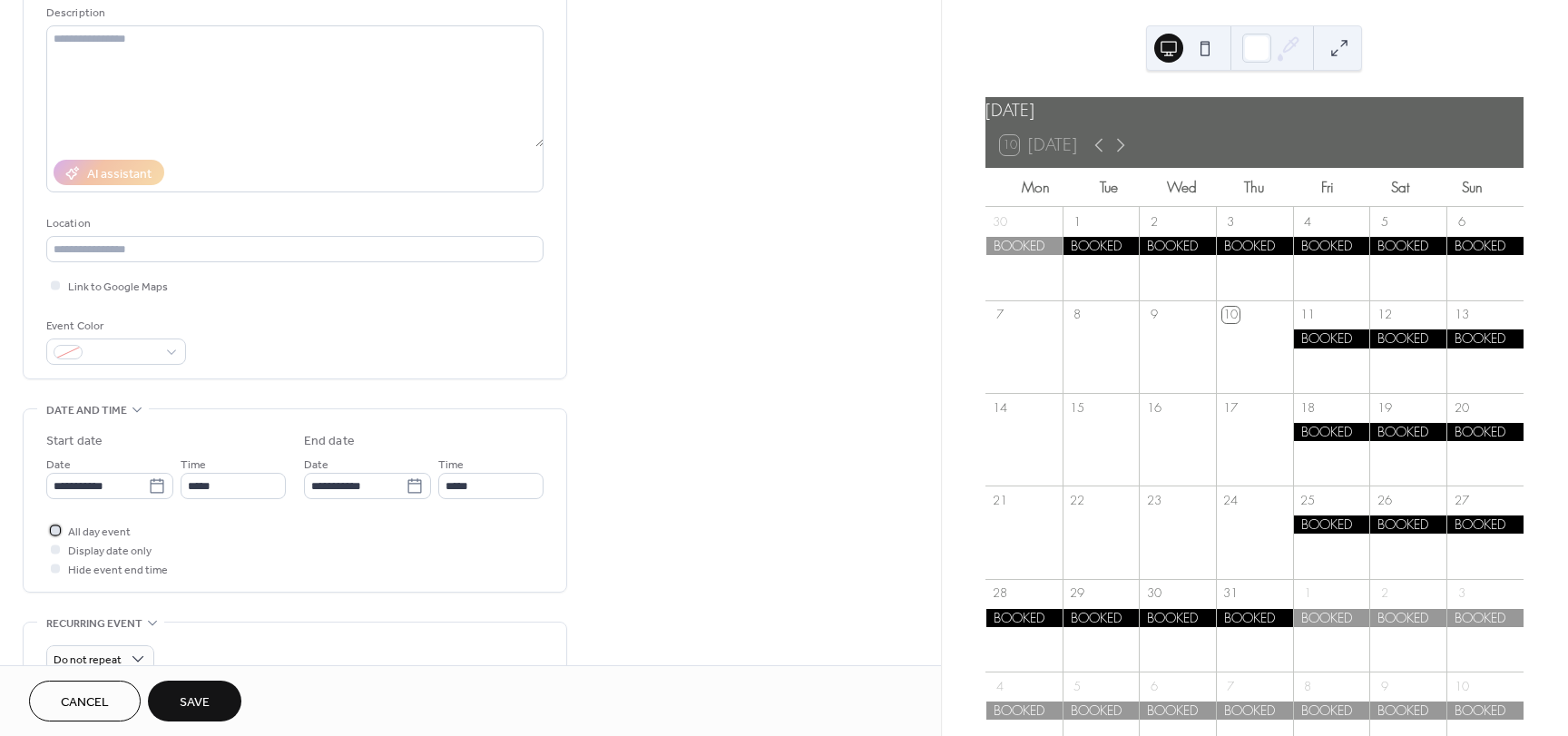 click at bounding box center [55, 530] 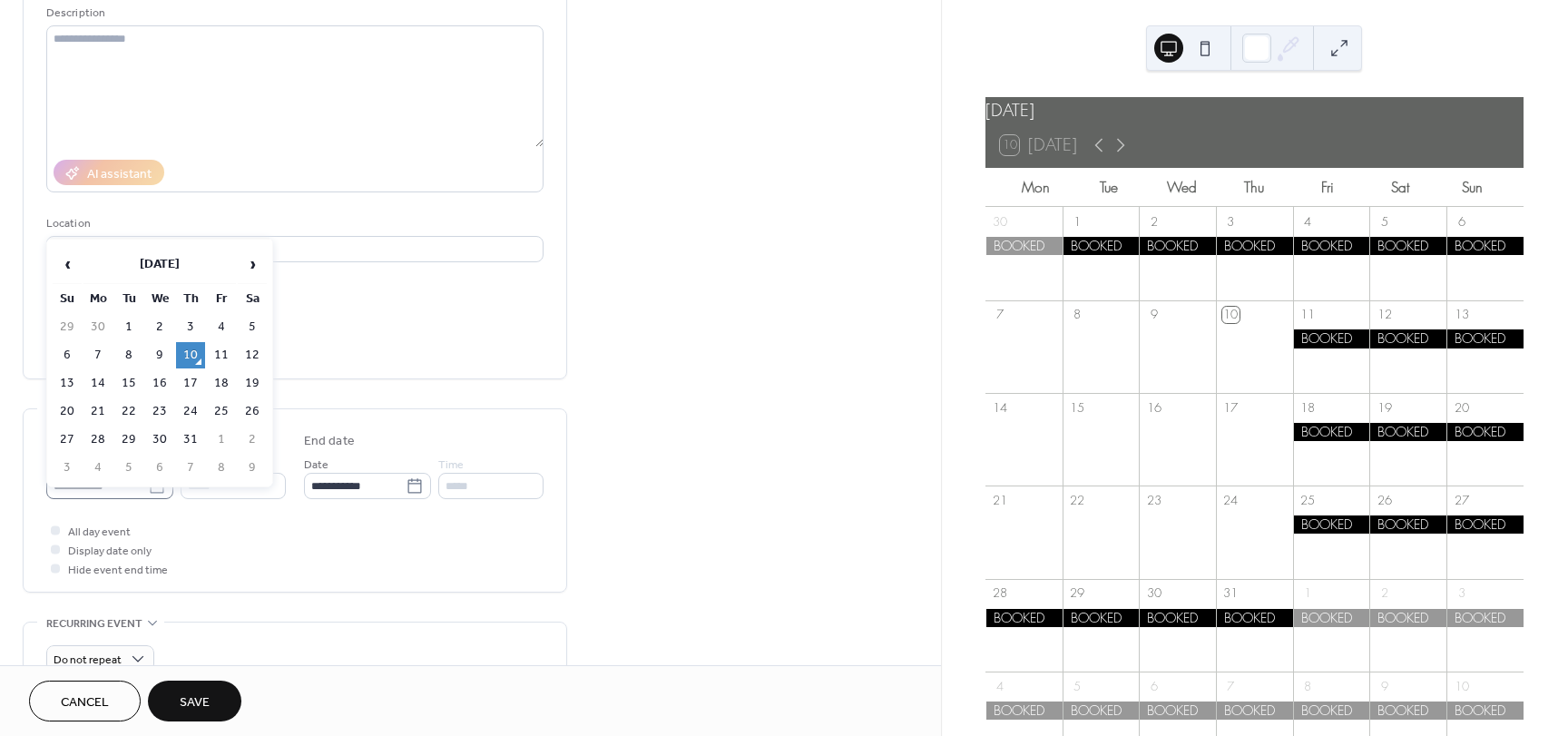 click 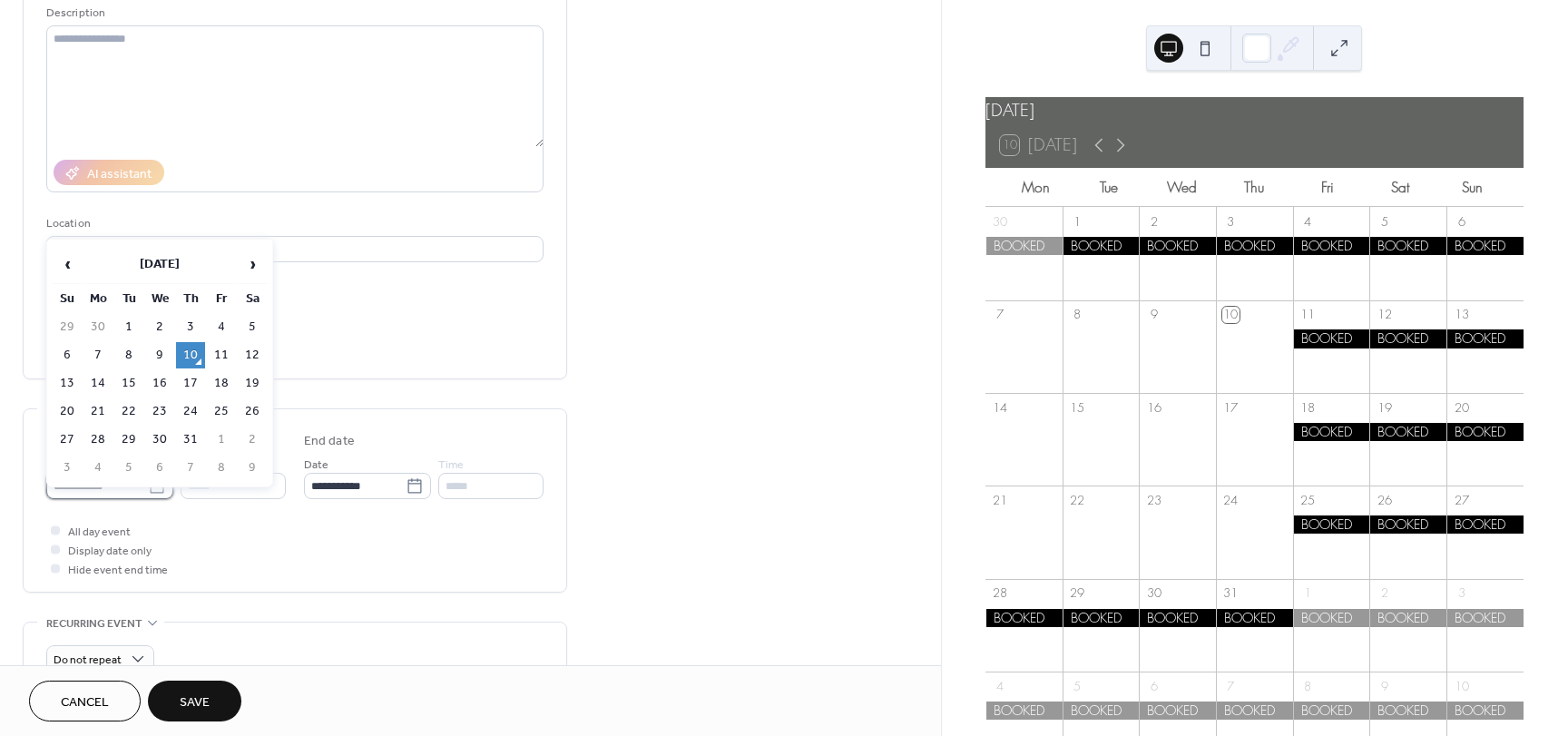 click on "**********" at bounding box center [97, 486] 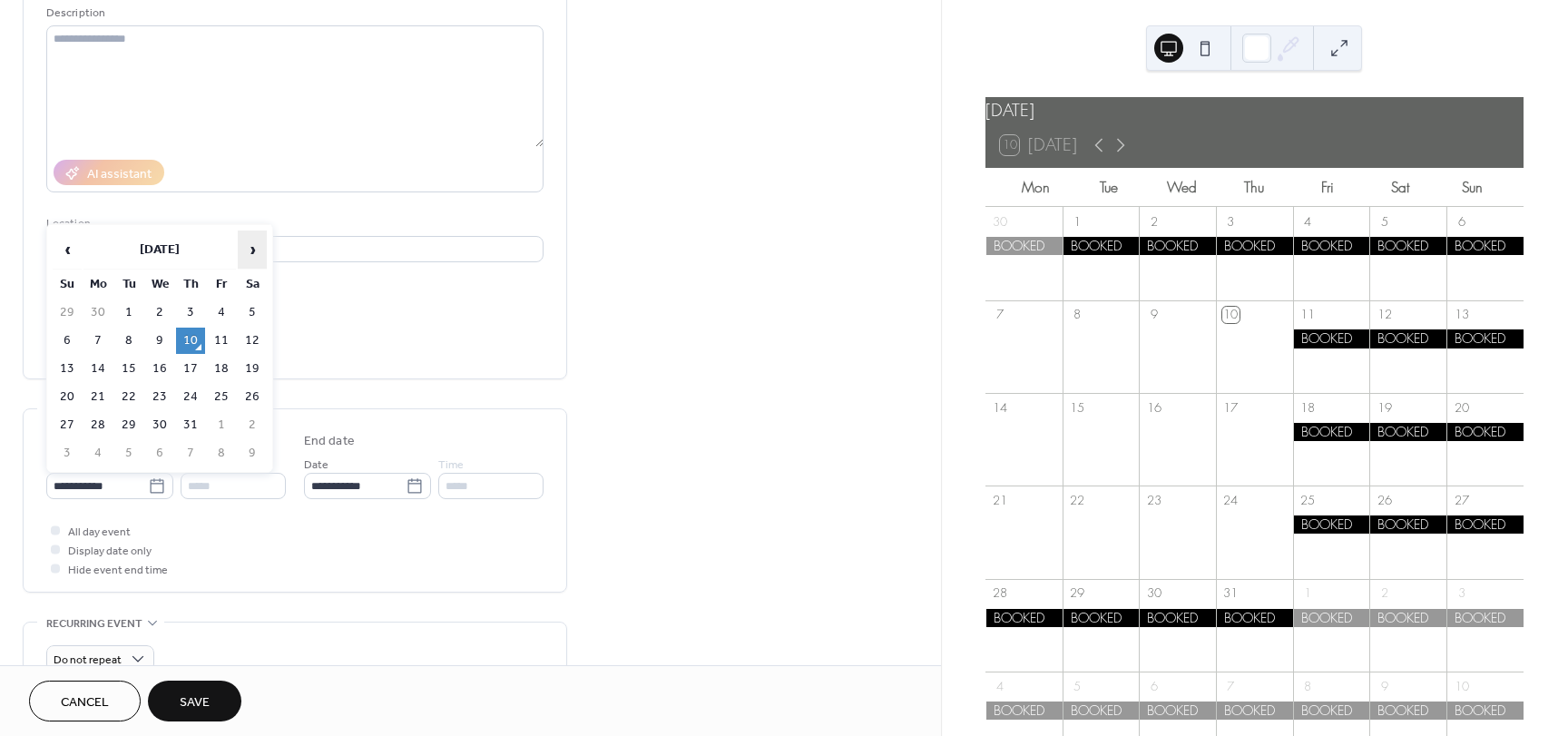 click on "›" at bounding box center [252, 250] 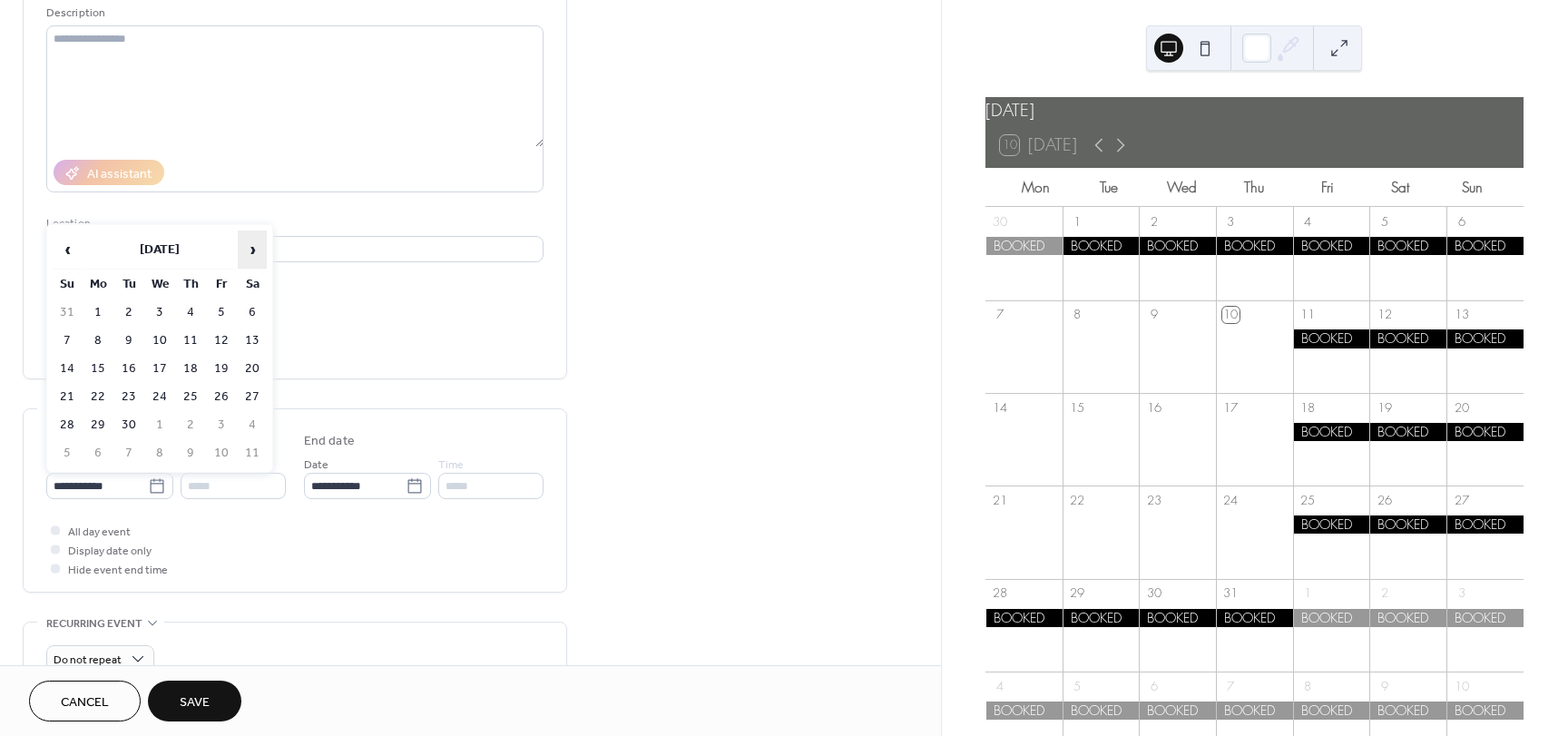 click on "›" at bounding box center (252, 250) 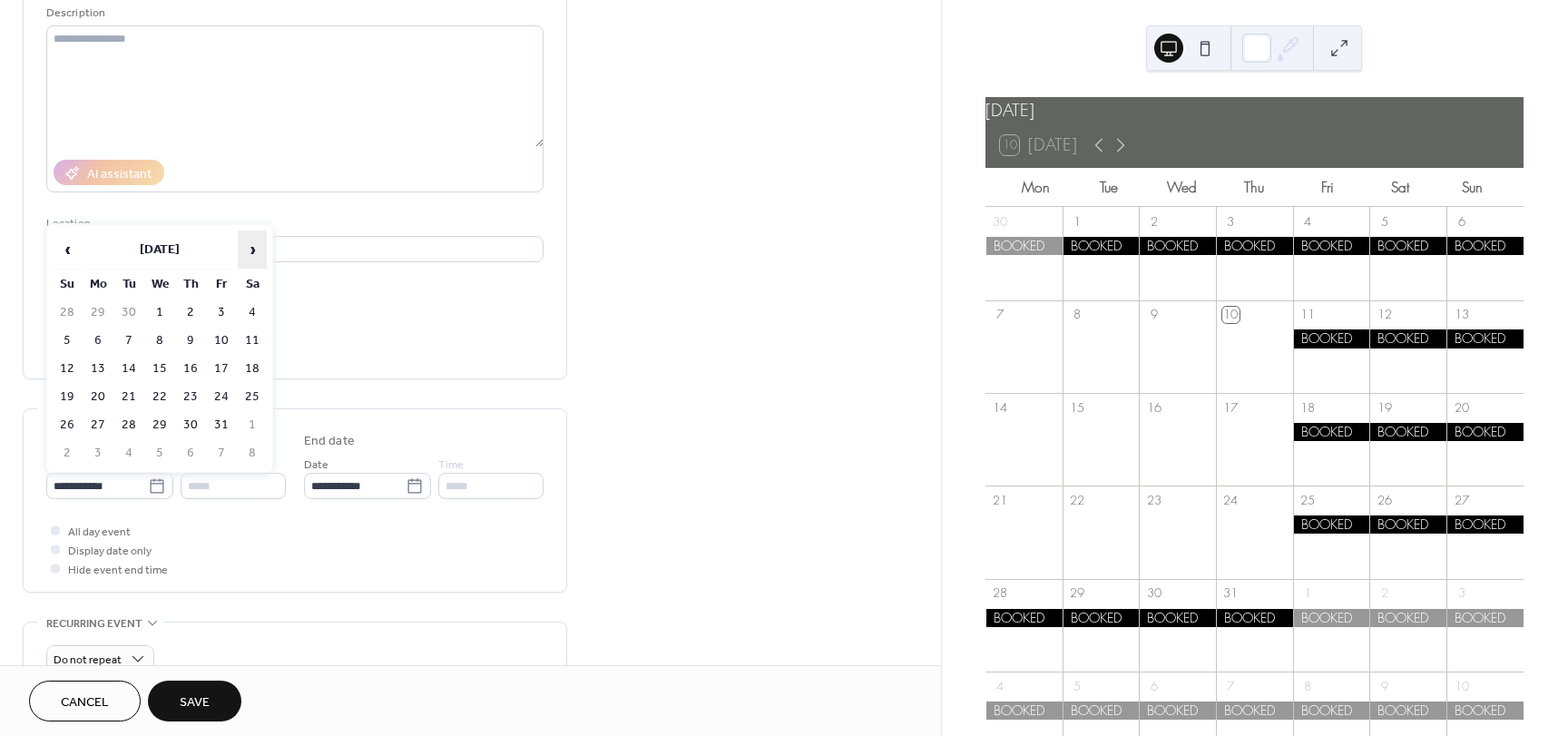 click on "›" at bounding box center [252, 250] 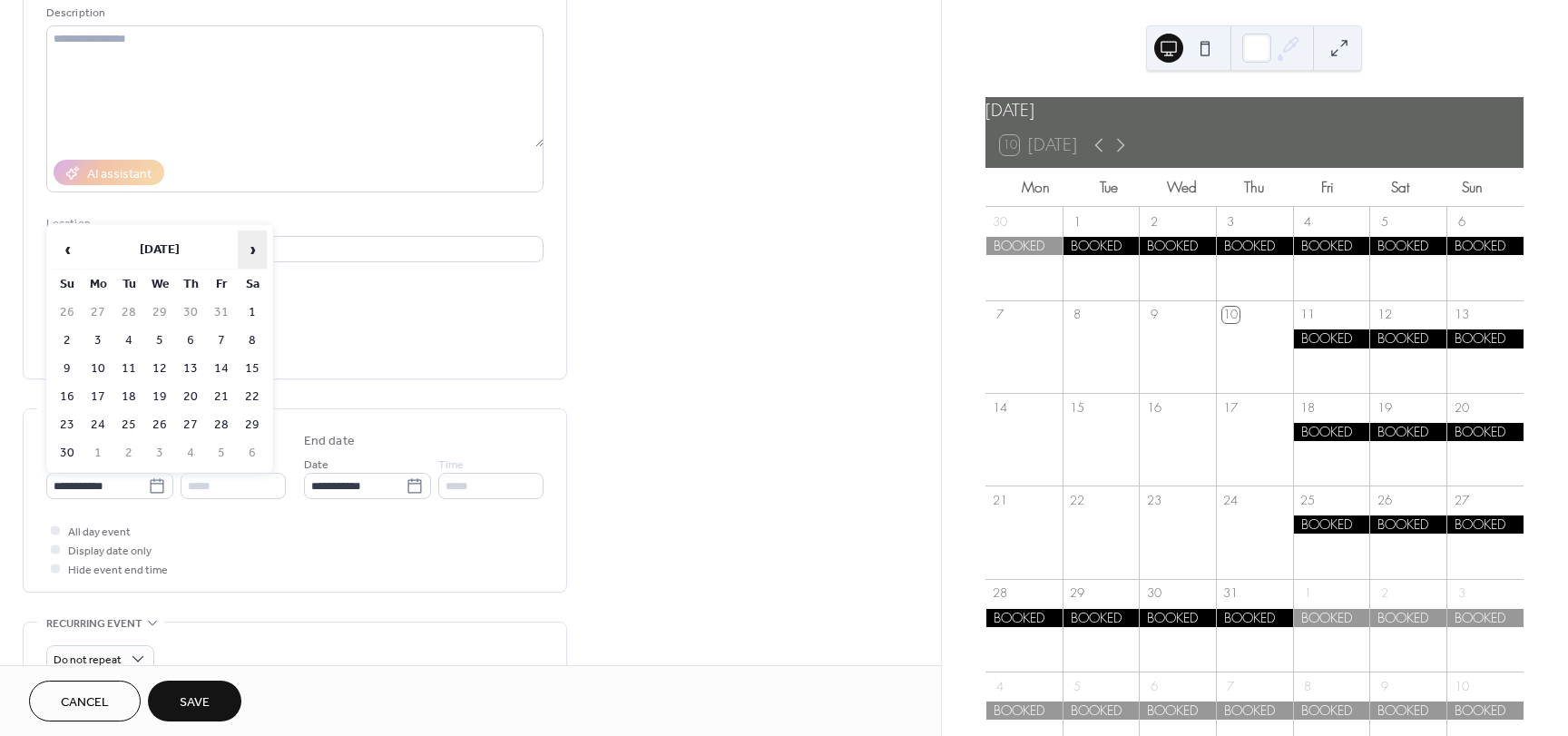 click on "›" at bounding box center (252, 250) 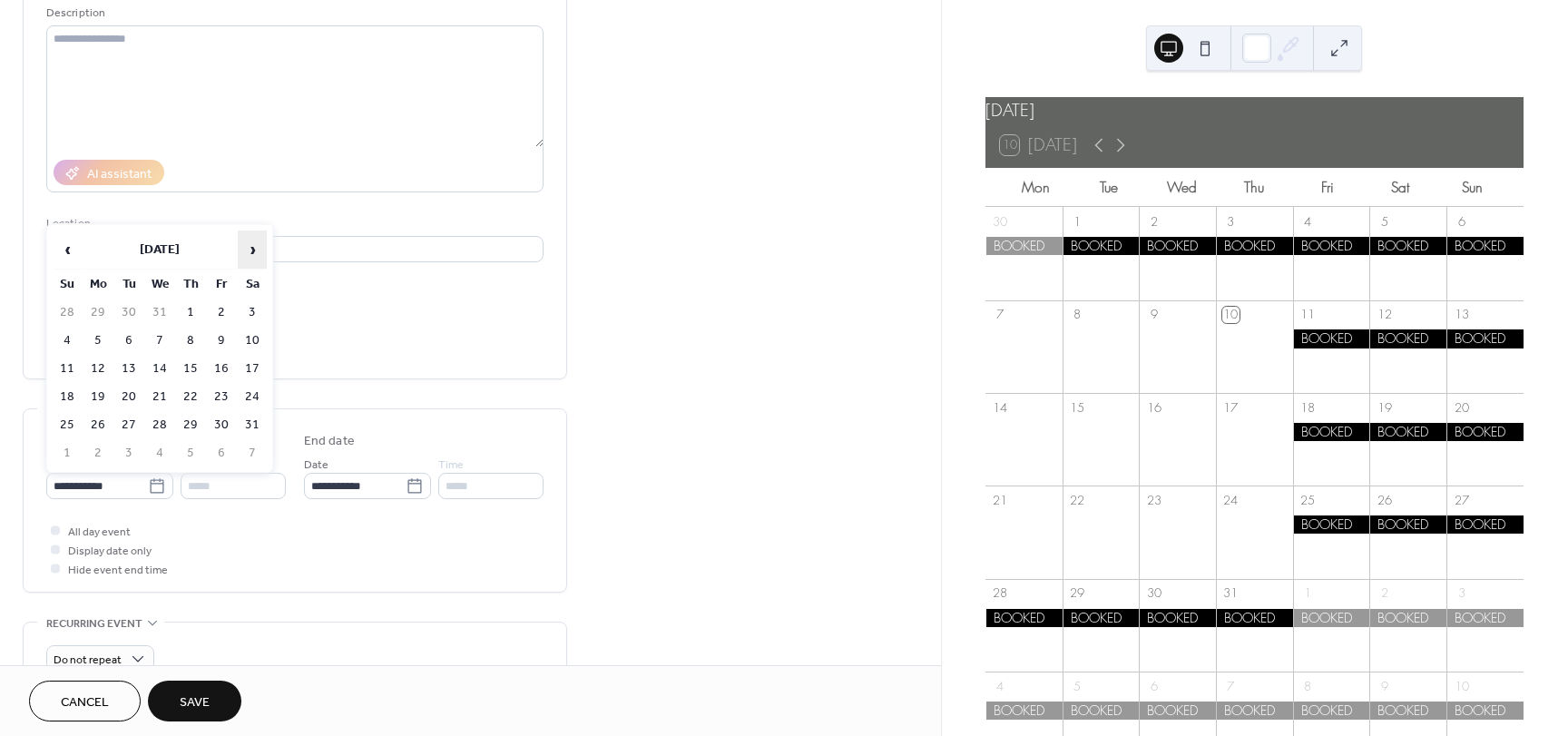 click on "›" at bounding box center [252, 250] 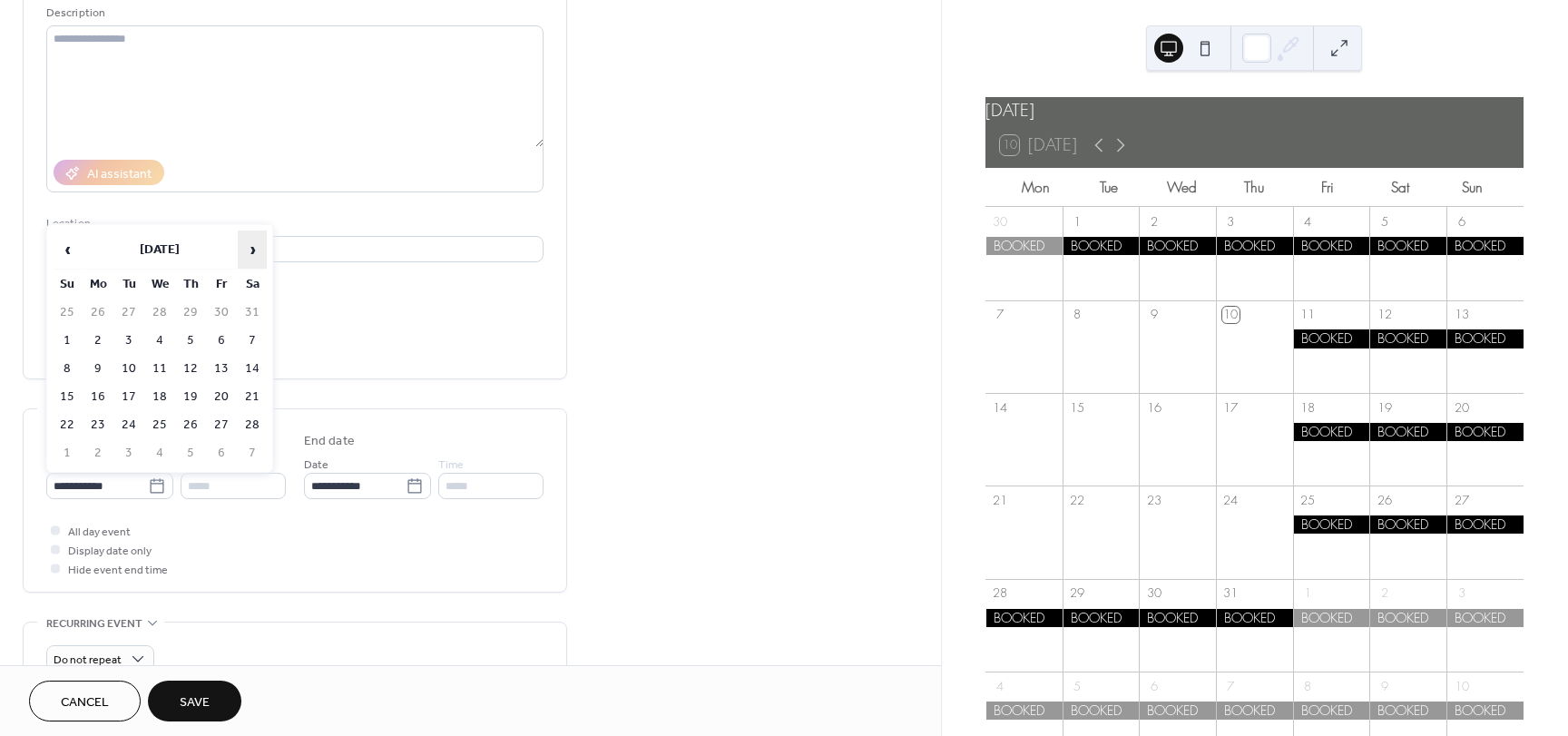 click on "›" at bounding box center [252, 250] 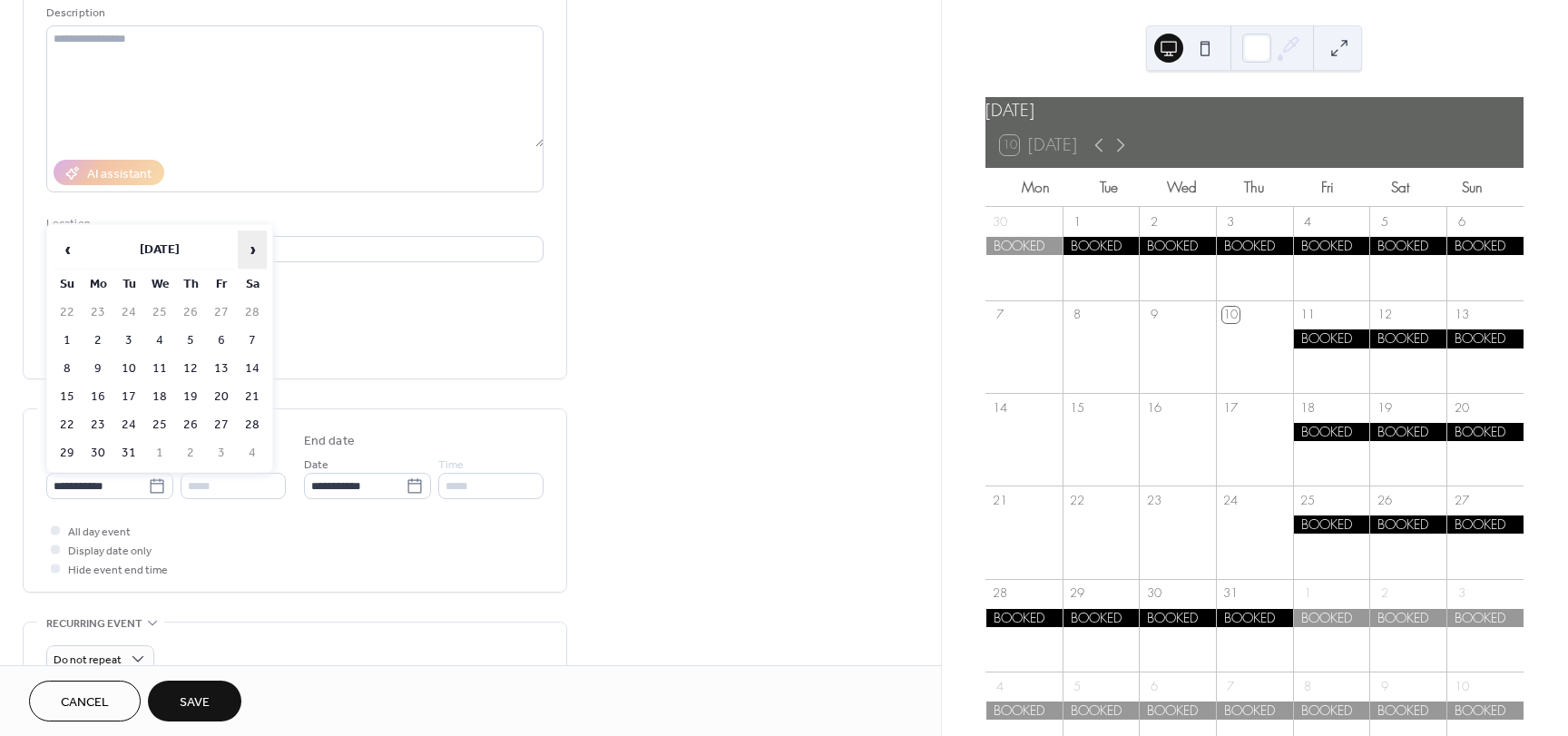 click on "›" at bounding box center (252, 250) 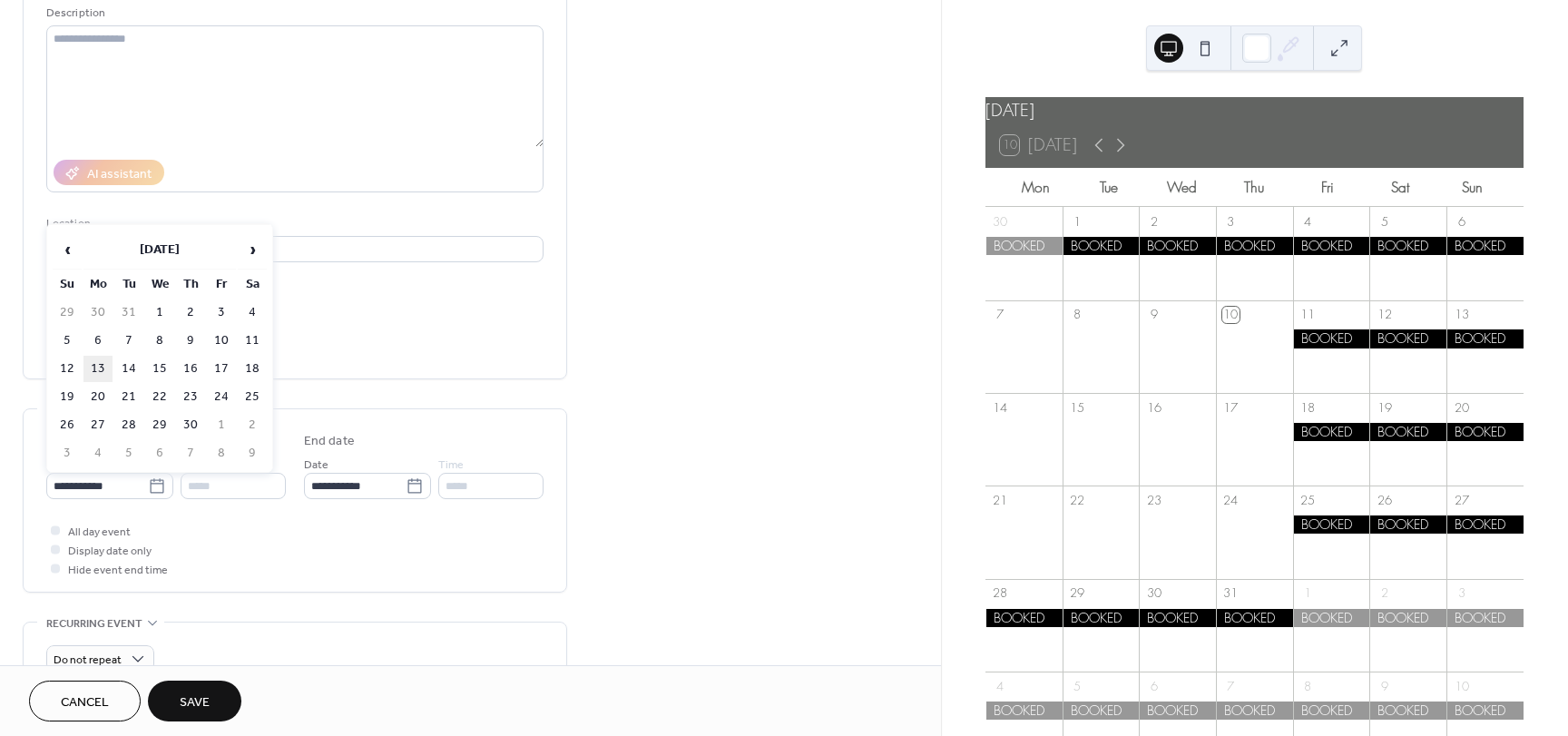 click on "13" at bounding box center (98, 368) 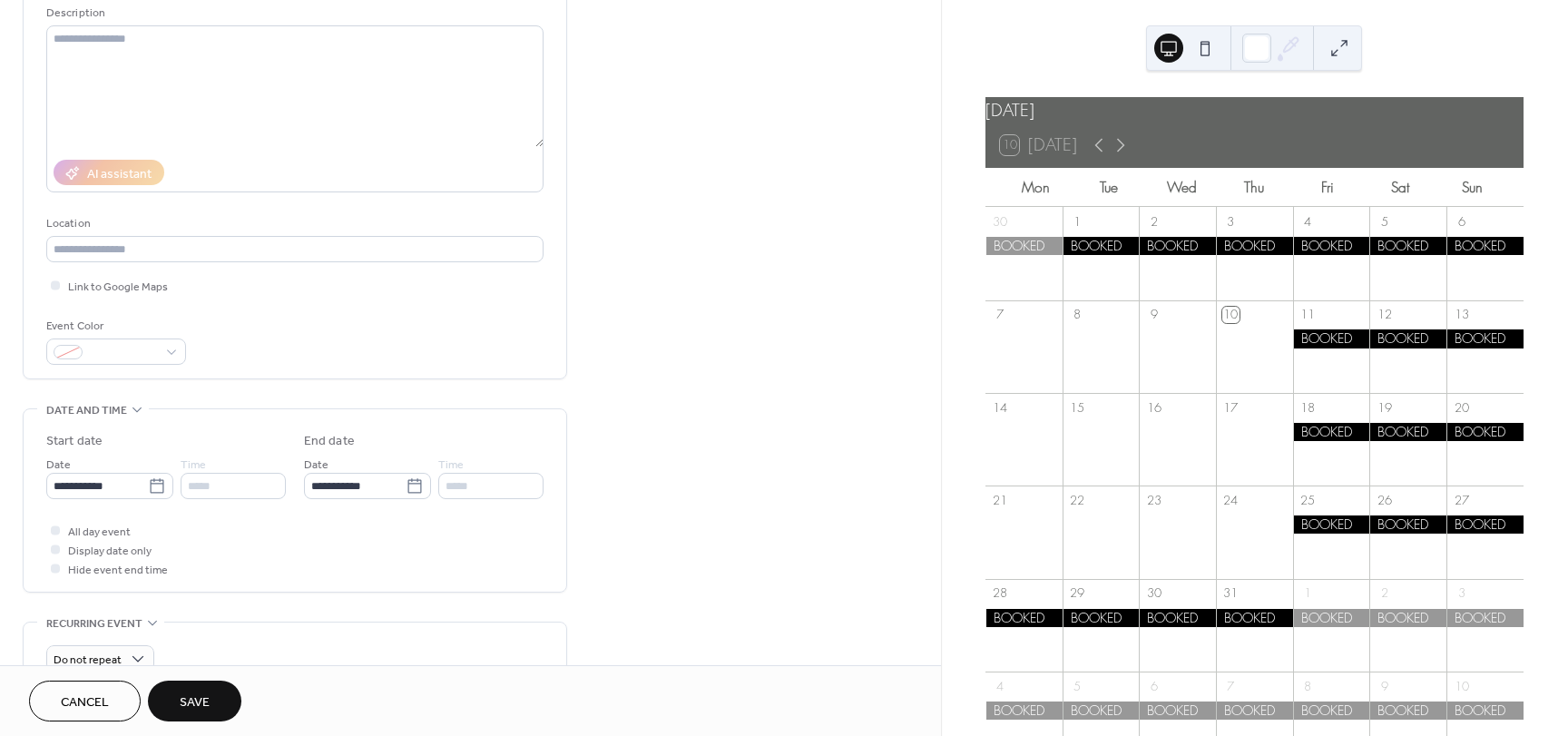 click on "Save" at bounding box center (194, 702) 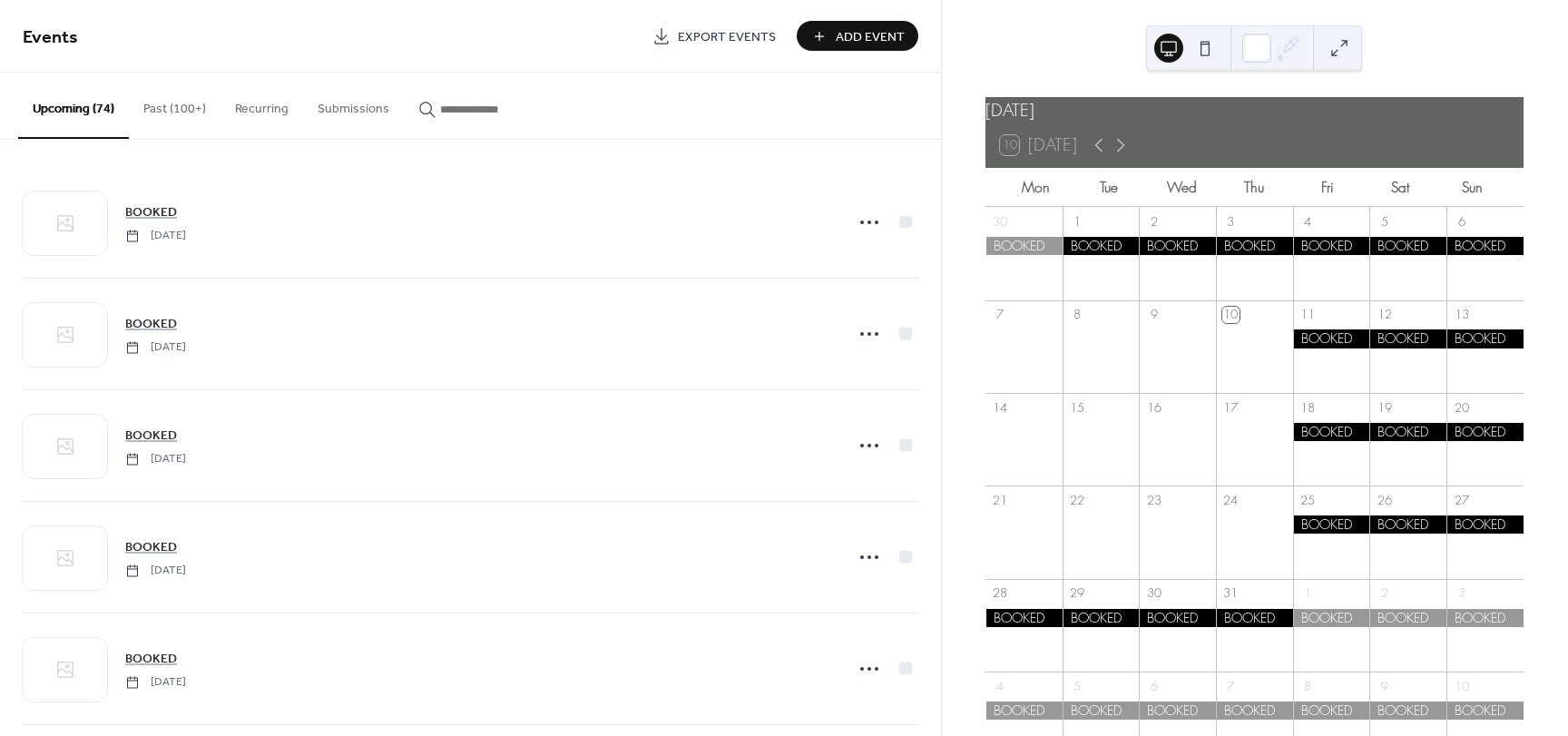 click on "Add Event" at bounding box center [870, 37] 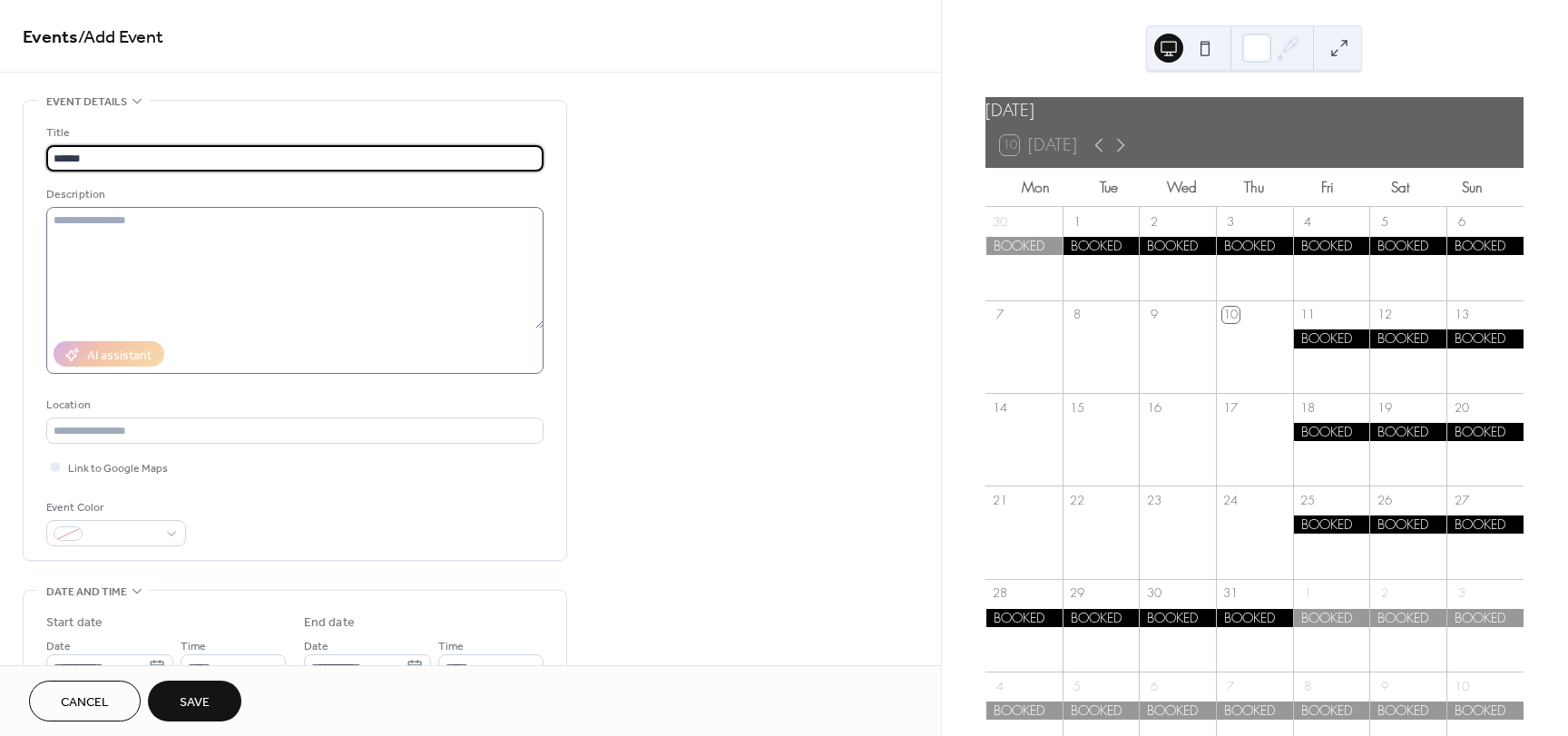 scroll, scrollTop: 1, scrollLeft: 0, axis: vertical 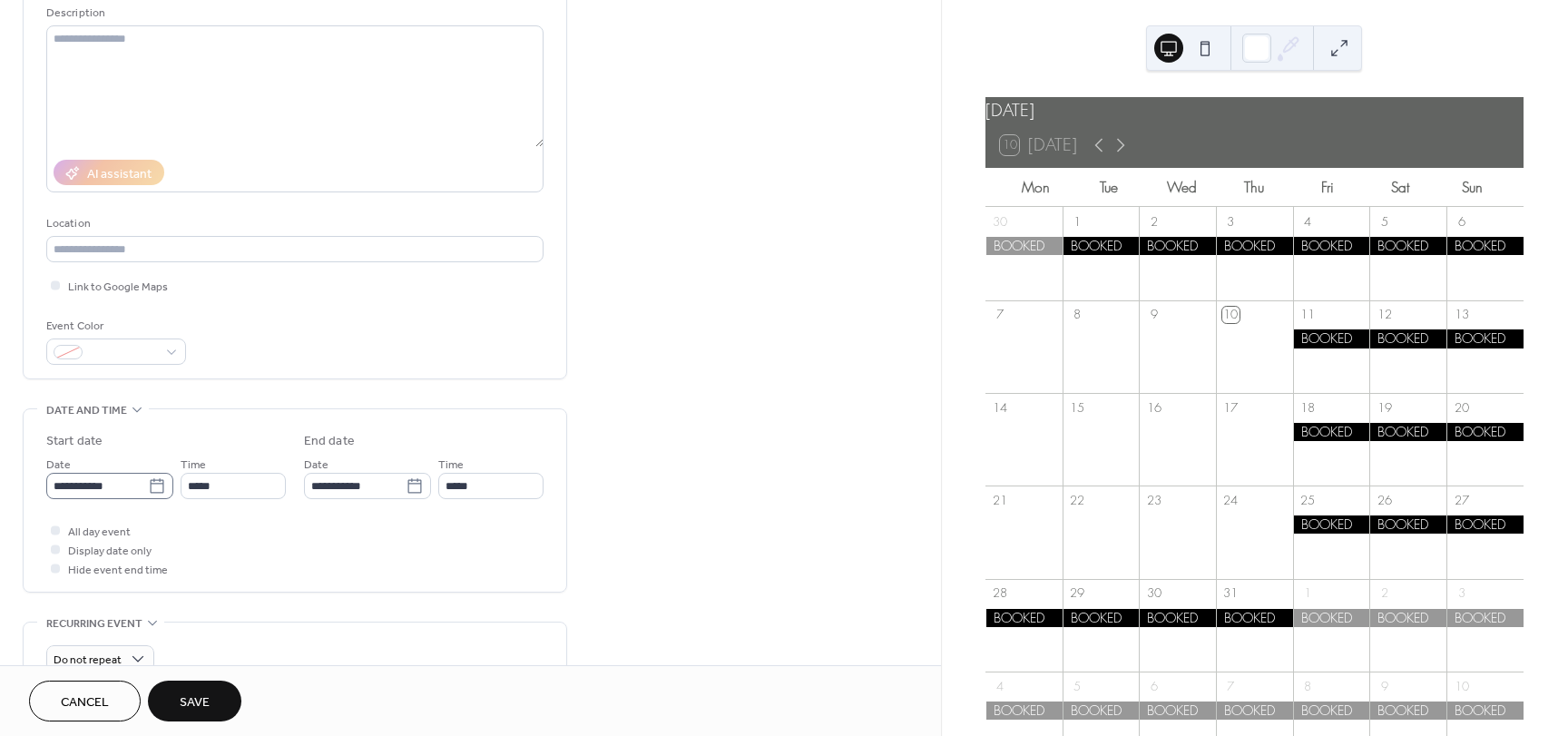 type on "******" 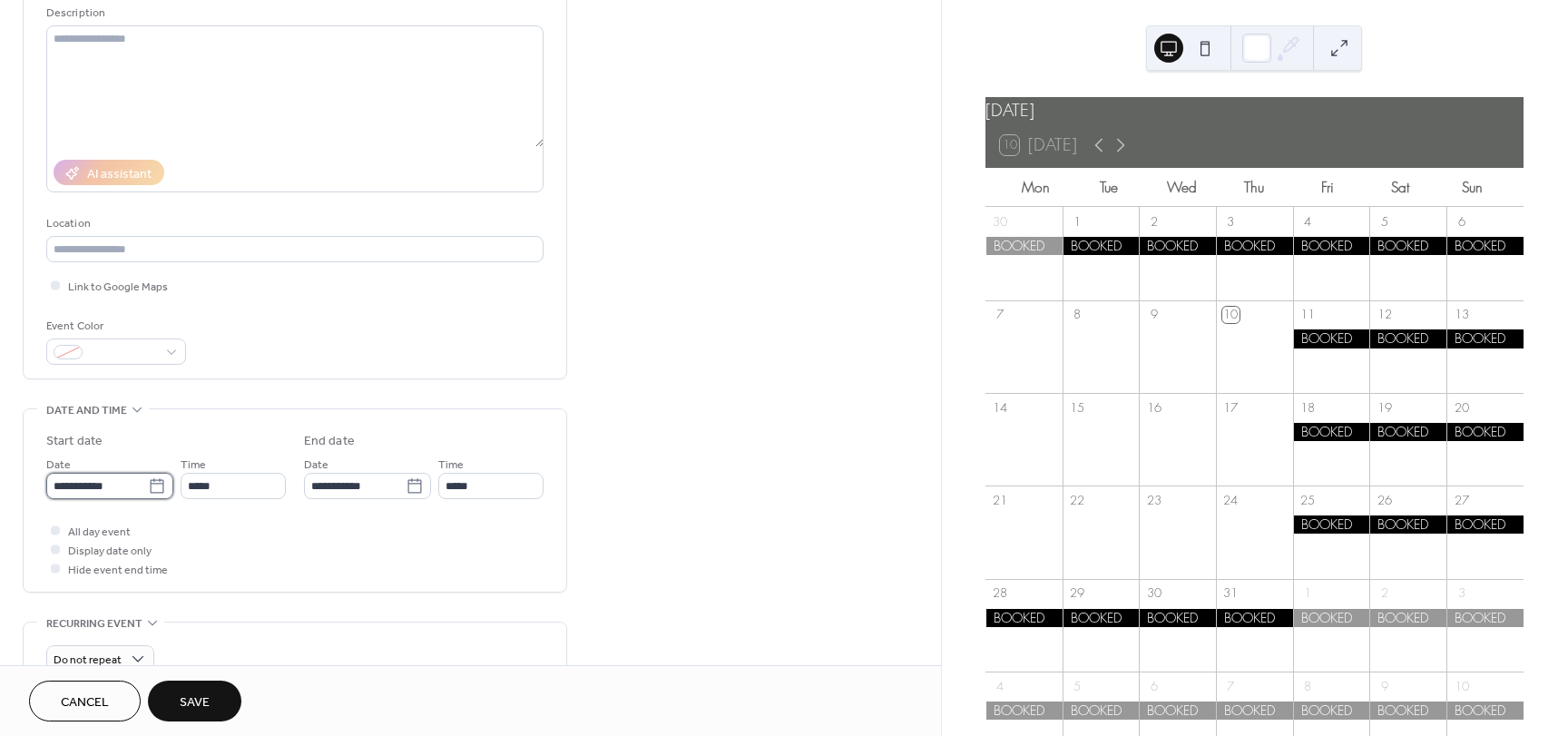 click on "**********" at bounding box center [97, 486] 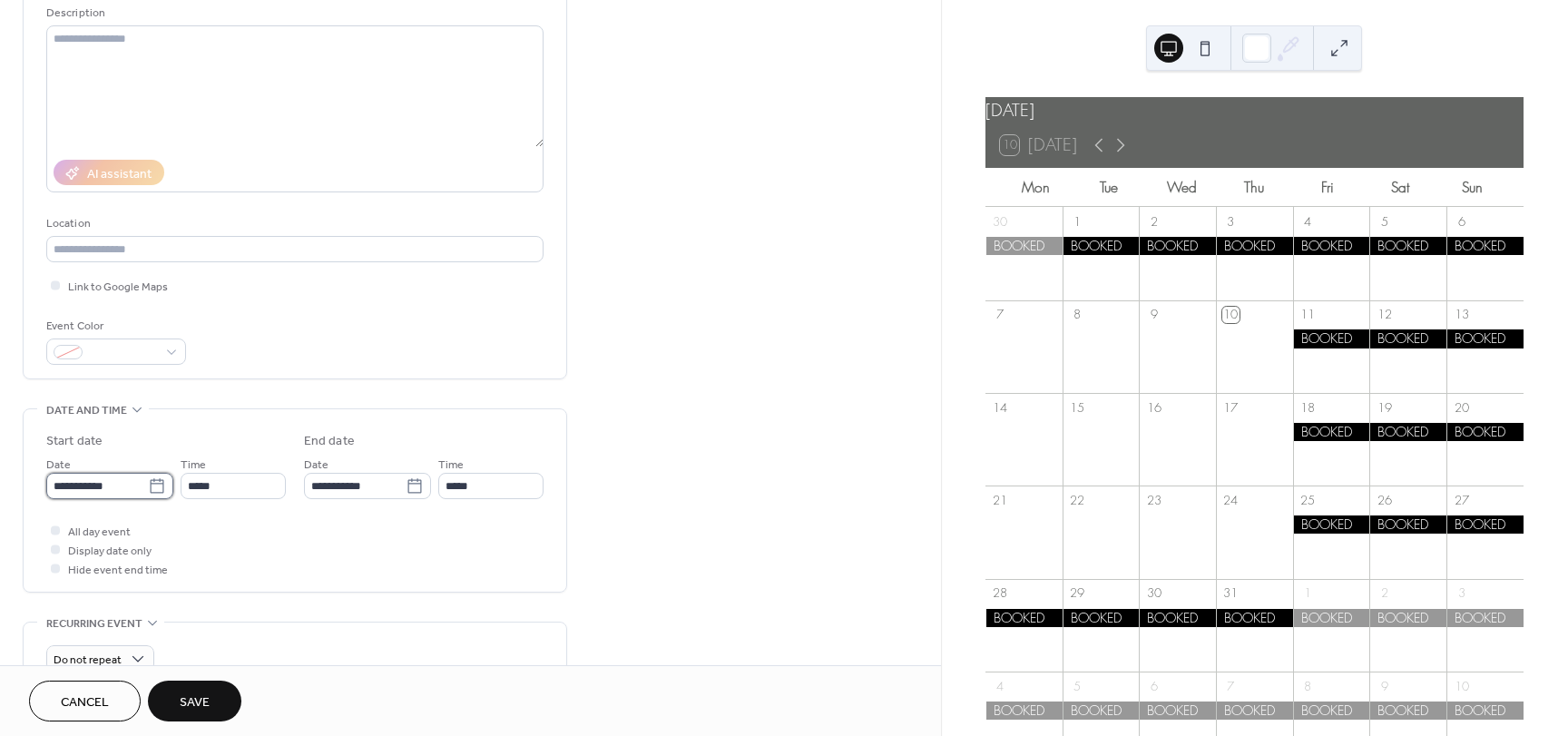 scroll, scrollTop: 0, scrollLeft: 0, axis: both 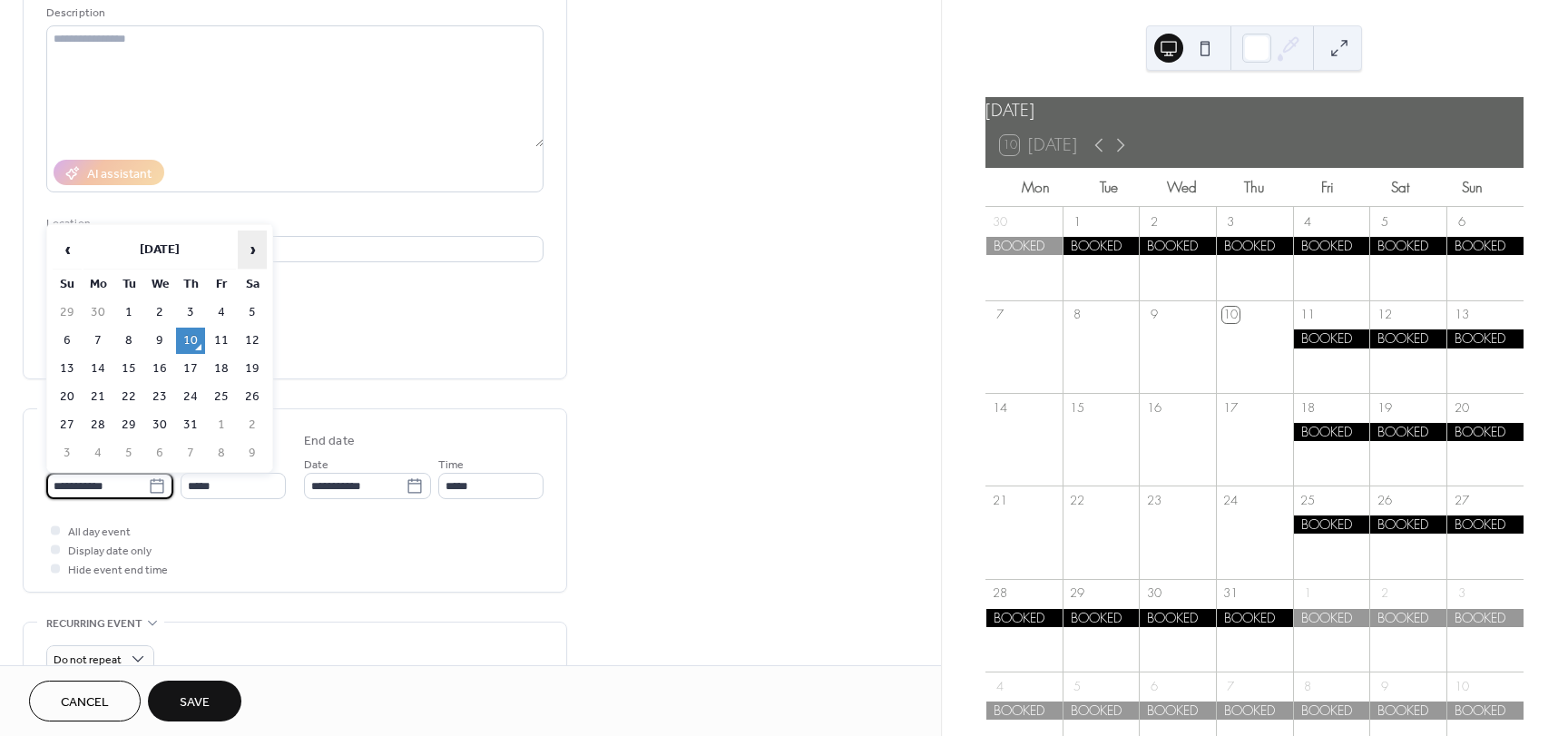 click on "›" at bounding box center [252, 250] 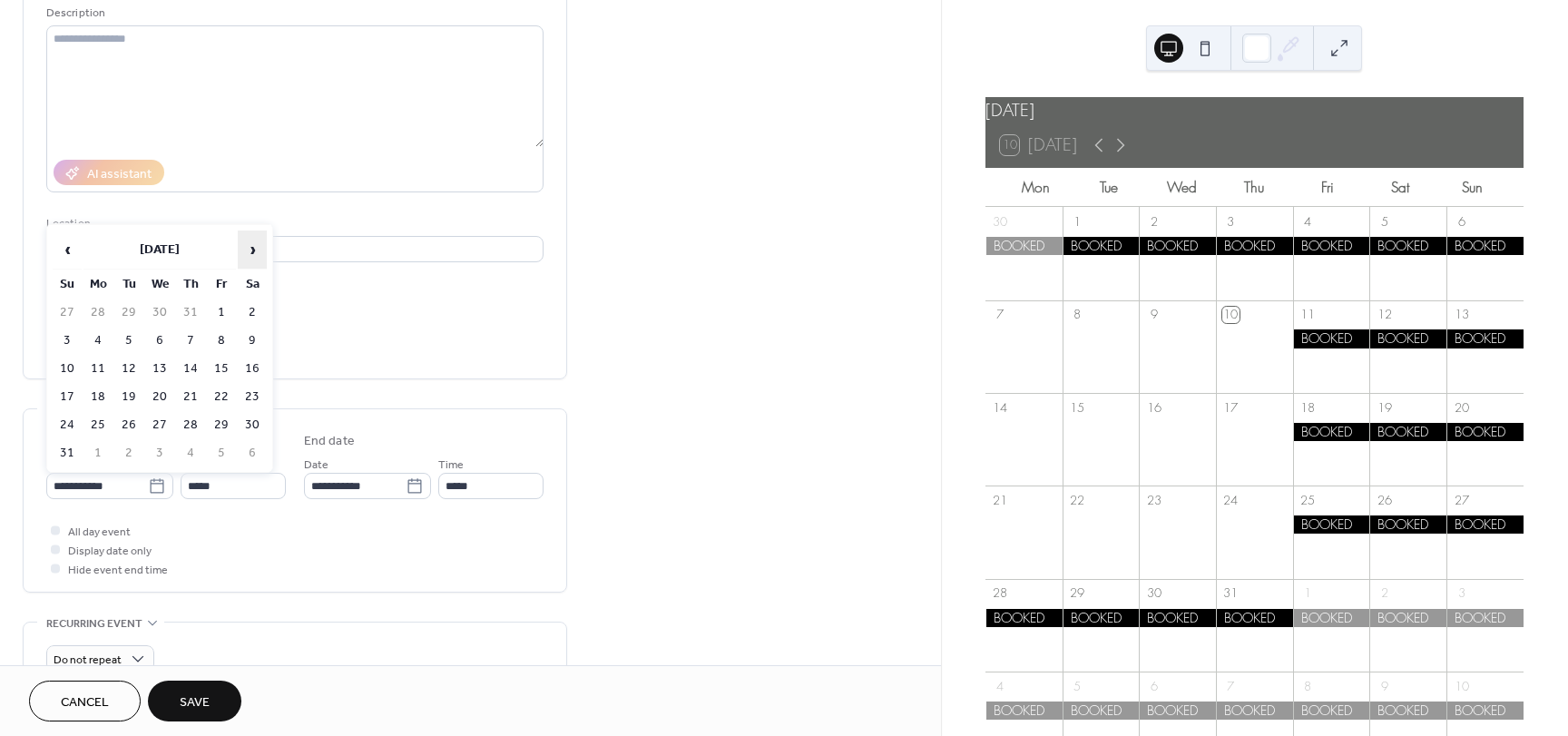 click on "›" at bounding box center [252, 250] 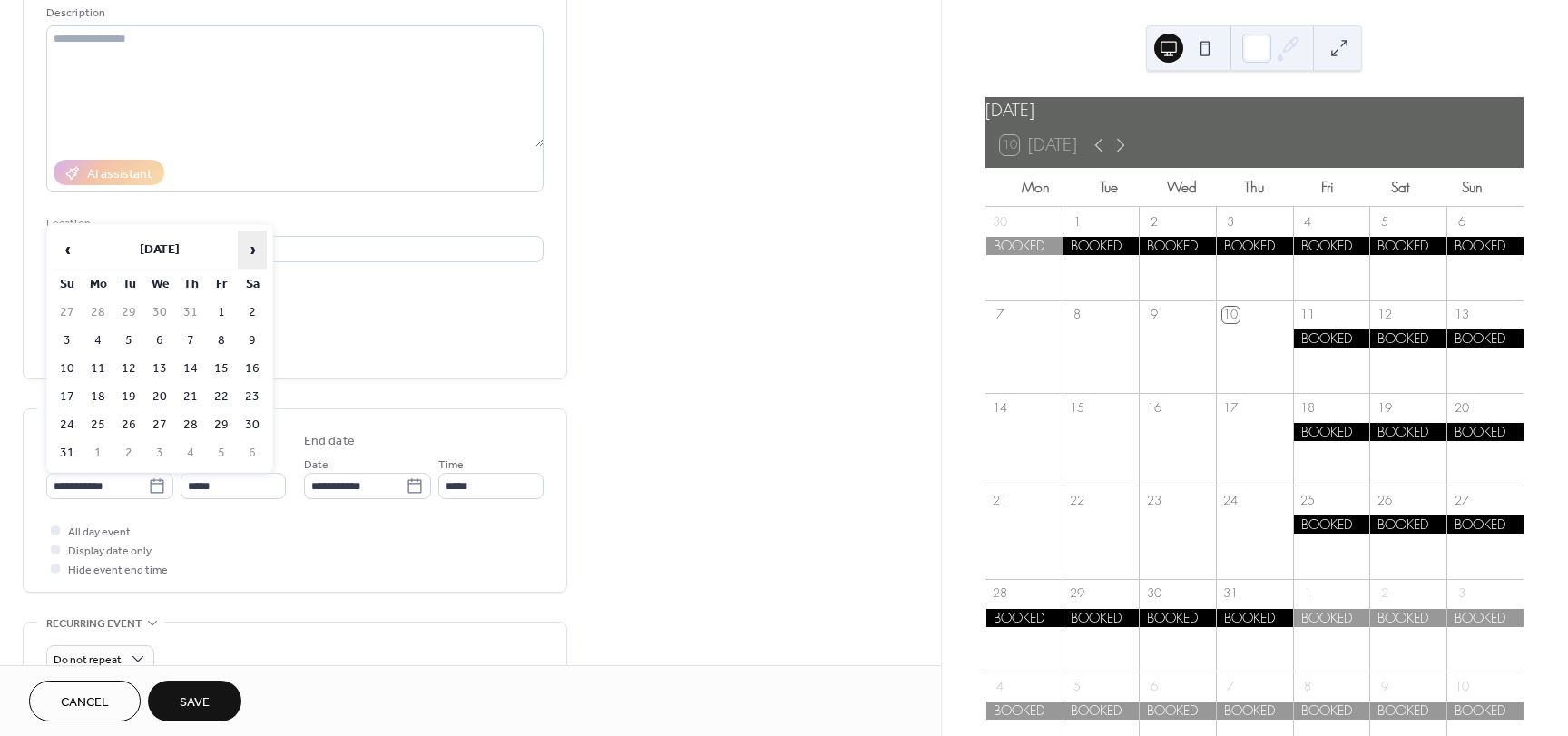 click on "›" at bounding box center (252, 250) 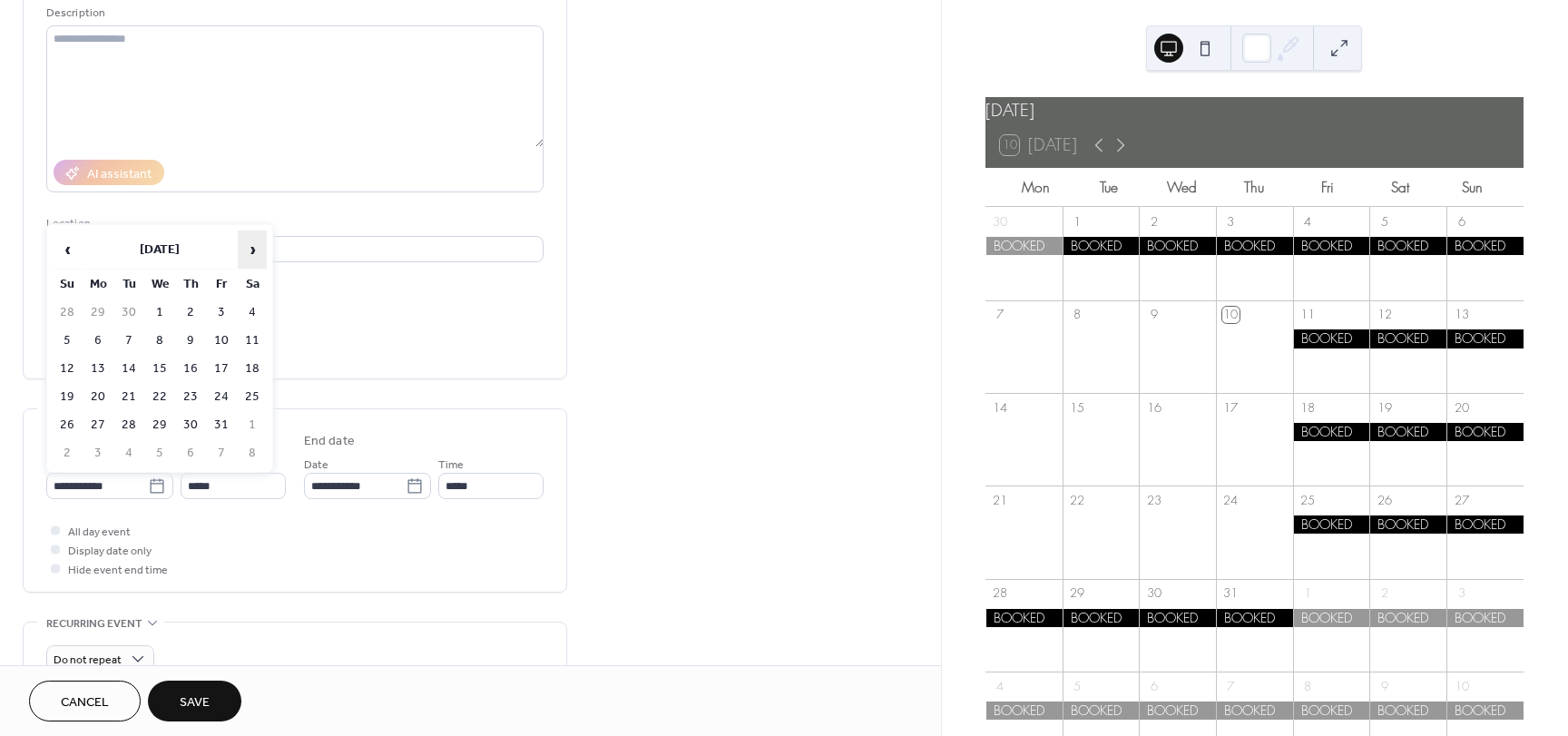 click on "›" at bounding box center [252, 250] 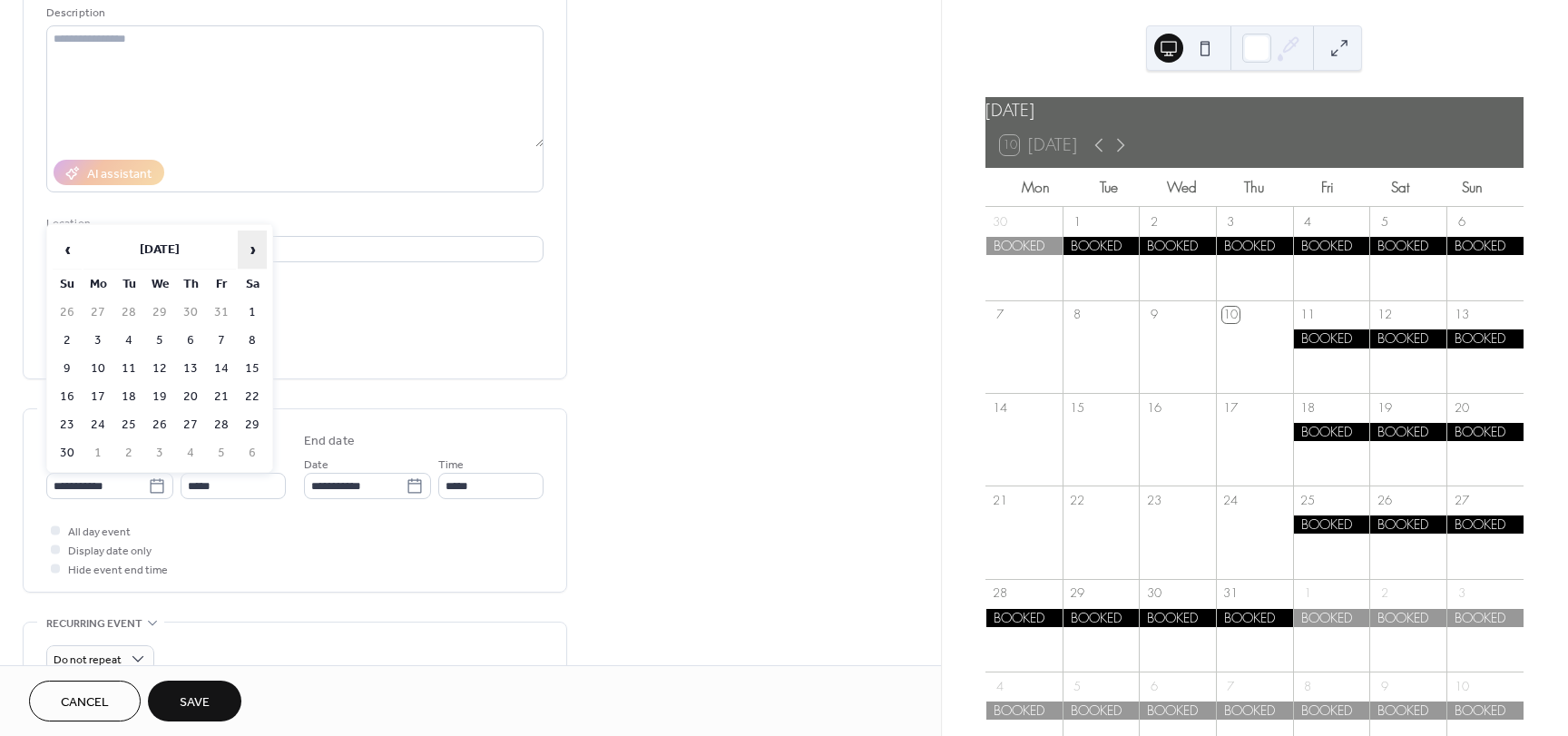 click on "›" at bounding box center [252, 250] 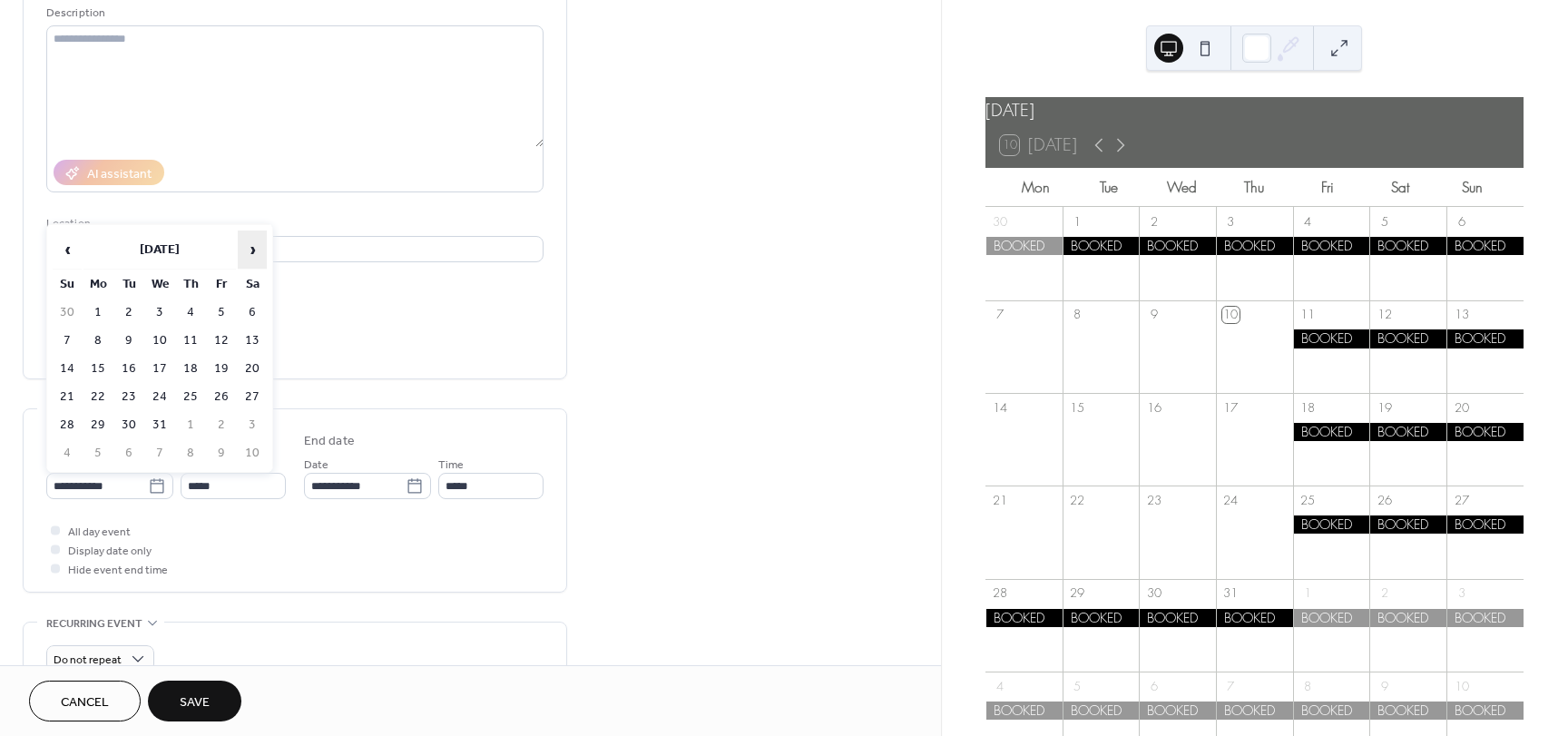 click on "›" at bounding box center [252, 250] 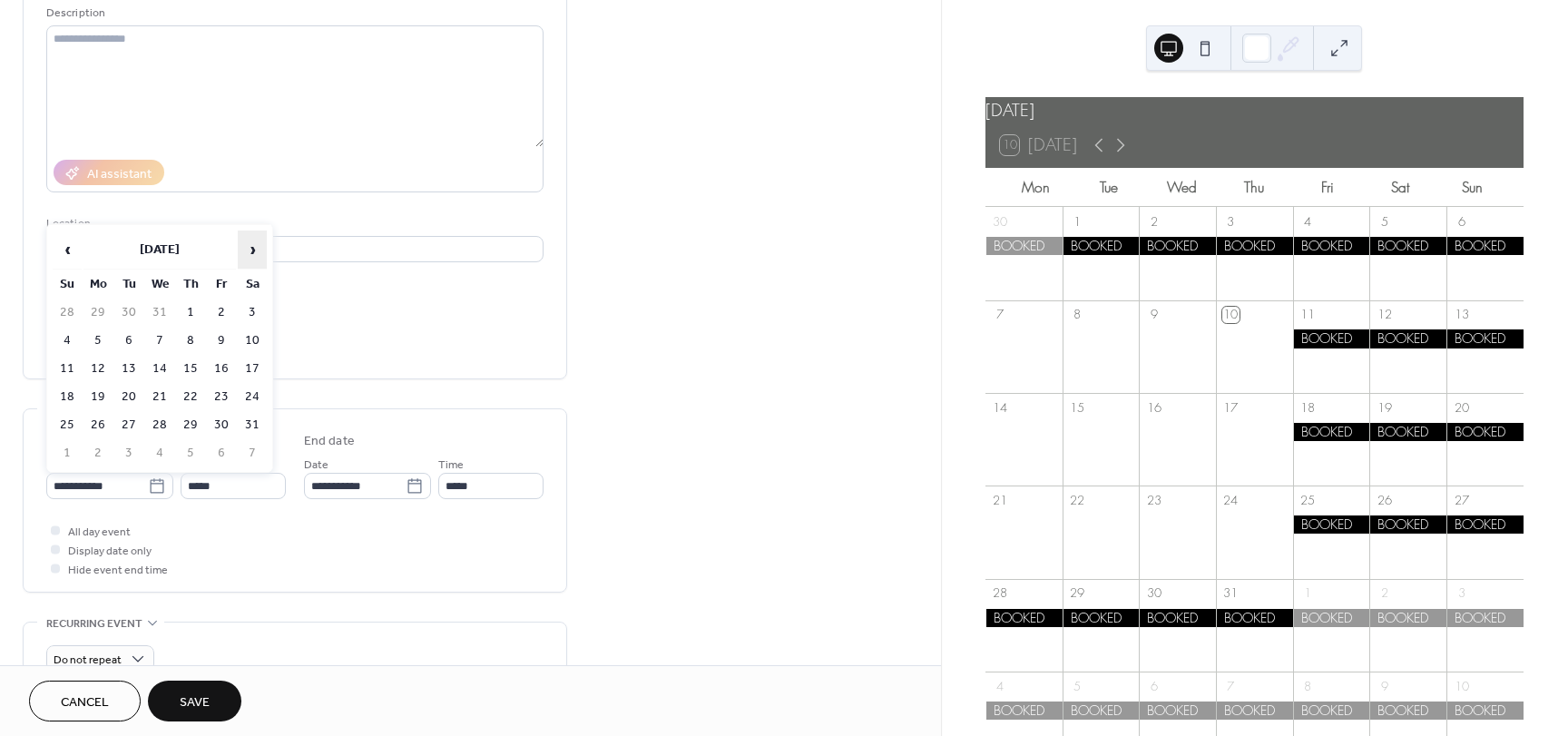 click on "›" at bounding box center (252, 250) 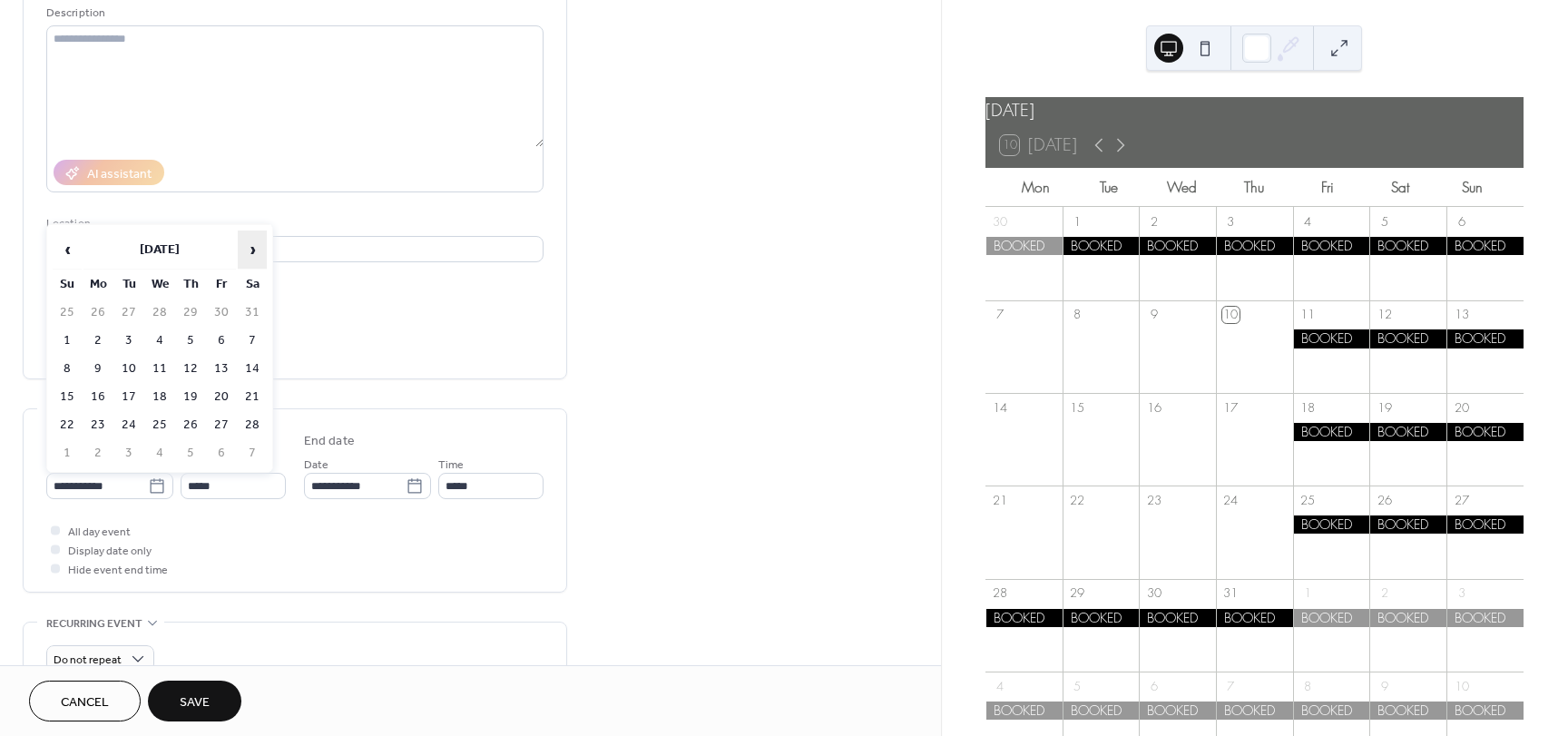 click on "›" at bounding box center [252, 250] 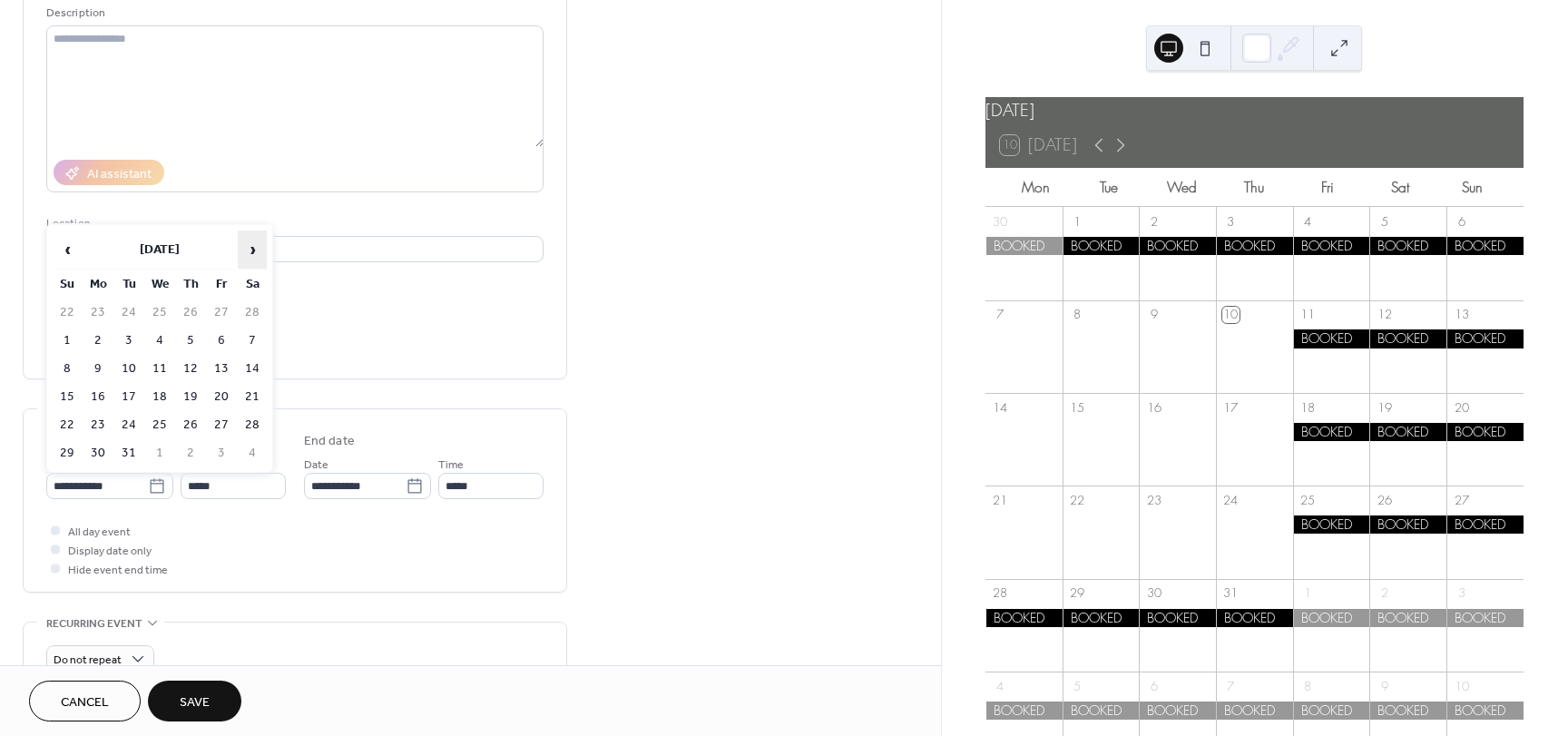 click on "›" at bounding box center [252, 250] 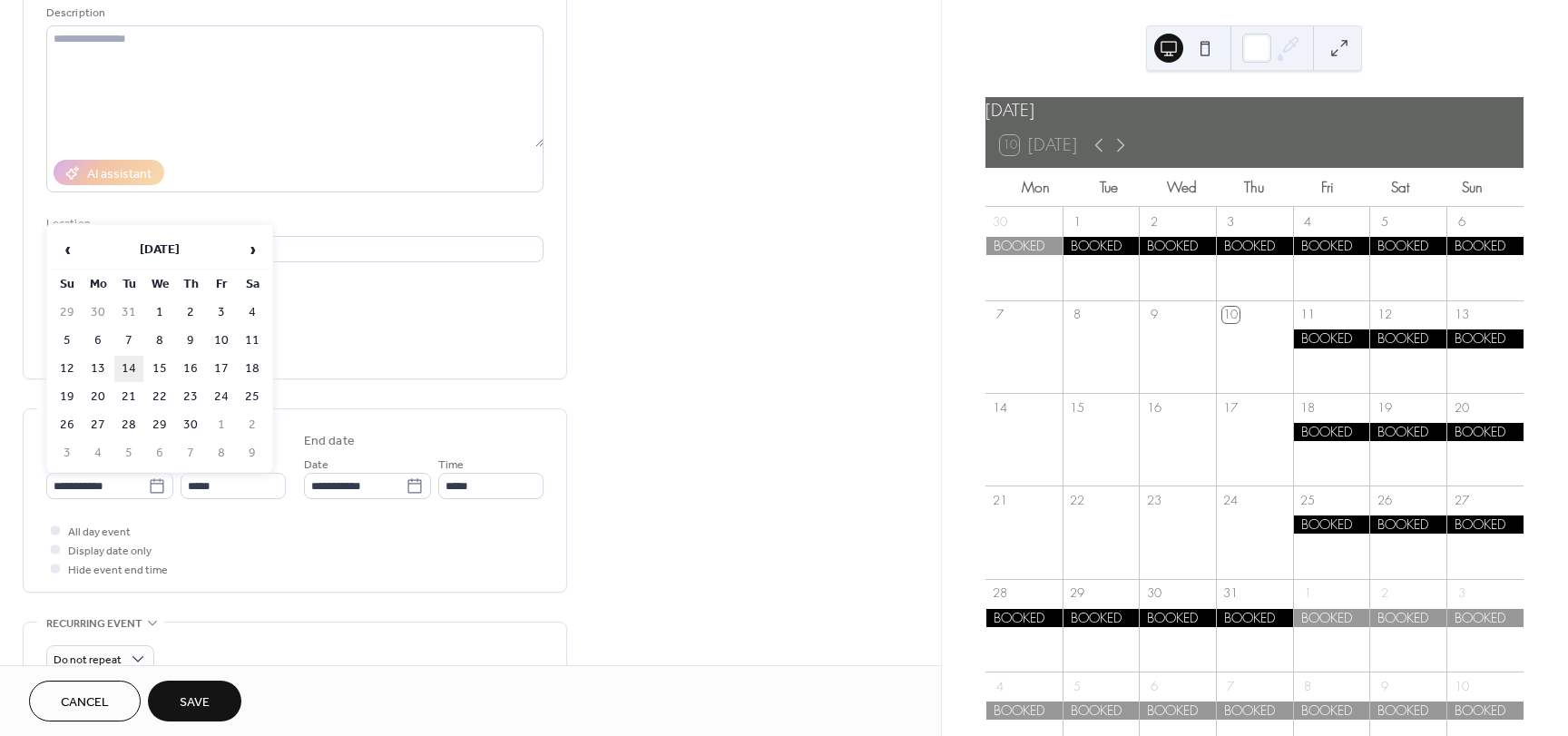 click on "14" at bounding box center (129, 368) 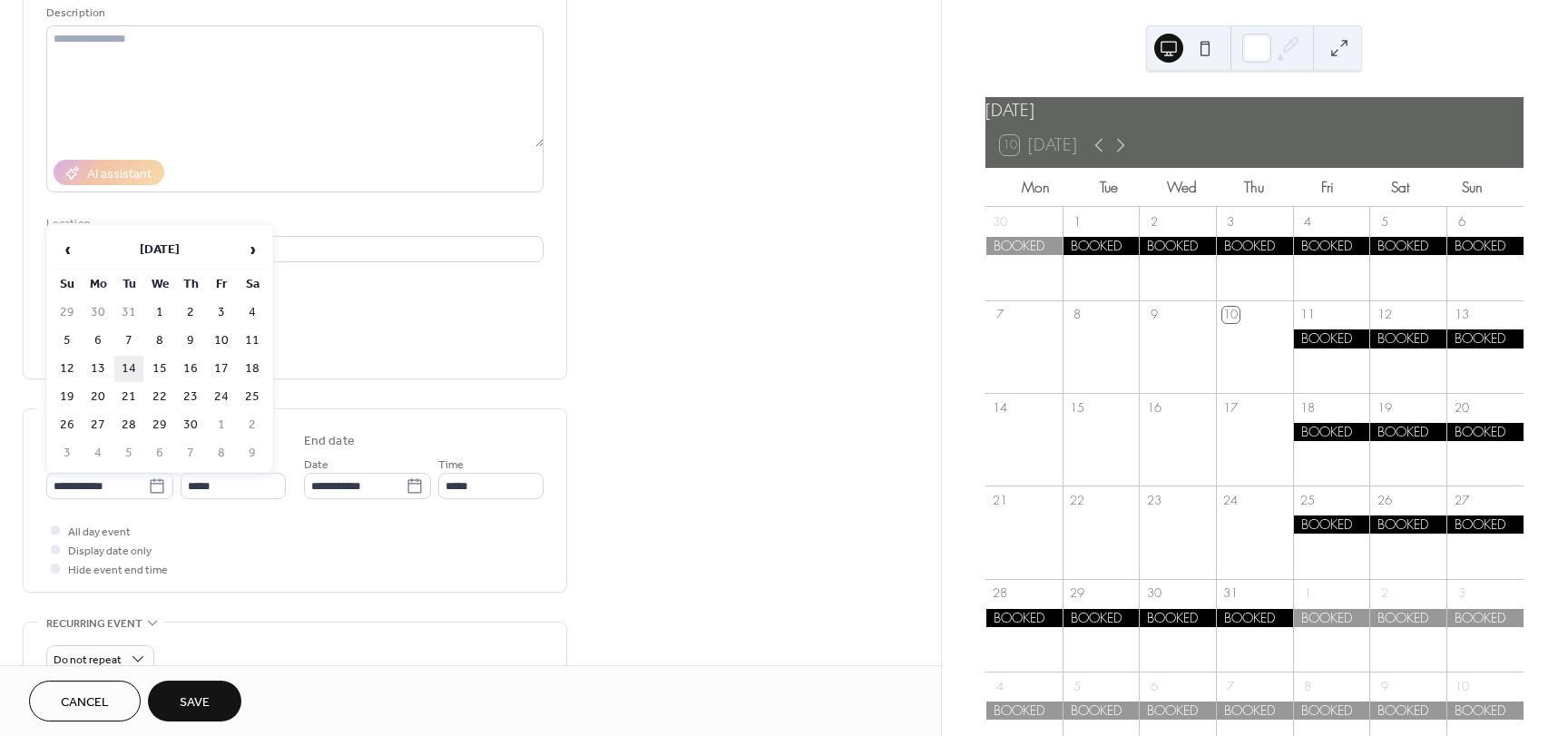 type on "**********" 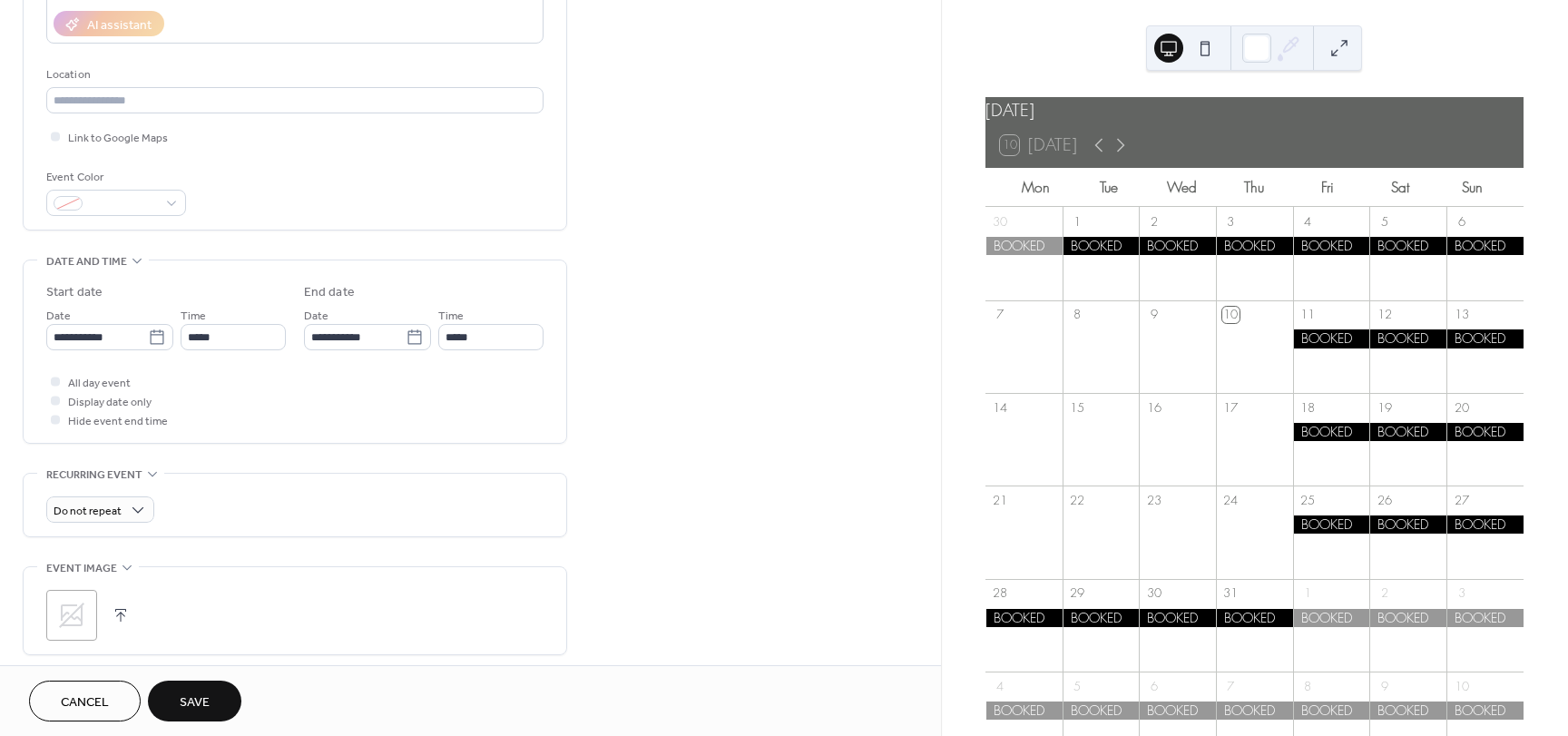 scroll, scrollTop: 363, scrollLeft: 0, axis: vertical 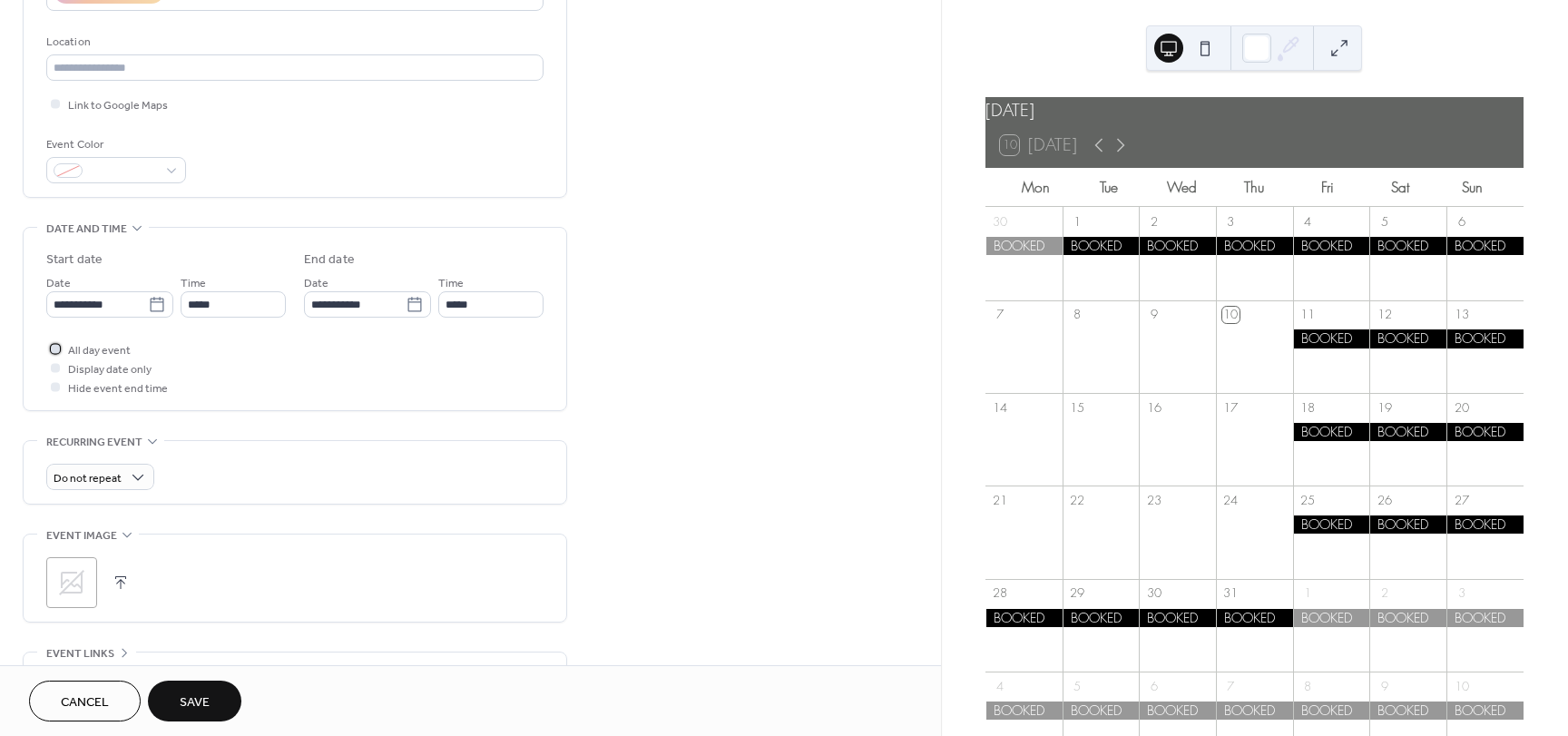 click at bounding box center [55, 348] 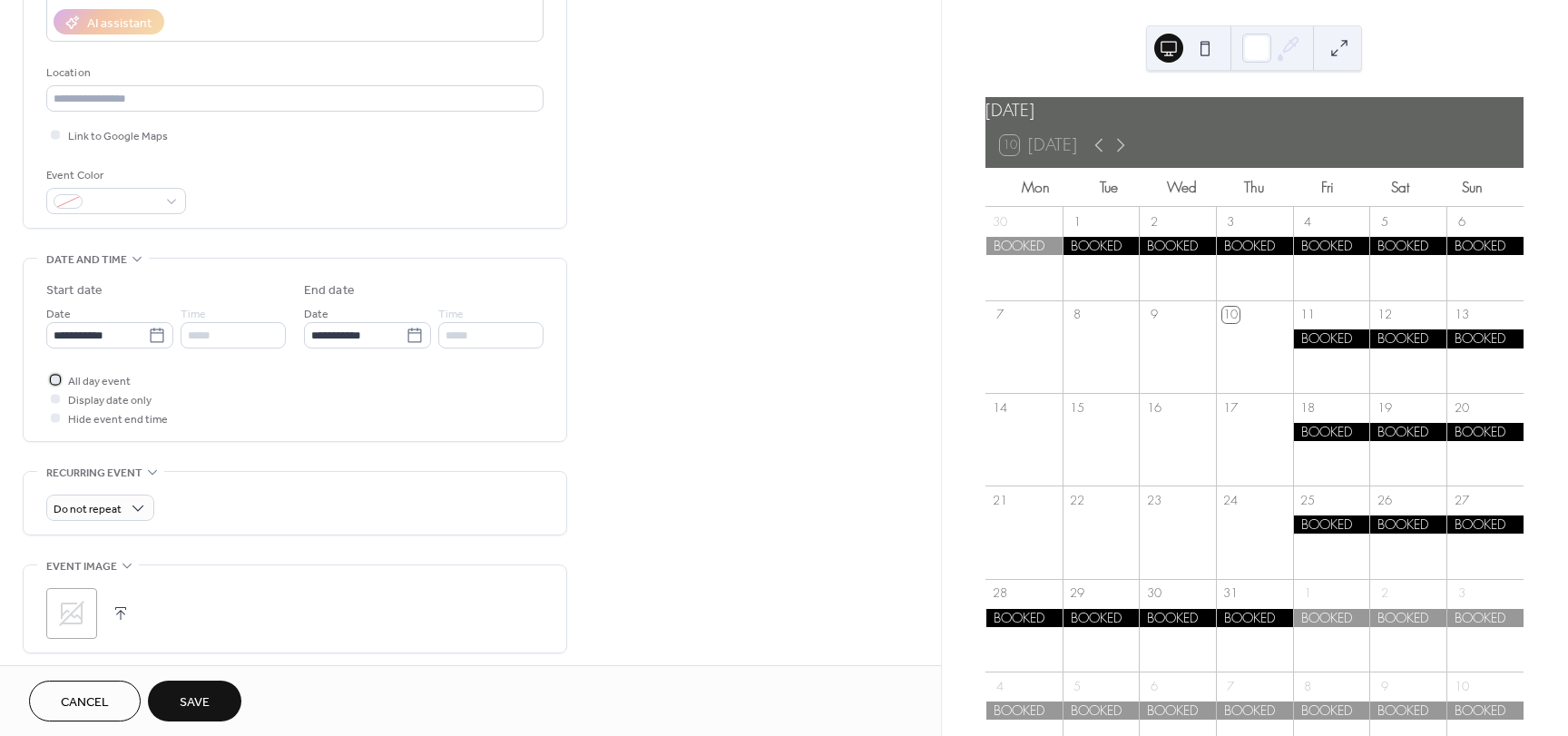 scroll, scrollTop: 363, scrollLeft: 0, axis: vertical 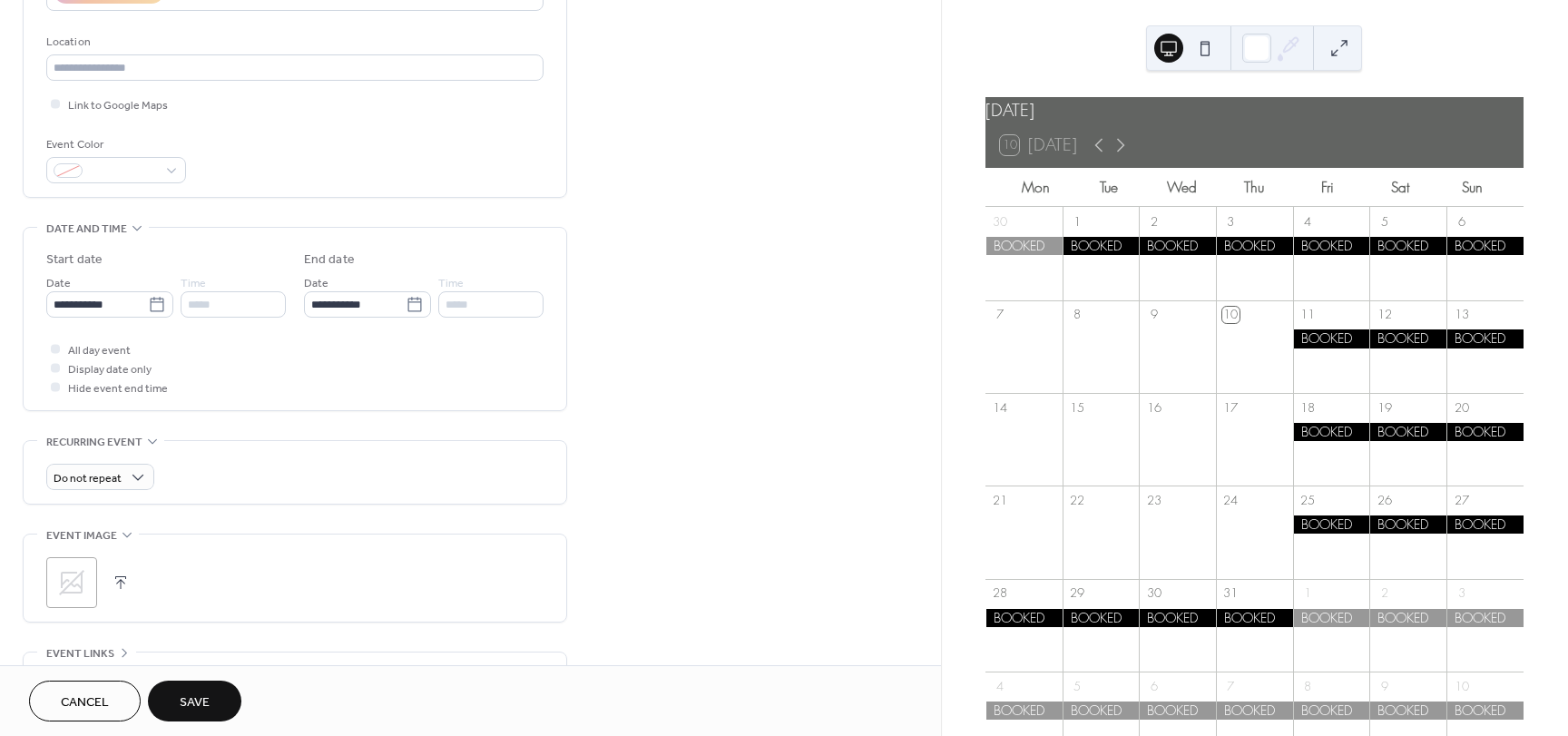 click on "Save" at bounding box center (194, 701) 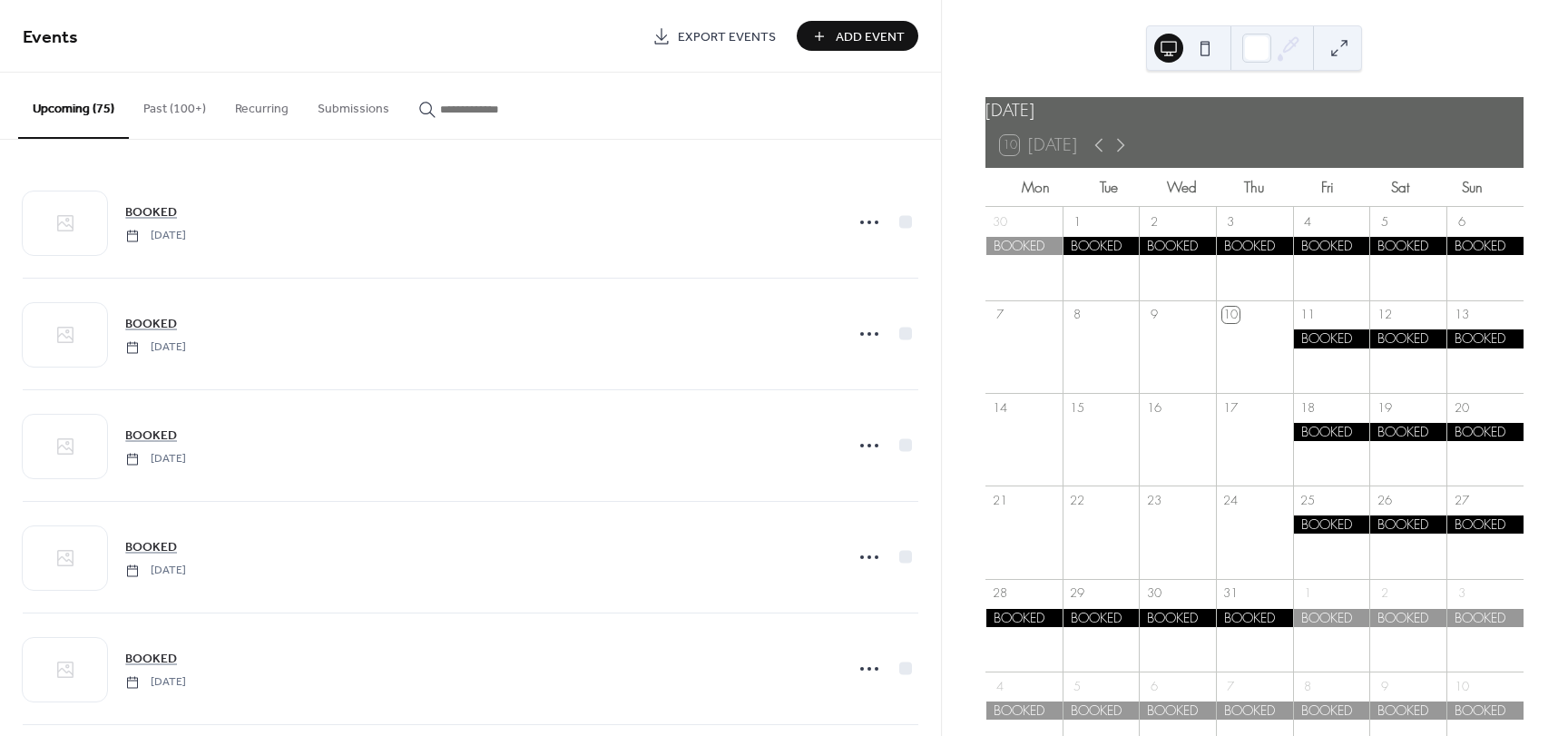 click on "Add Event" at bounding box center (870, 37) 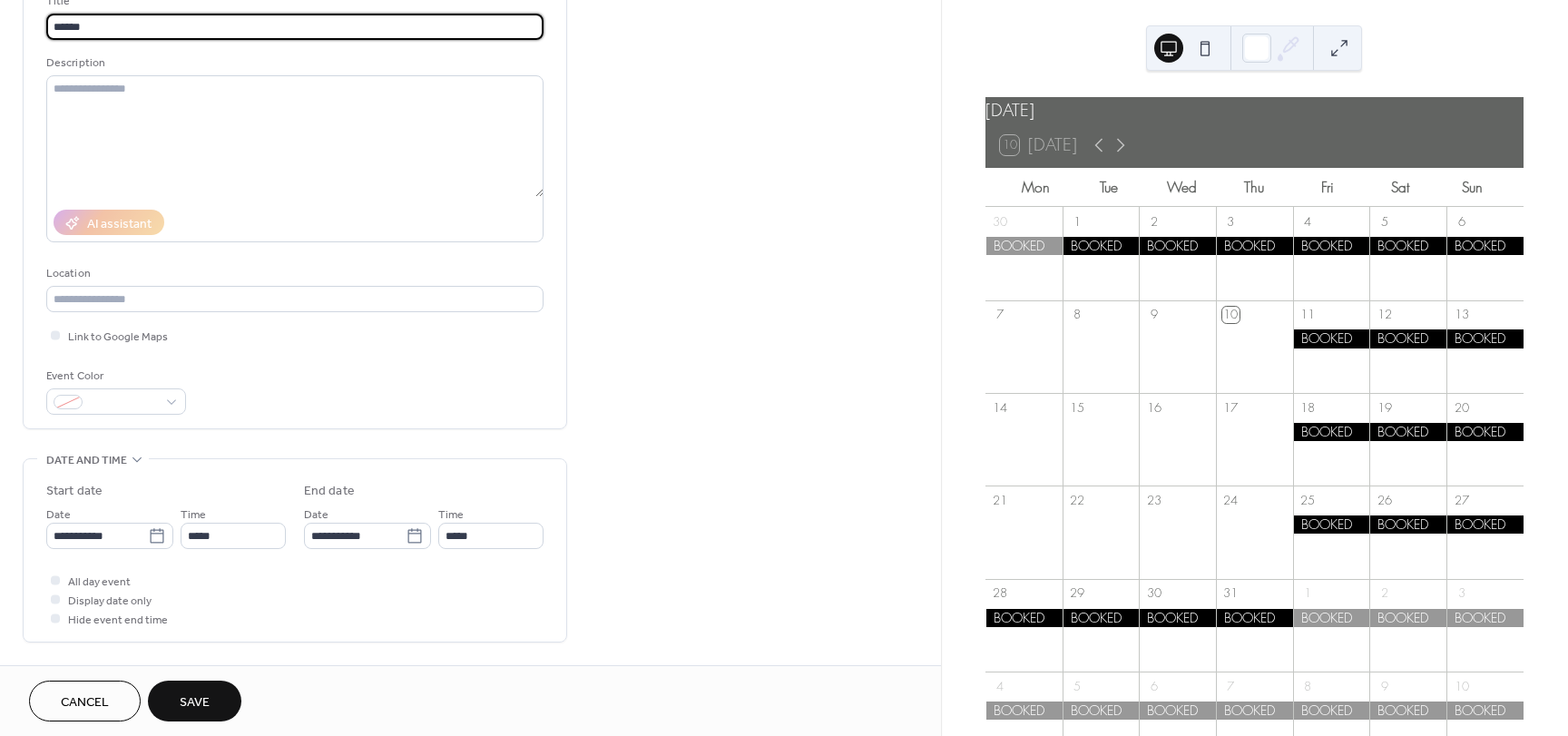 scroll, scrollTop: 182, scrollLeft: 0, axis: vertical 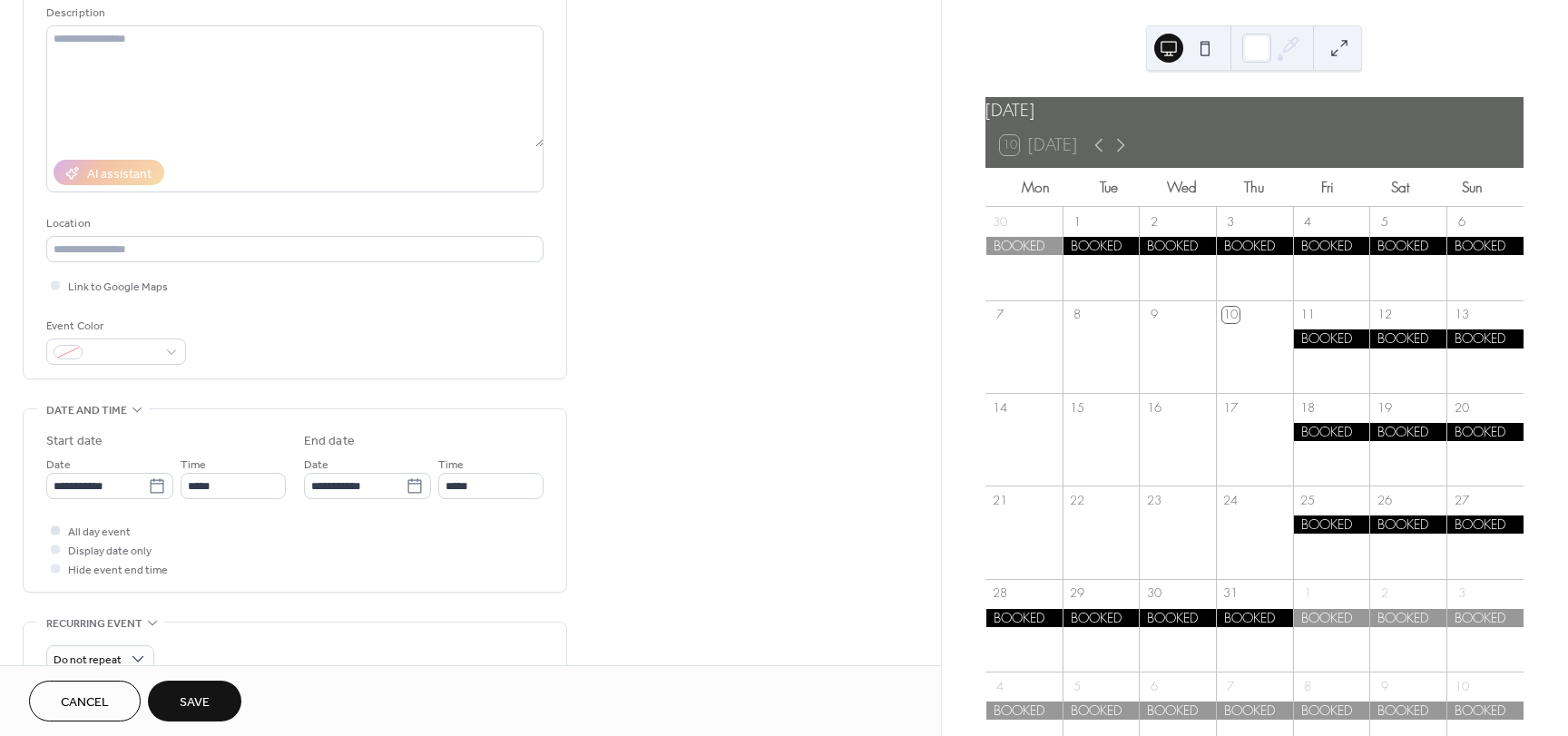 type on "******" 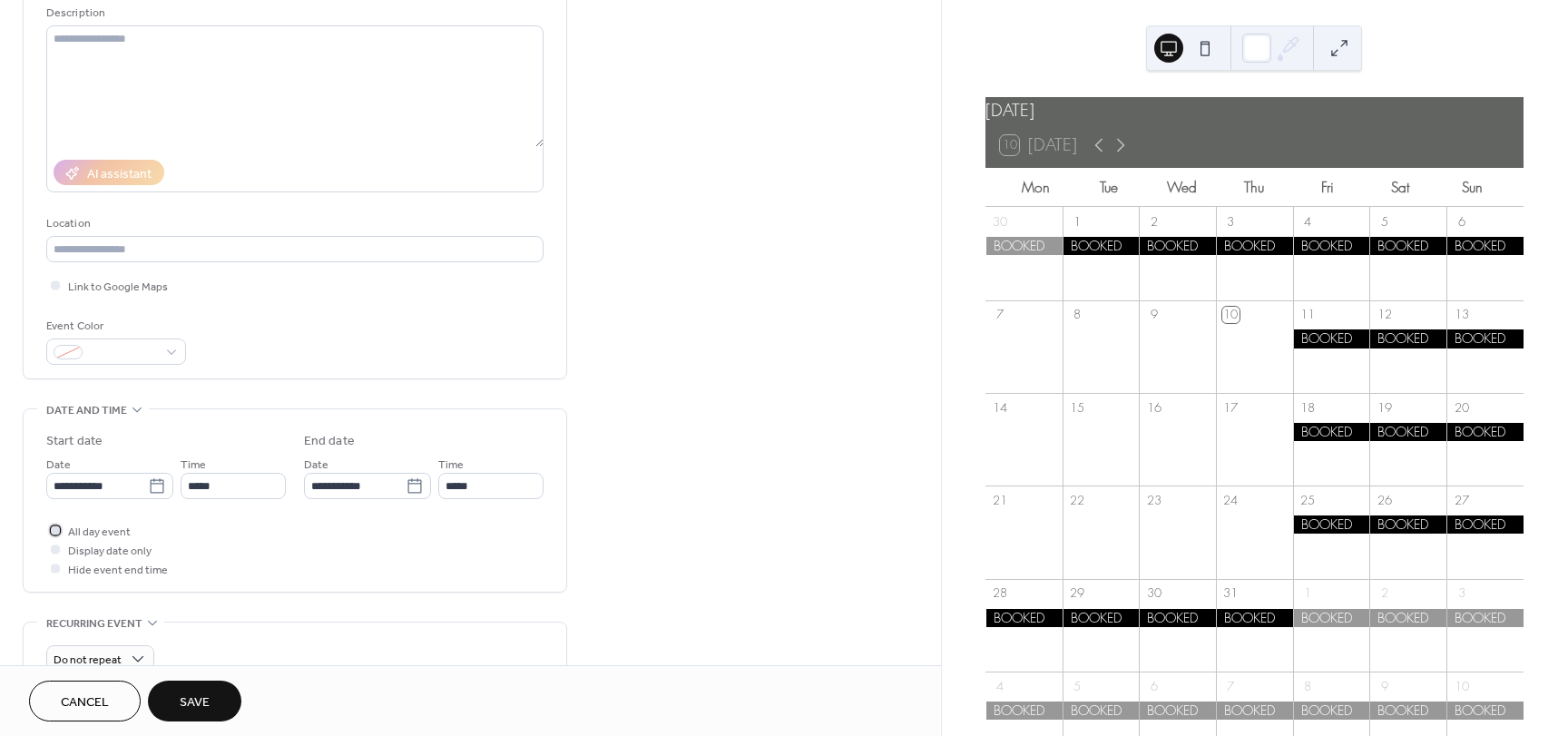 click at bounding box center [55, 530] 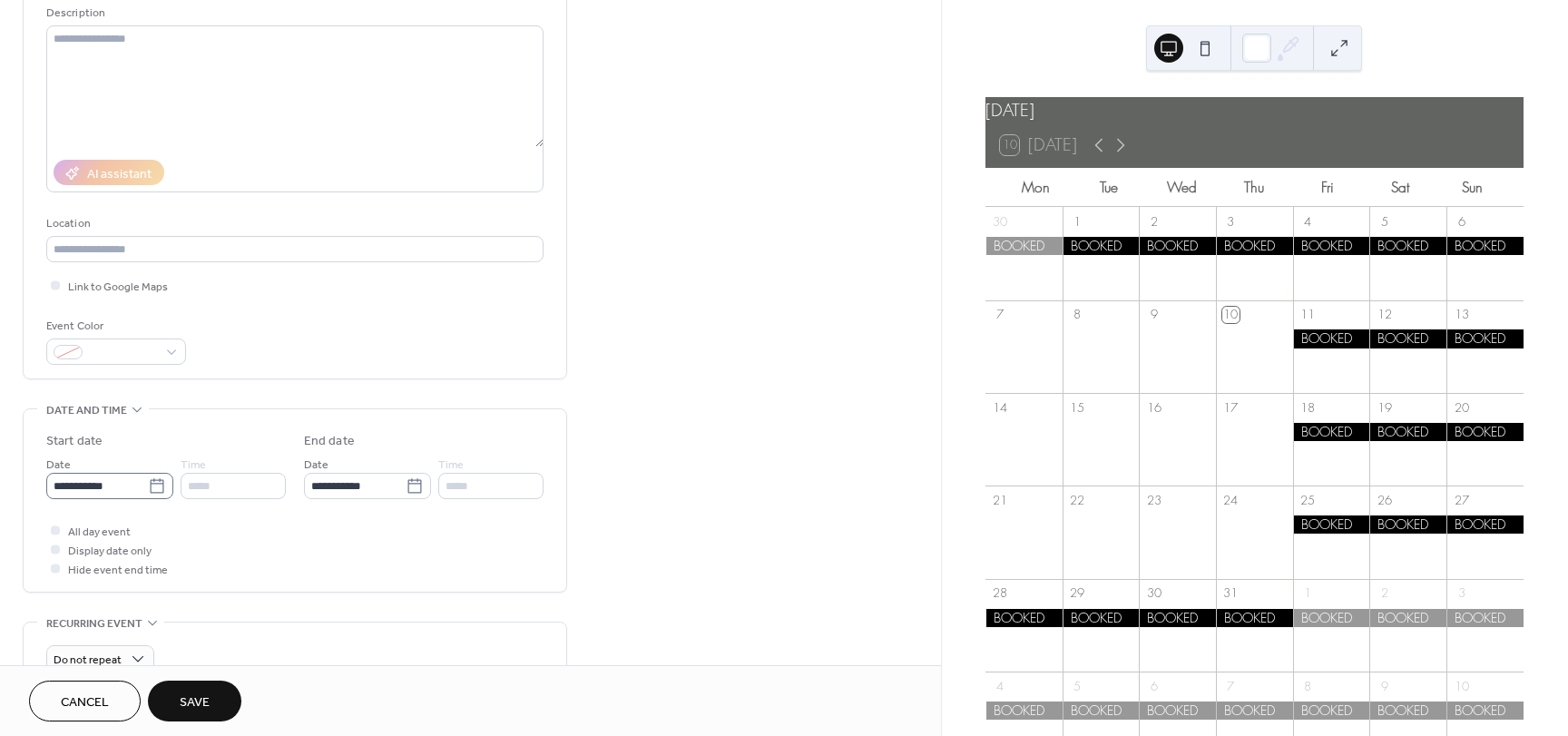 click 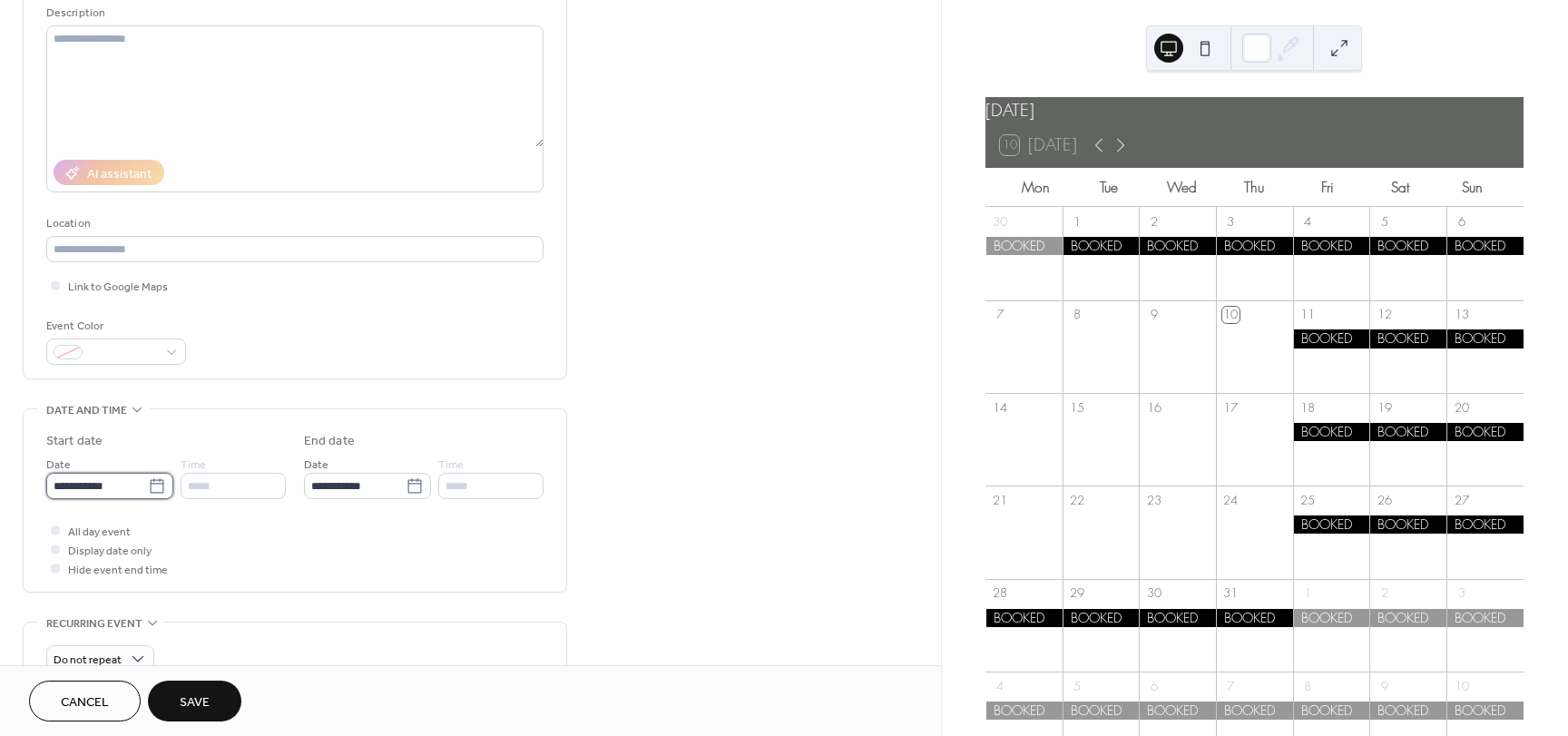 click on "**********" at bounding box center (97, 486) 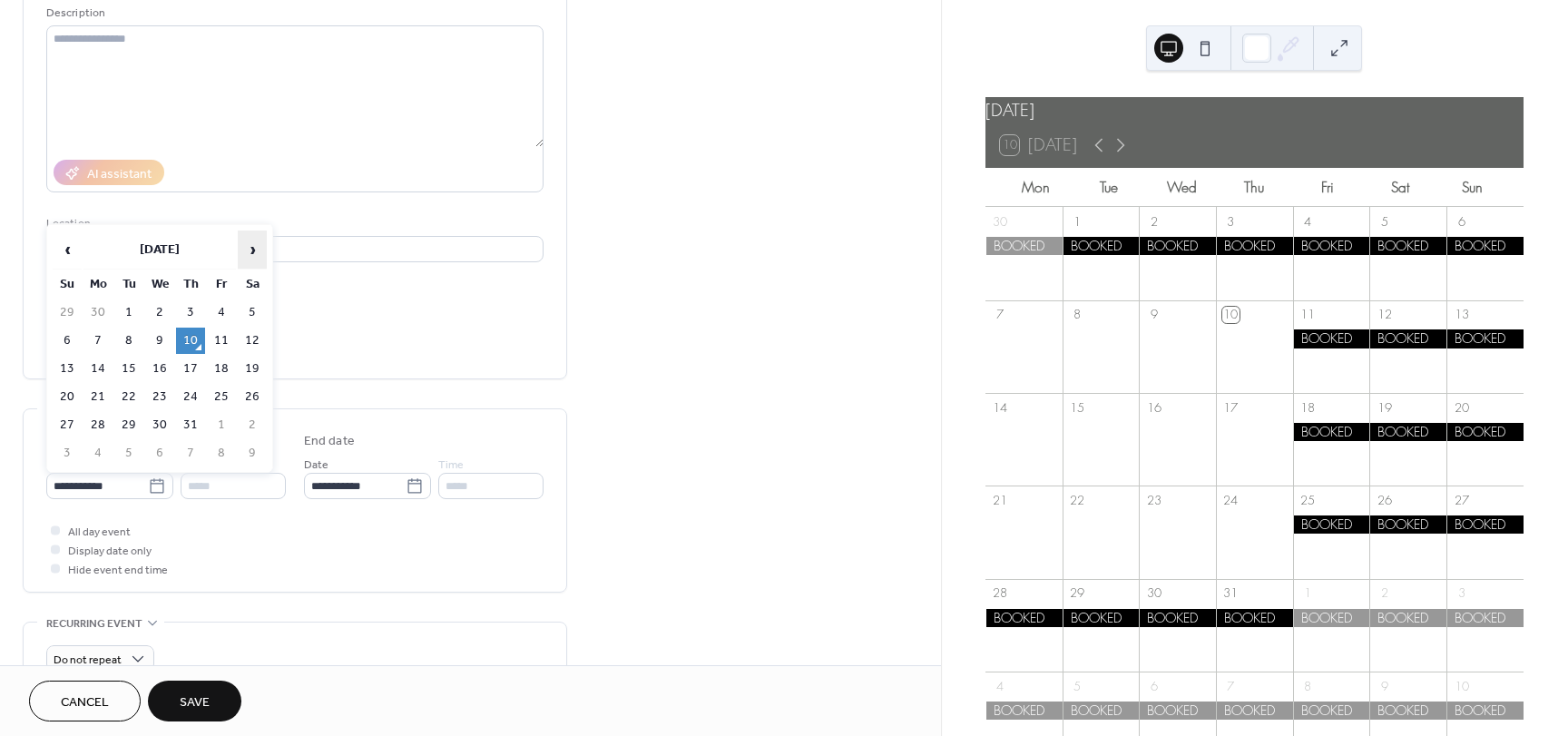 click on "›" at bounding box center (252, 250) 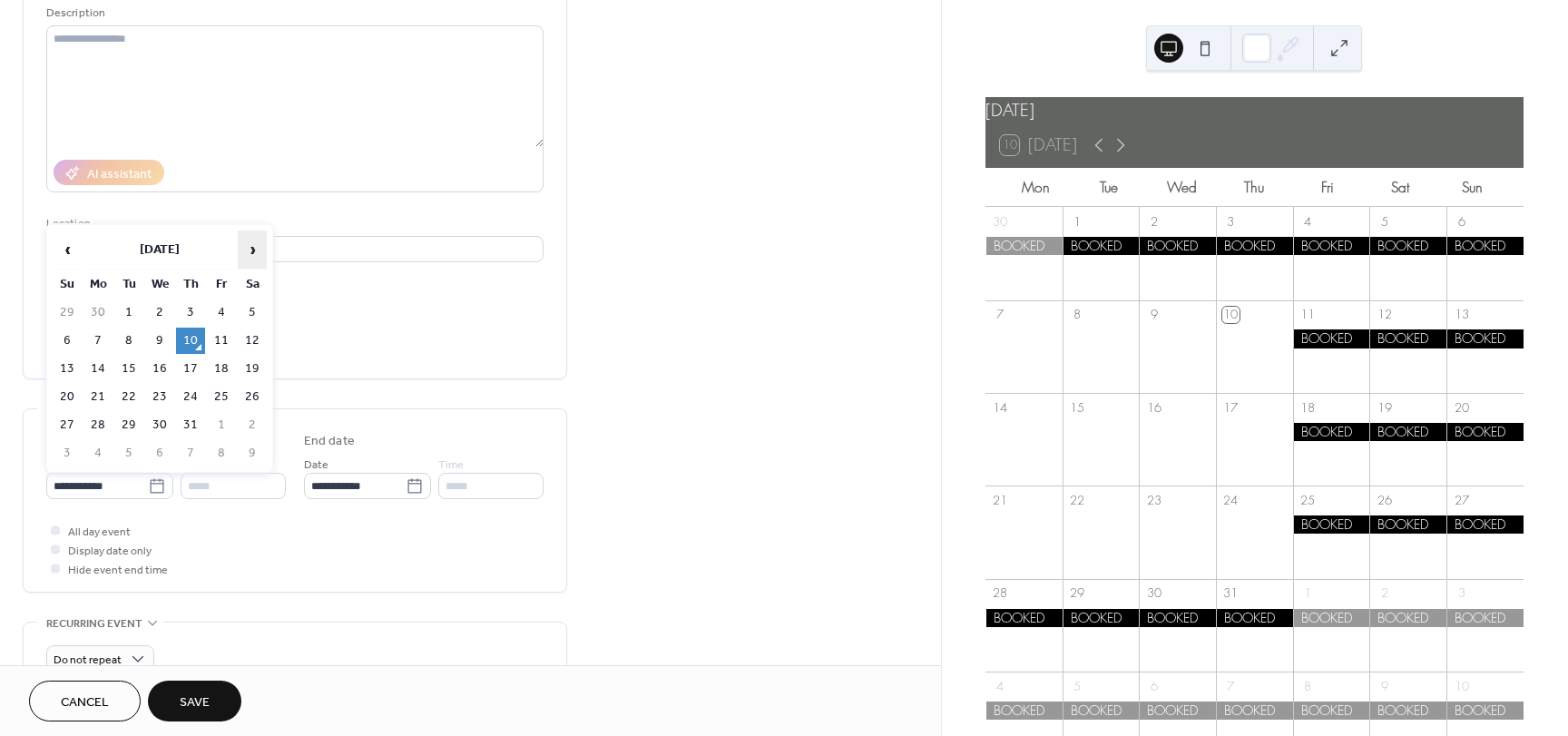 click on "›" at bounding box center (252, 250) 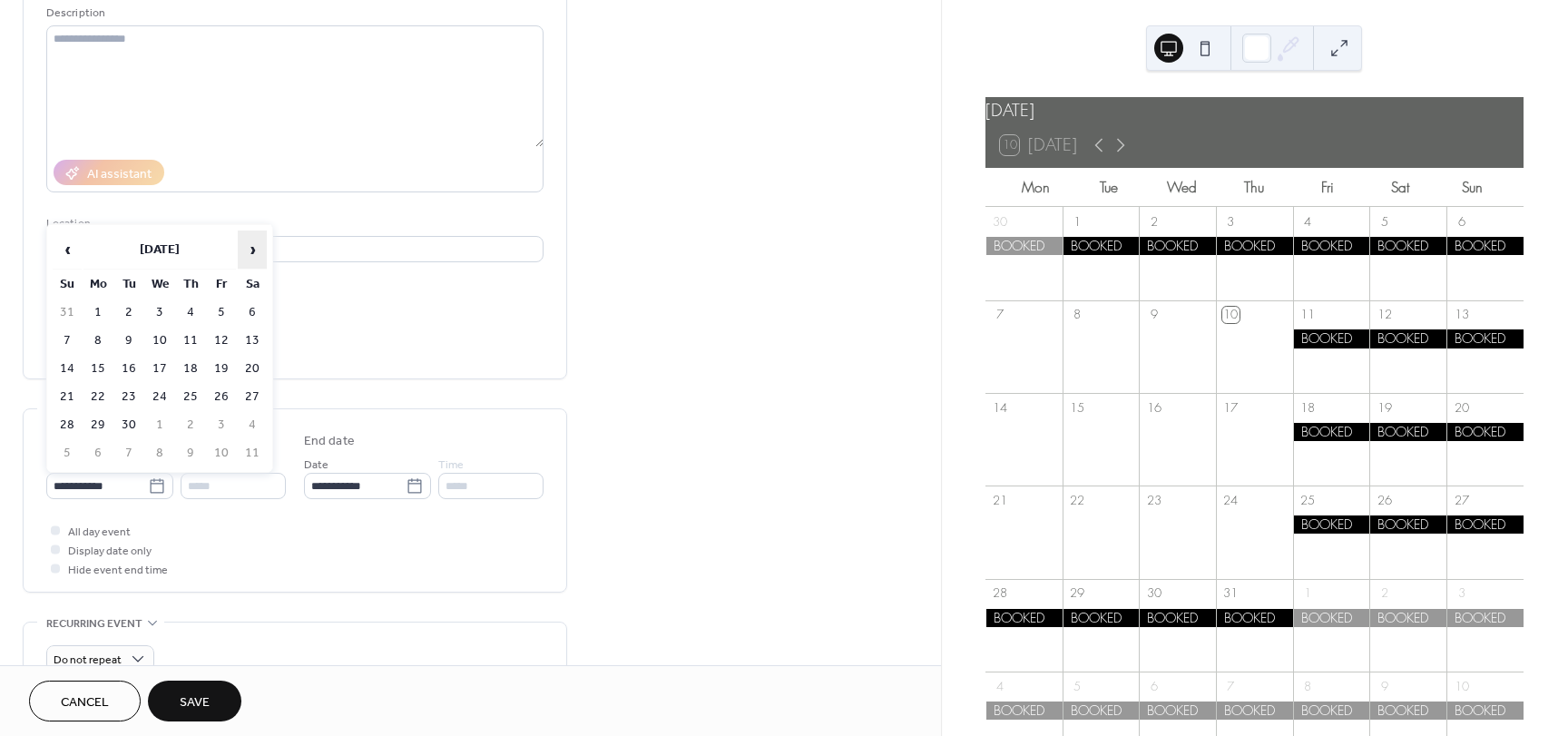 click on "›" at bounding box center [252, 250] 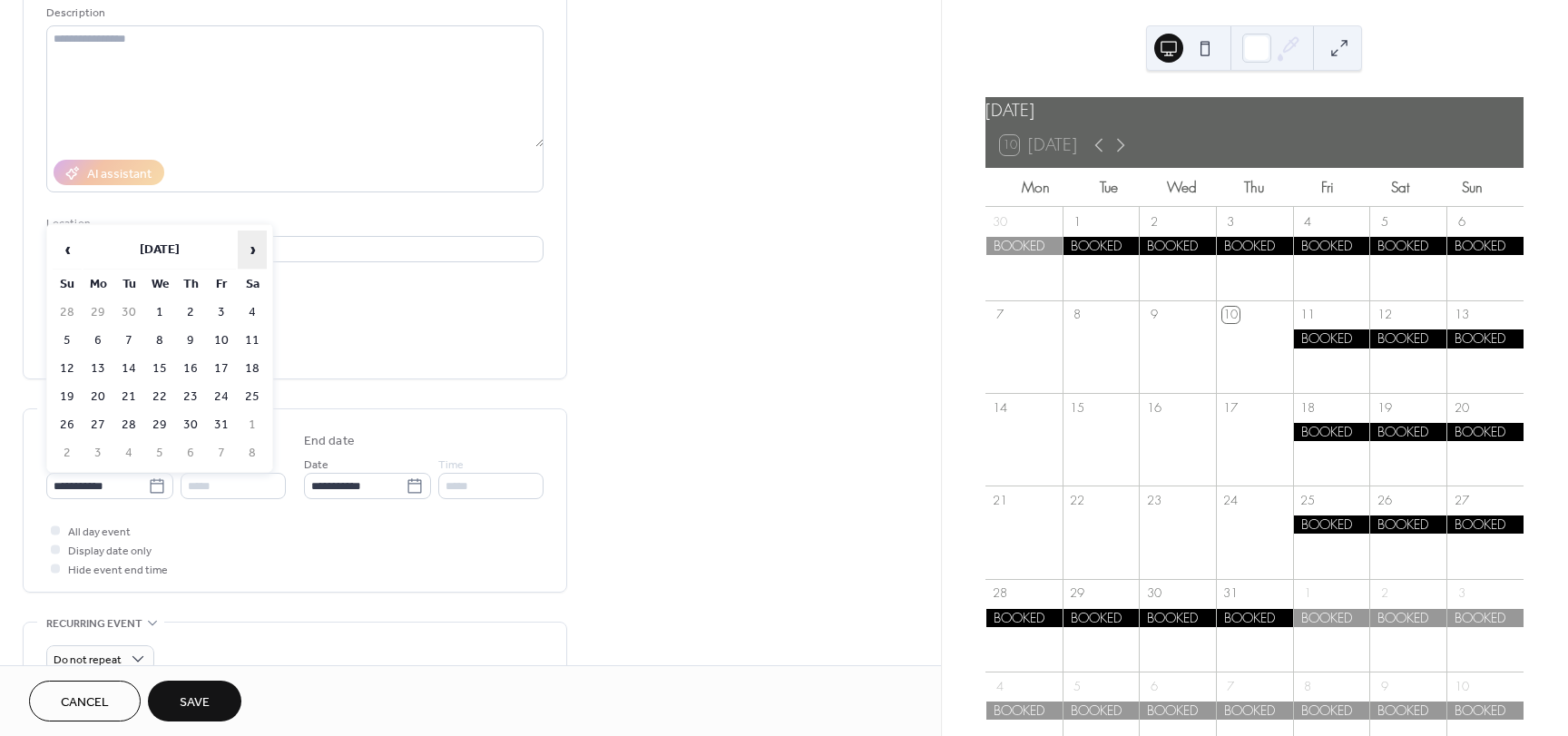 click on "›" at bounding box center (252, 250) 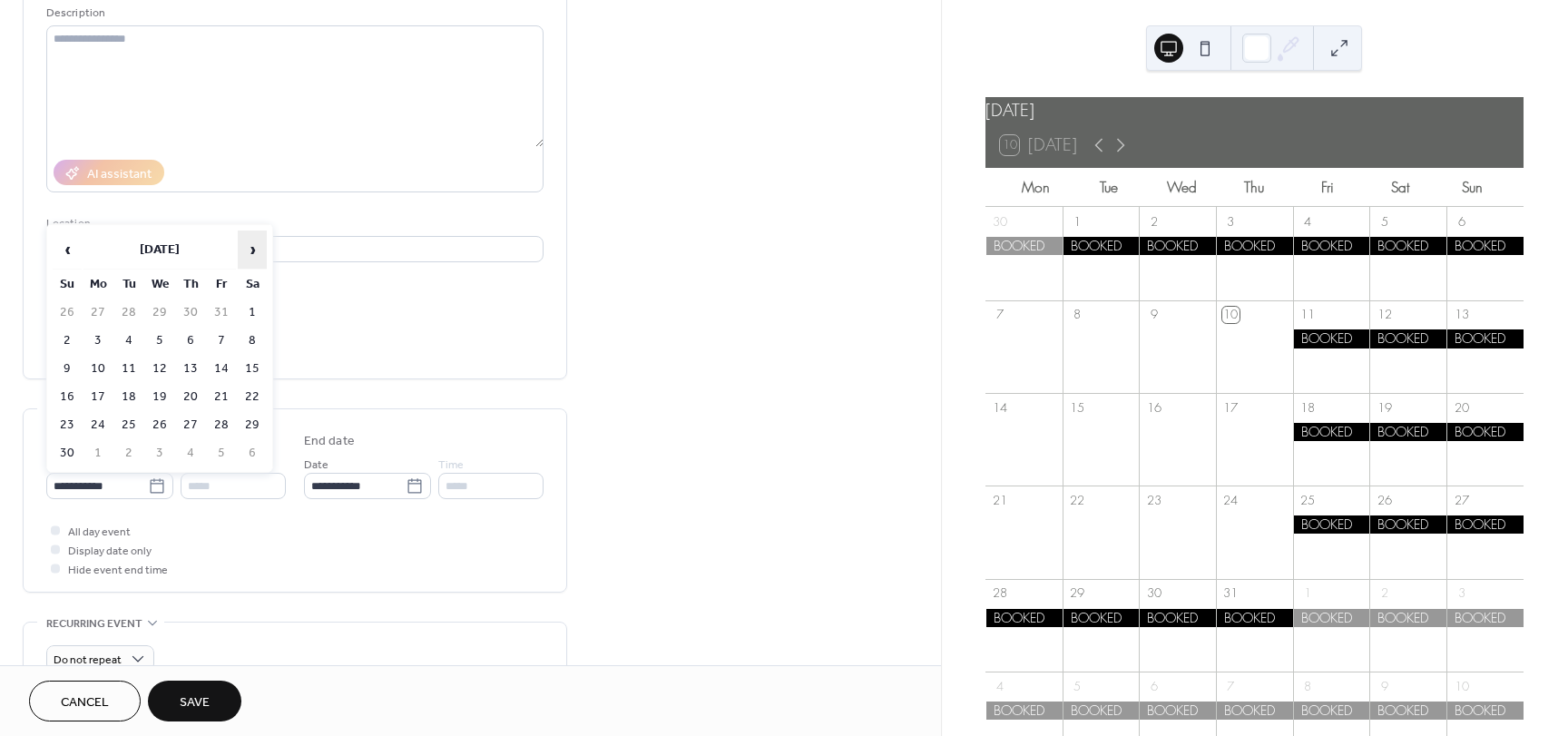 click on "›" at bounding box center (252, 250) 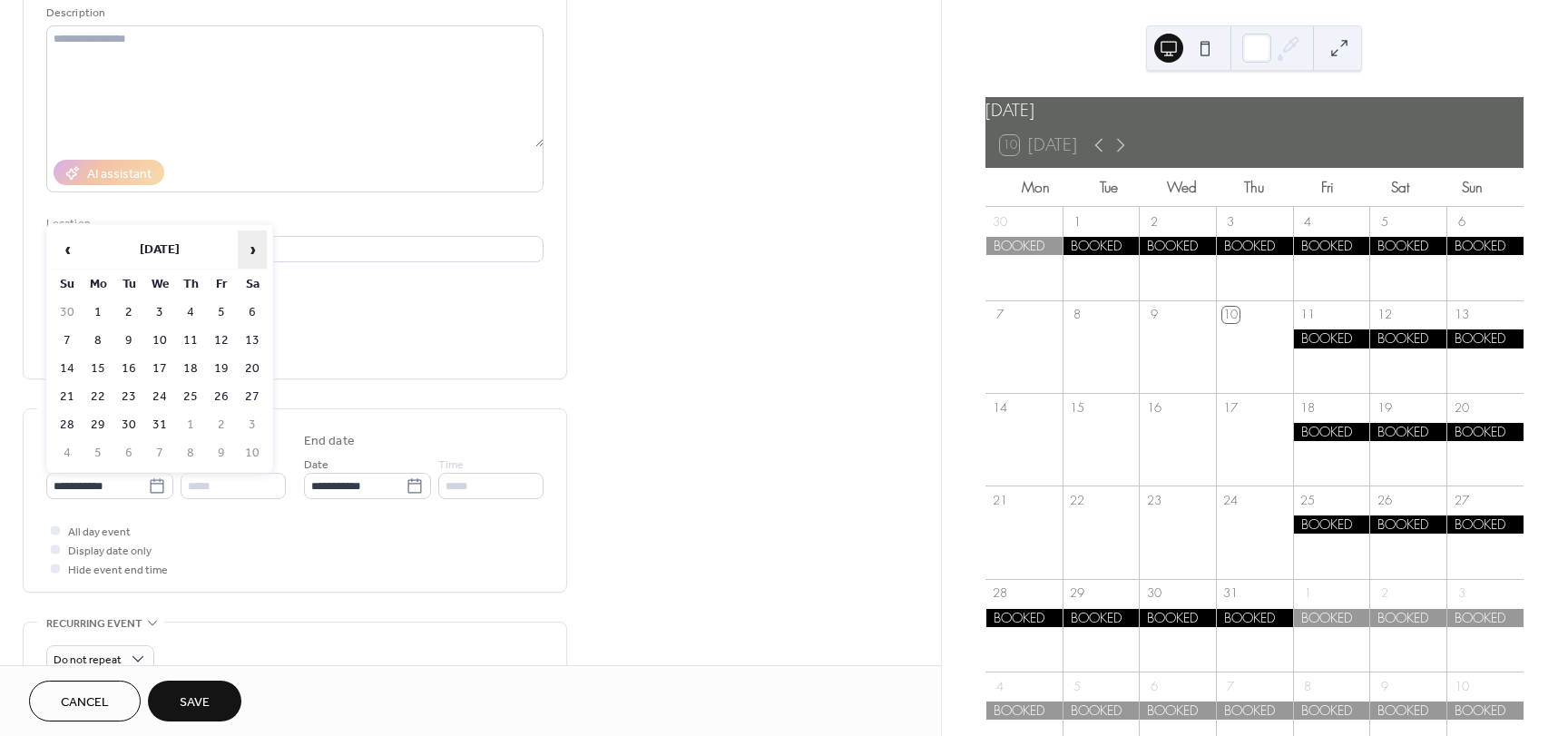 click on "›" at bounding box center (252, 250) 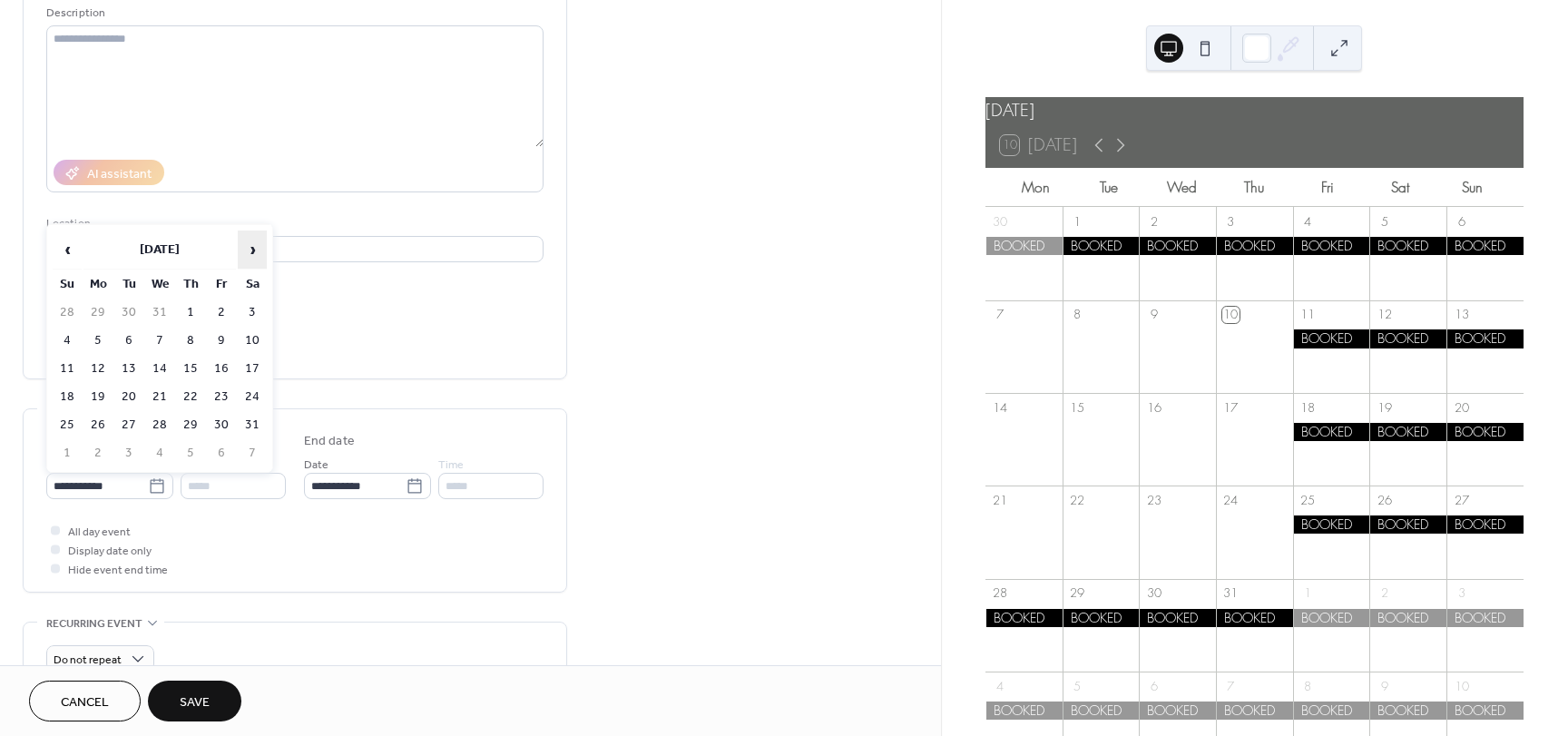 click on "›" at bounding box center [252, 250] 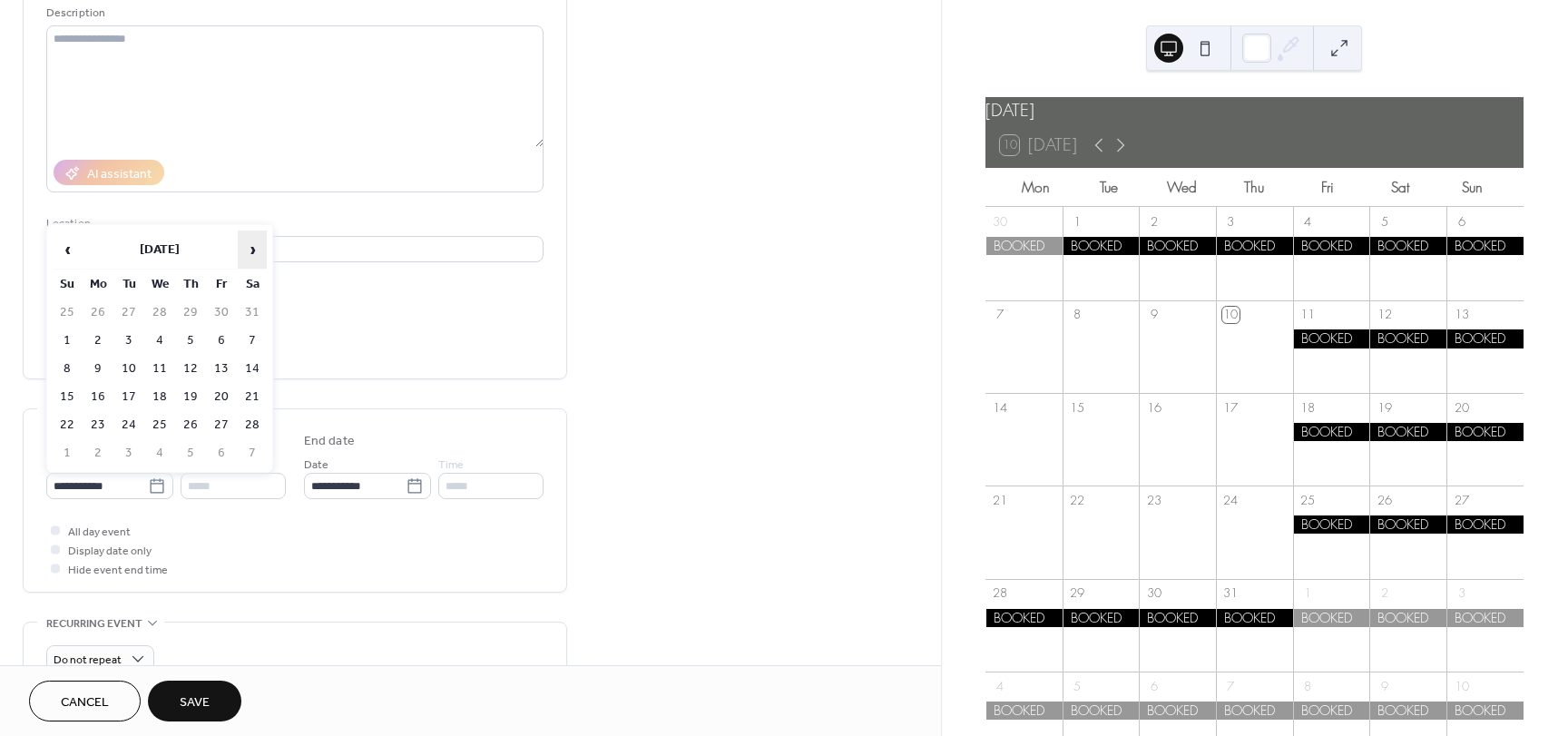 click on "›" at bounding box center [252, 250] 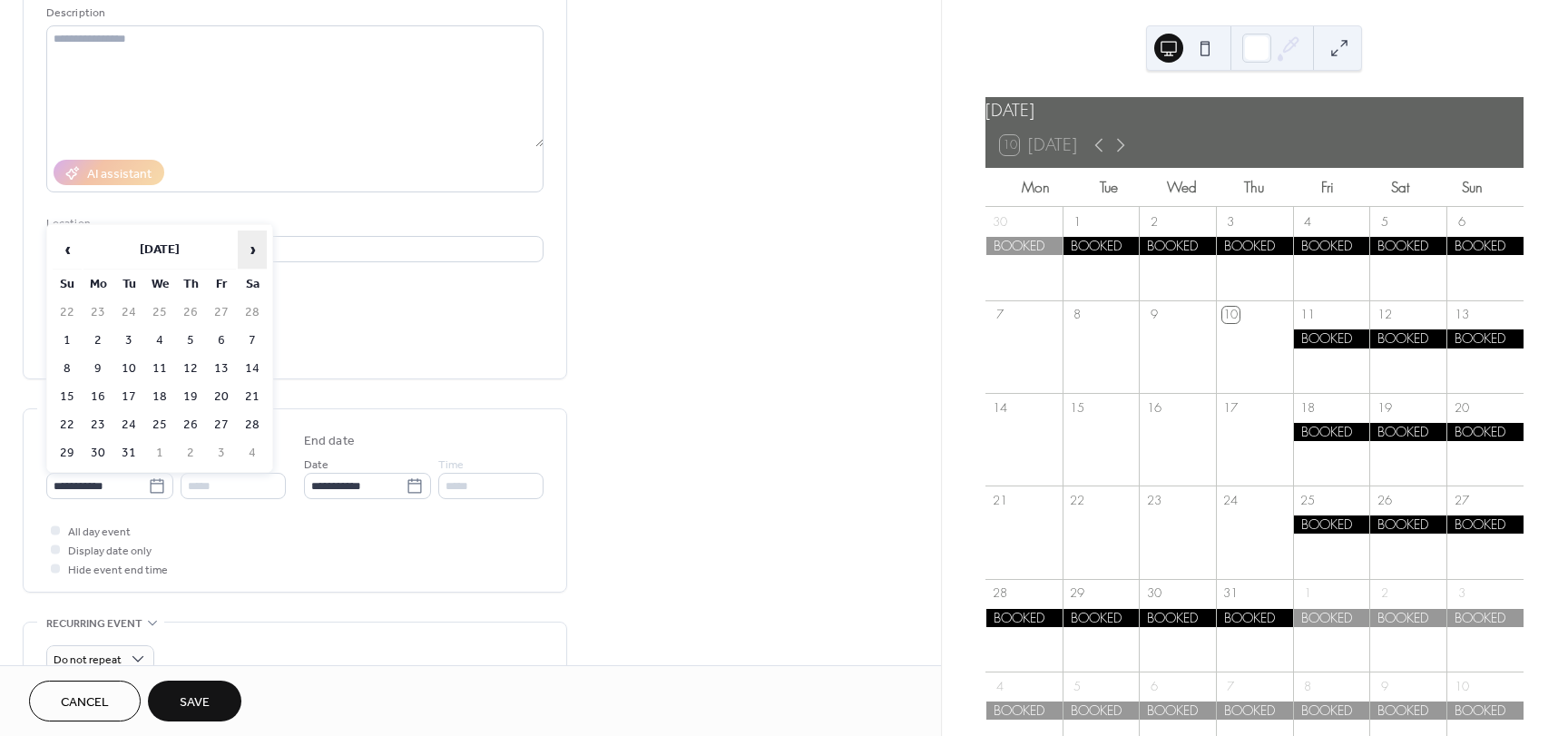 click on "›" at bounding box center (252, 250) 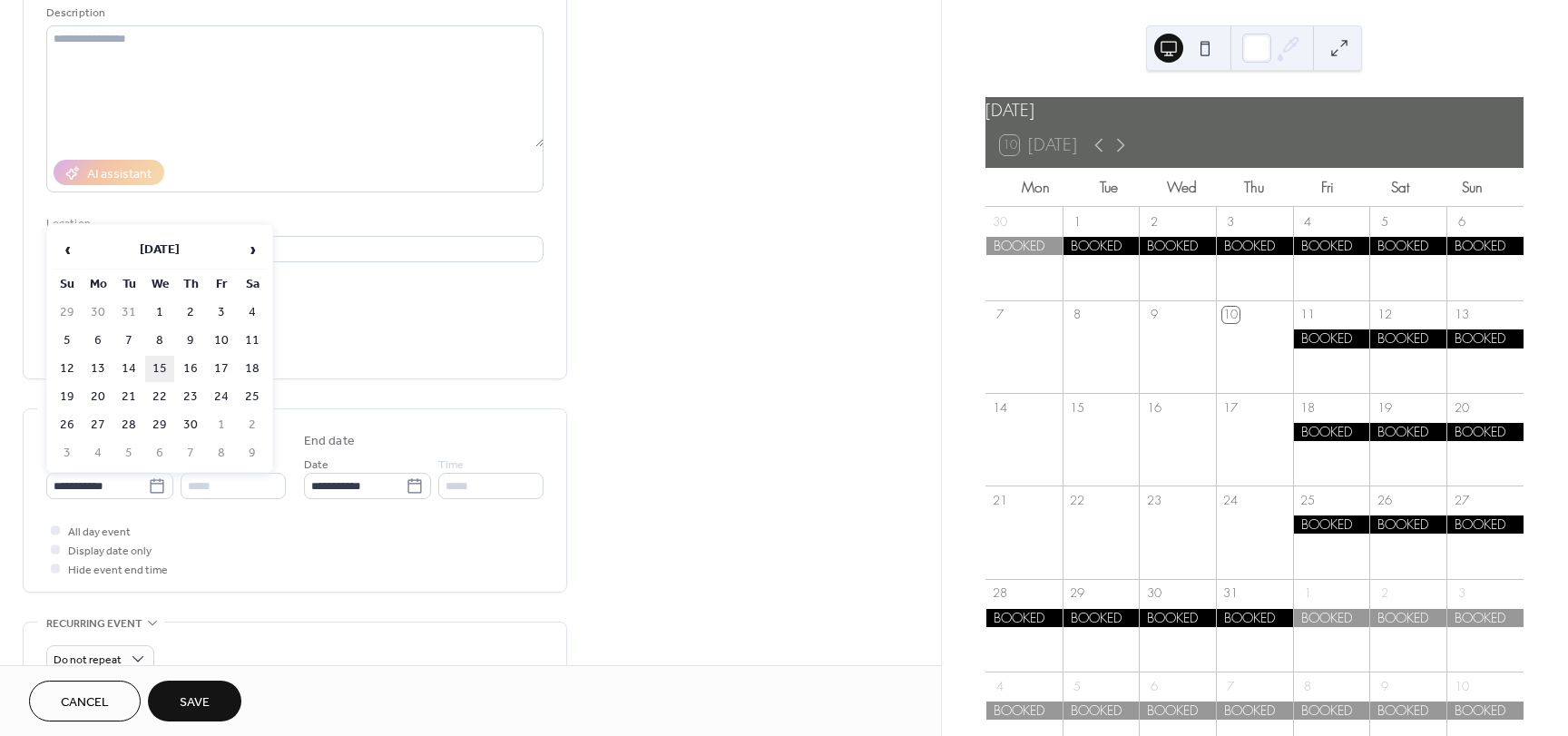 click on "15" at bounding box center [160, 368] 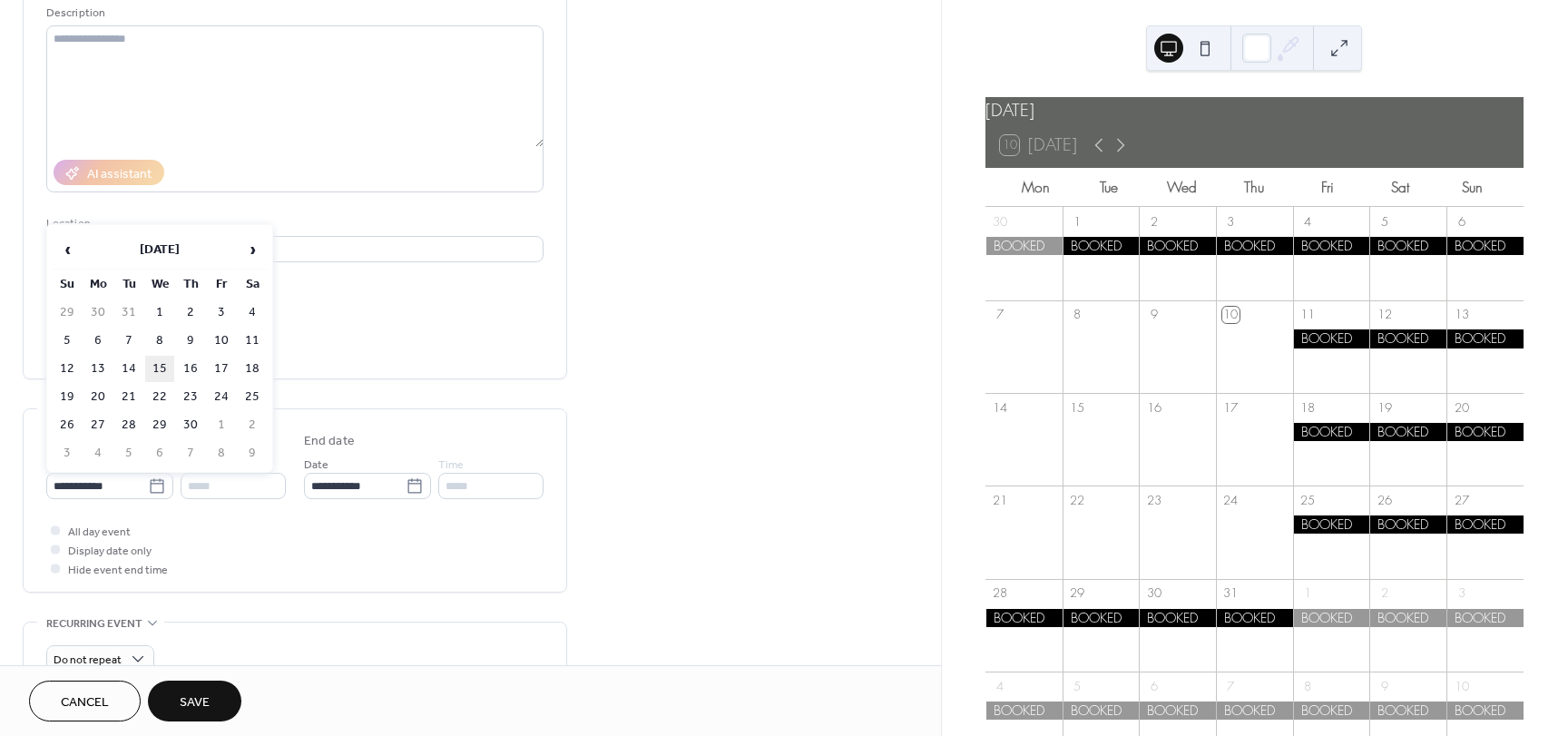 type on "**********" 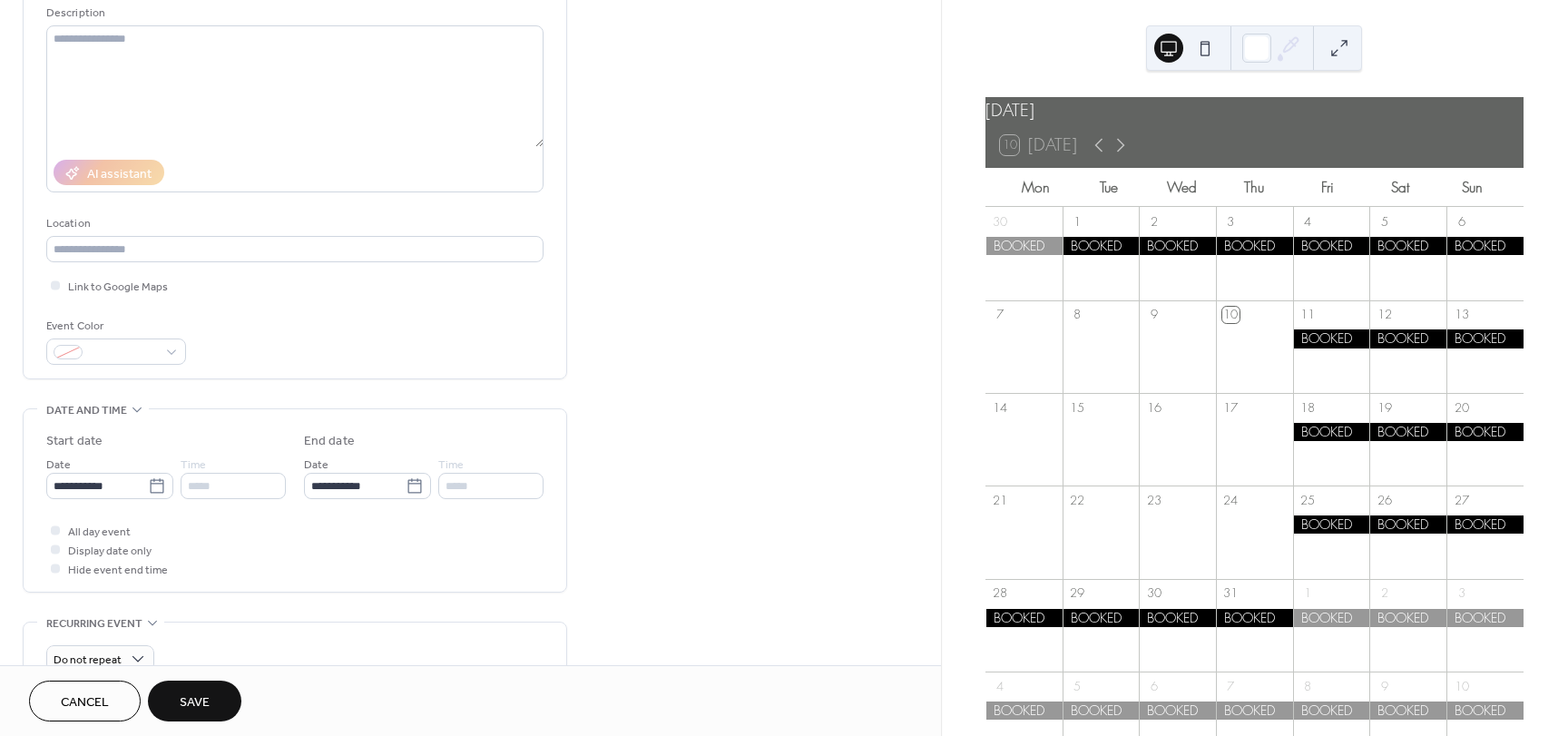 click on "Save" at bounding box center (194, 701) 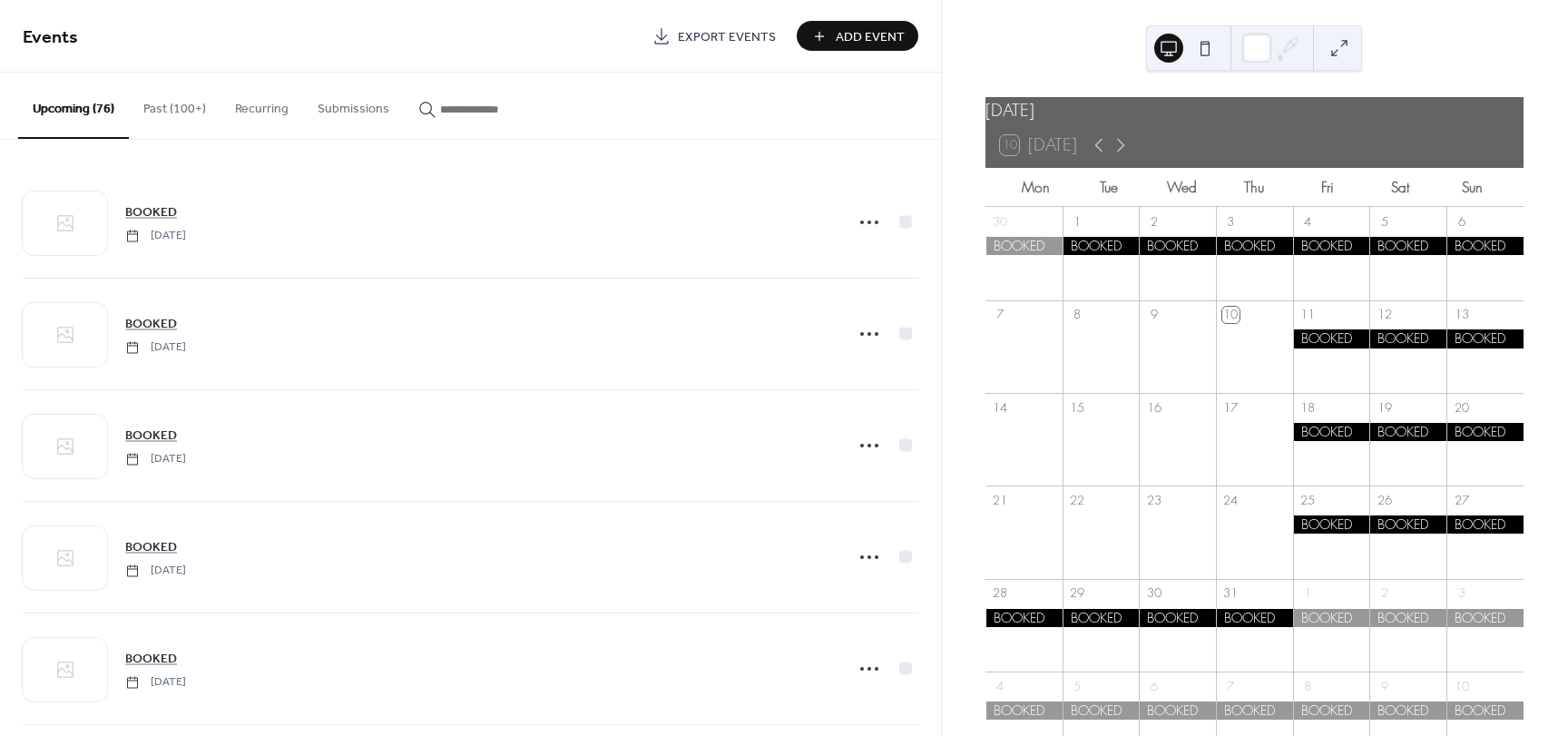 click on "Add Event" at bounding box center [870, 37] 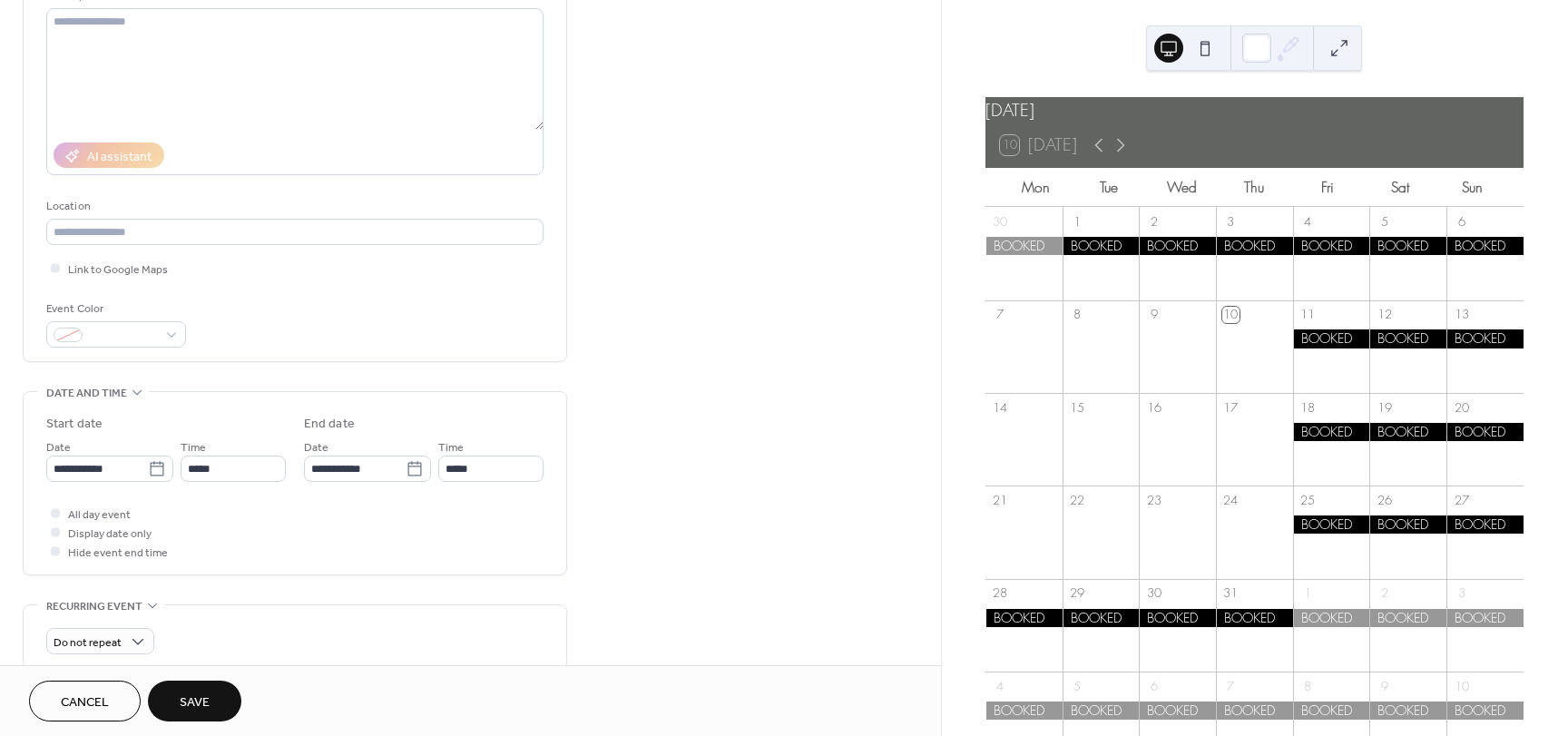 scroll, scrollTop: 272, scrollLeft: 0, axis: vertical 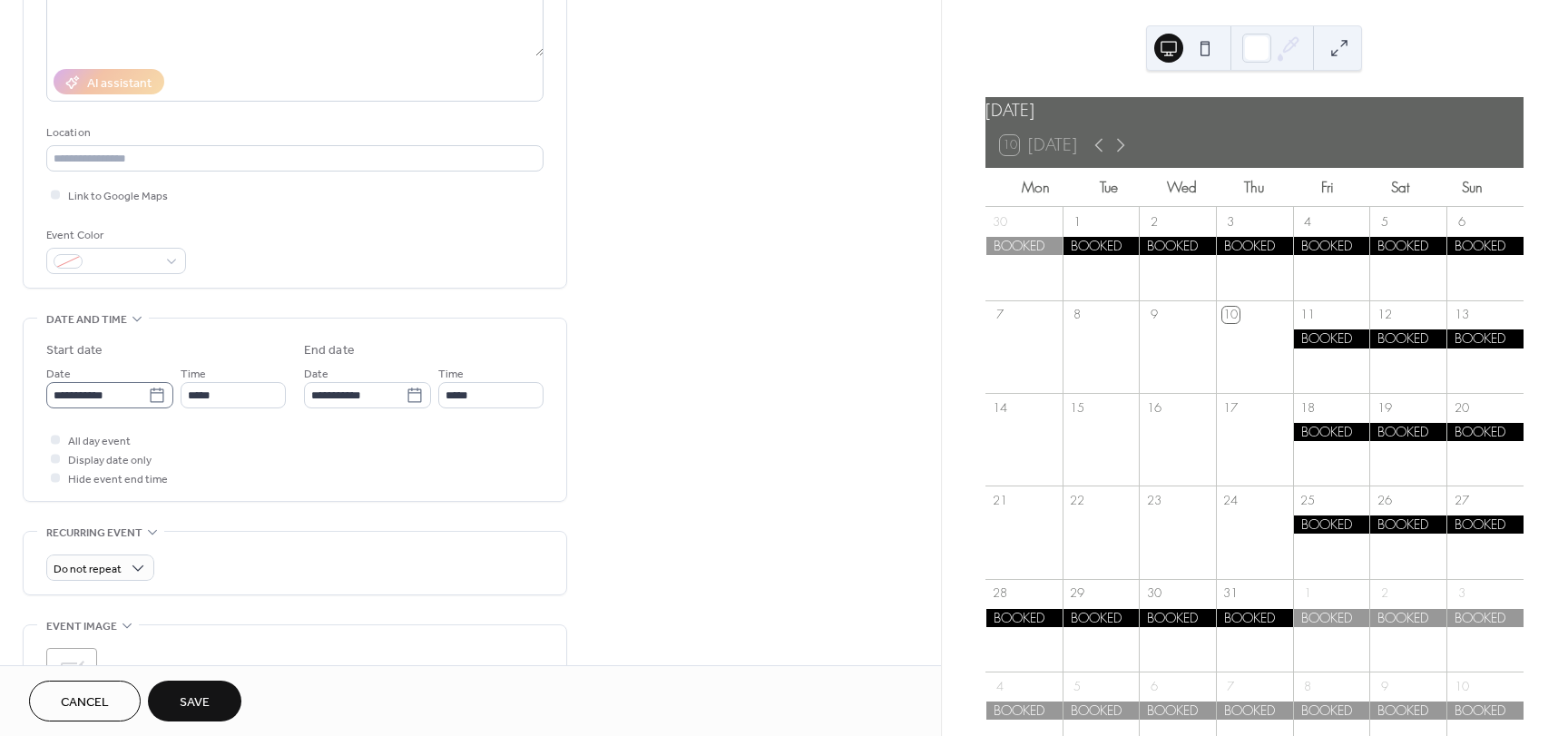 type on "******" 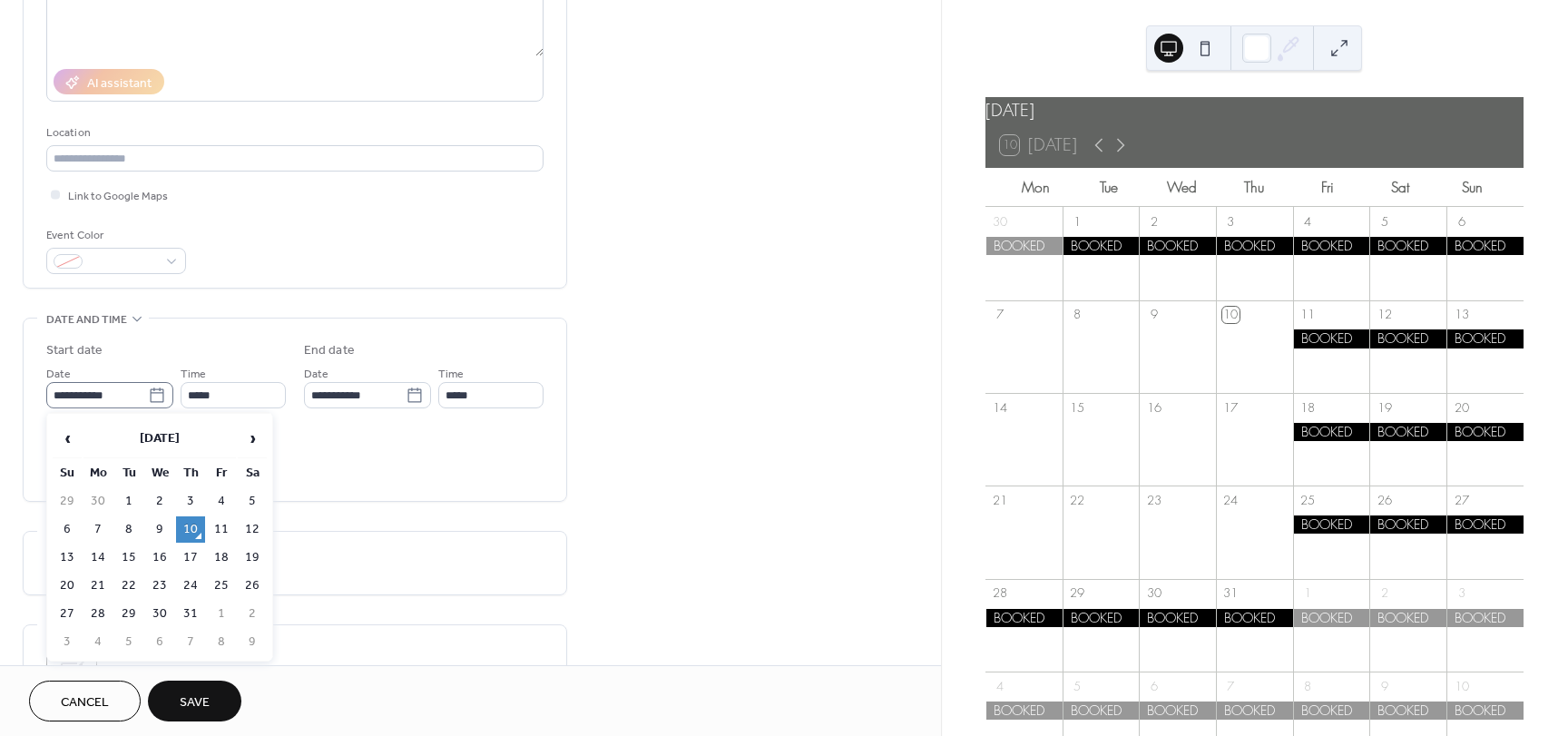 click 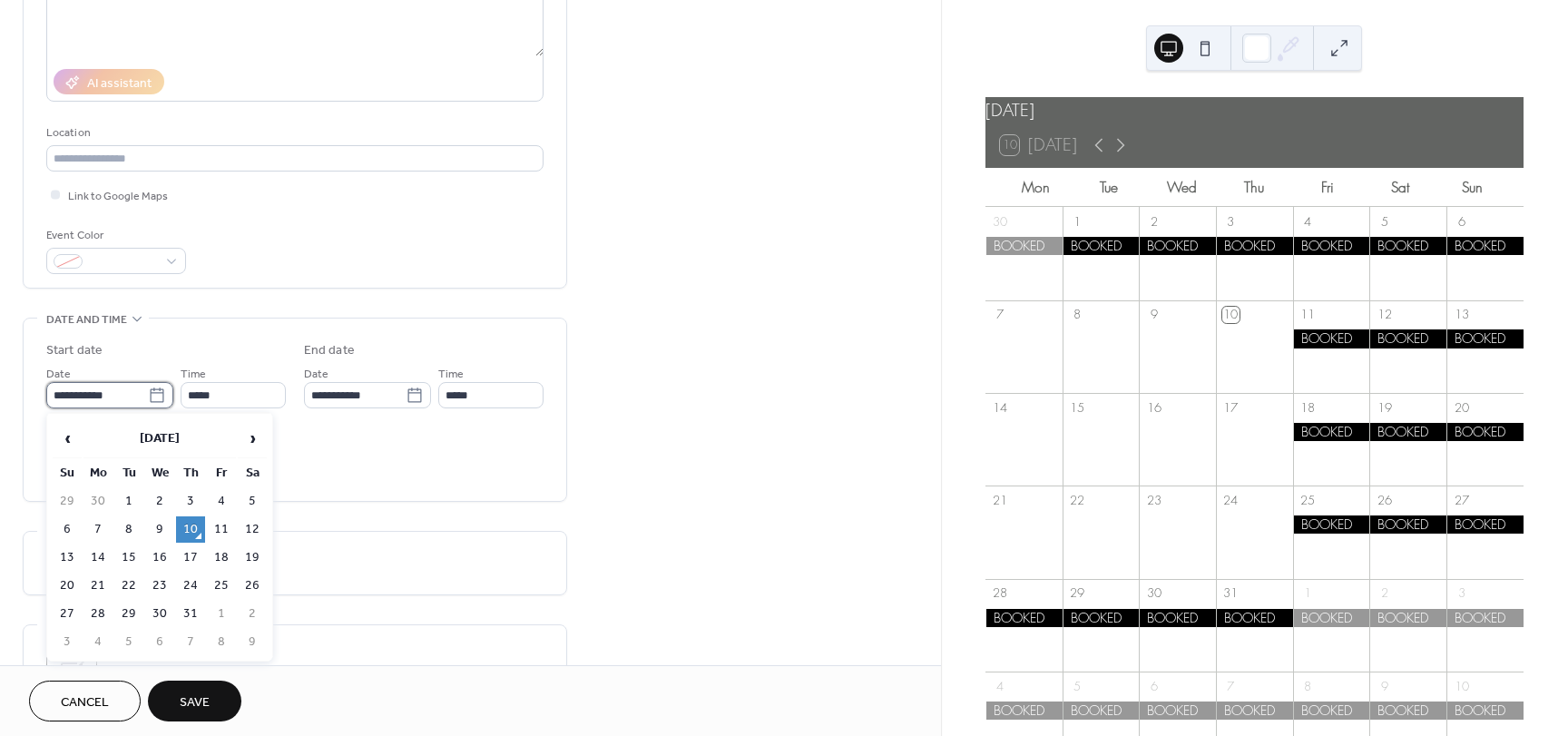 click on "**********" at bounding box center [97, 395] 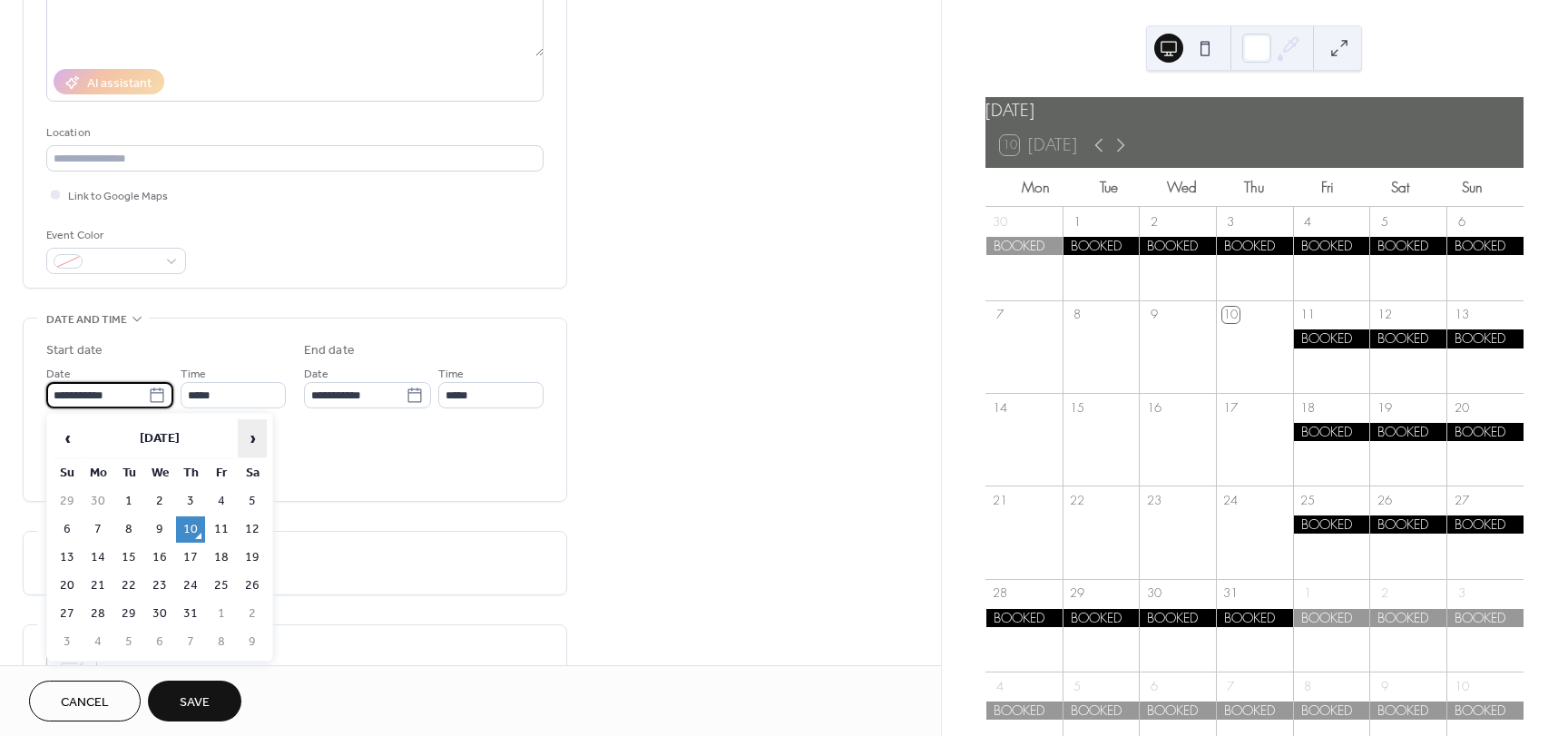 click on "›" at bounding box center [252, 438] 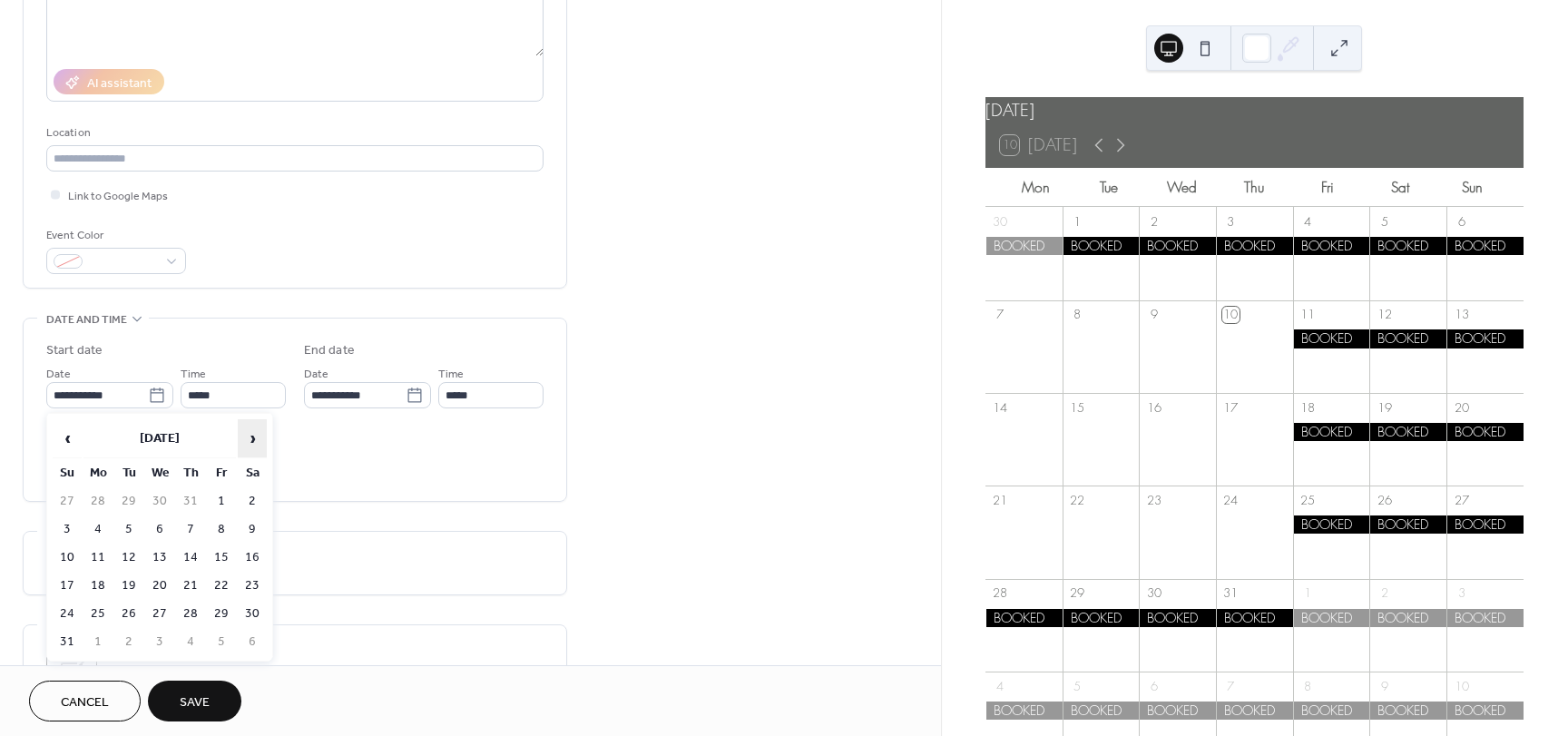 click on "›" at bounding box center [252, 438] 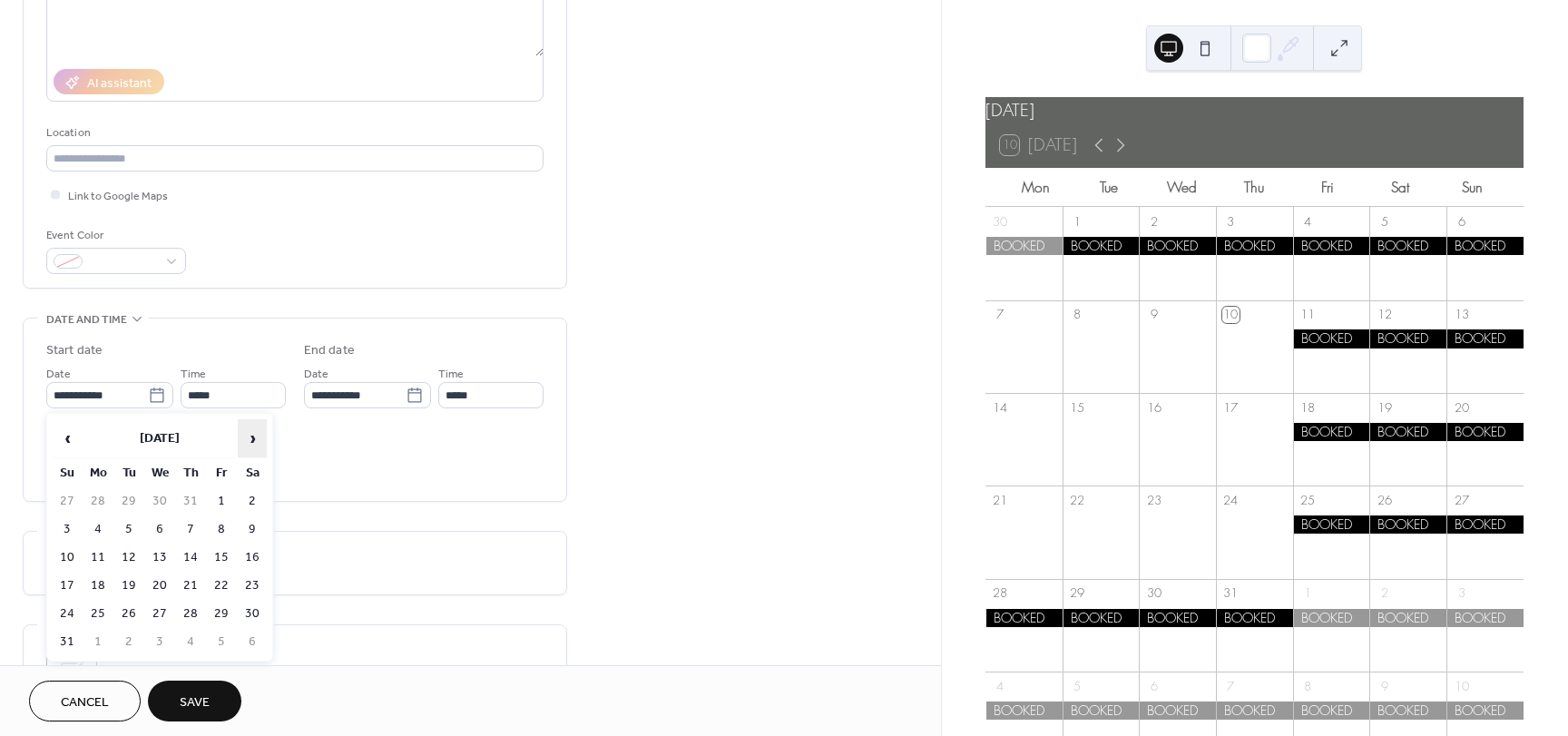click on "›" at bounding box center (252, 438) 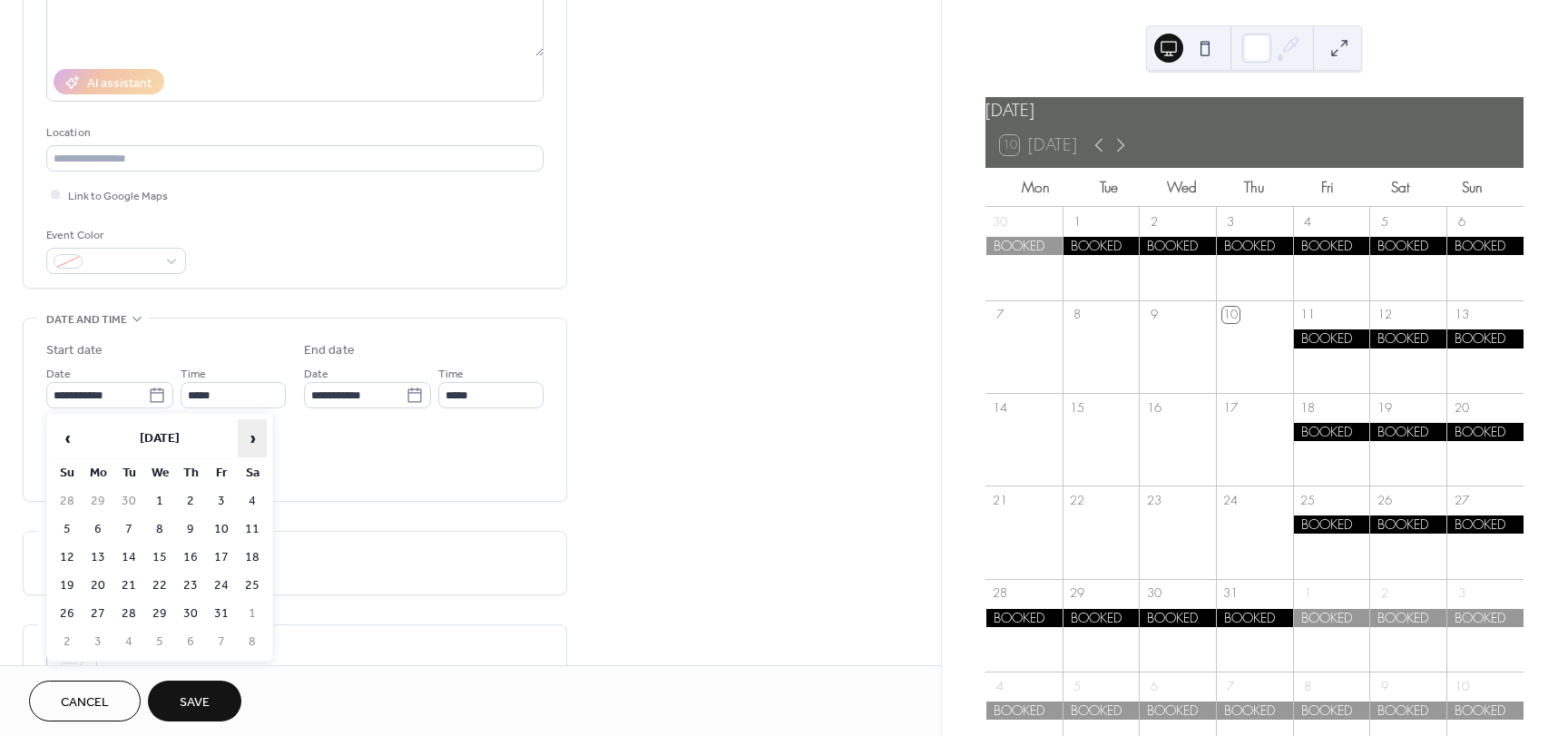 click on "›" at bounding box center [252, 438] 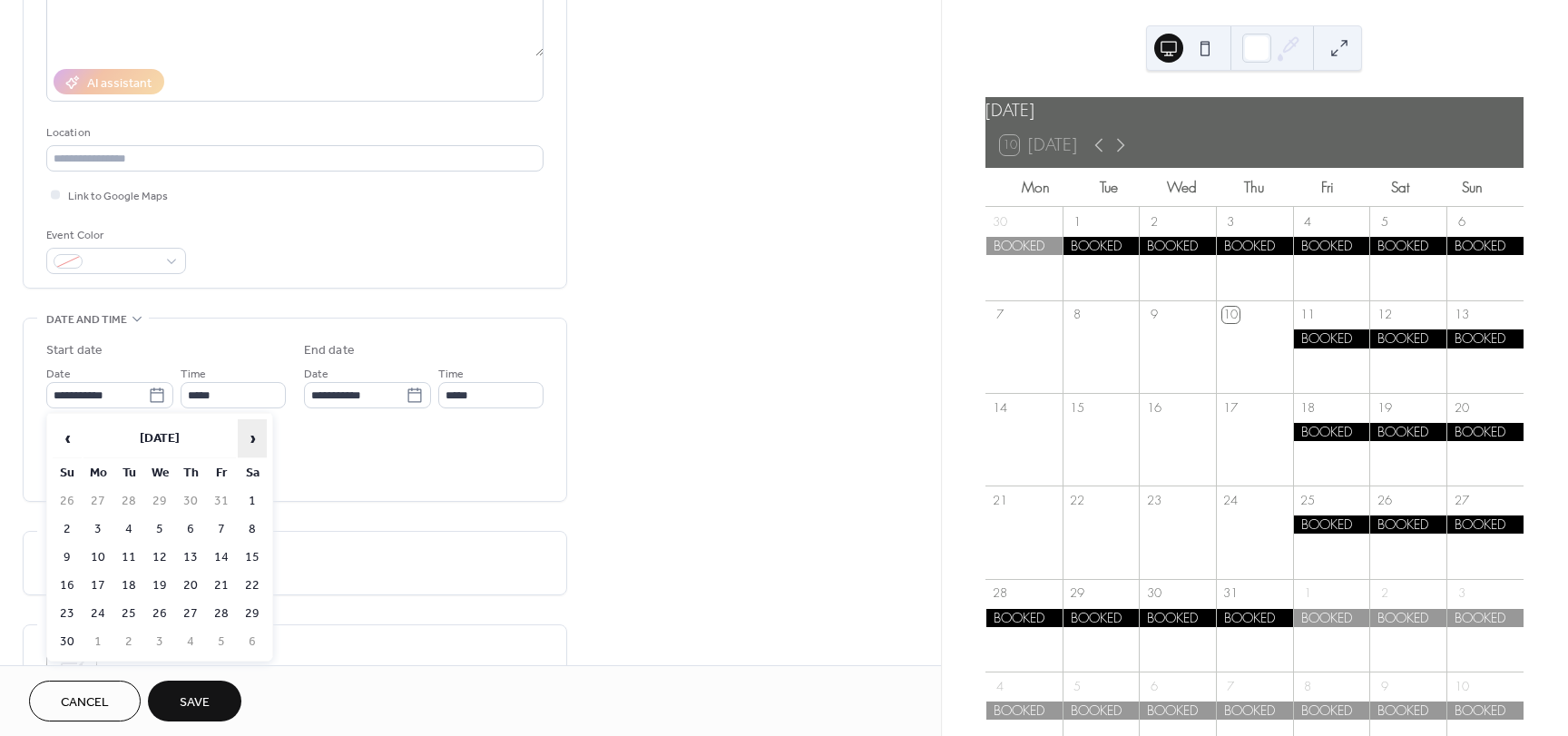 click on "›" at bounding box center (252, 438) 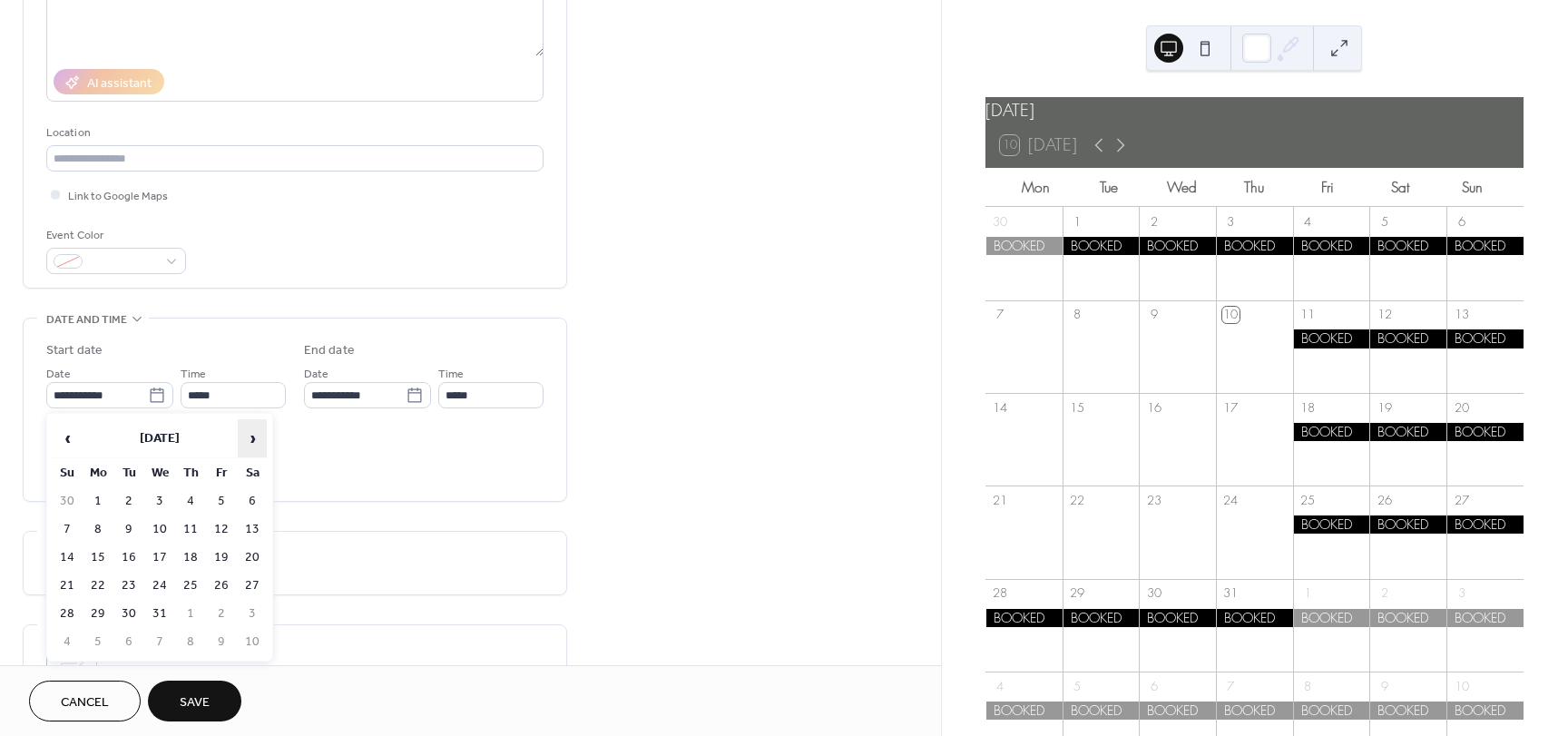 click on "›" at bounding box center (252, 438) 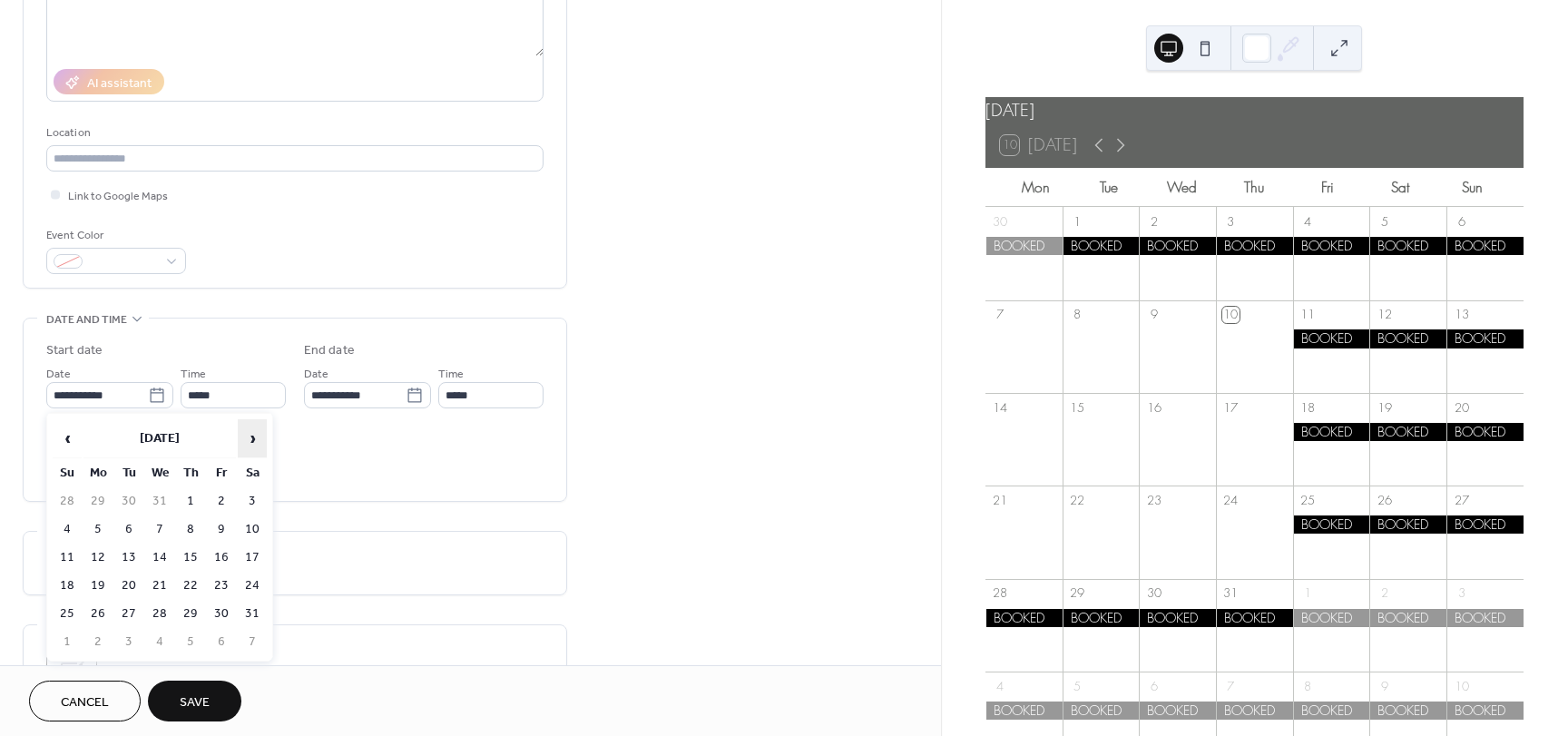 click on "›" at bounding box center [252, 438] 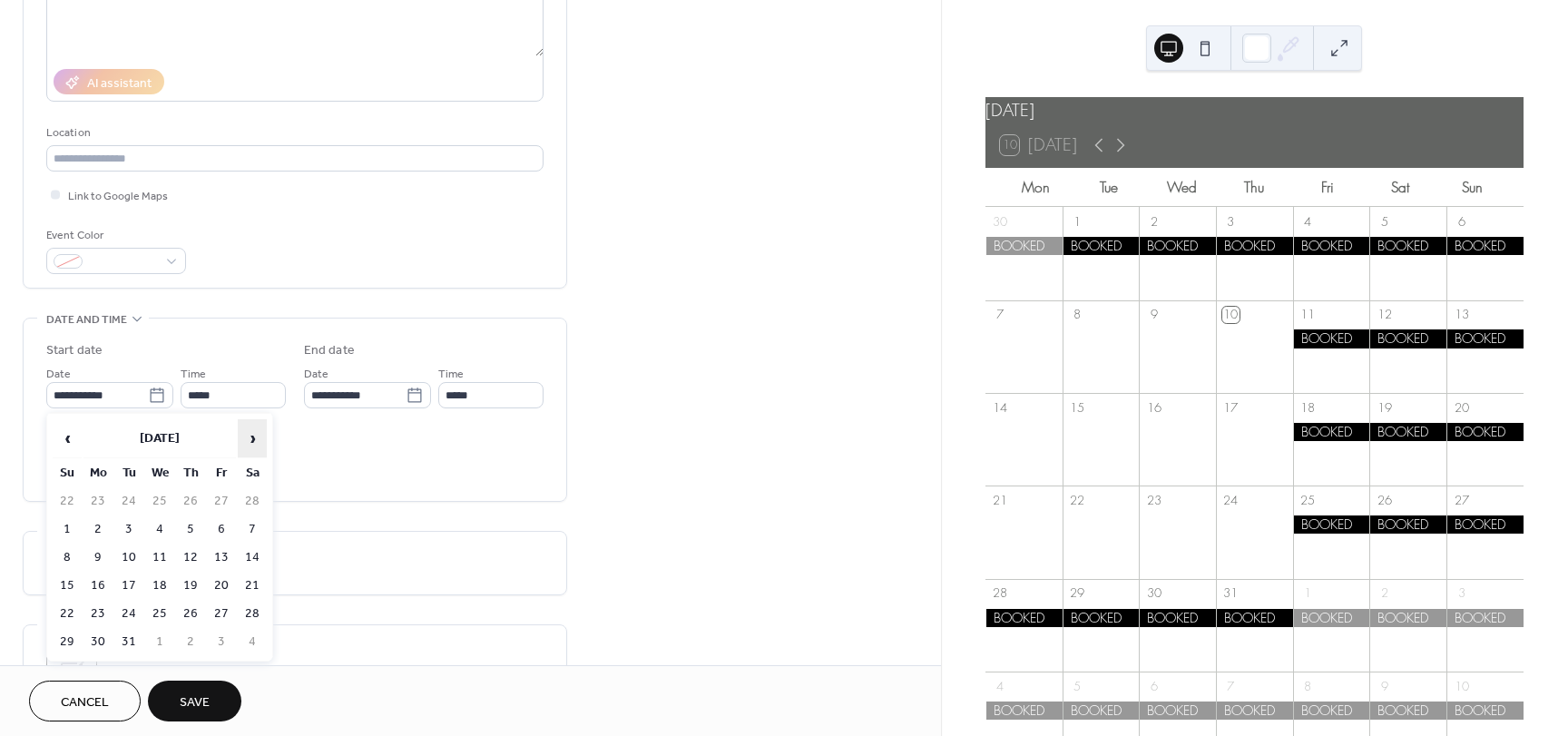 click on "›" at bounding box center [252, 438] 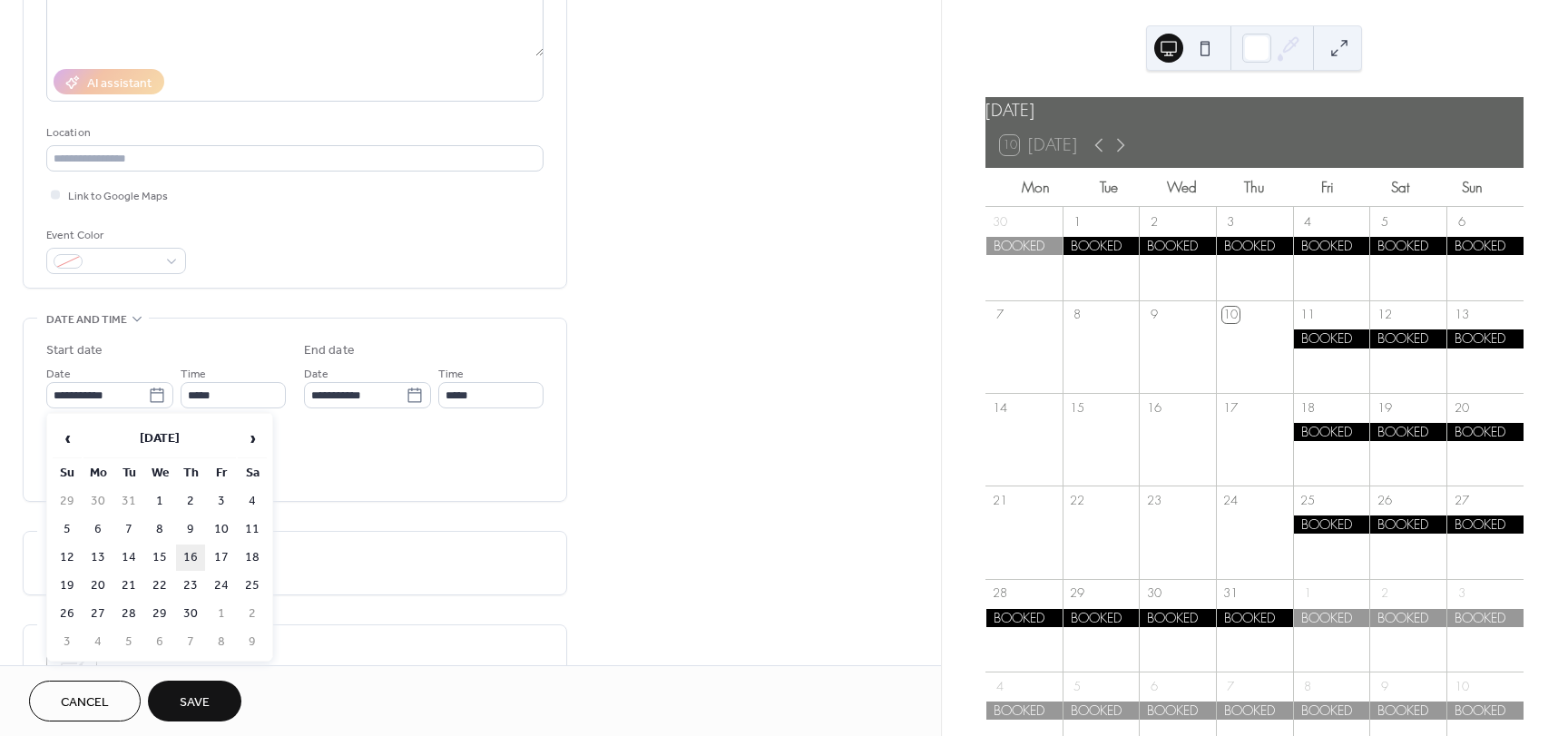 click on "16" at bounding box center (191, 557) 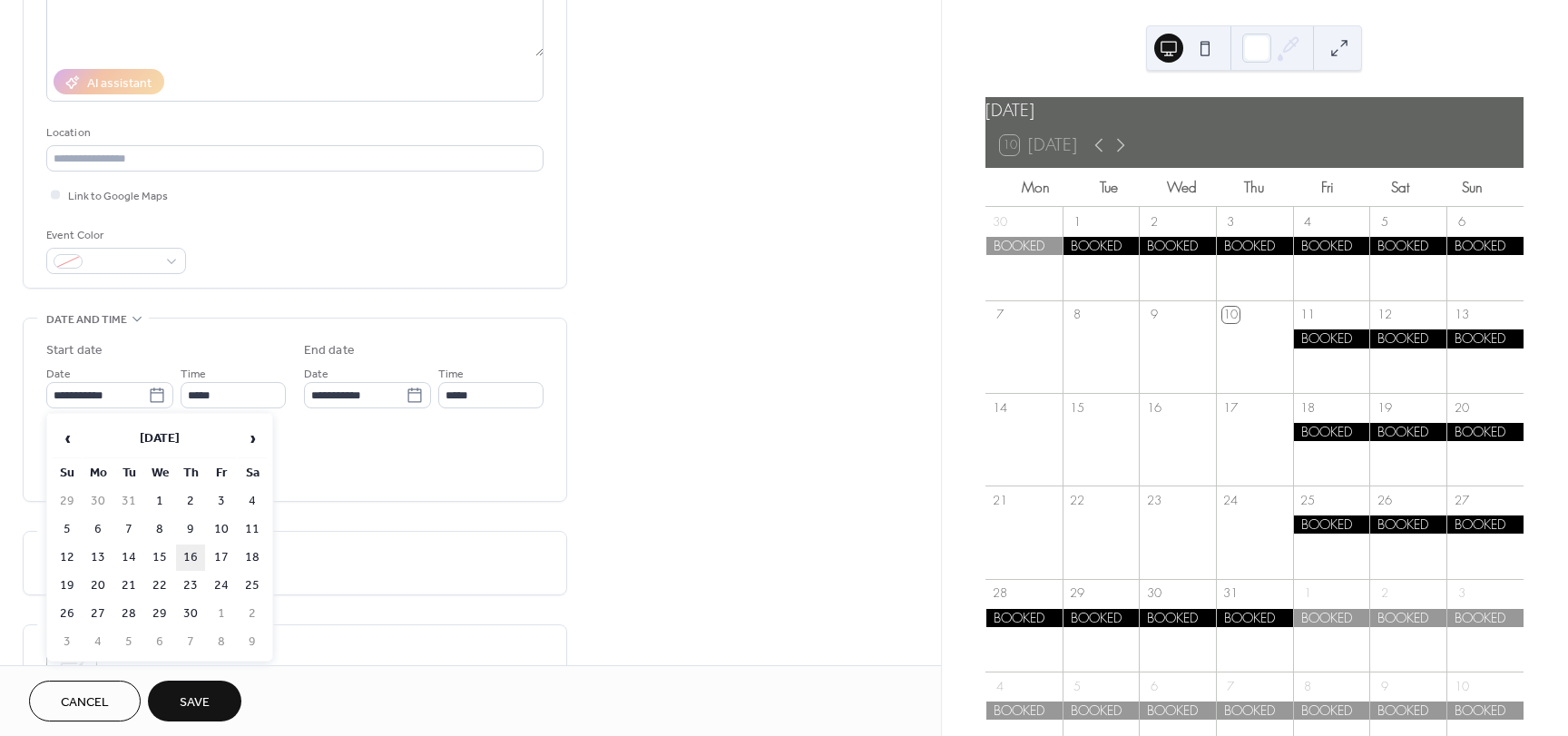 type on "**********" 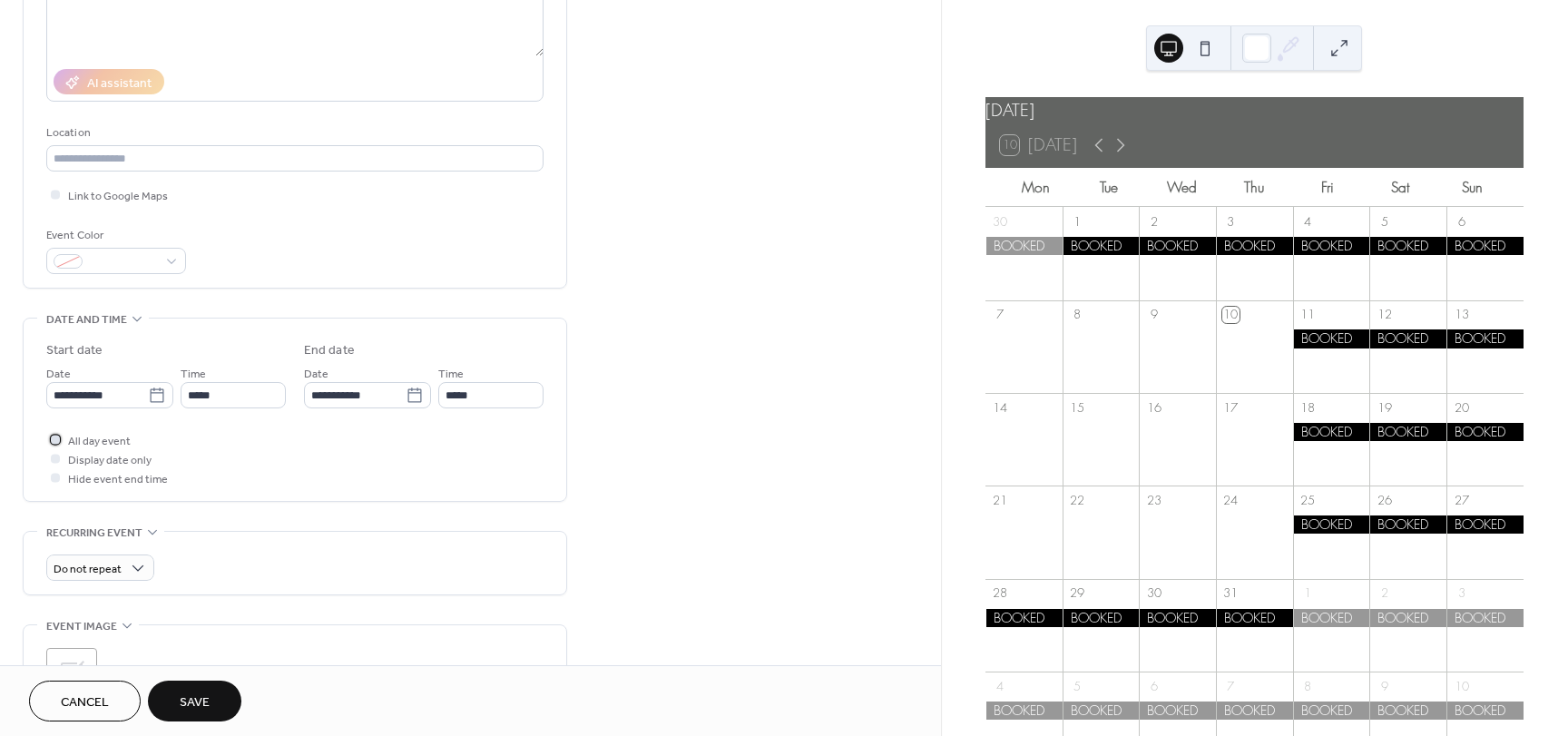 click at bounding box center [55, 439] 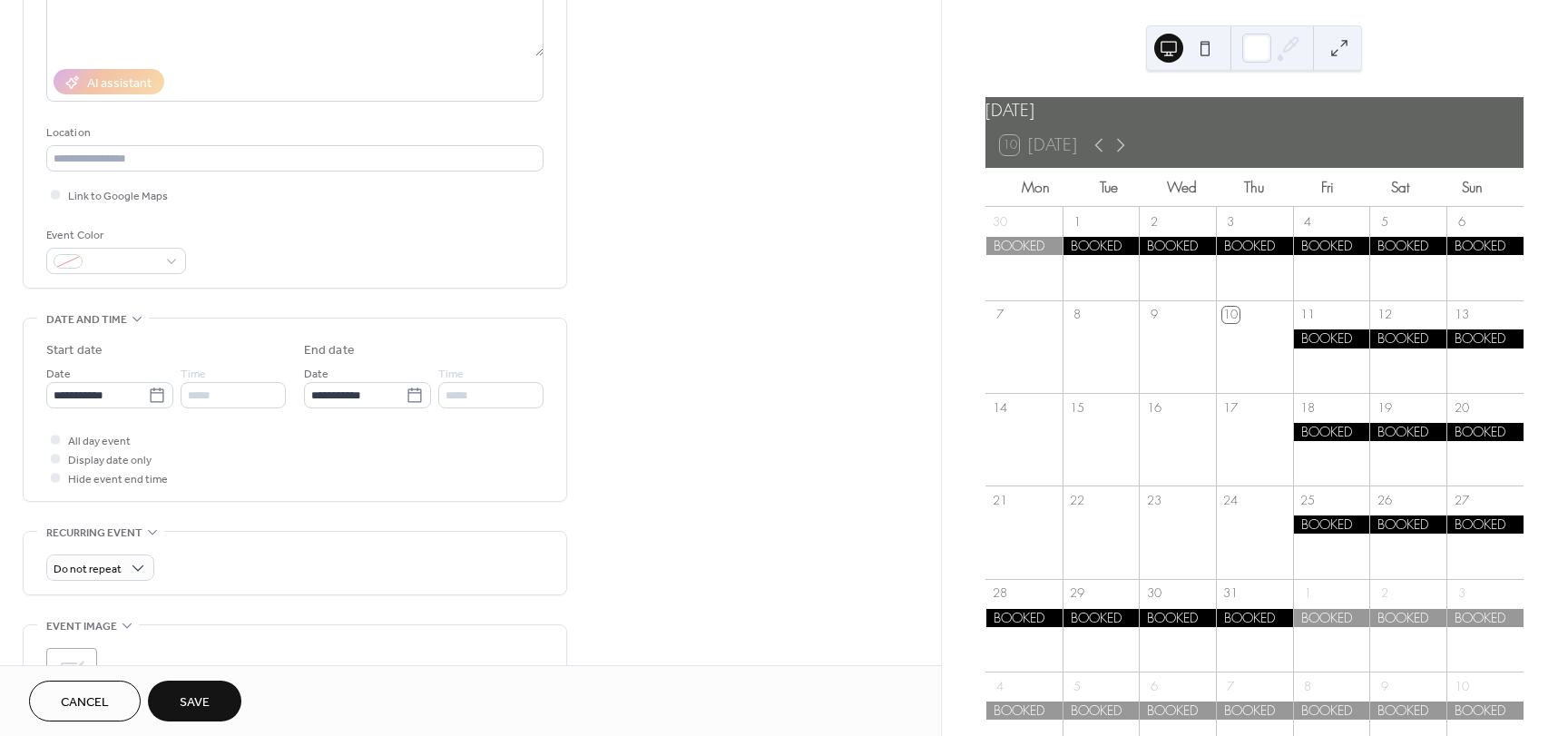 click on "Save" at bounding box center (194, 702) 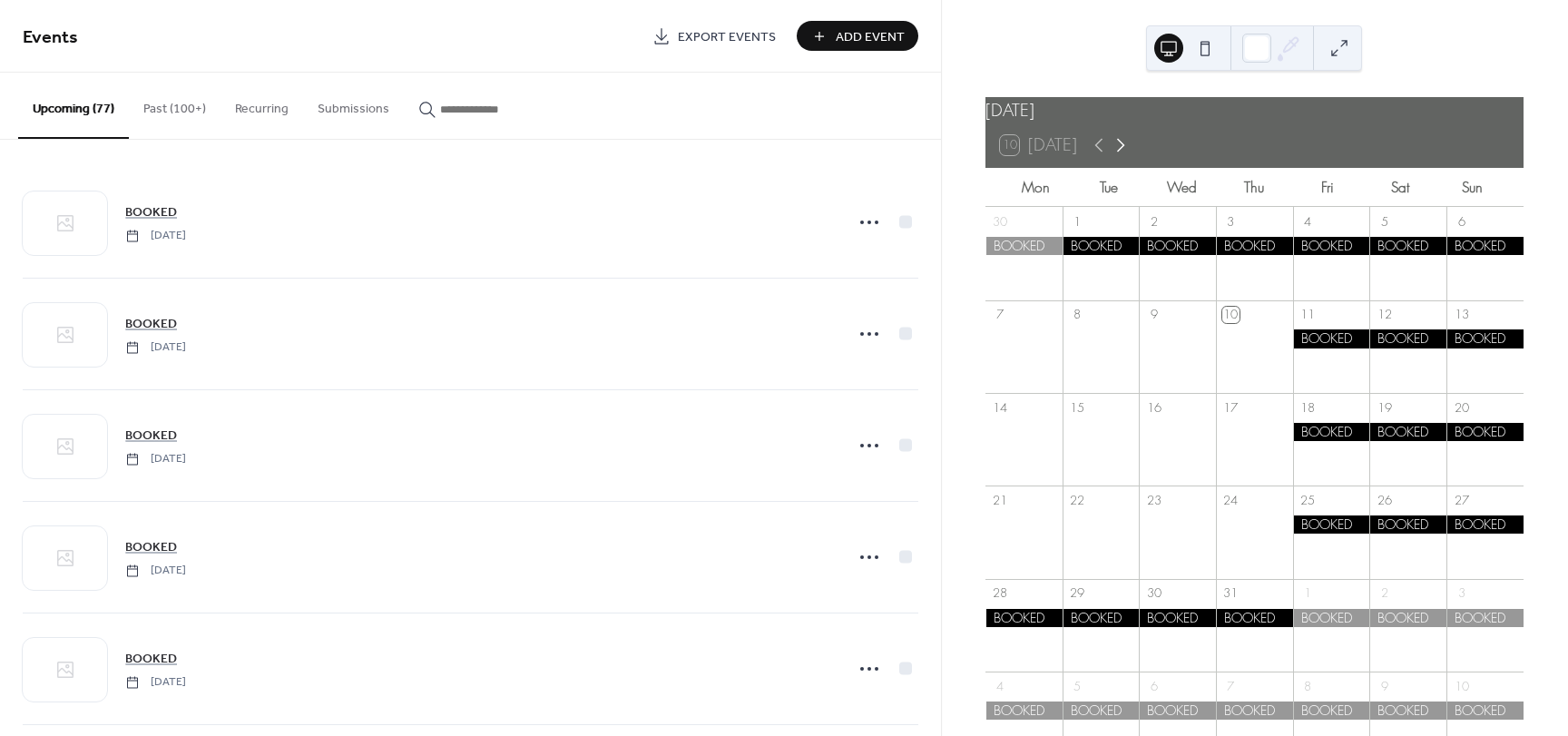 click 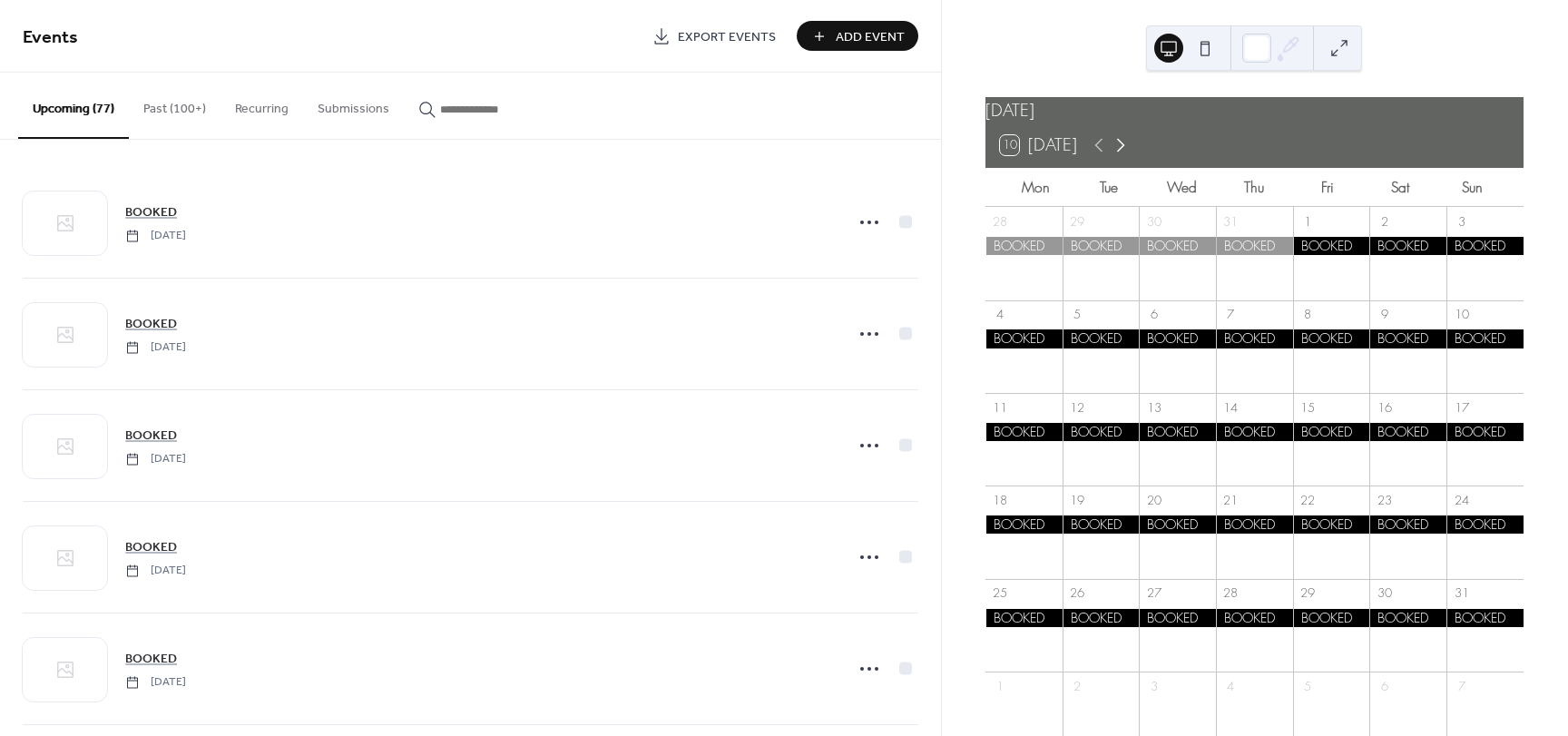 click 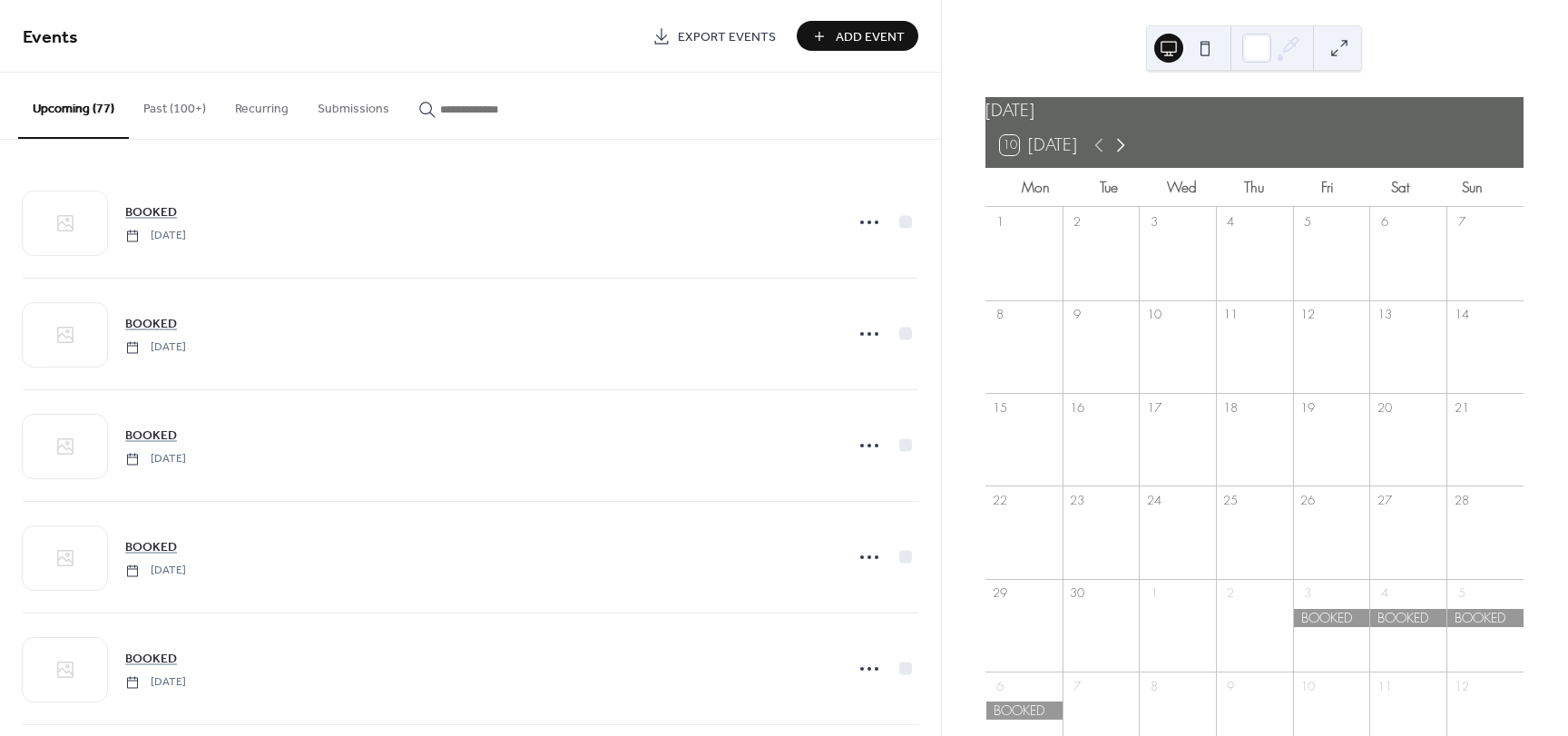 click 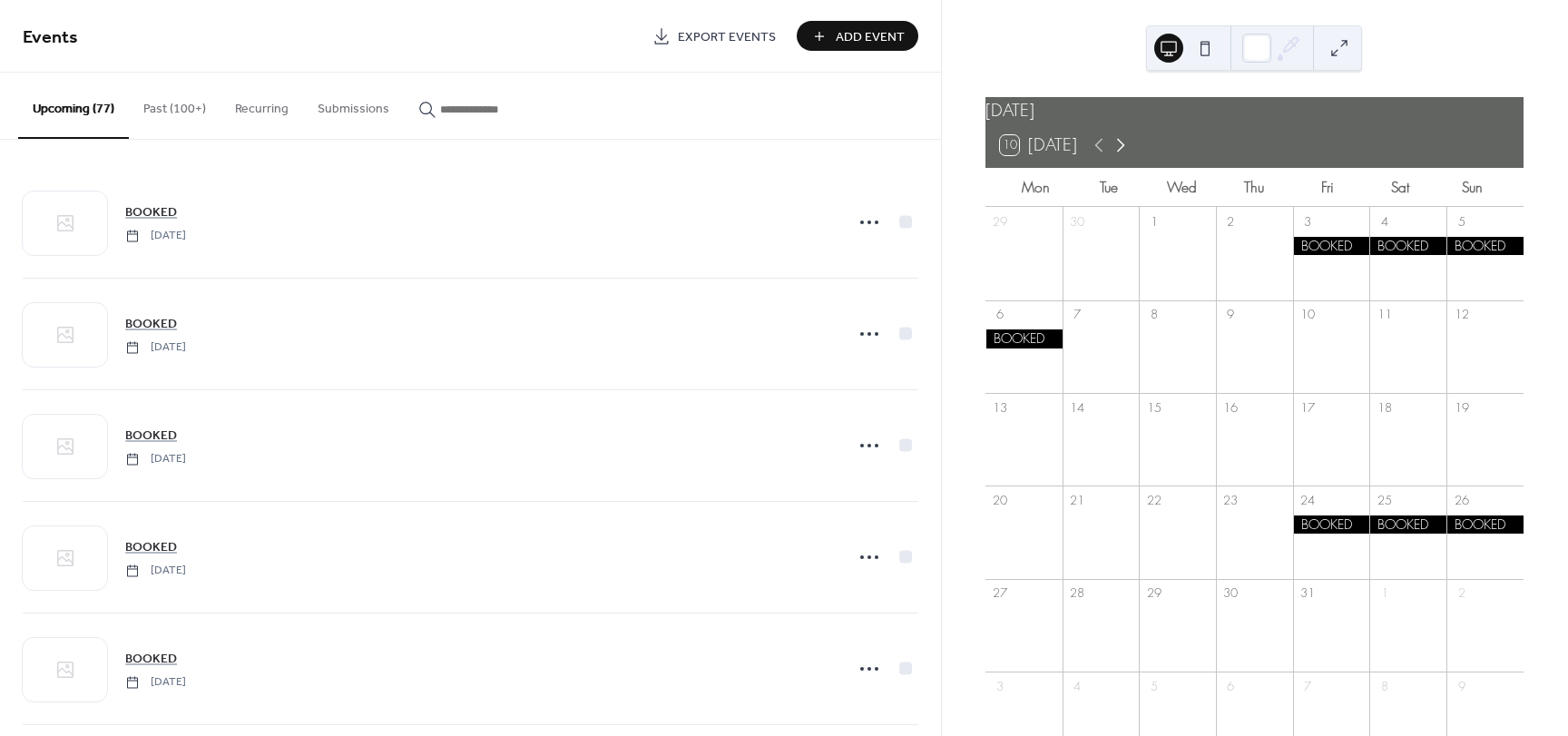 click 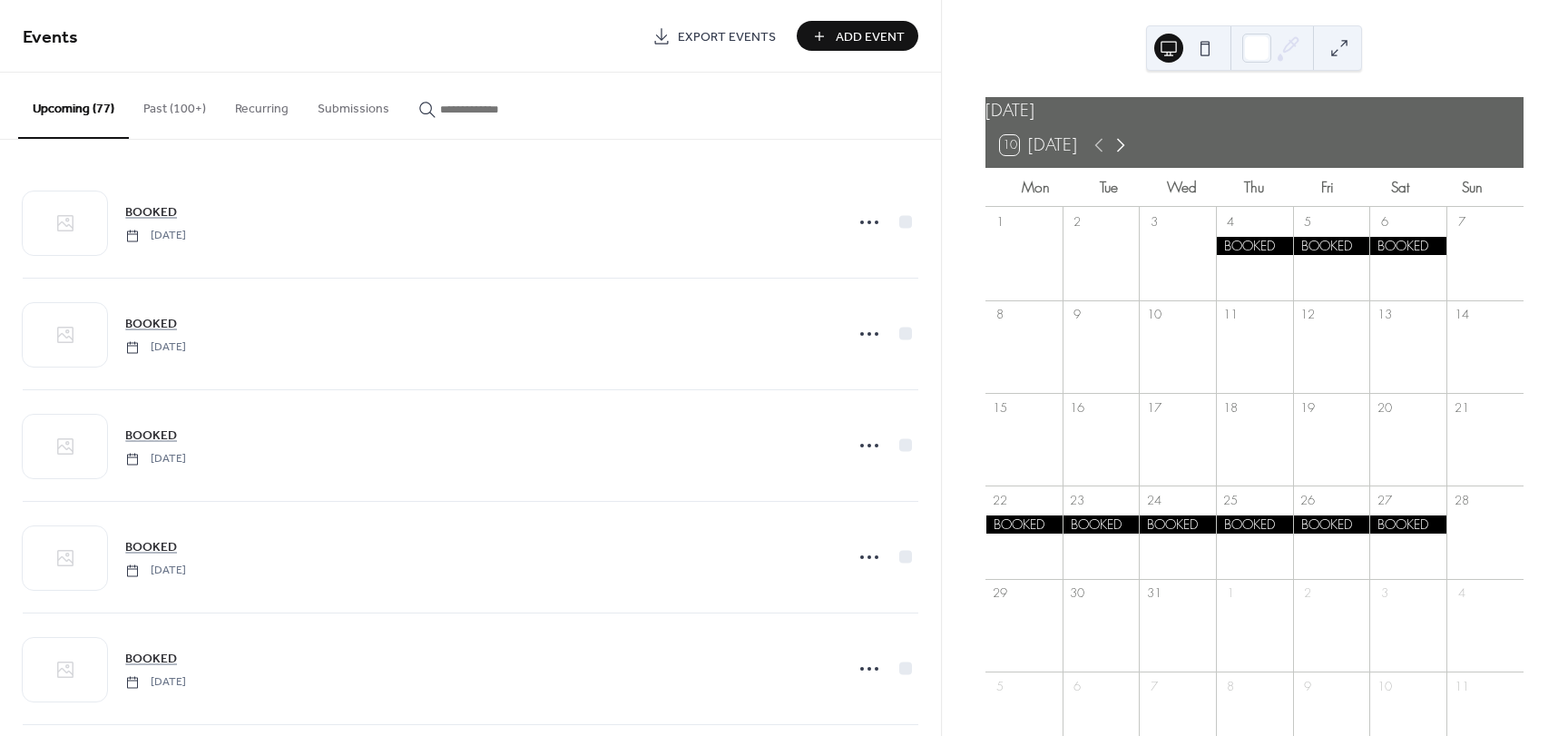 click 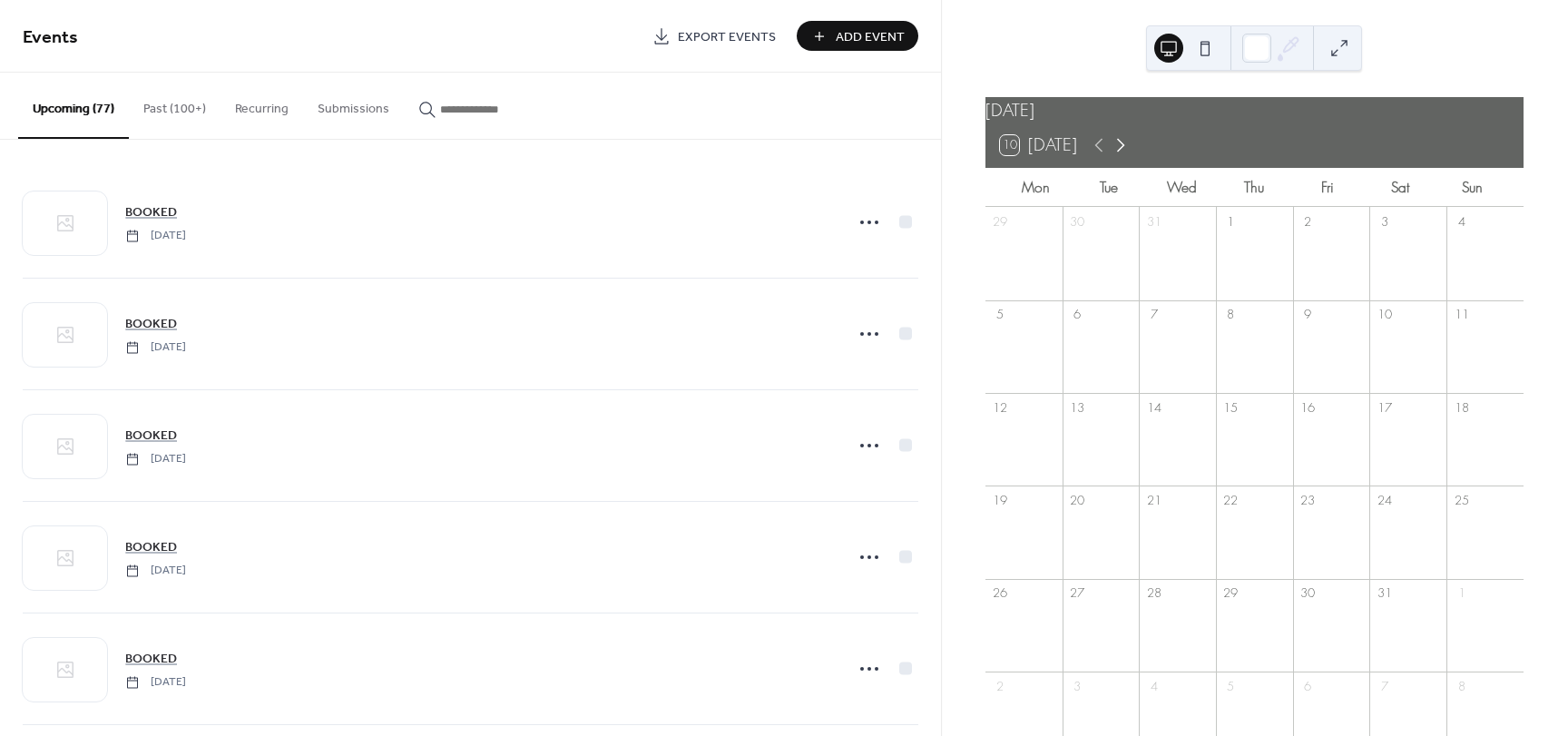 click 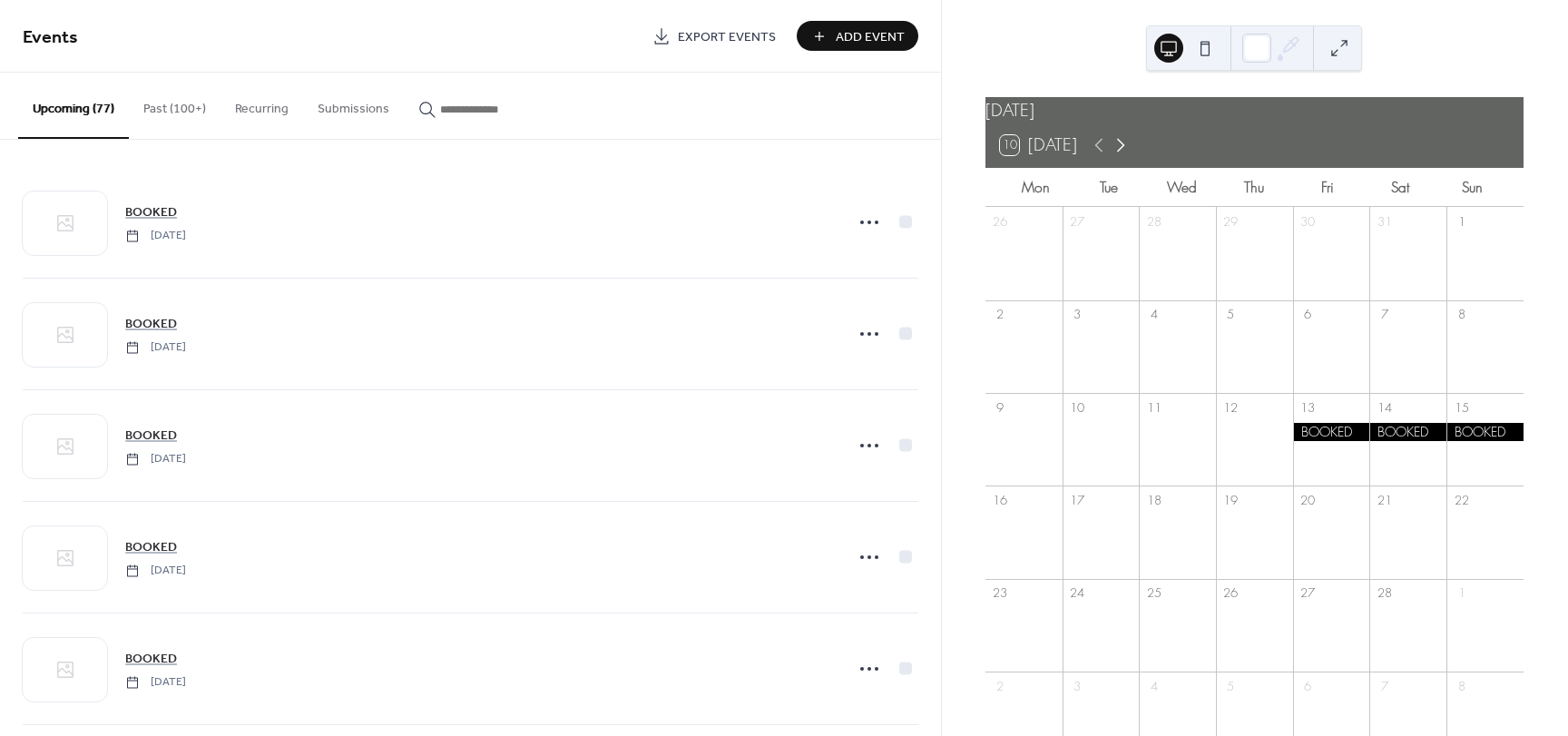 click 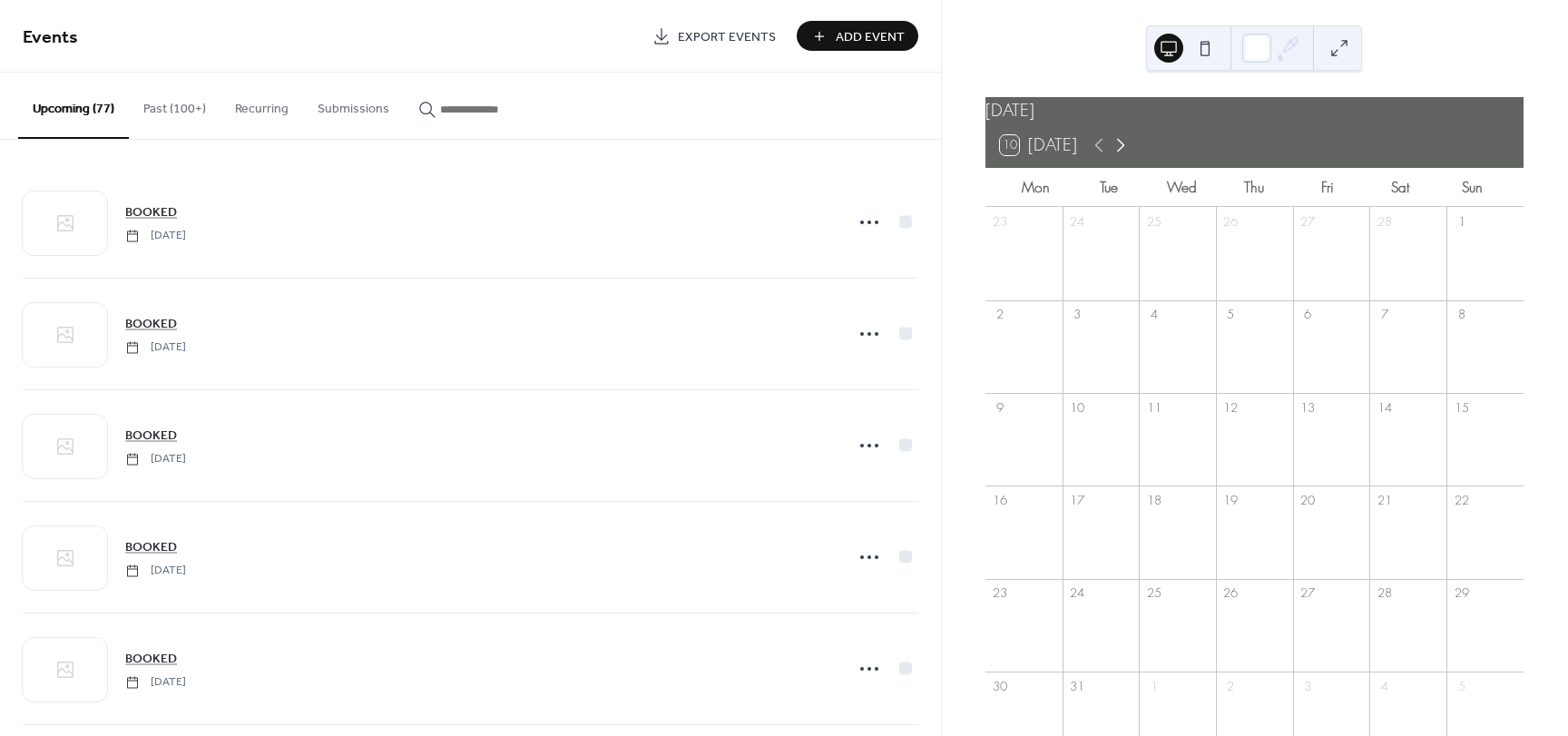 click 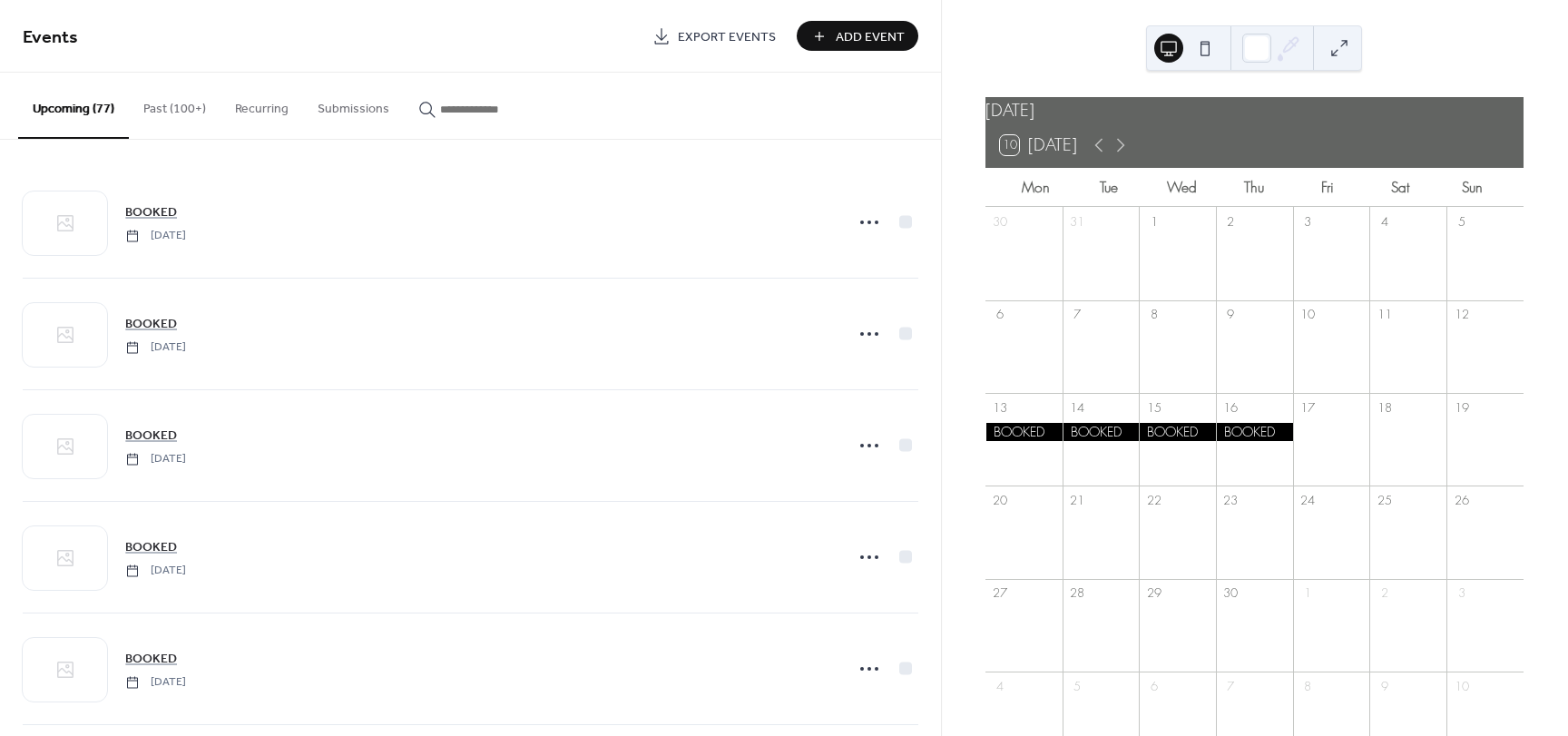 click on "Add Event" at bounding box center (870, 37) 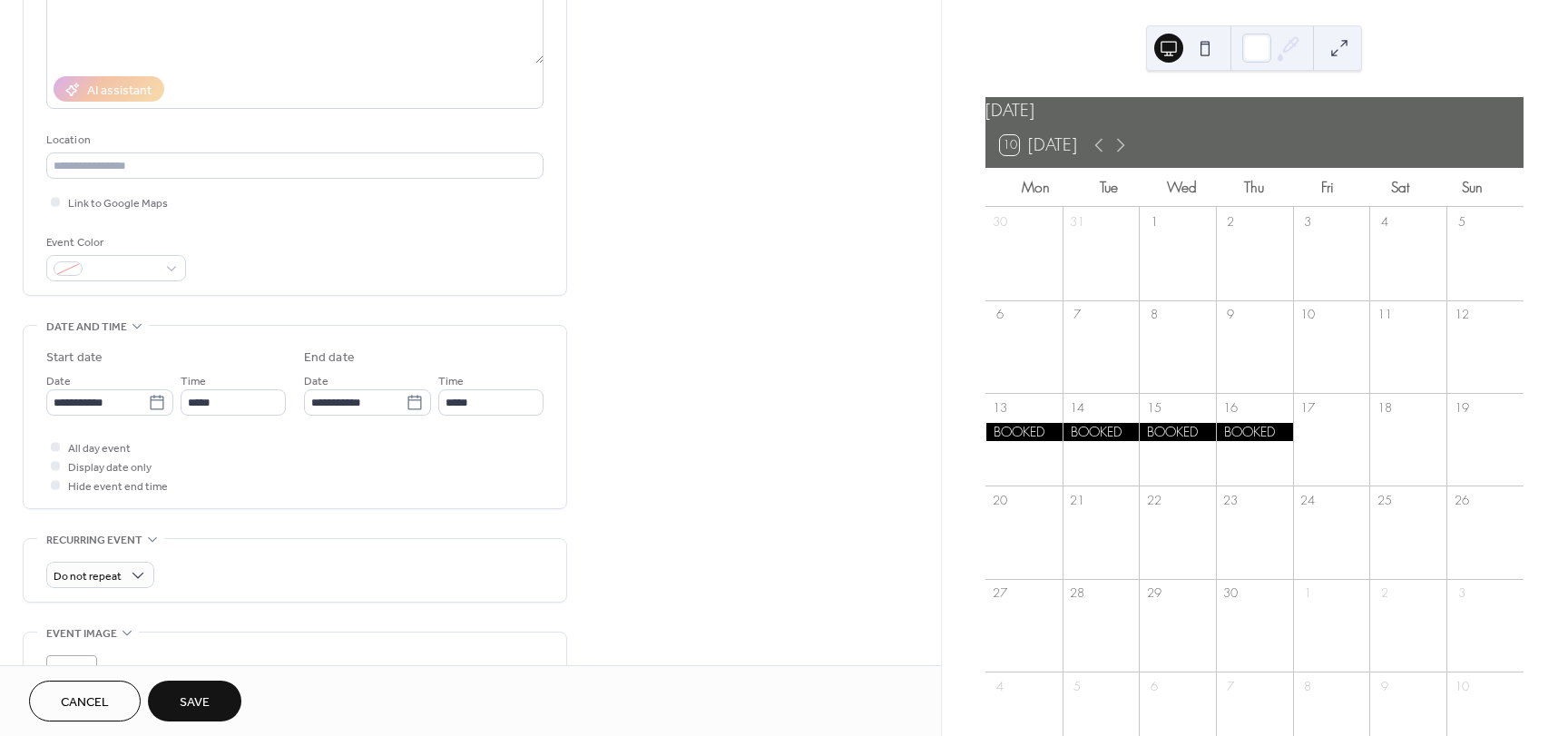 scroll, scrollTop: 272, scrollLeft: 0, axis: vertical 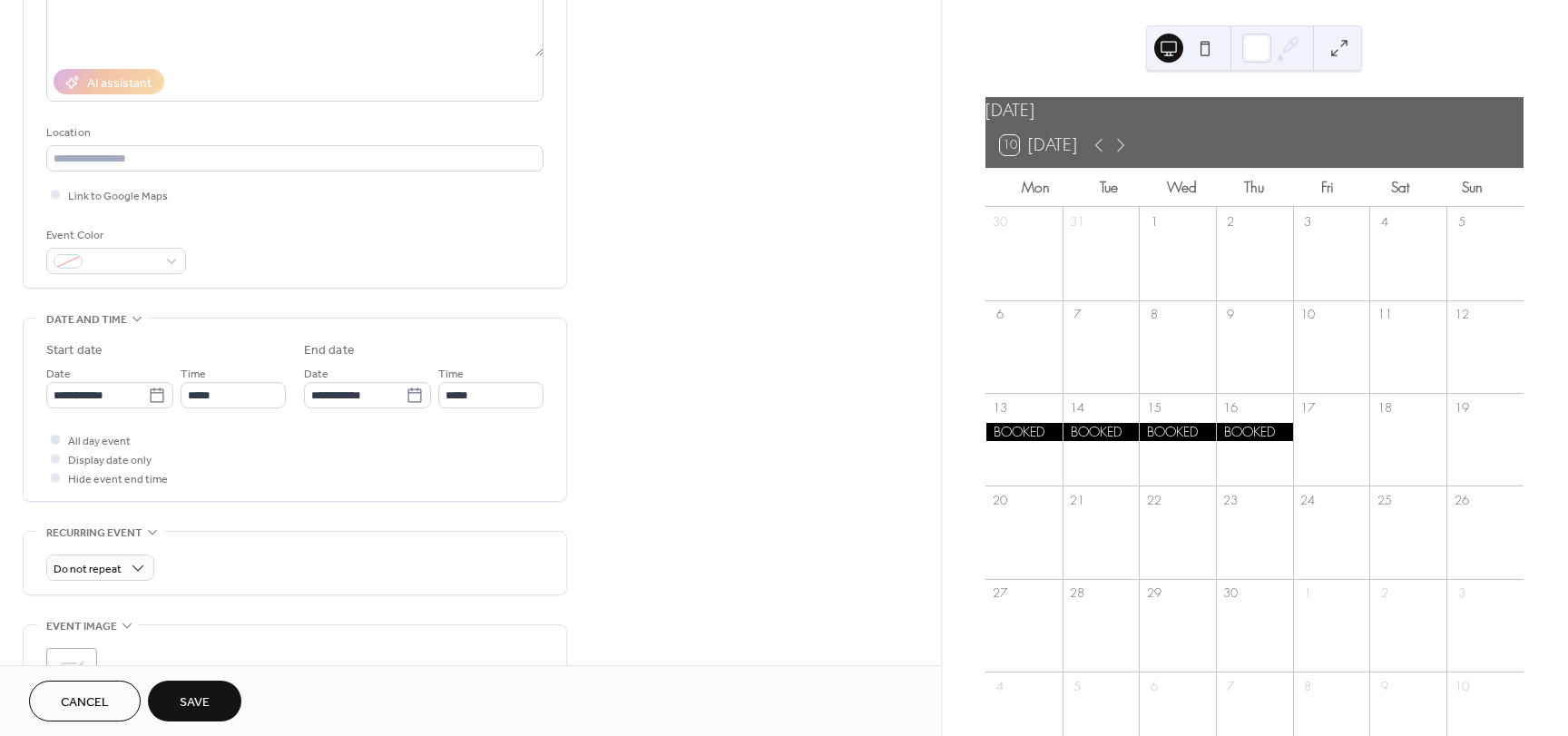 type on "******" 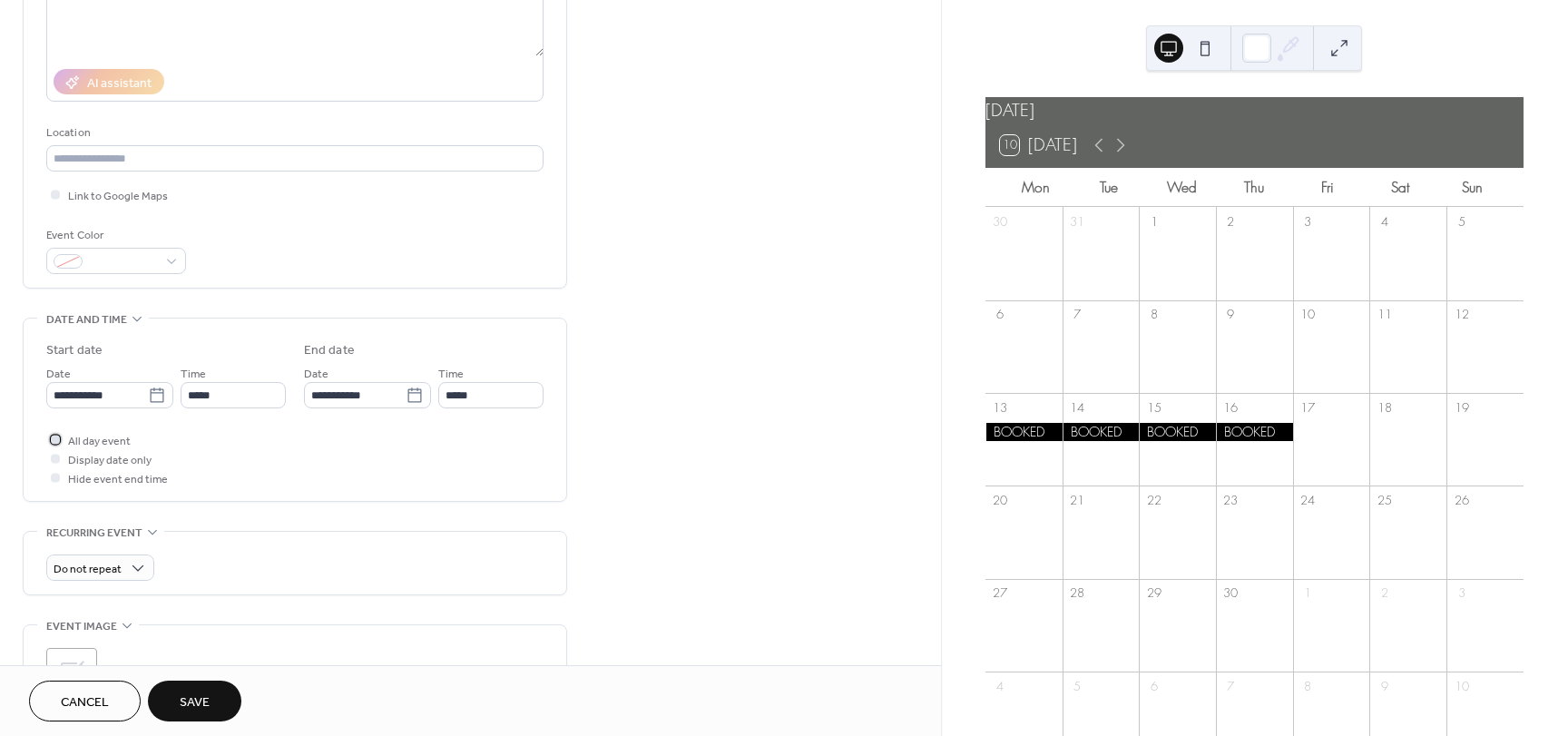 click at bounding box center (55, 439) 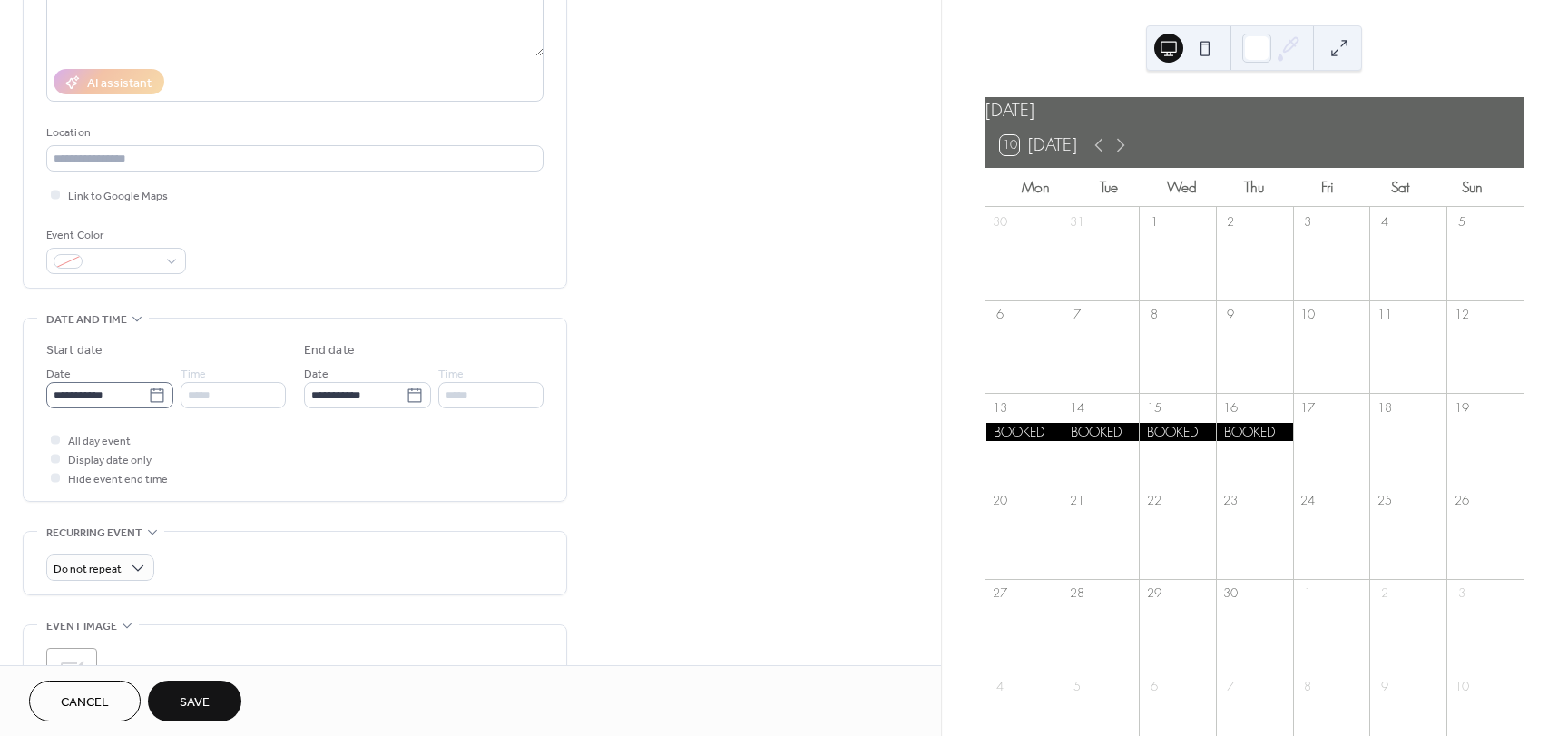 click 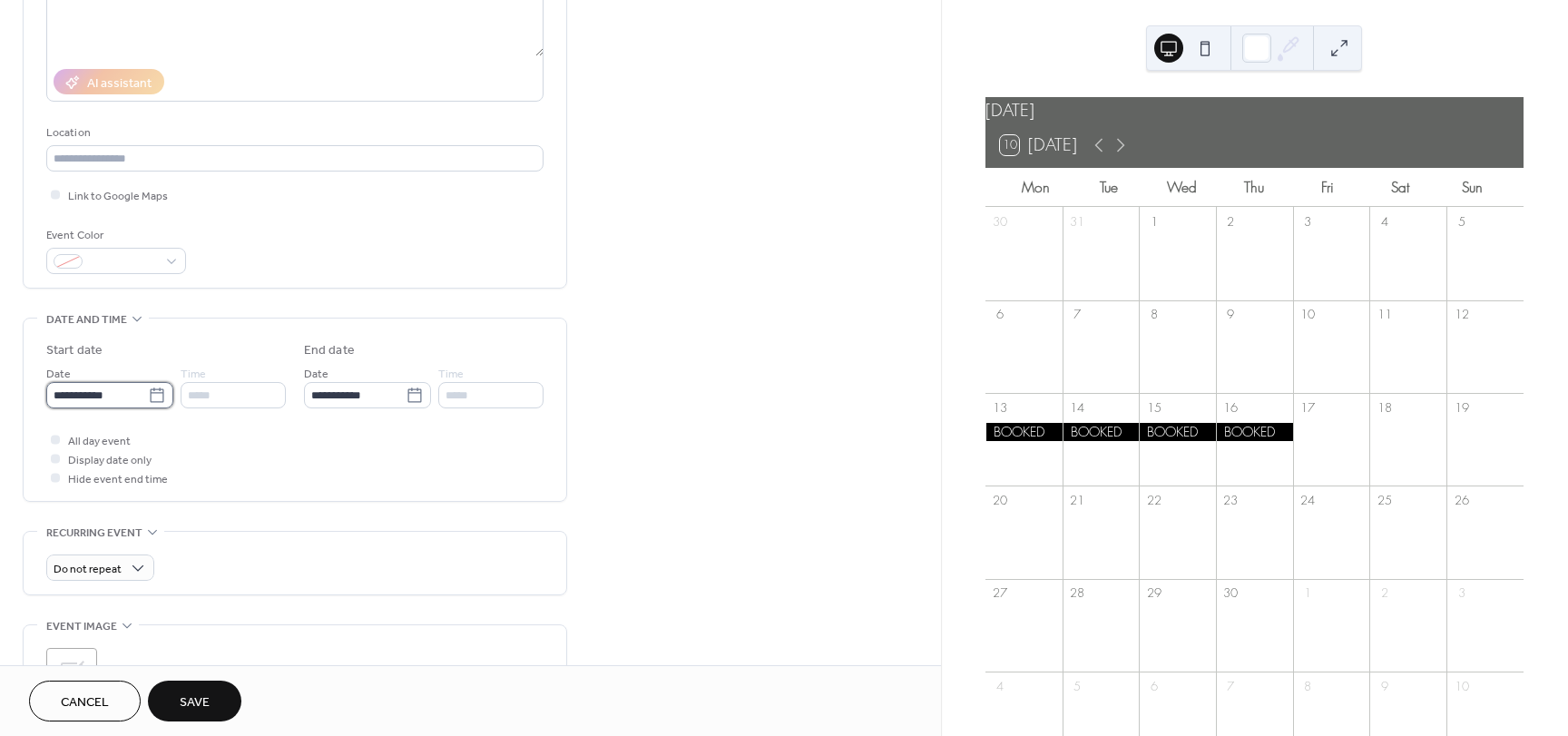 click on "**********" at bounding box center [97, 395] 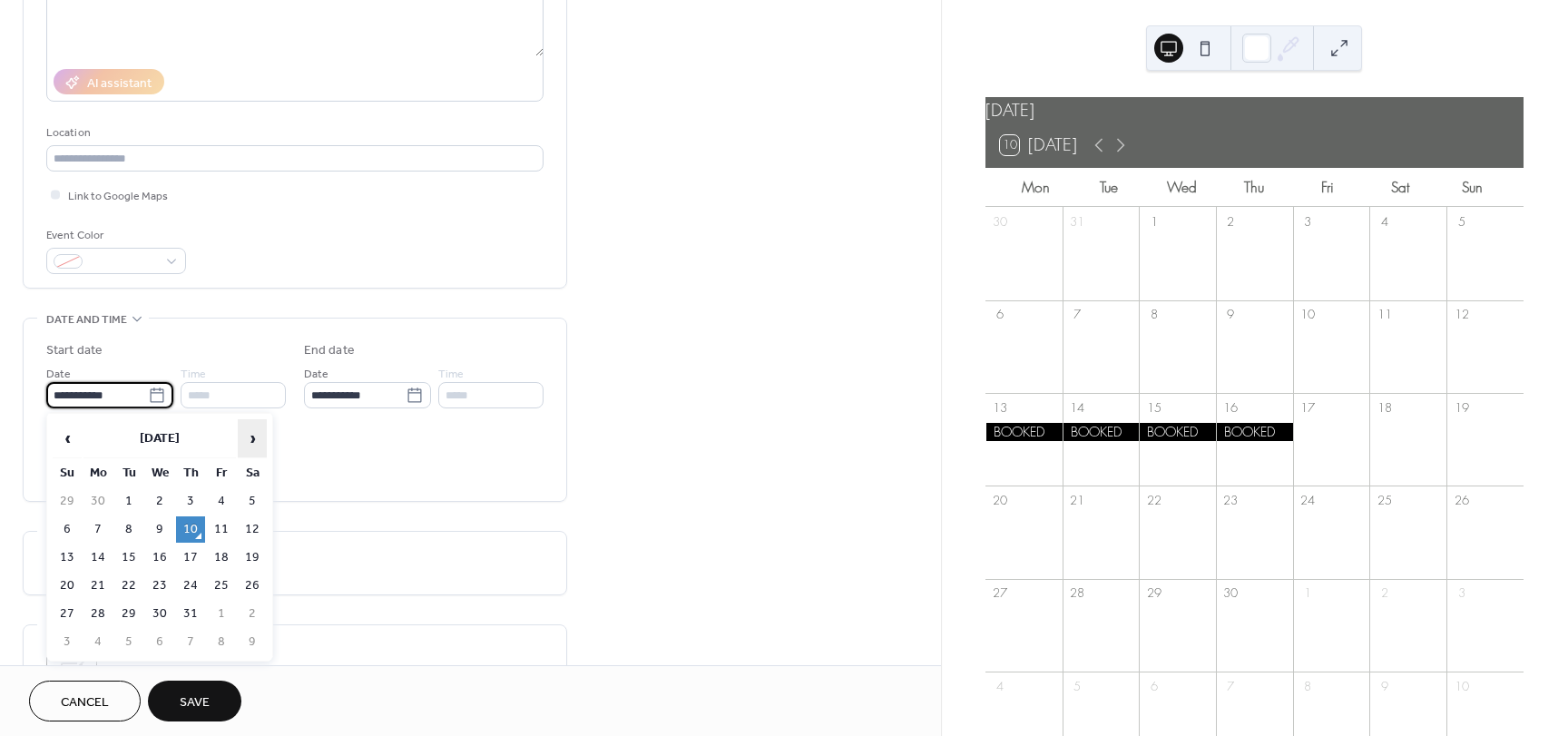 click on "›" at bounding box center (252, 438) 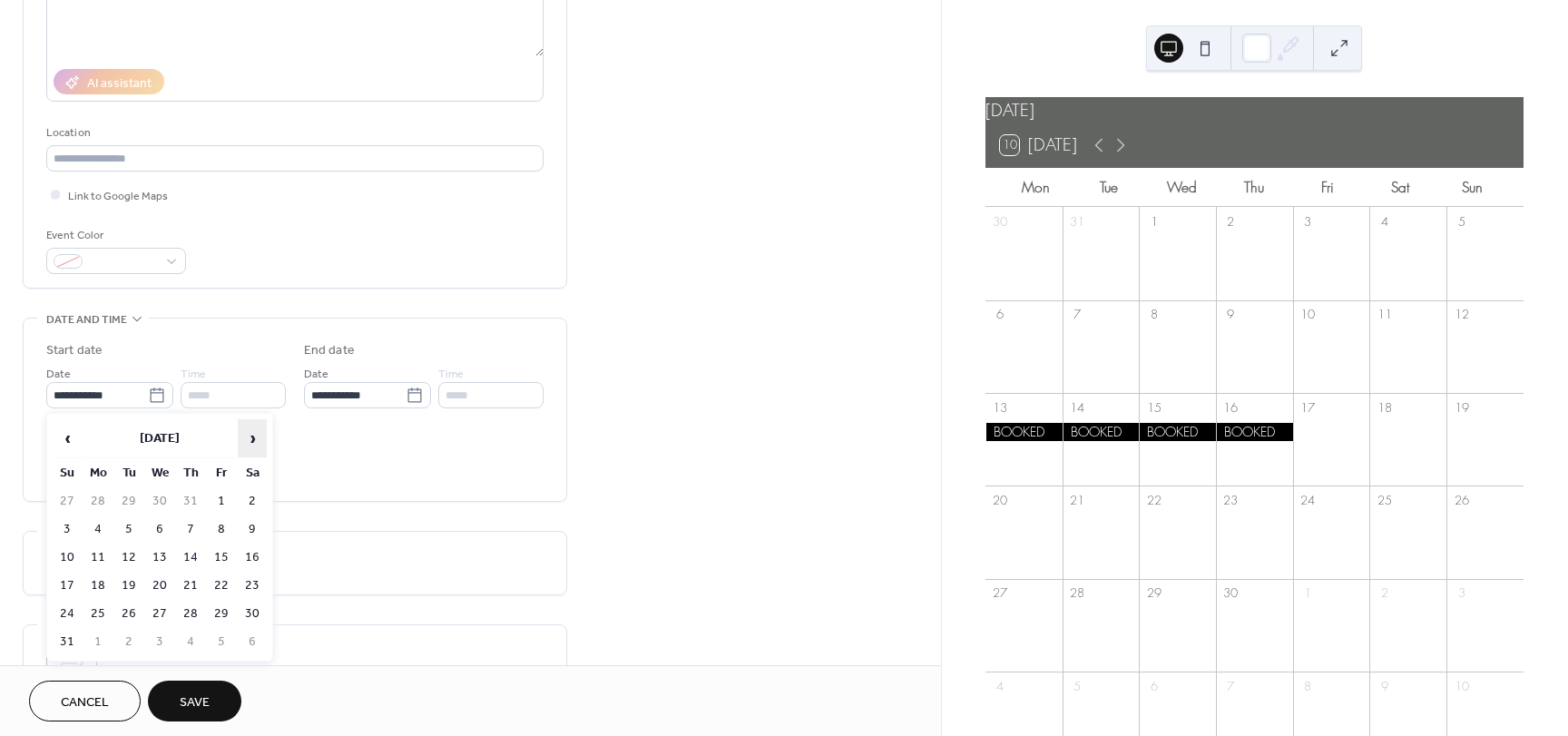 click on "›" at bounding box center [252, 438] 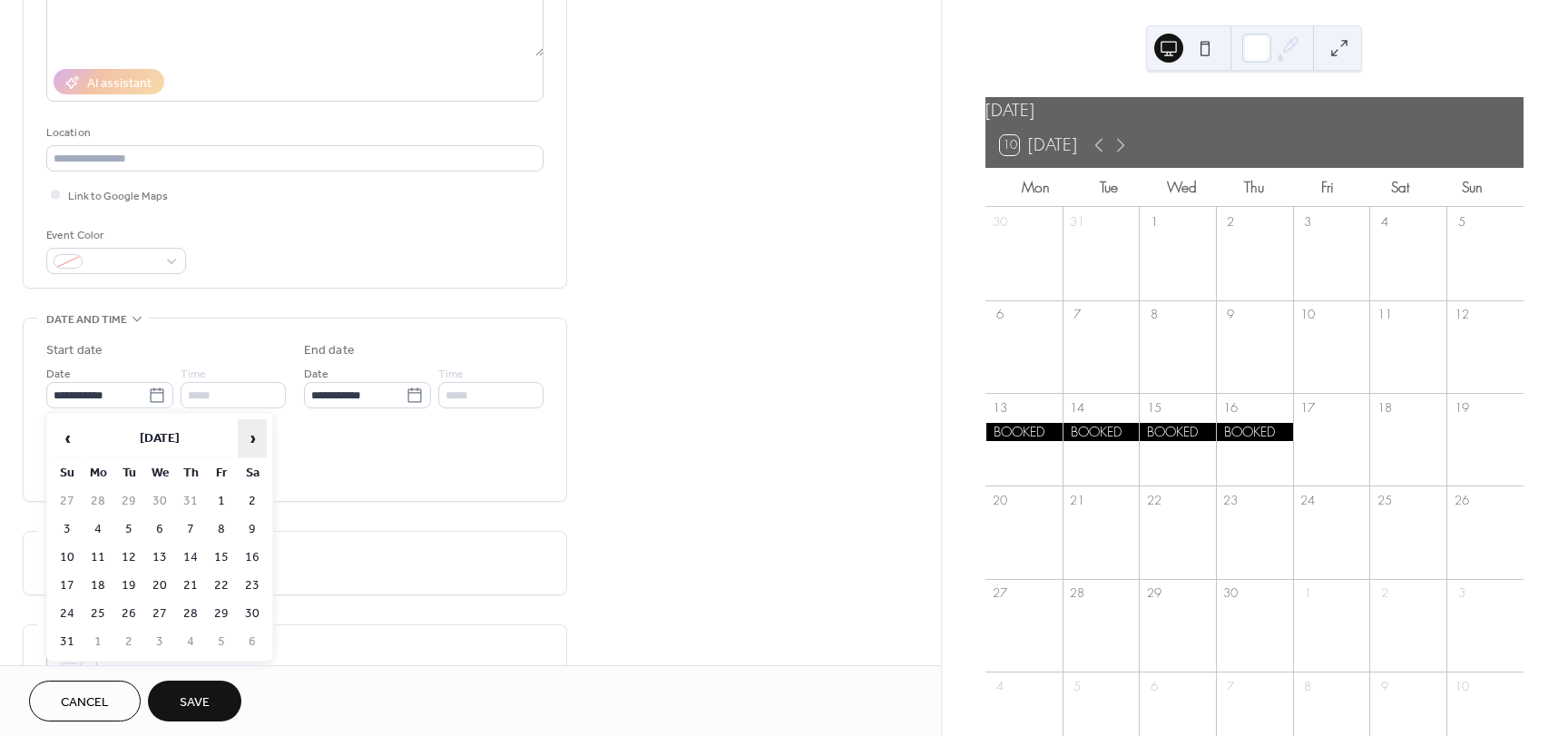 click on "›" at bounding box center [252, 438] 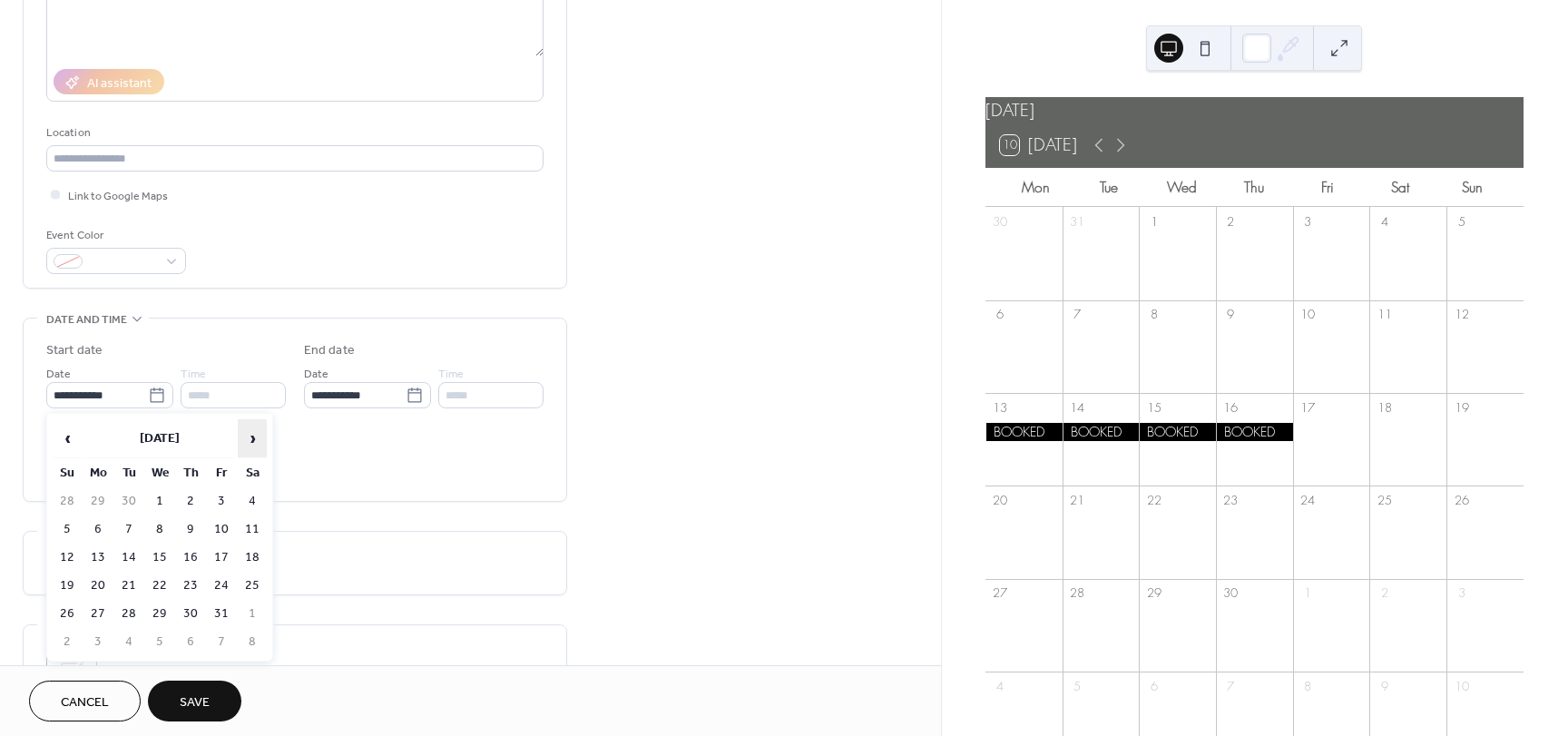 click on "›" at bounding box center (252, 438) 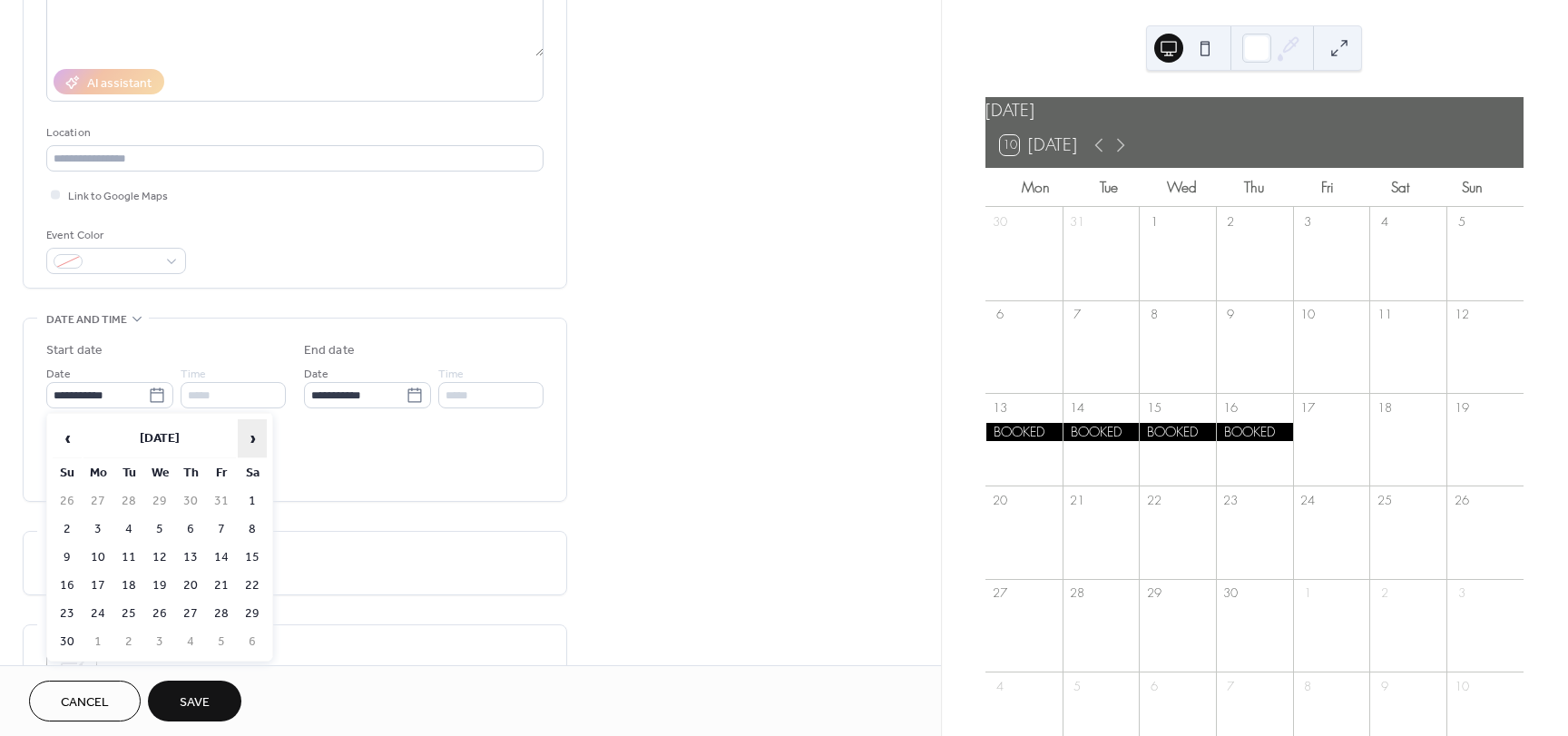 click on "›" at bounding box center [252, 438] 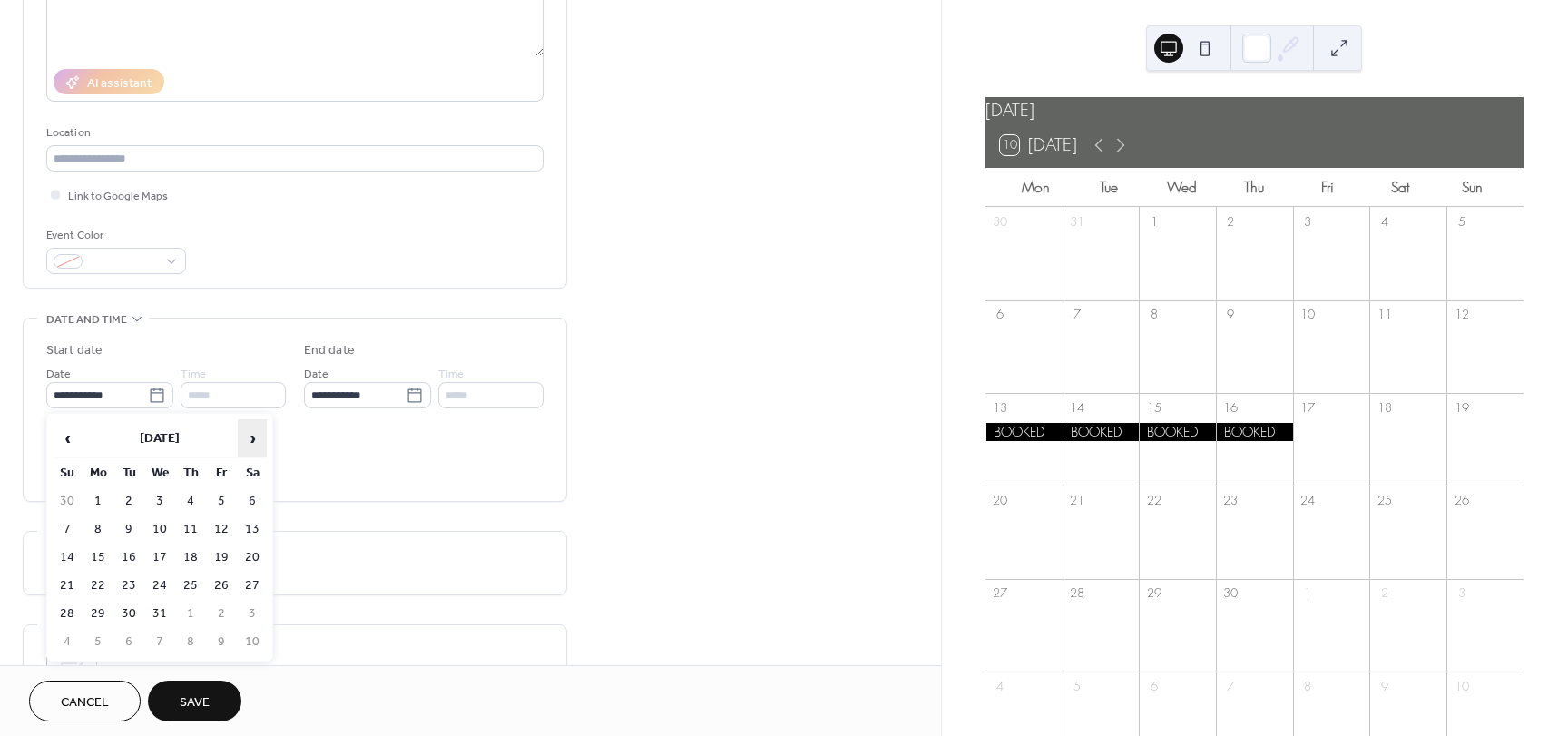 click on "›" at bounding box center (252, 438) 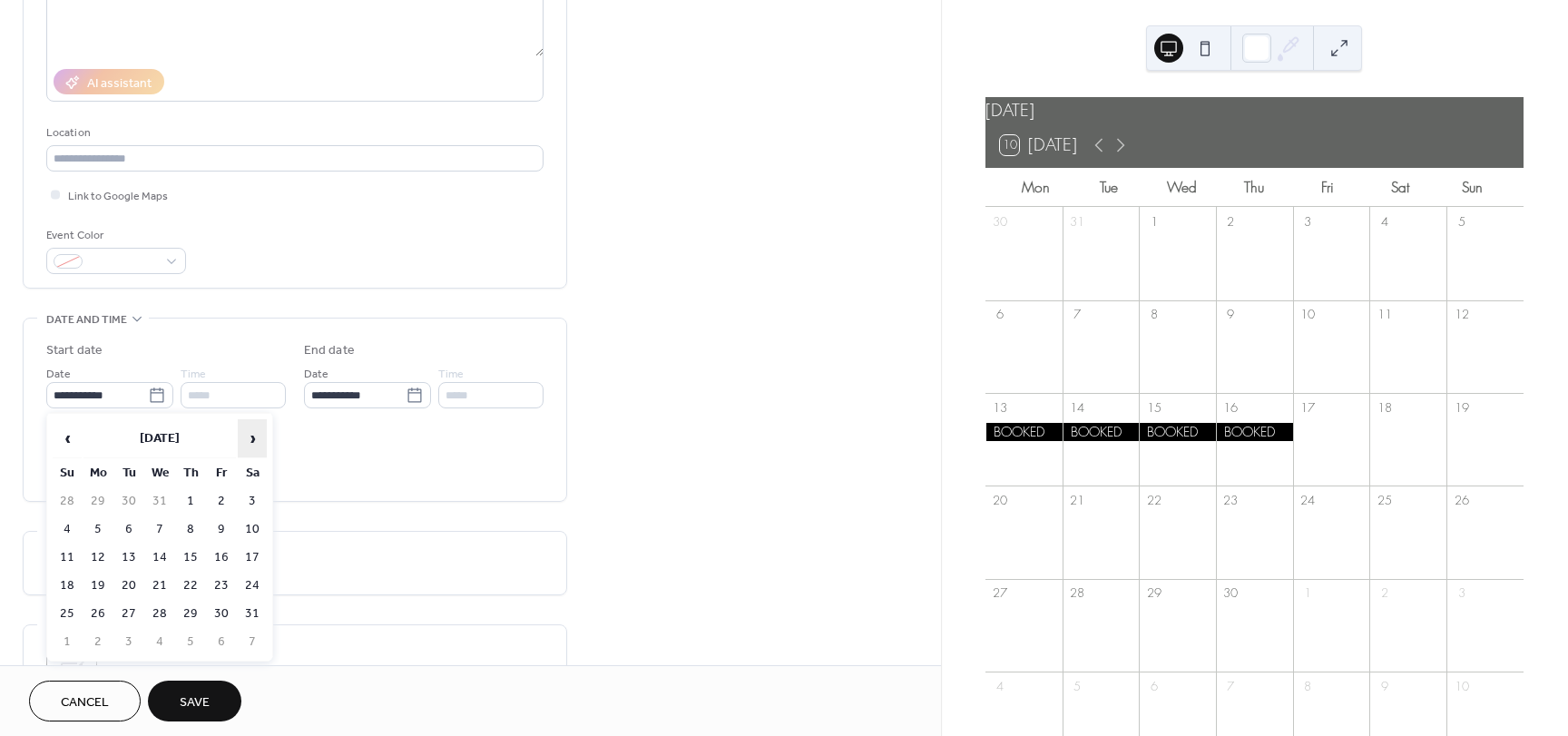 click on "›" at bounding box center [252, 438] 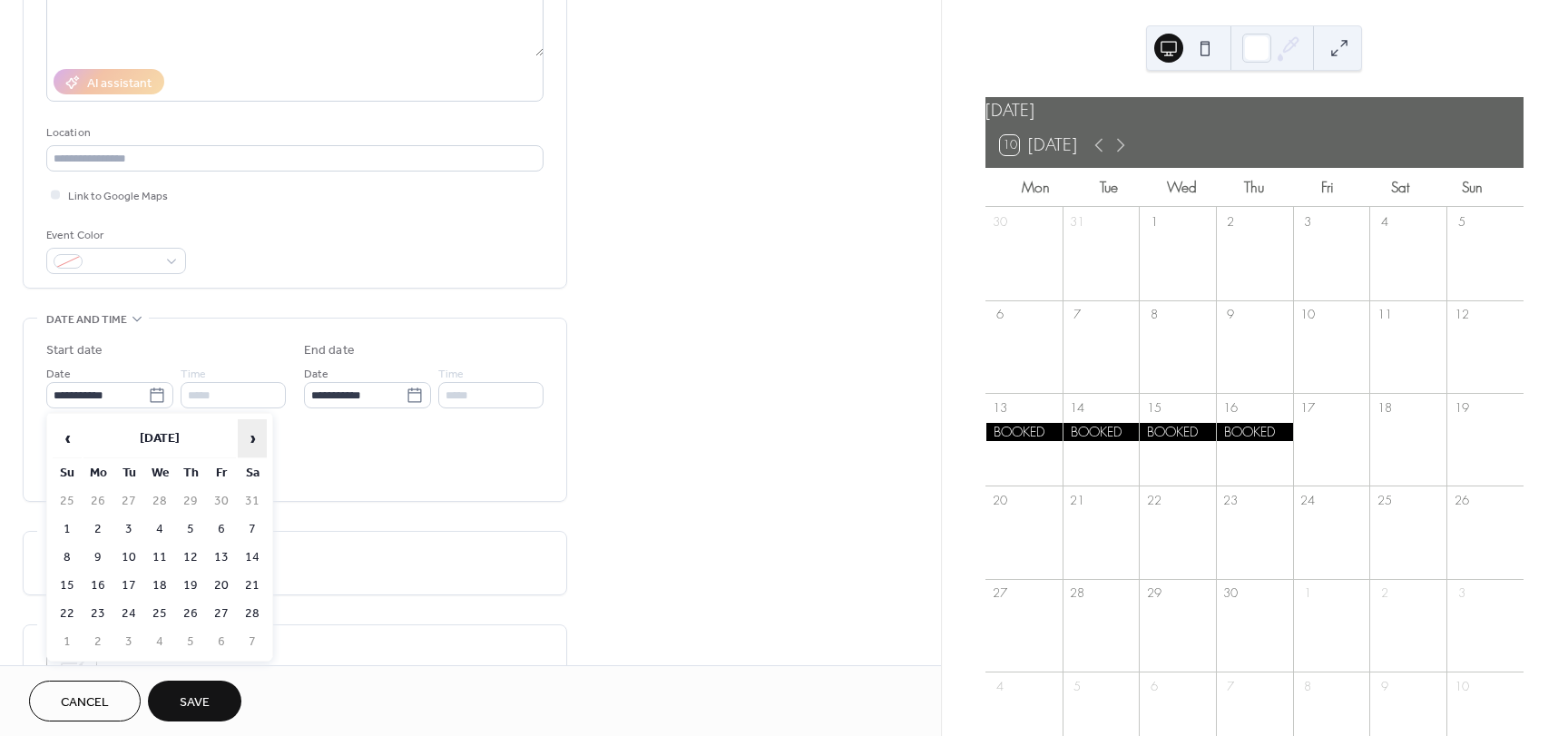 click on "›" at bounding box center (252, 438) 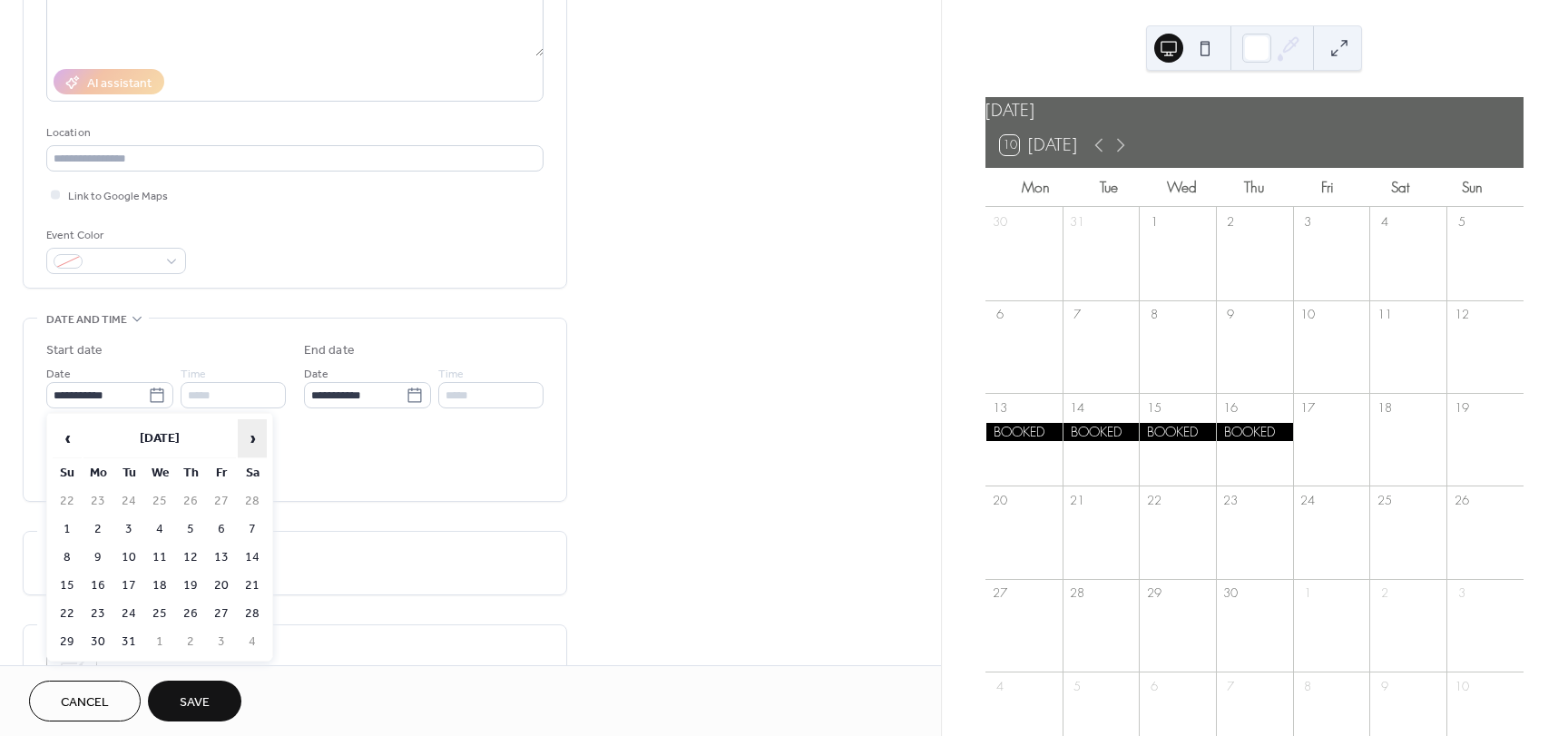 click on "›" at bounding box center [252, 438] 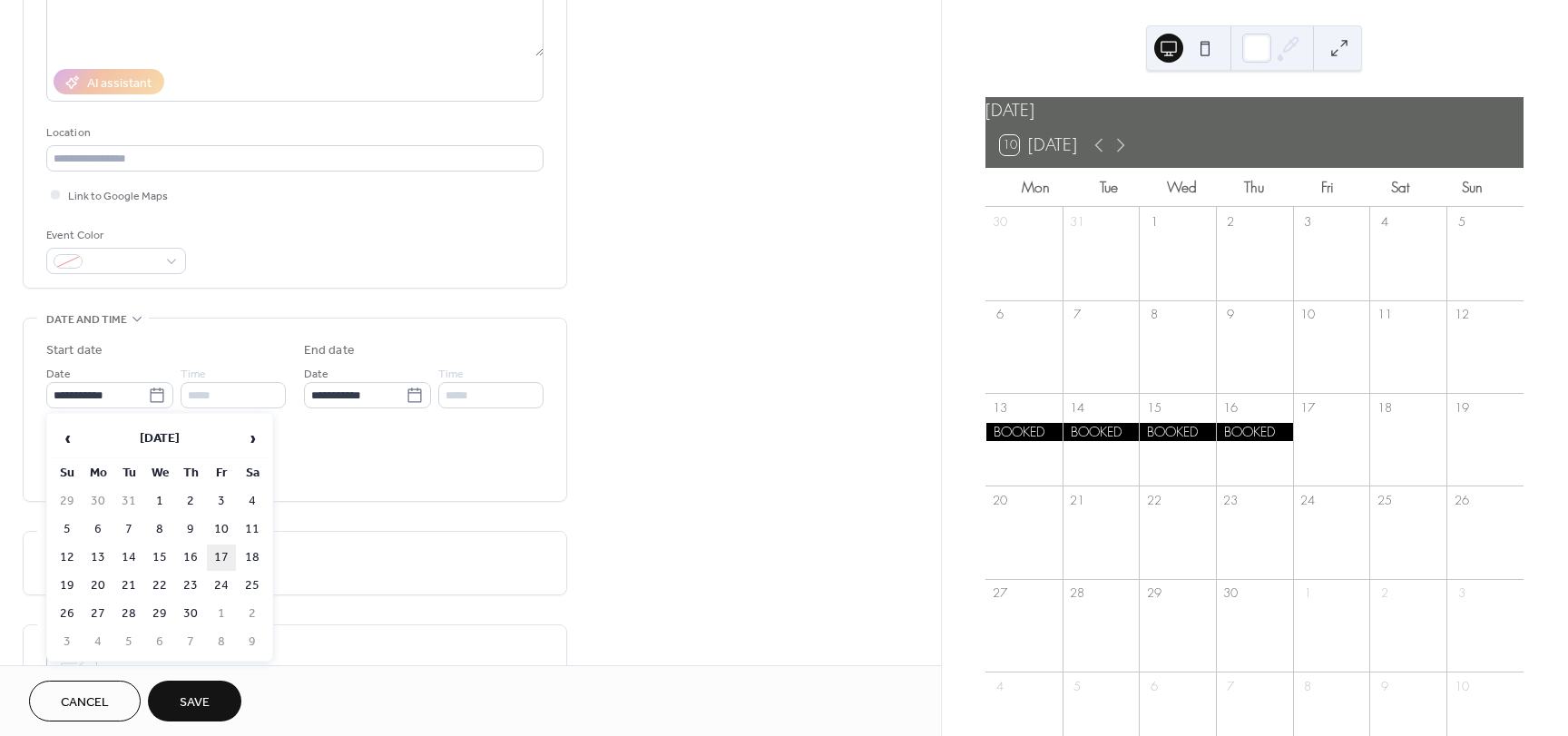 click on "17" at bounding box center [221, 557] 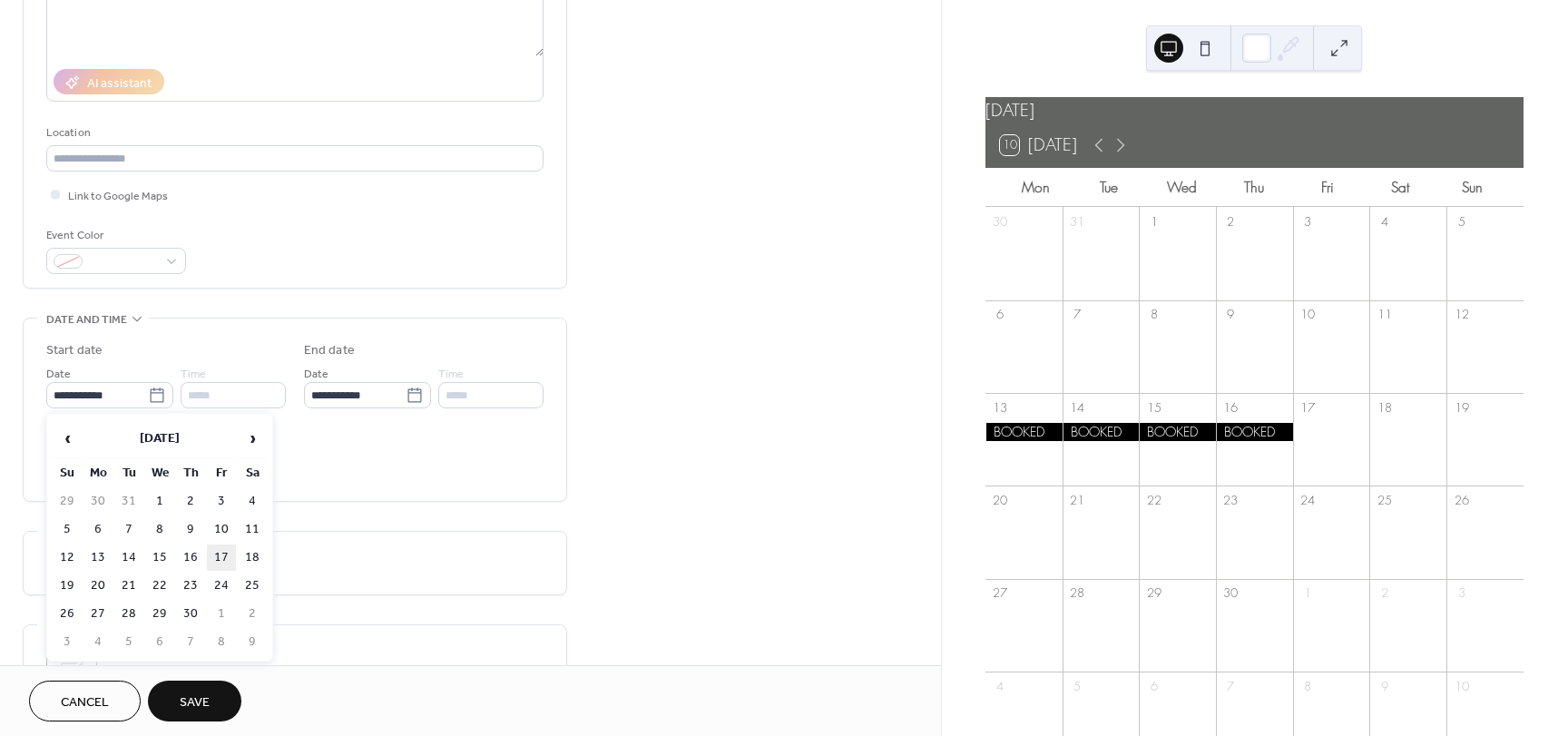 type on "**********" 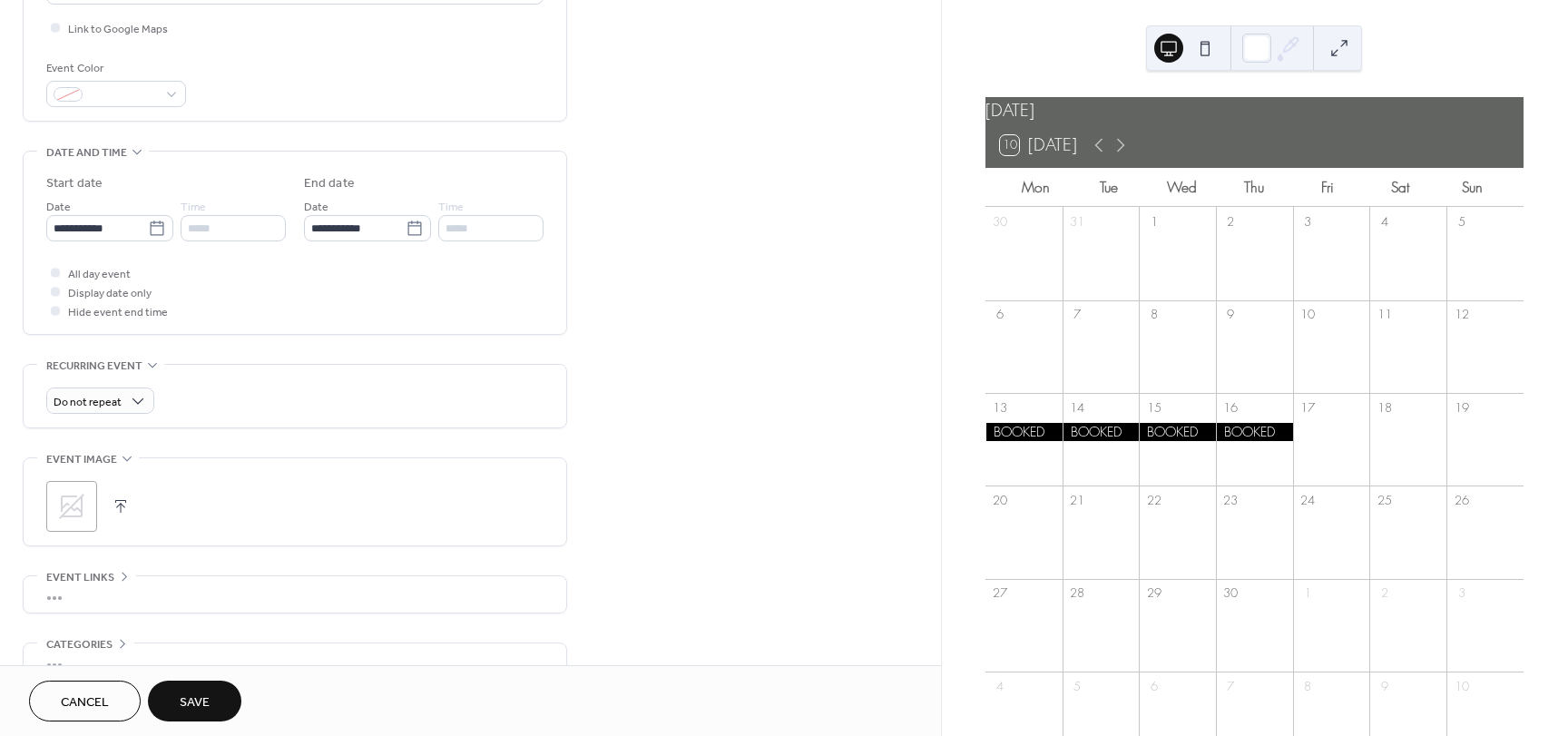 scroll, scrollTop: 454, scrollLeft: 0, axis: vertical 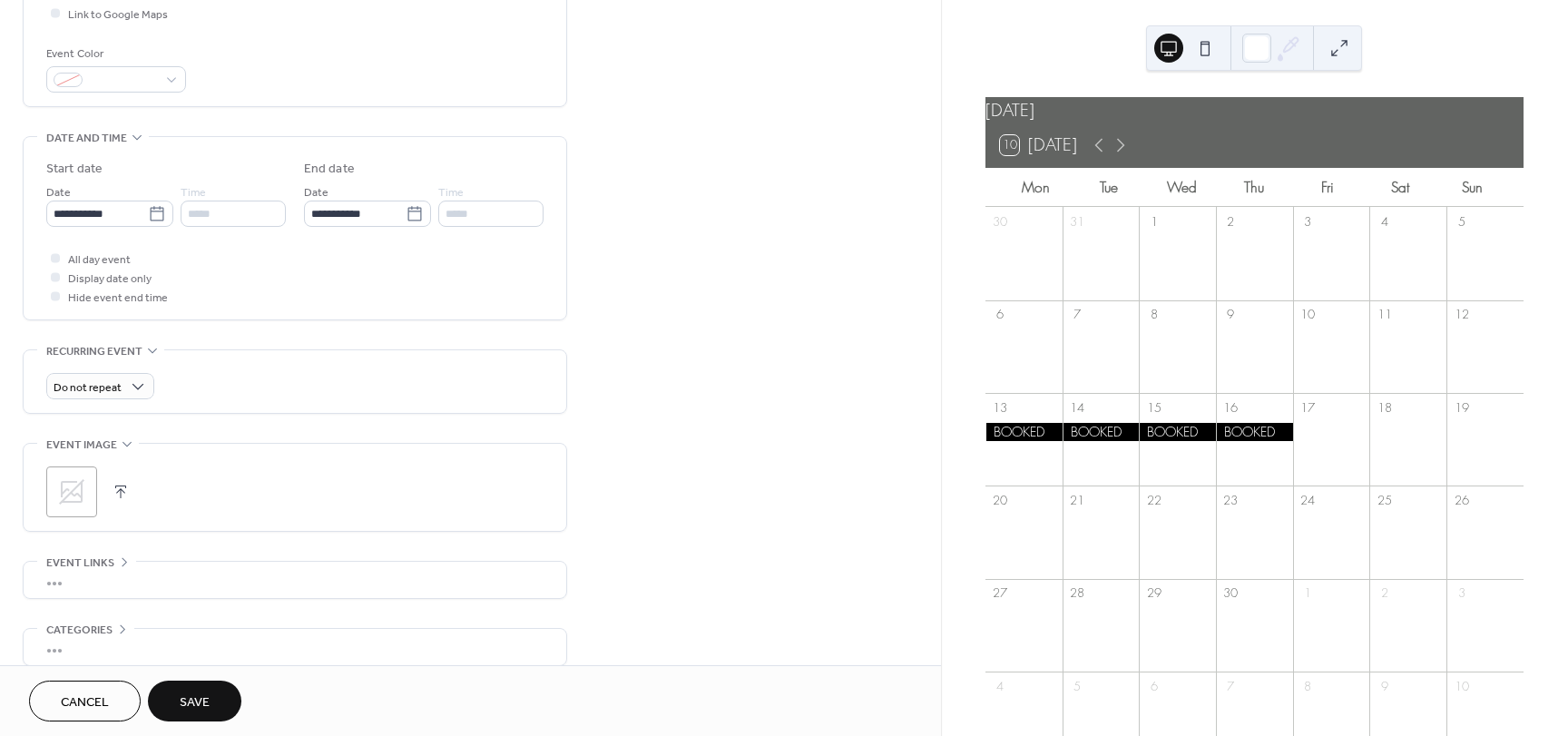 click on "Save" at bounding box center (194, 701) 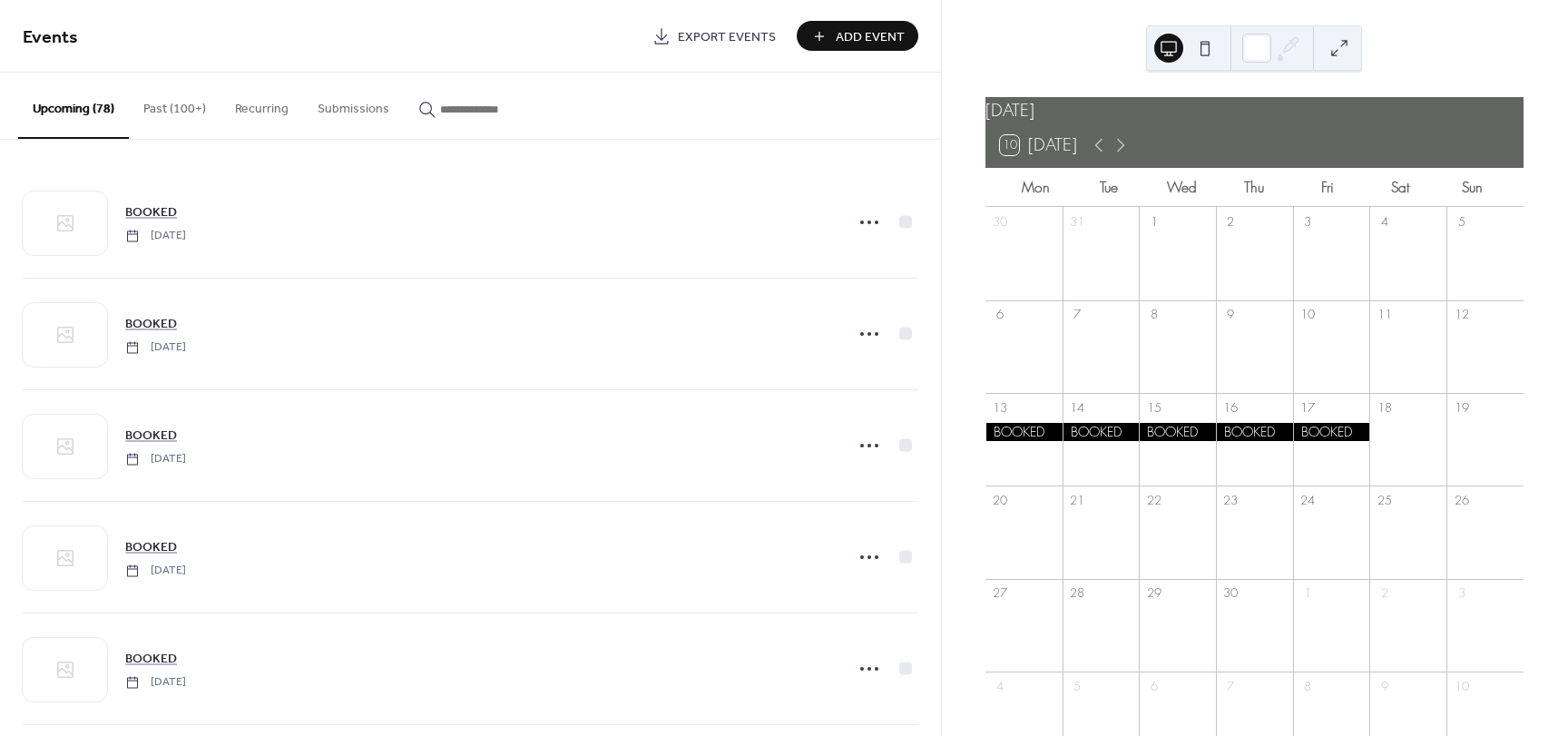 click on "Add Event" at bounding box center [870, 37] 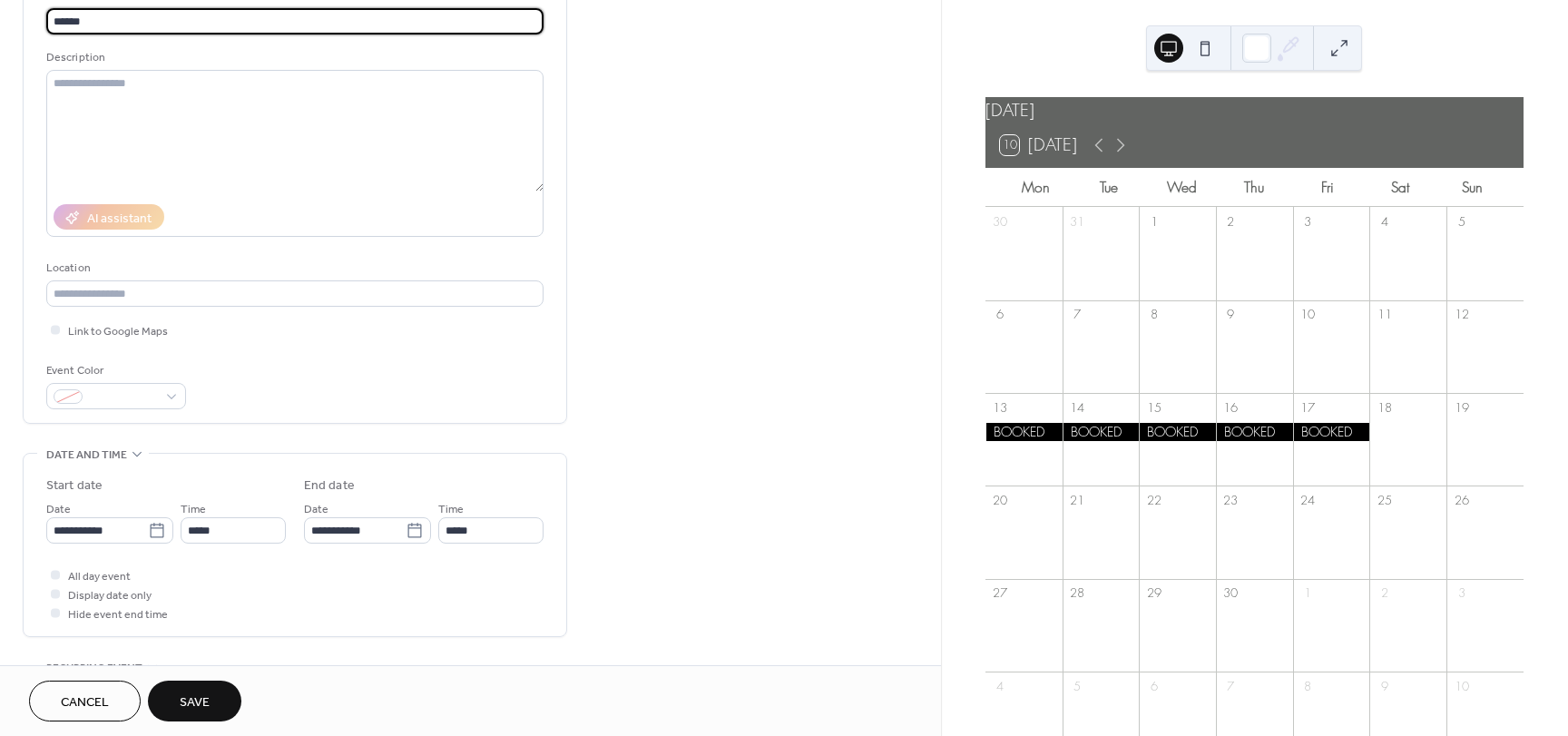 scroll, scrollTop: 182, scrollLeft: 0, axis: vertical 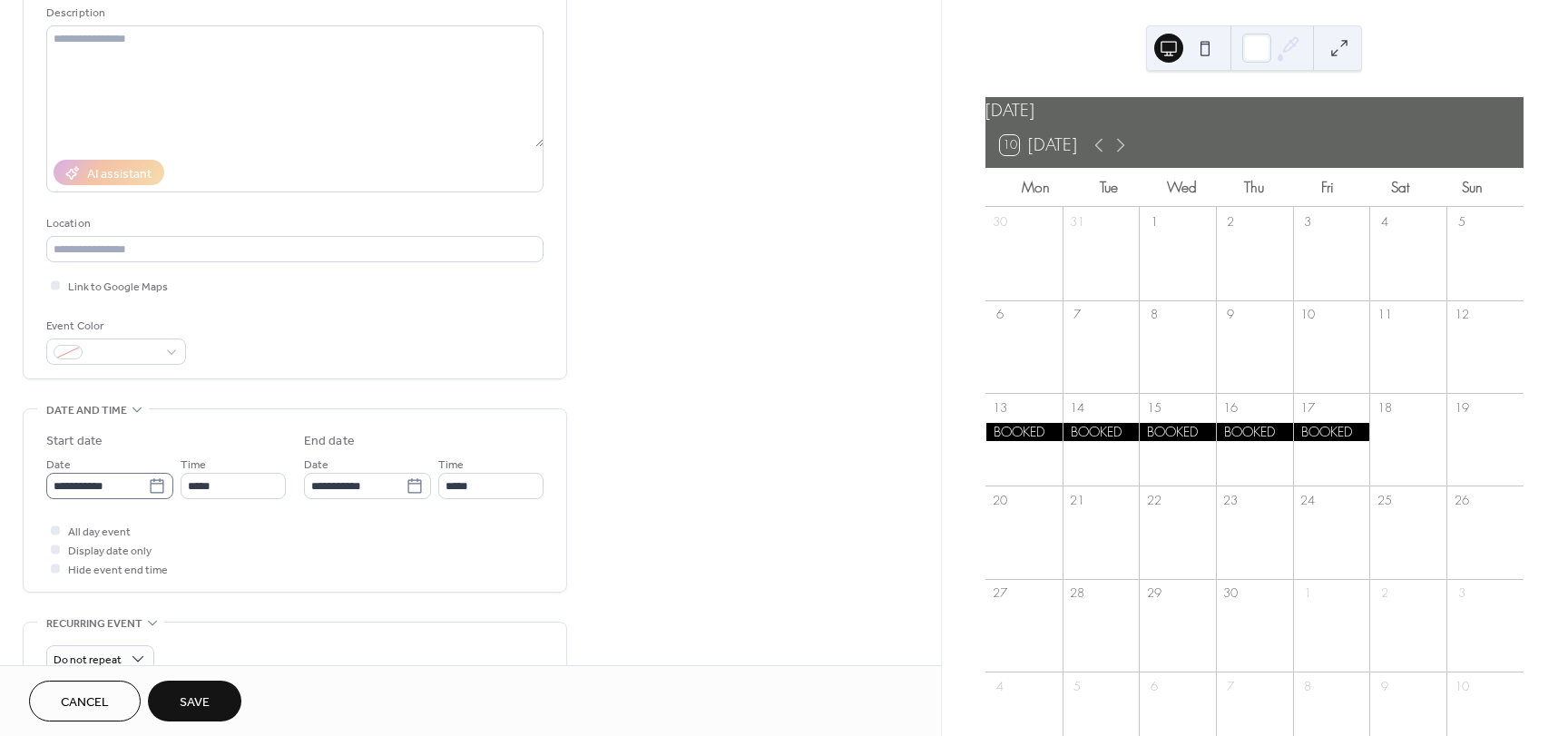type on "******" 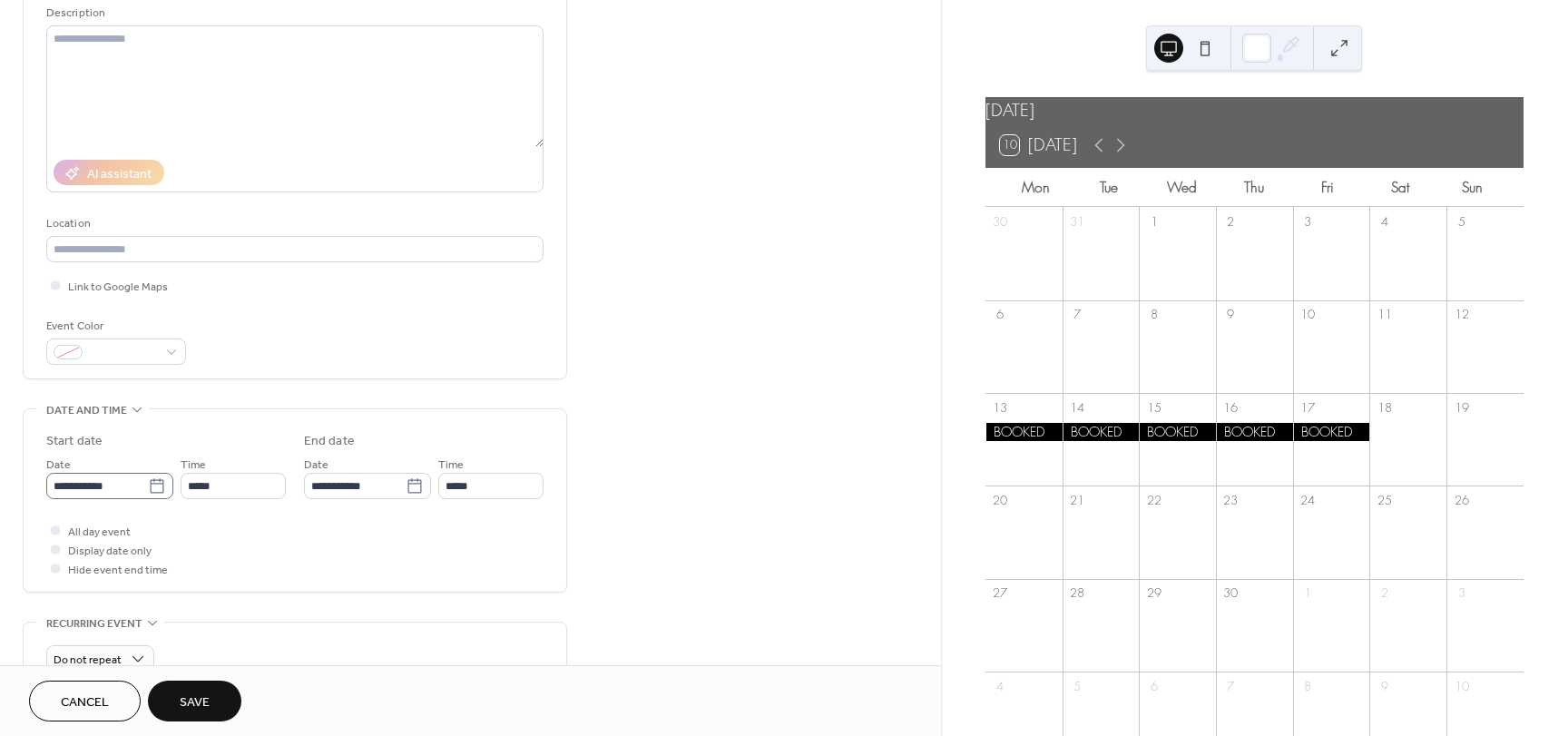 click 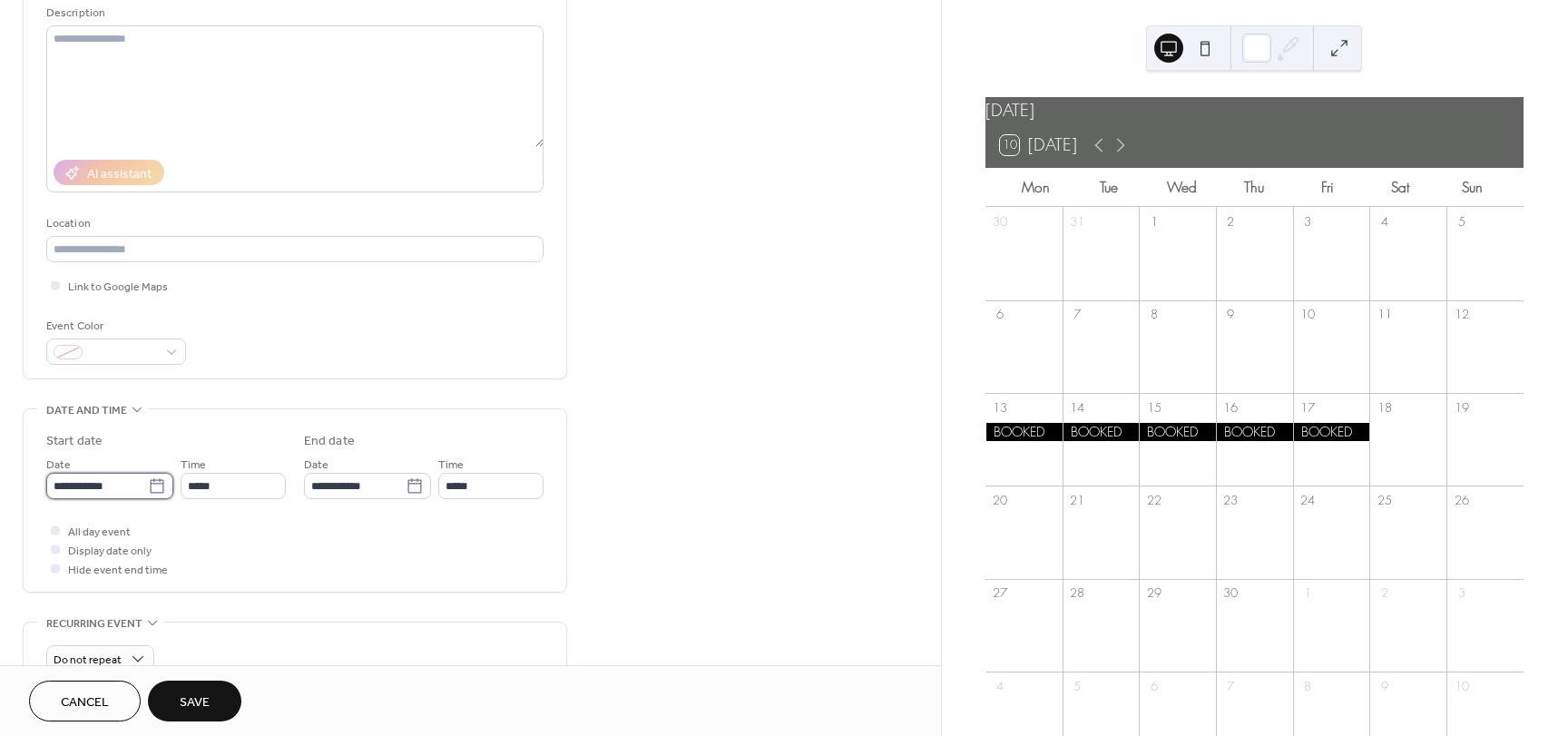 click on "**********" at bounding box center (97, 486) 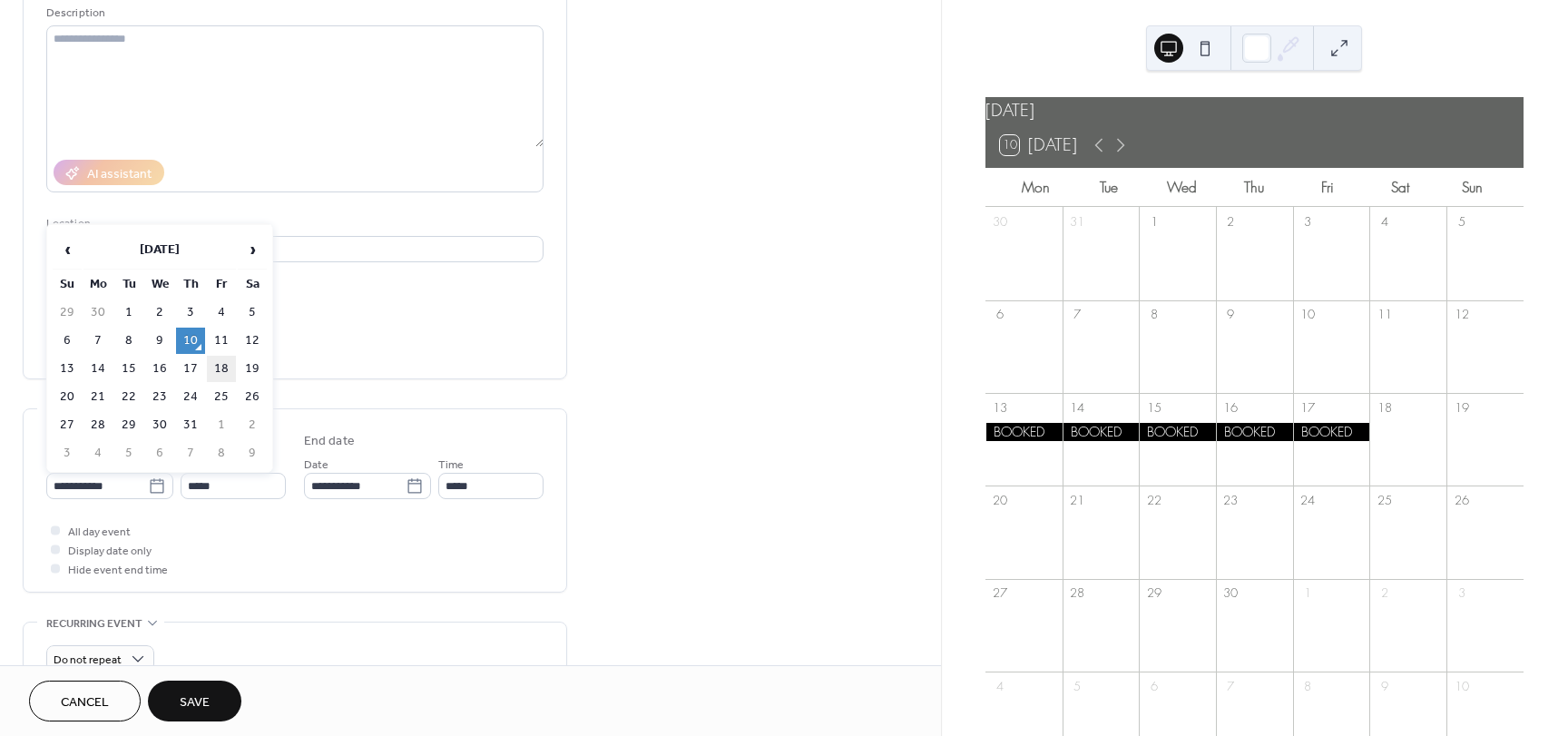 click on "18" at bounding box center (221, 368) 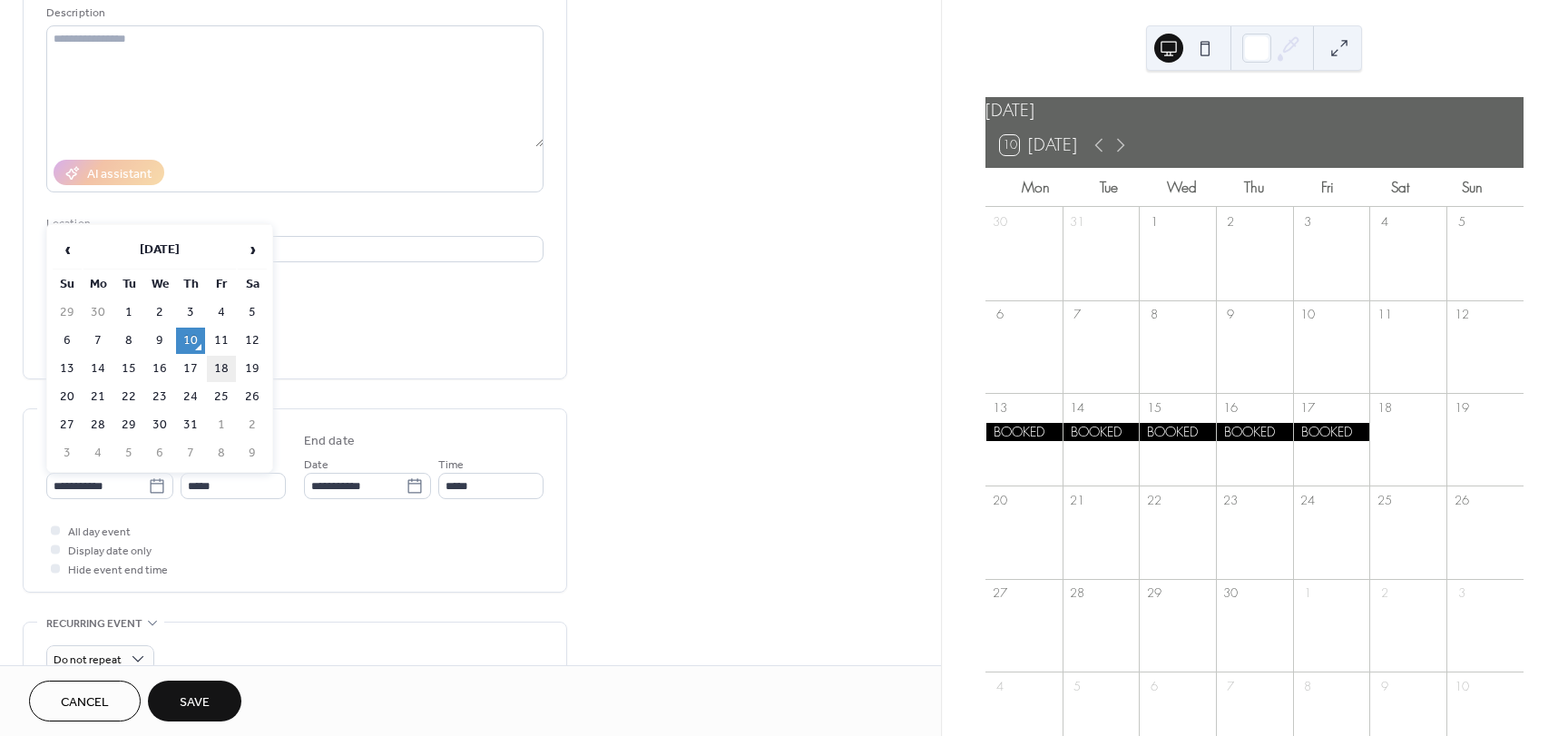type on "**********" 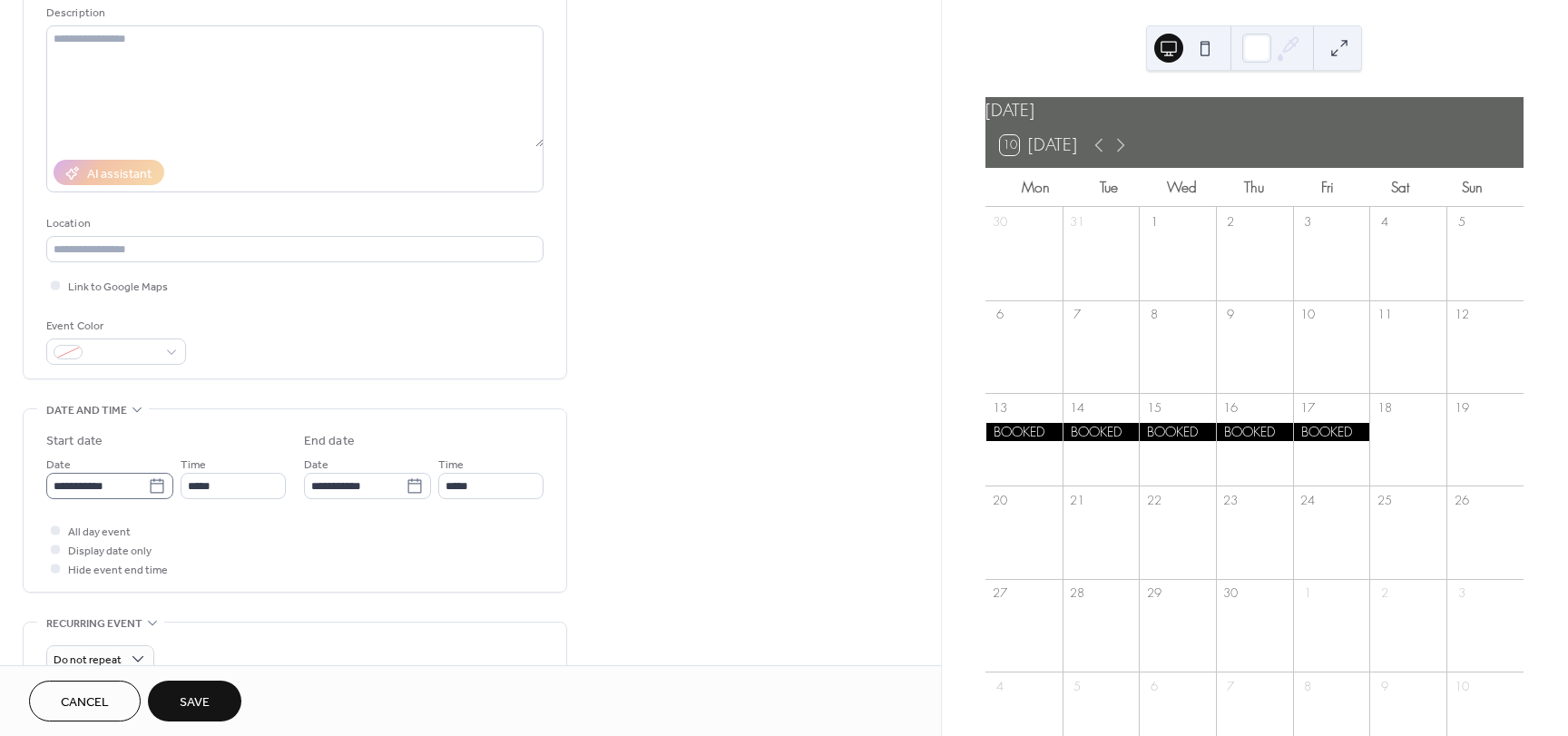 click 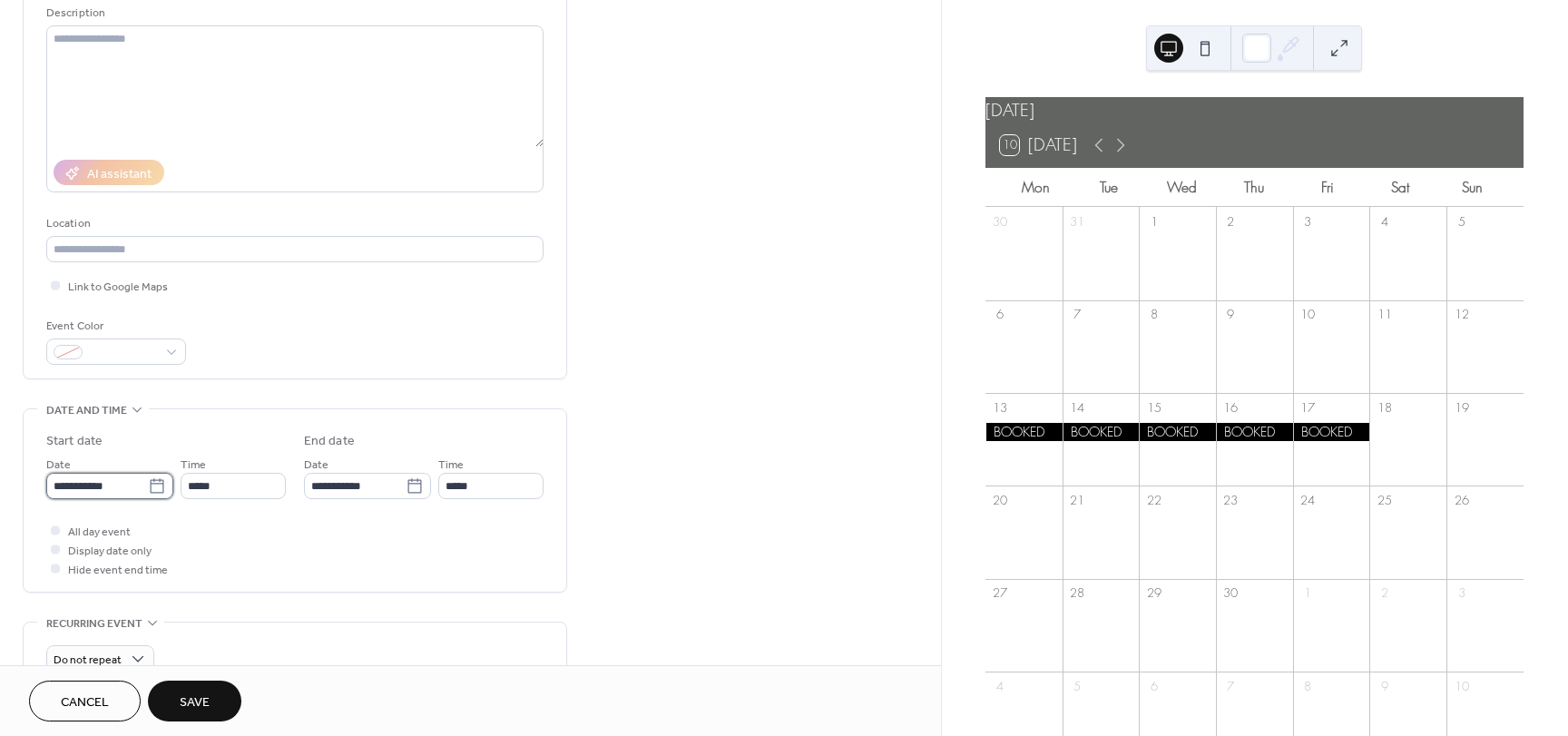 click on "**********" at bounding box center [97, 486] 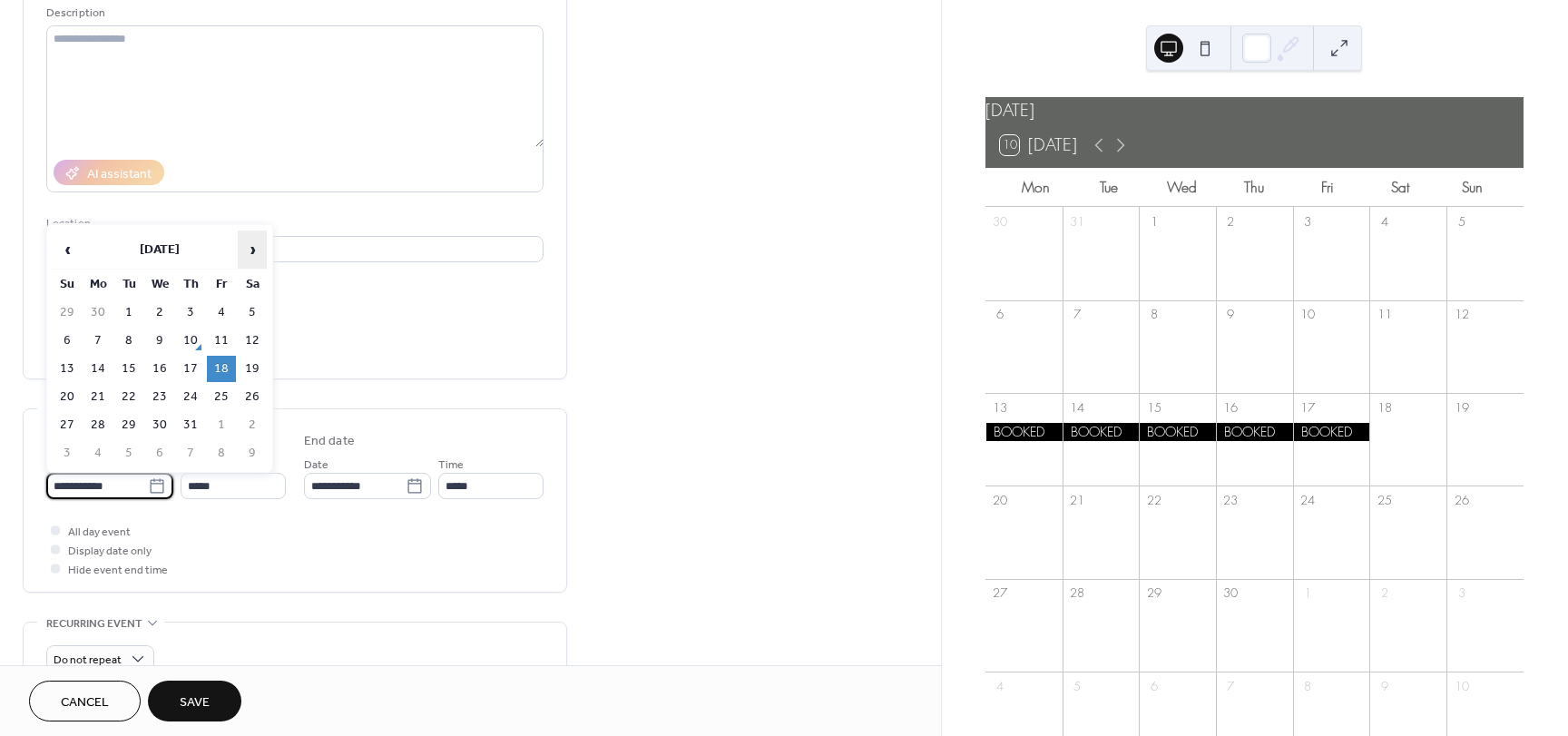 click on "›" at bounding box center (252, 250) 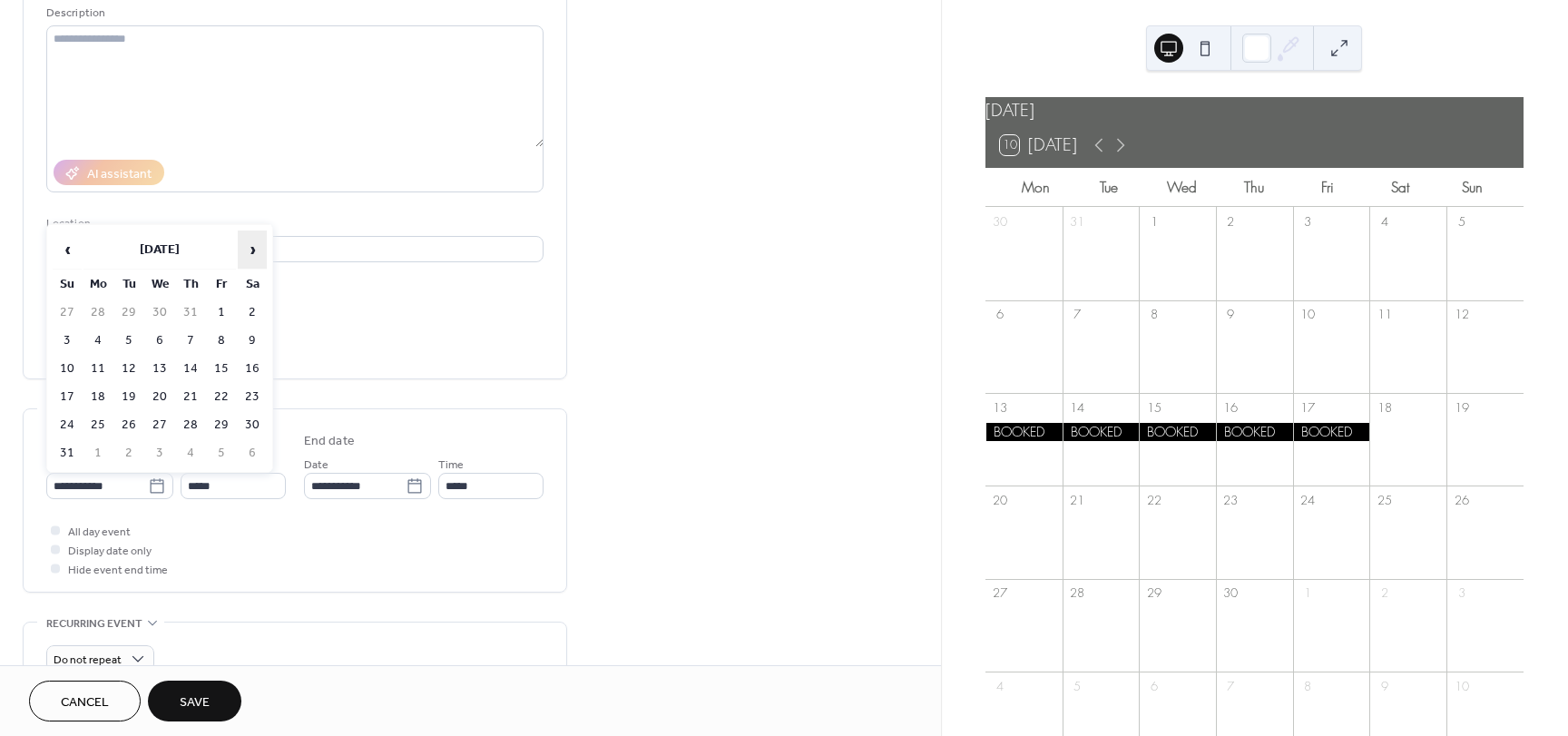 click on "›" at bounding box center [252, 250] 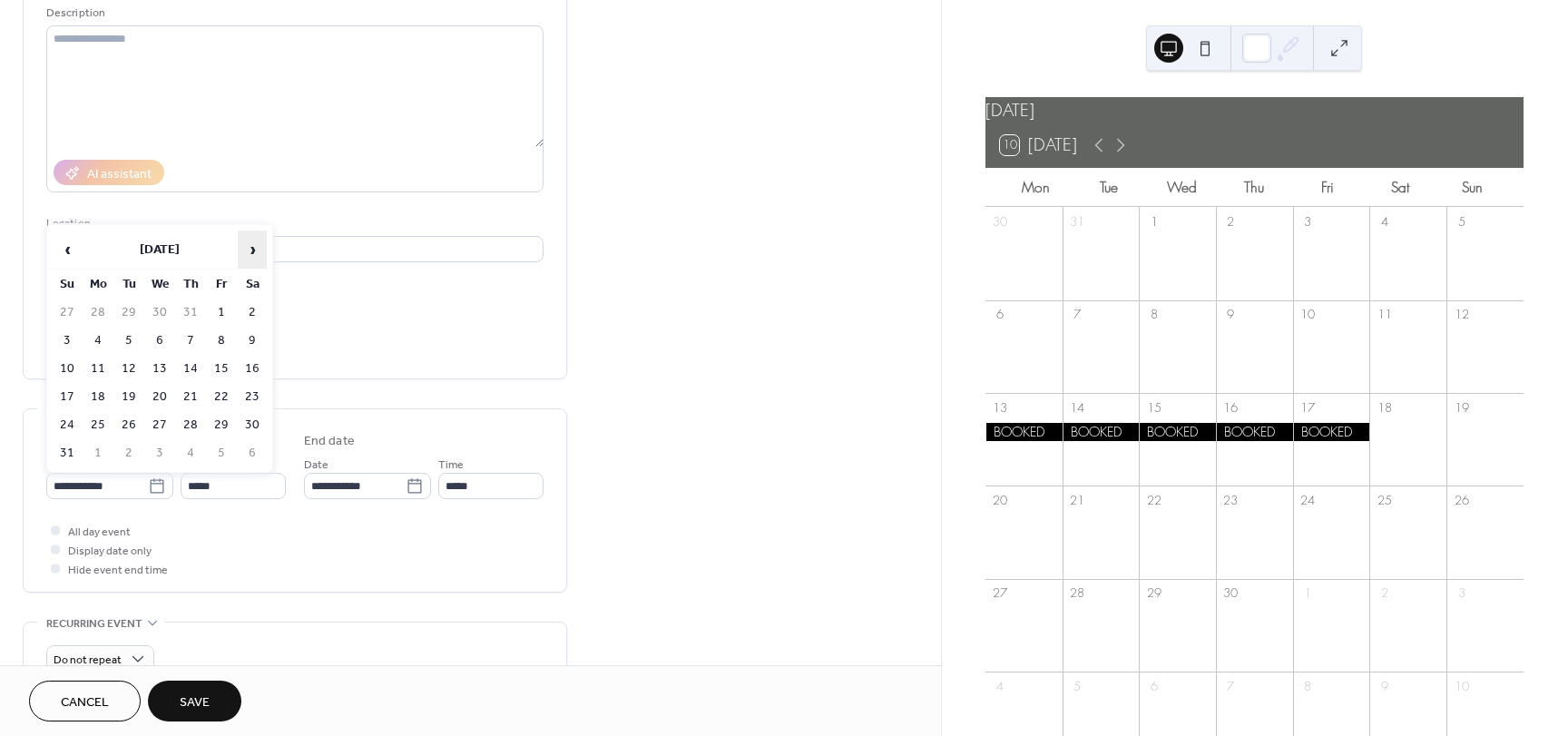 click on "›" at bounding box center [252, 250] 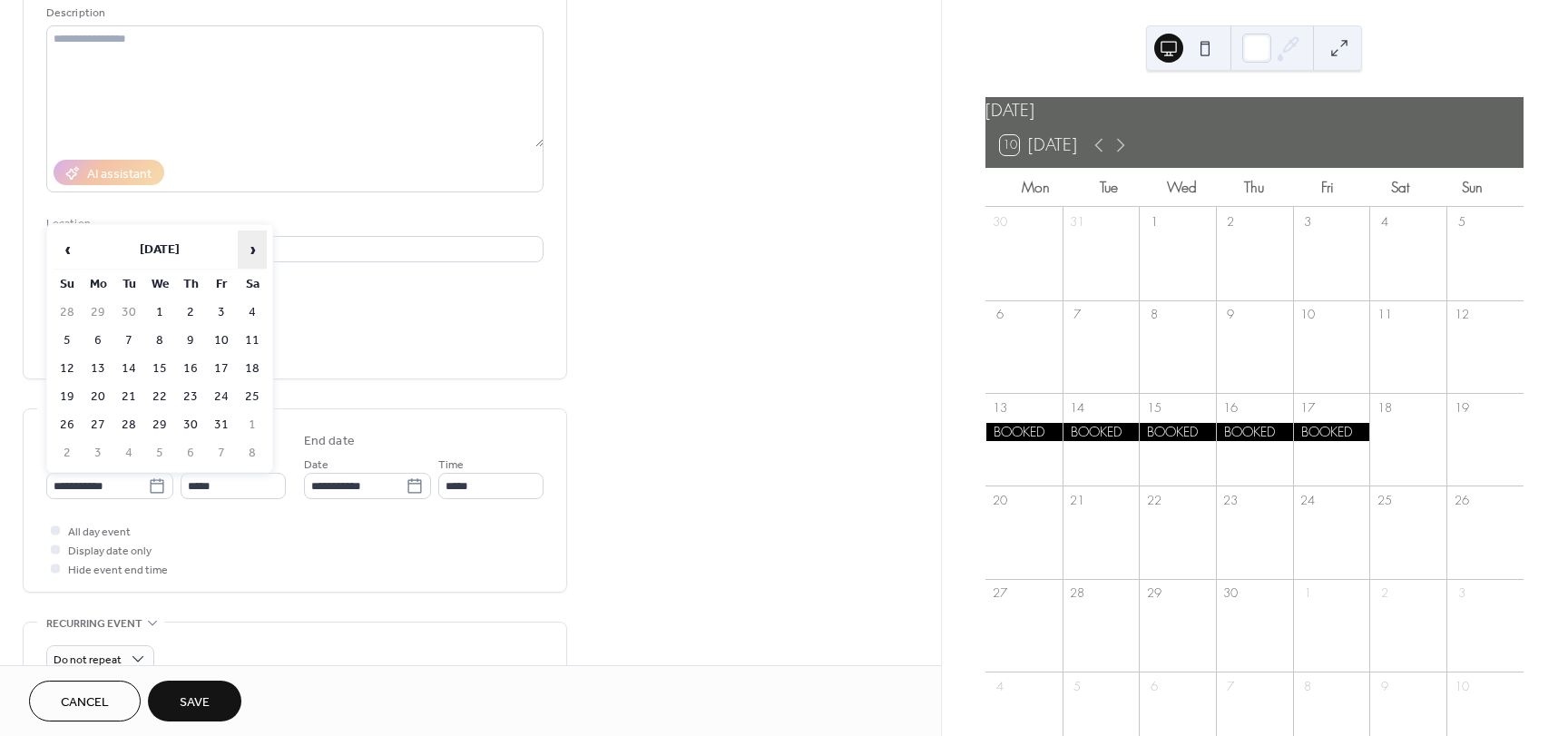 click on "›" at bounding box center (252, 250) 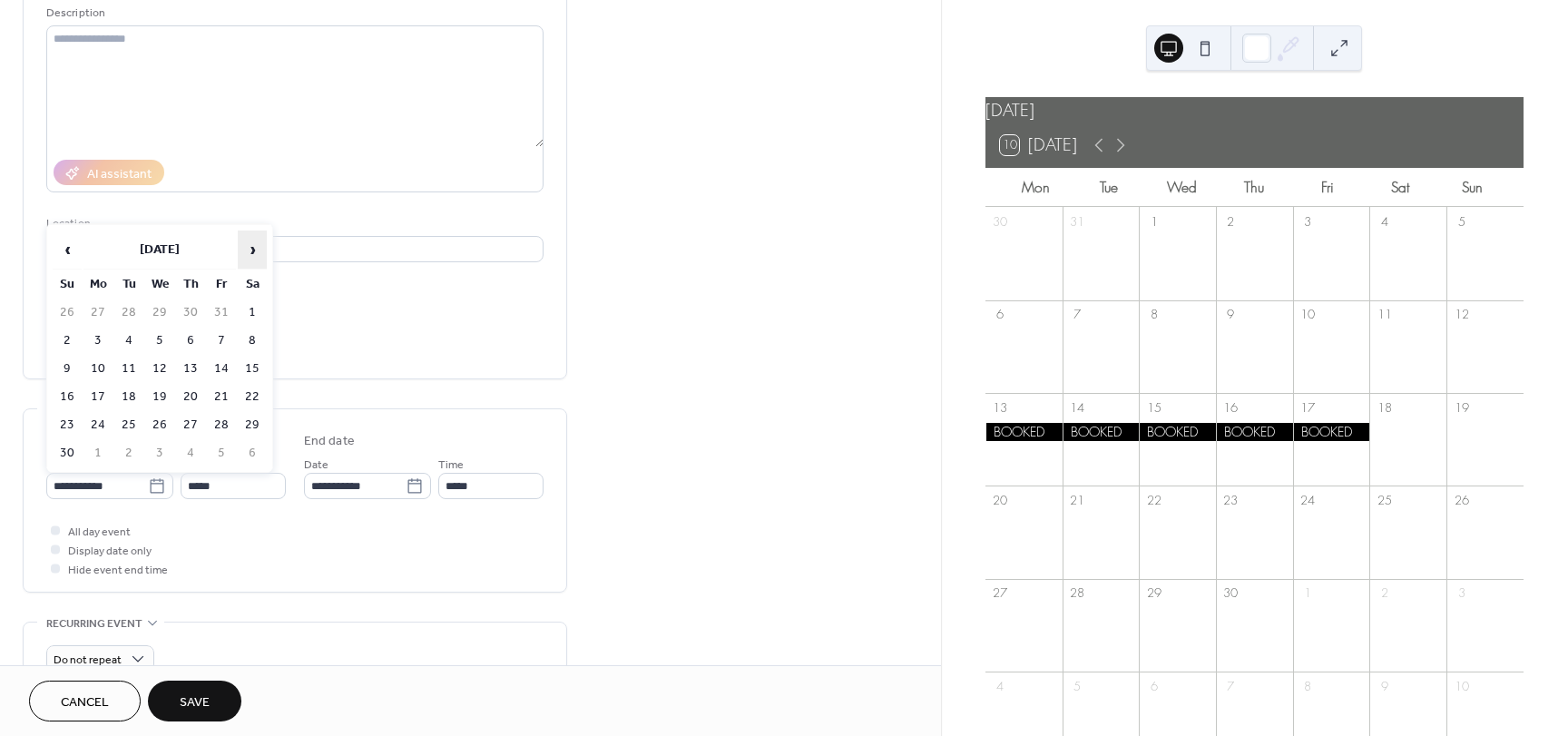 click on "›" at bounding box center [252, 250] 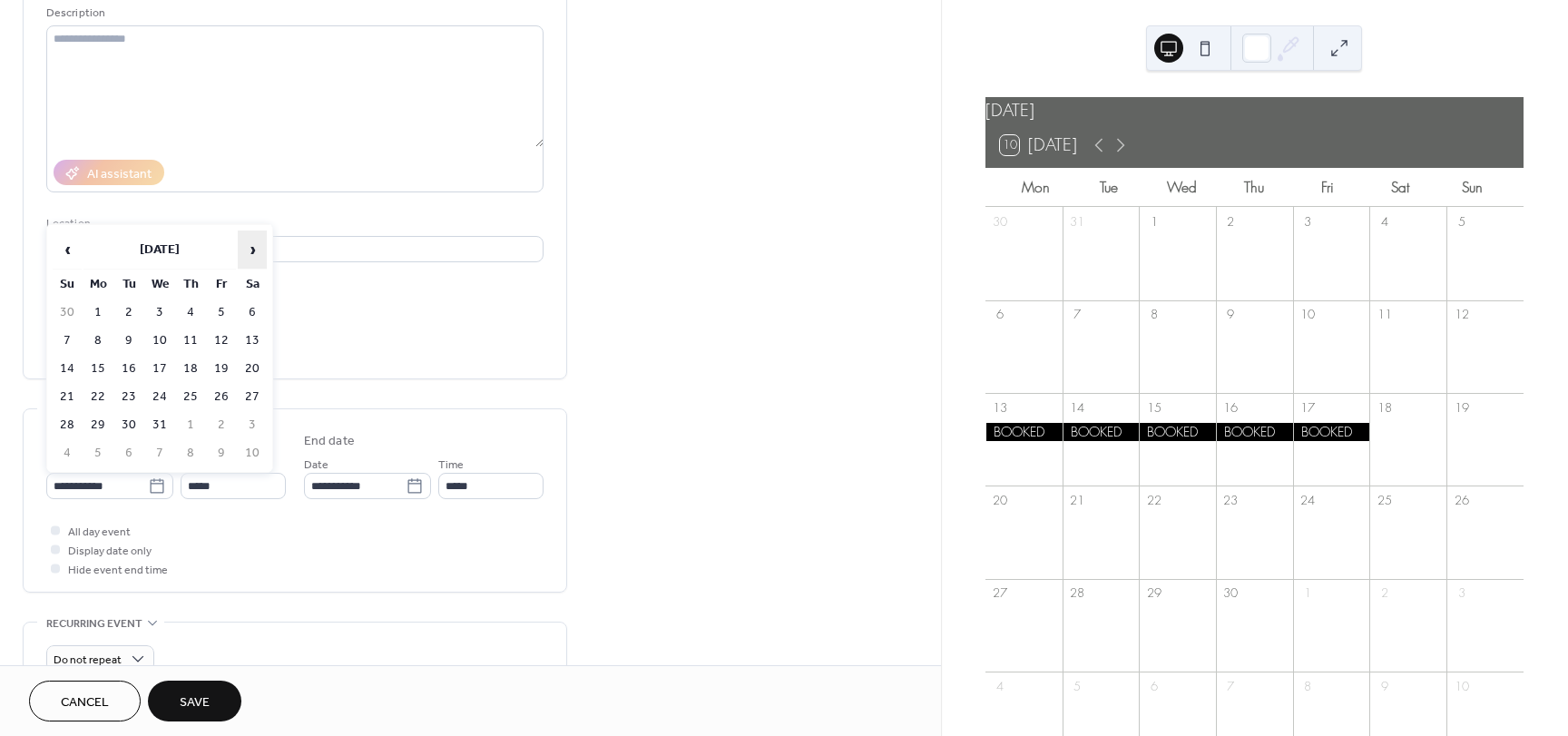 click on "›" at bounding box center [252, 250] 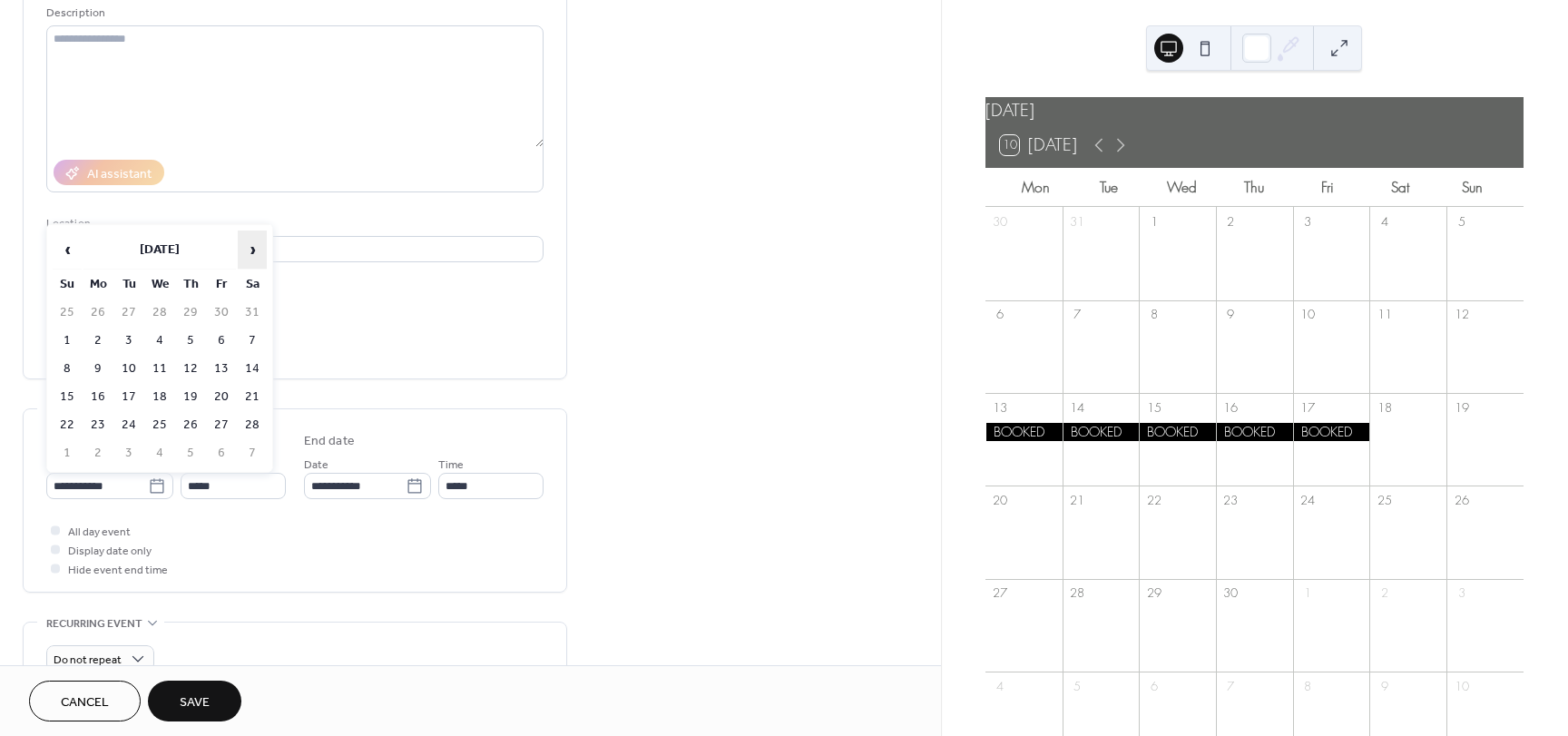 click on "›" at bounding box center (252, 250) 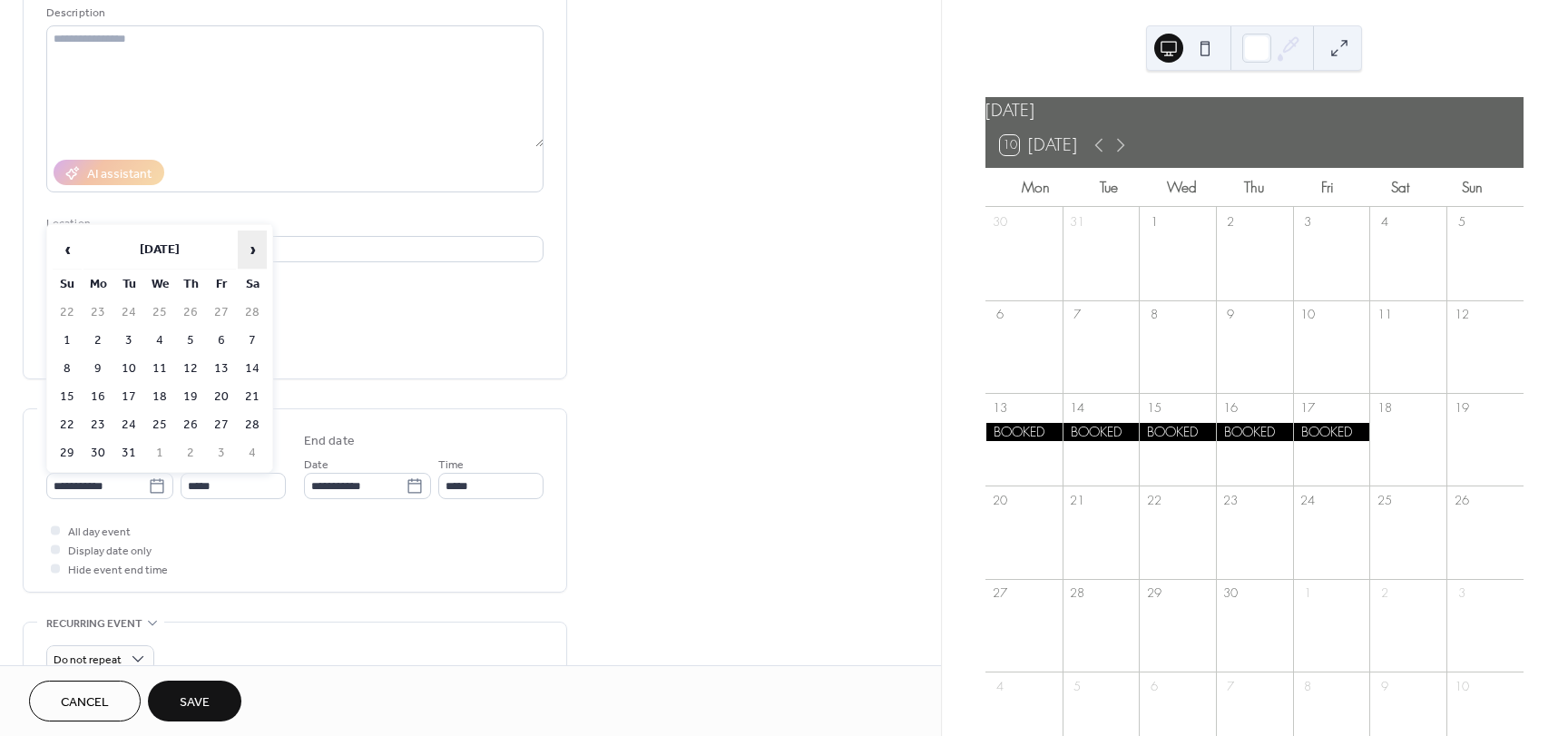 click on "›" at bounding box center [252, 250] 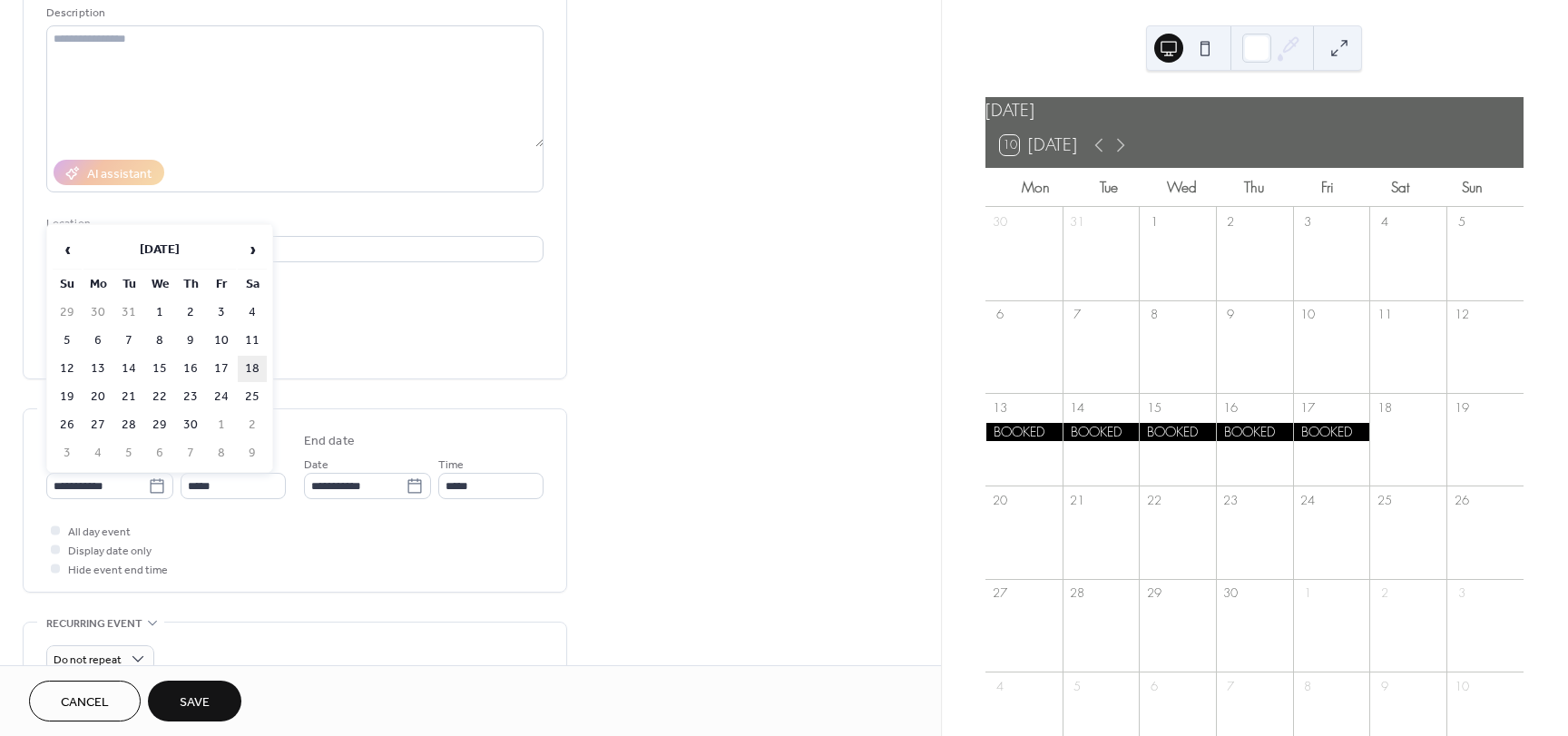 click on "18" at bounding box center [252, 368] 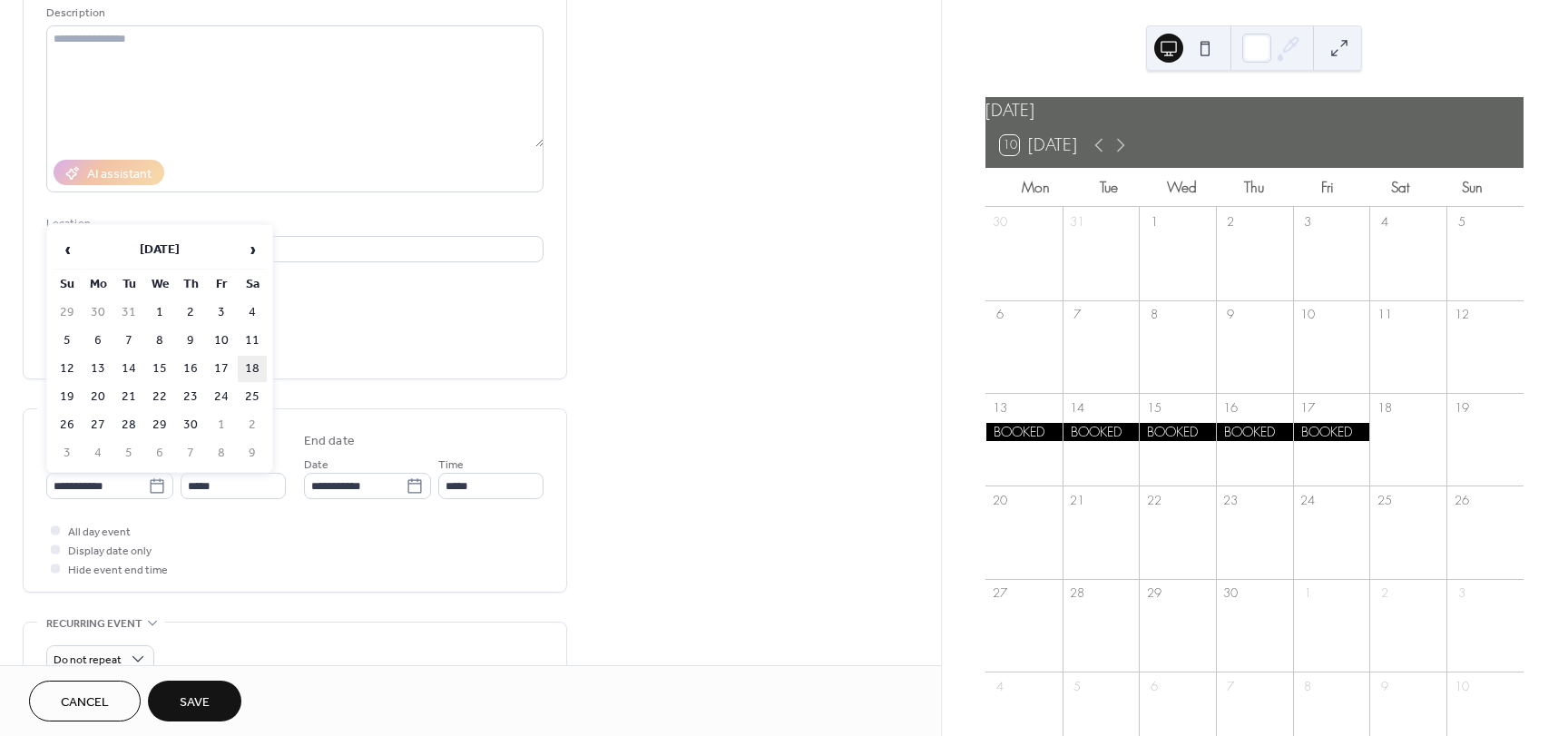 type on "**********" 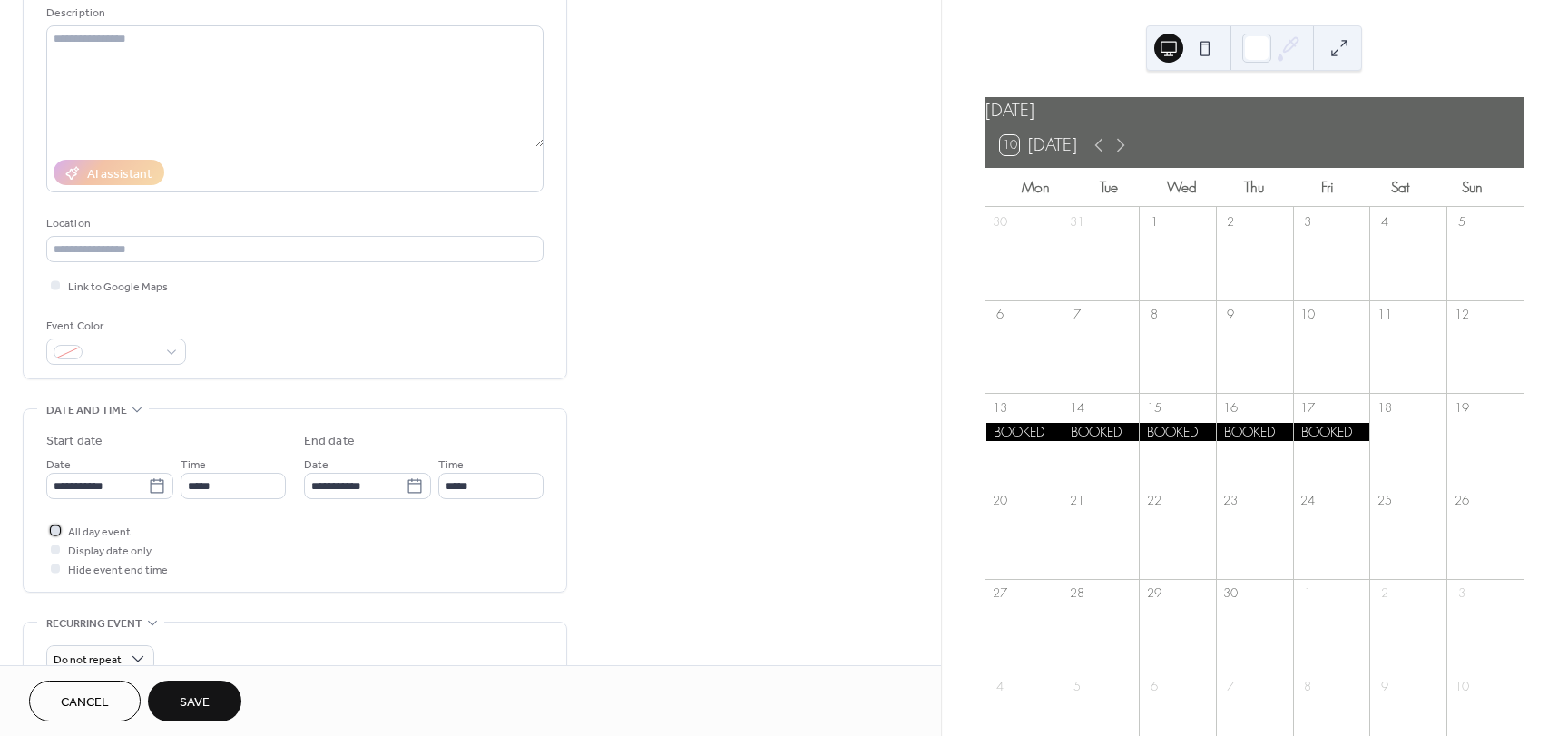 click at bounding box center [55, 530] 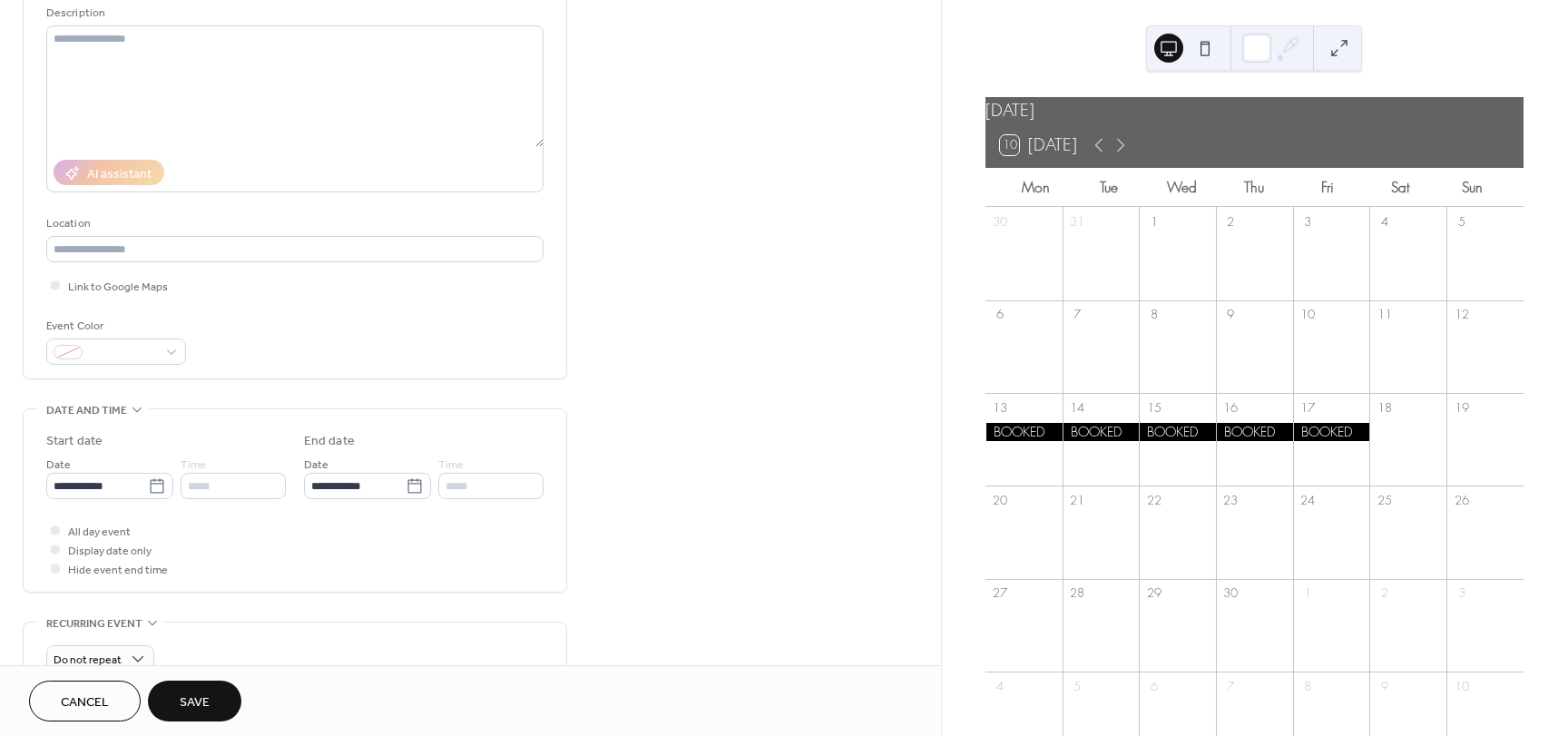 click on "Save" at bounding box center (194, 702) 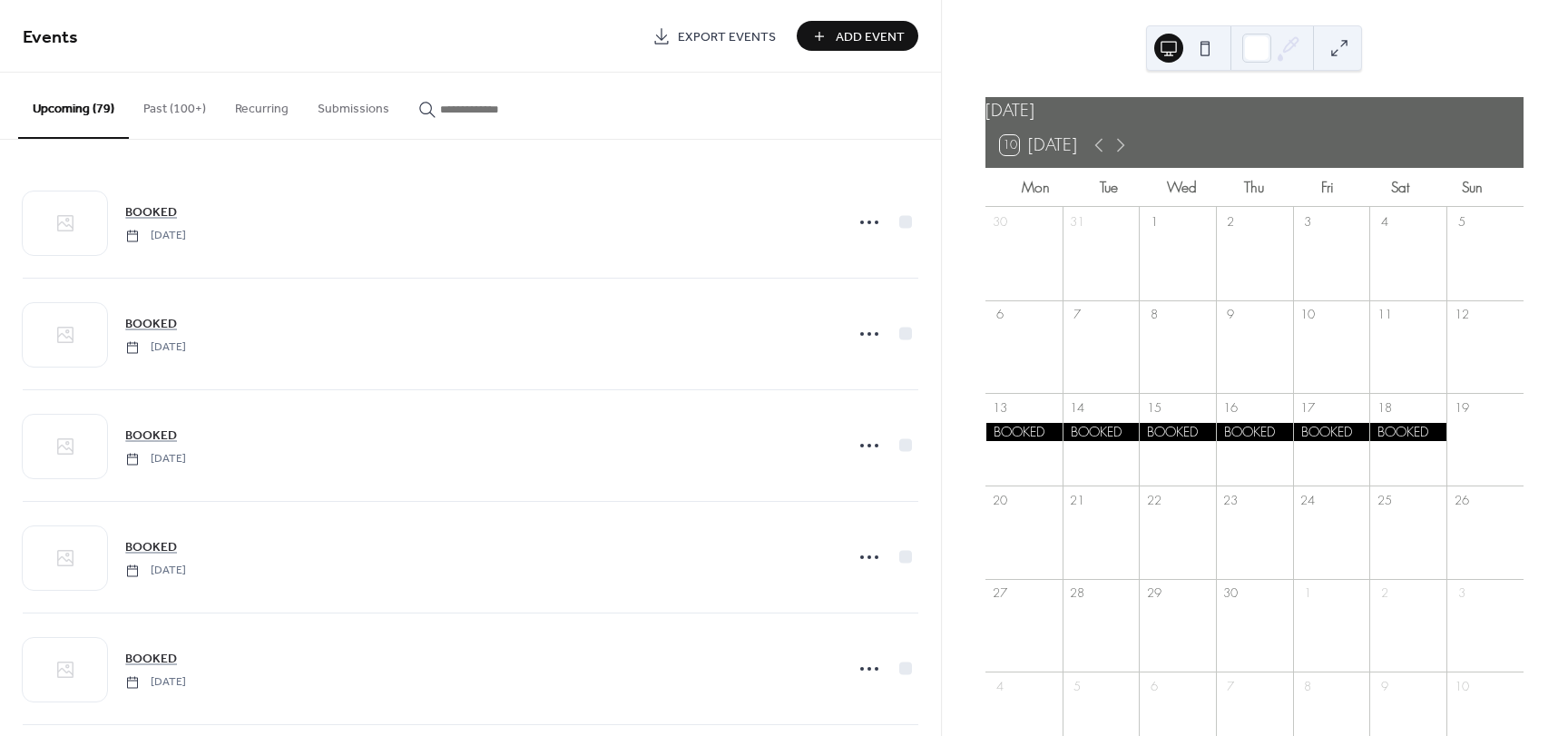 click on "Add Event" at bounding box center [870, 37] 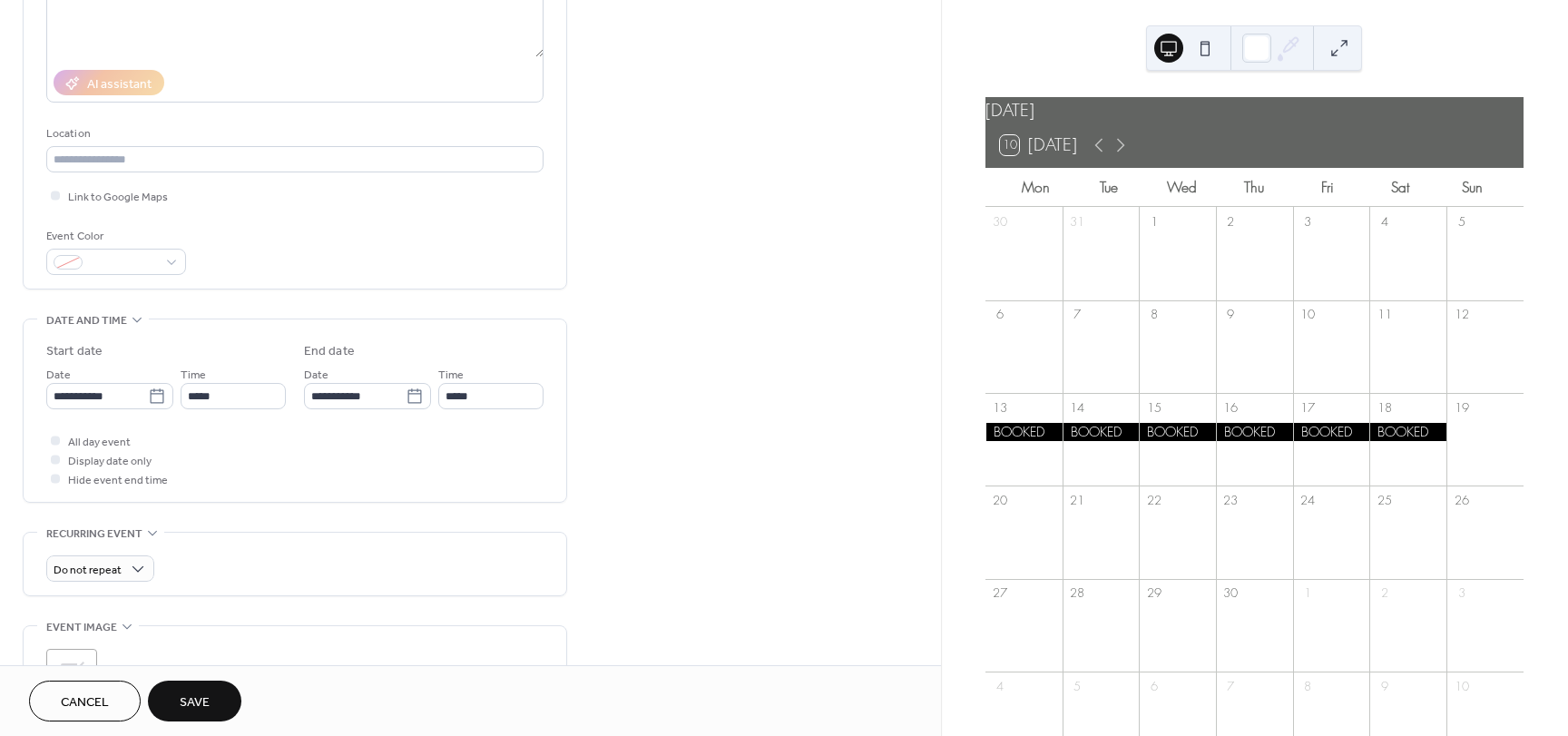 scroll, scrollTop: 272, scrollLeft: 0, axis: vertical 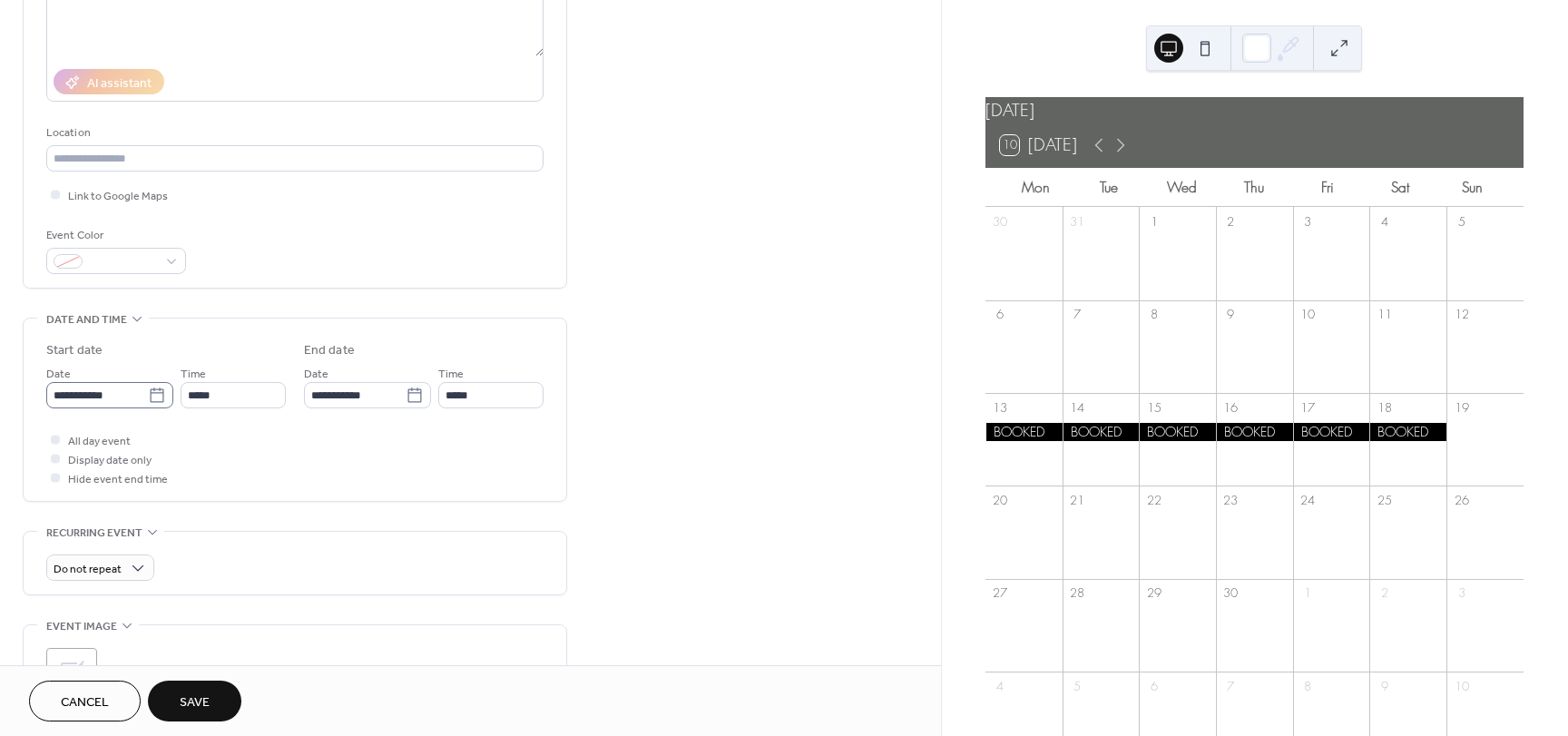 type on "******" 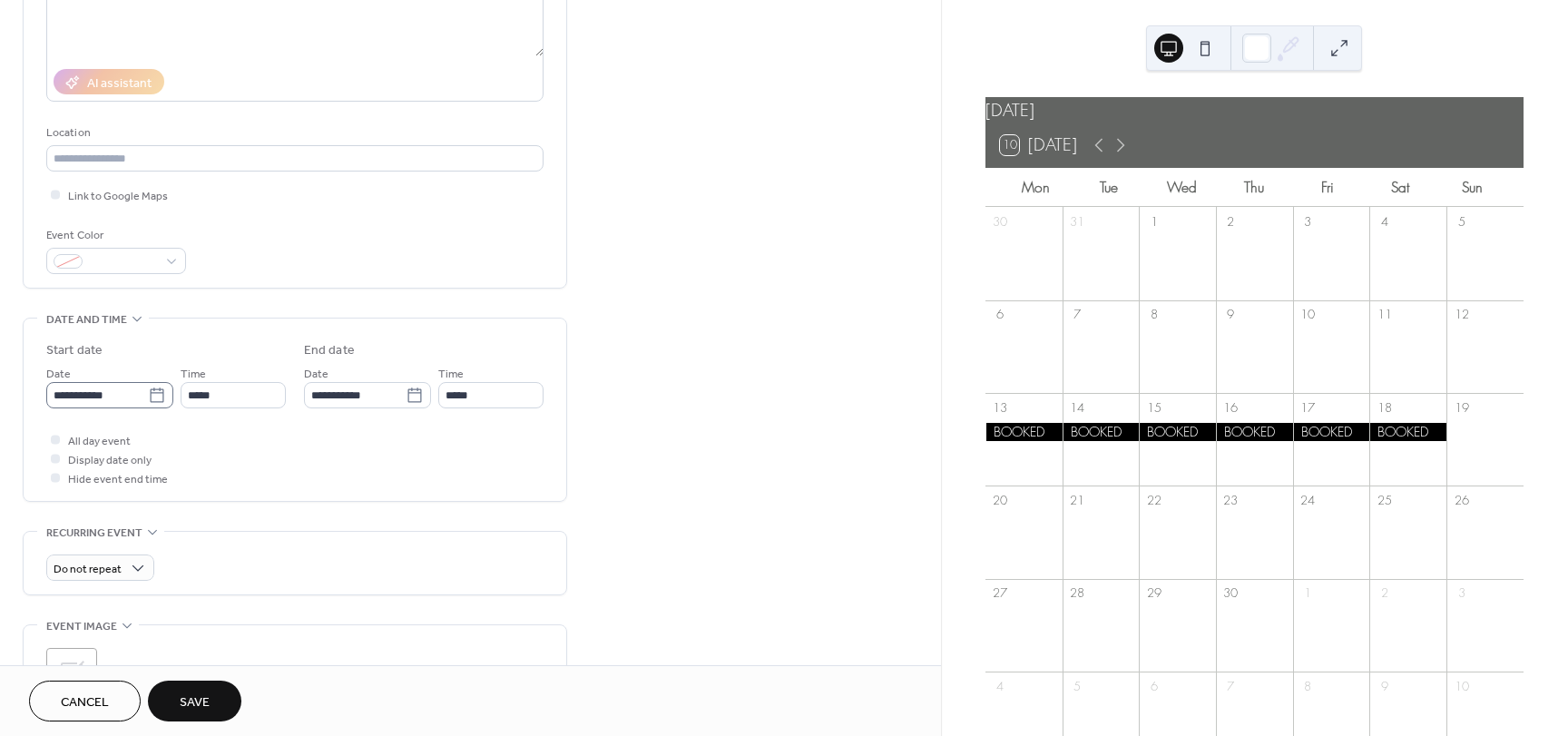 click 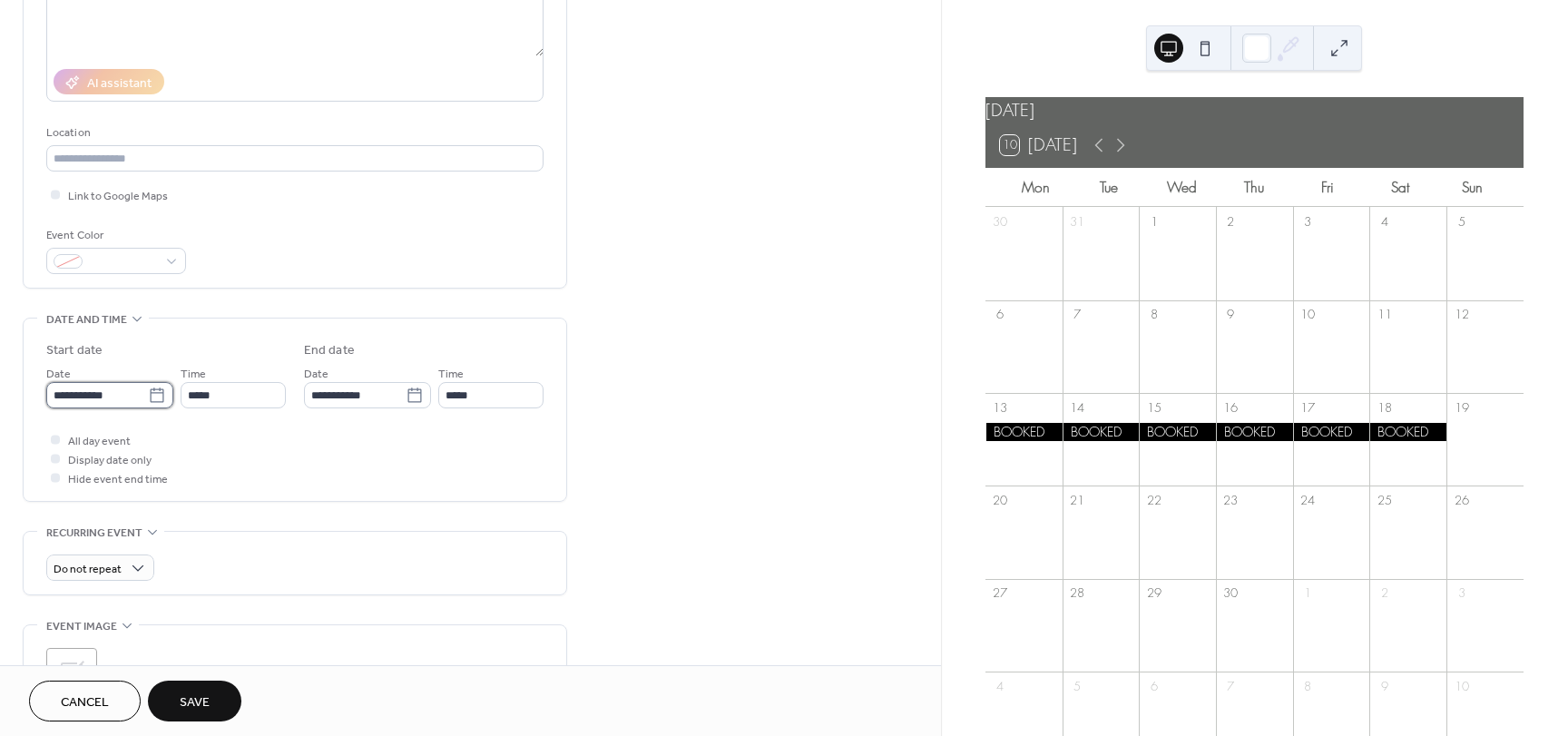 click on "**********" at bounding box center [97, 395] 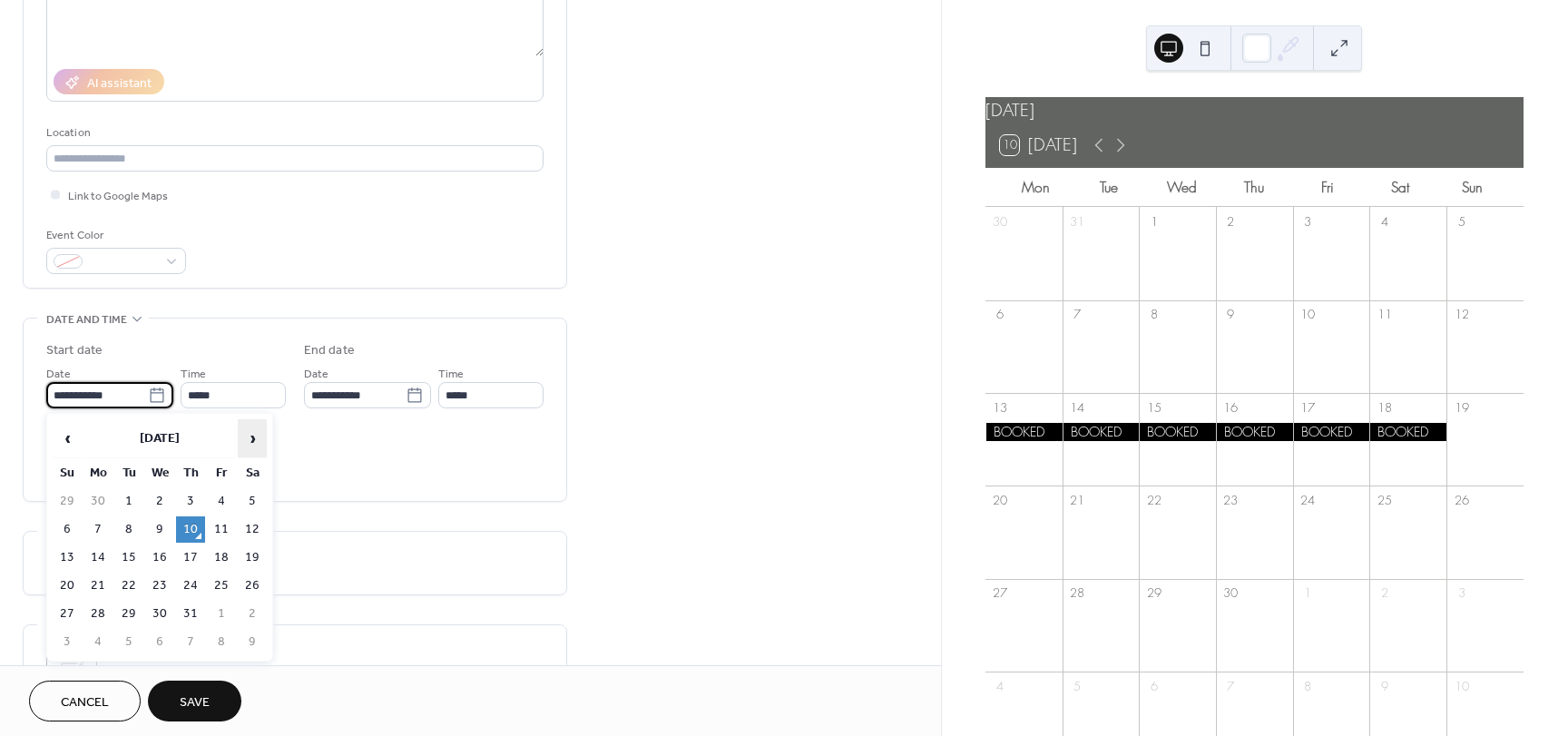 click on "›" at bounding box center [252, 438] 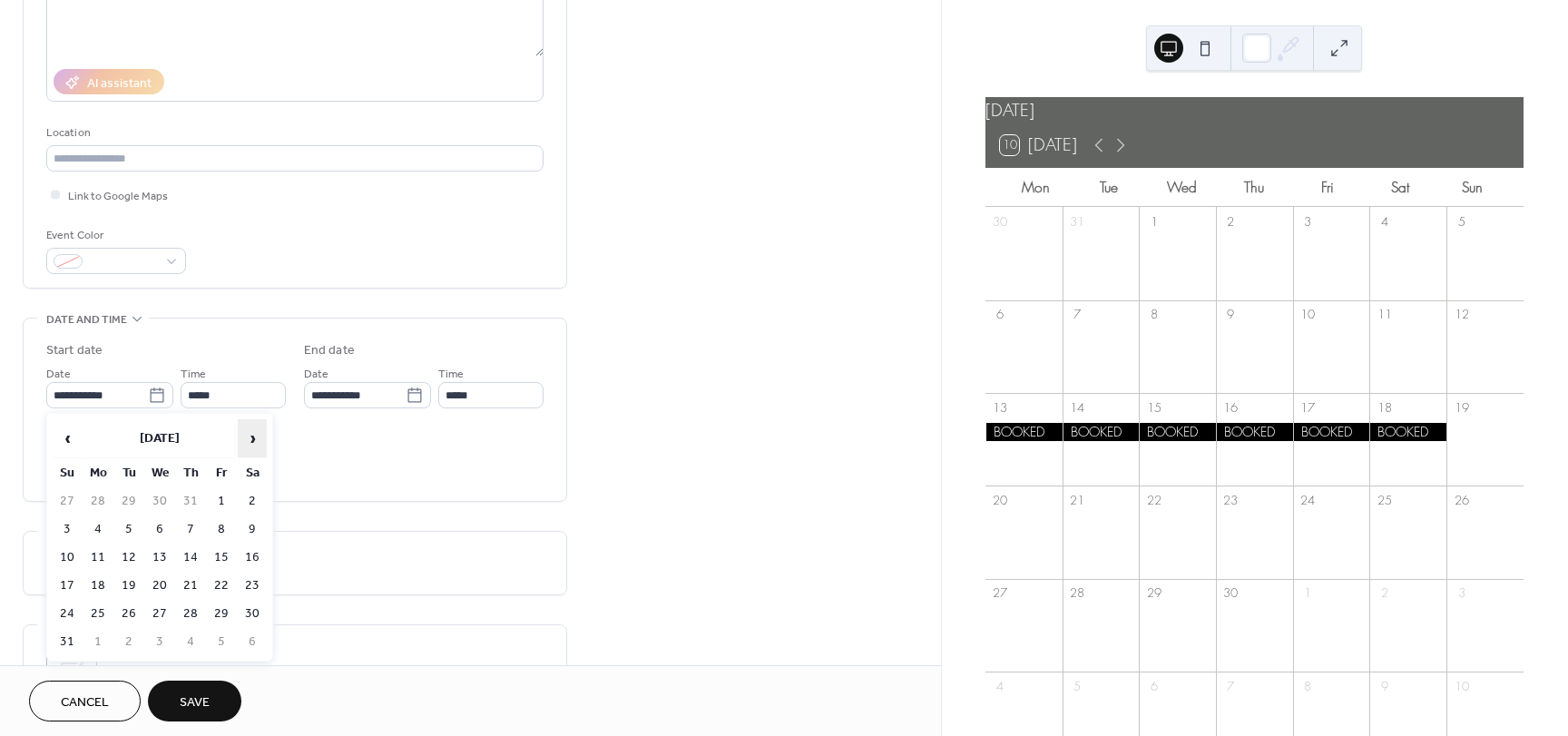 click on "›" at bounding box center (252, 438) 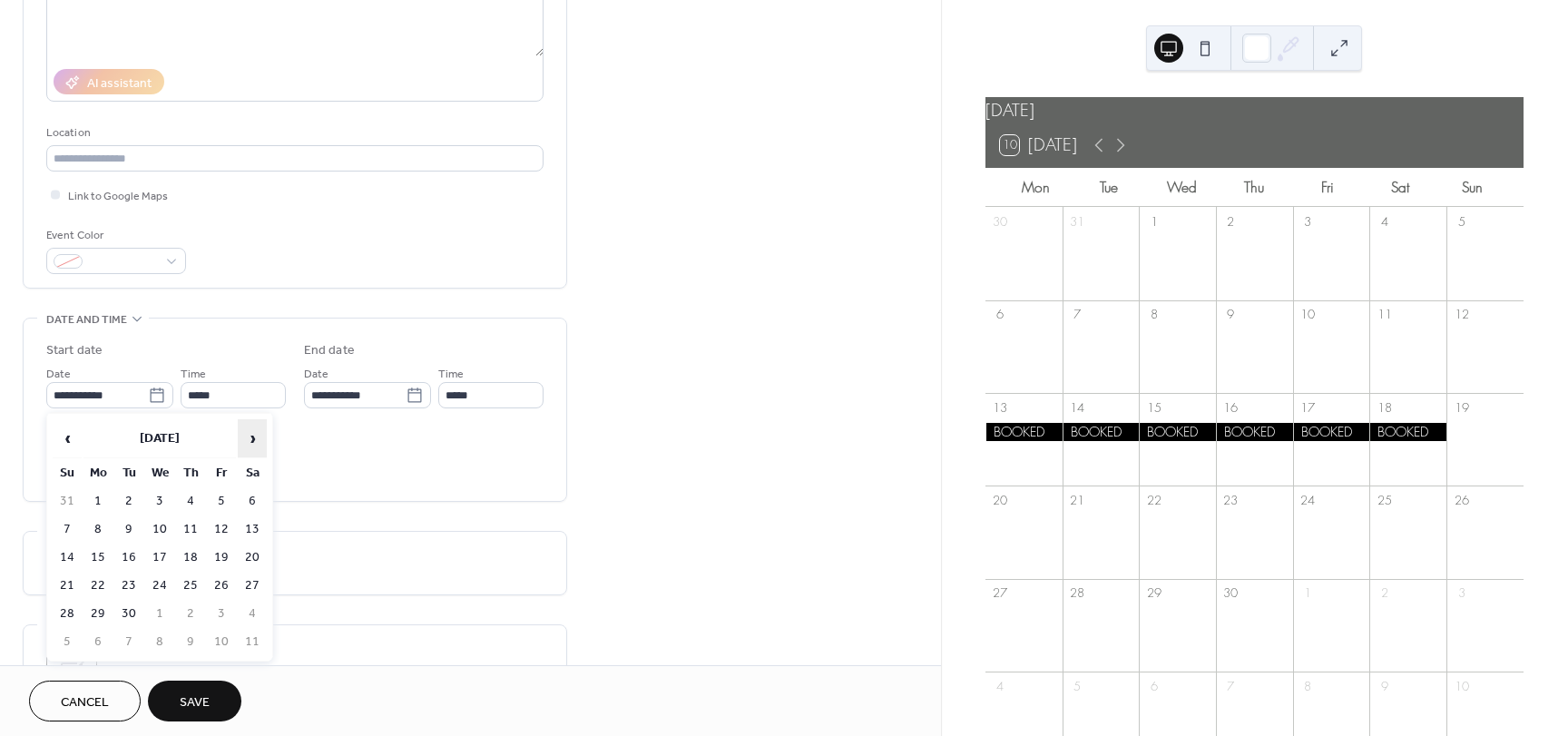 click on "›" at bounding box center [252, 438] 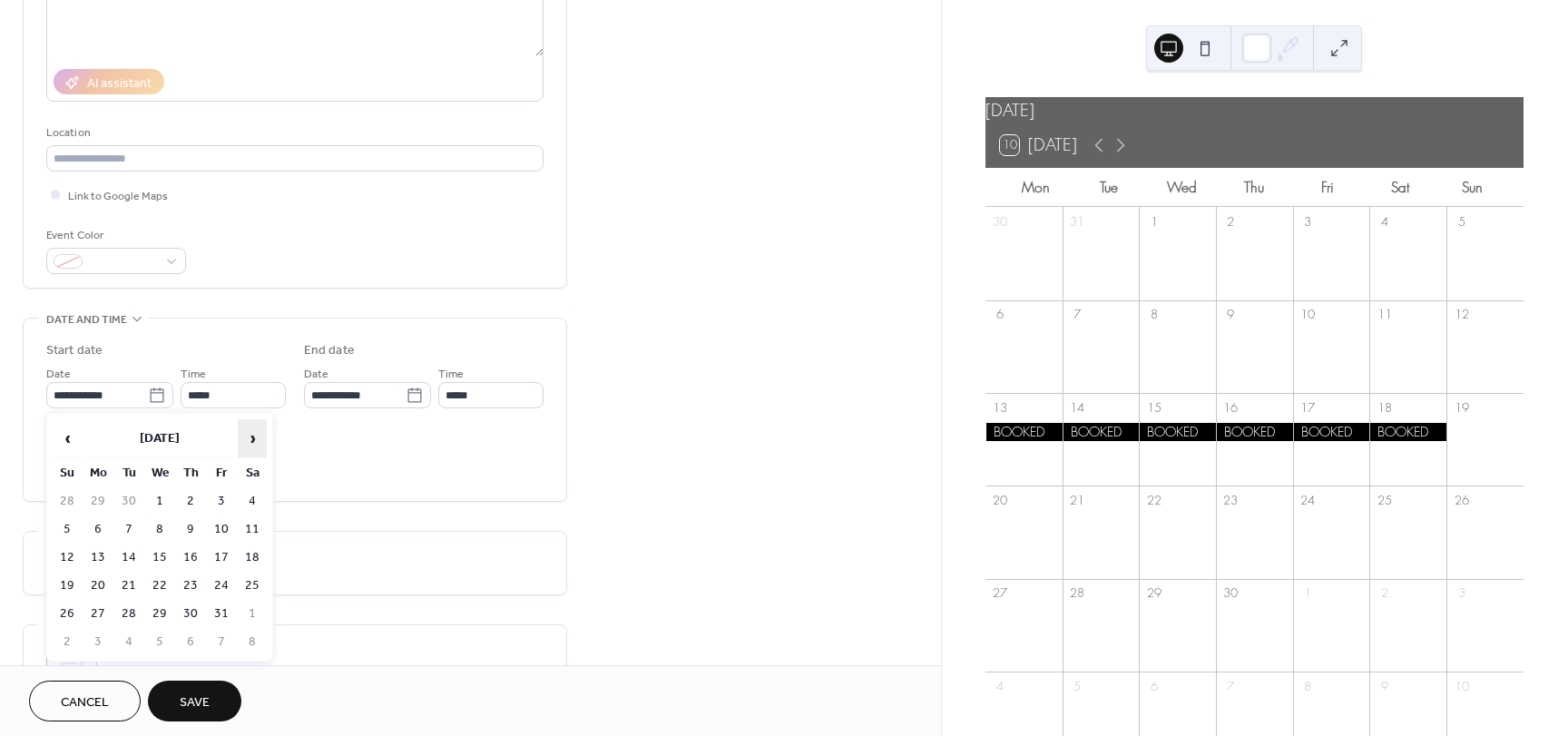 click on "›" at bounding box center [252, 438] 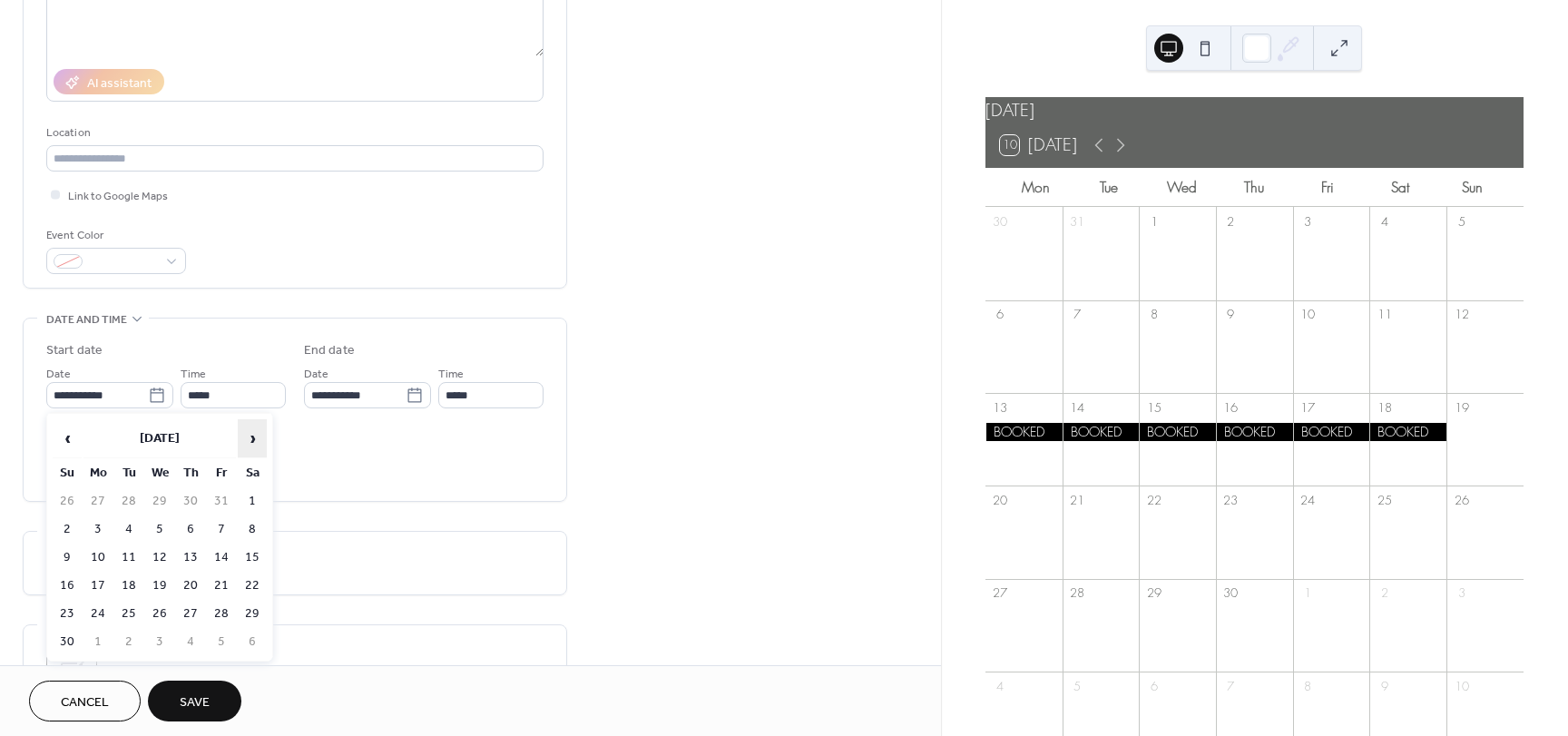 click on "›" at bounding box center [252, 438] 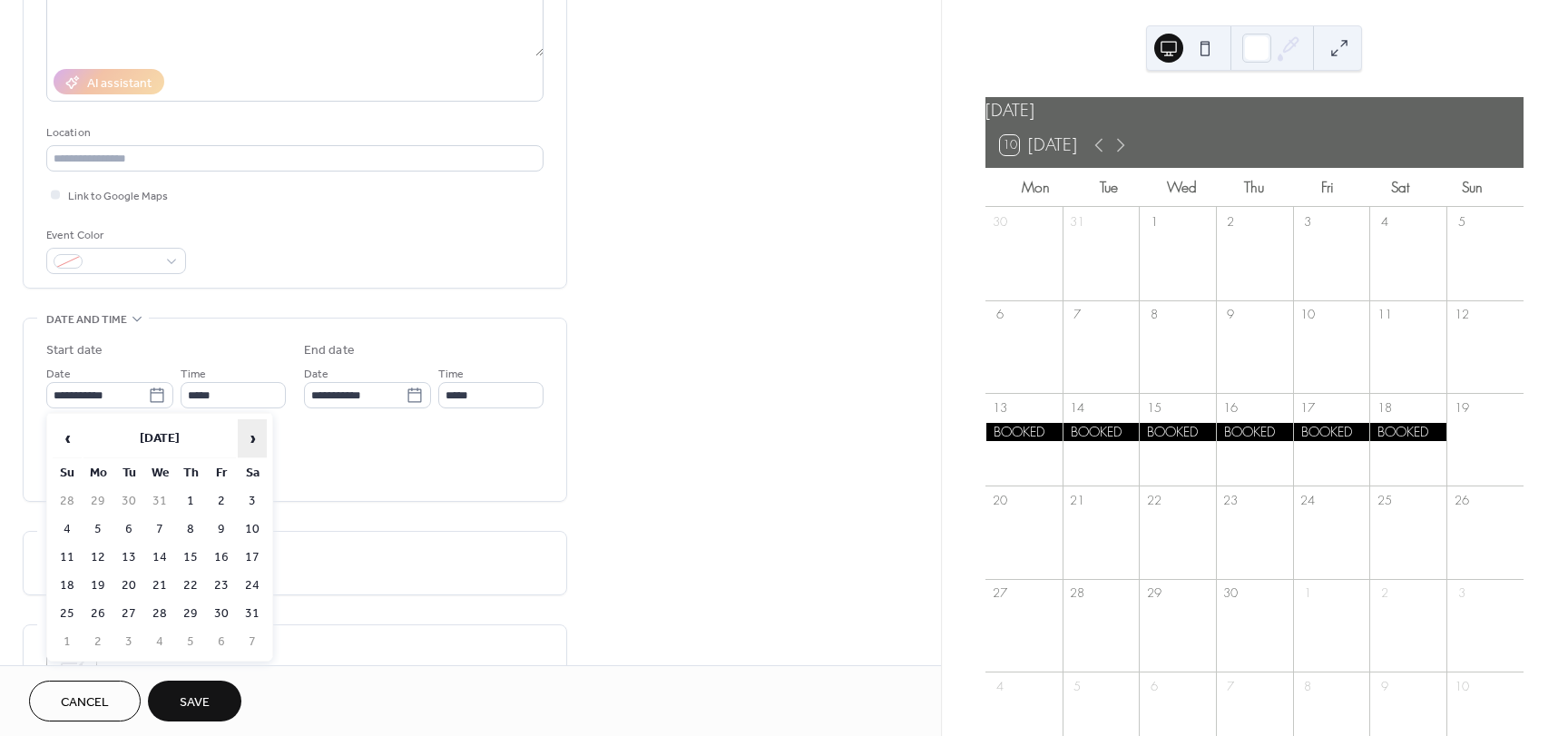 click on "›" at bounding box center [252, 438] 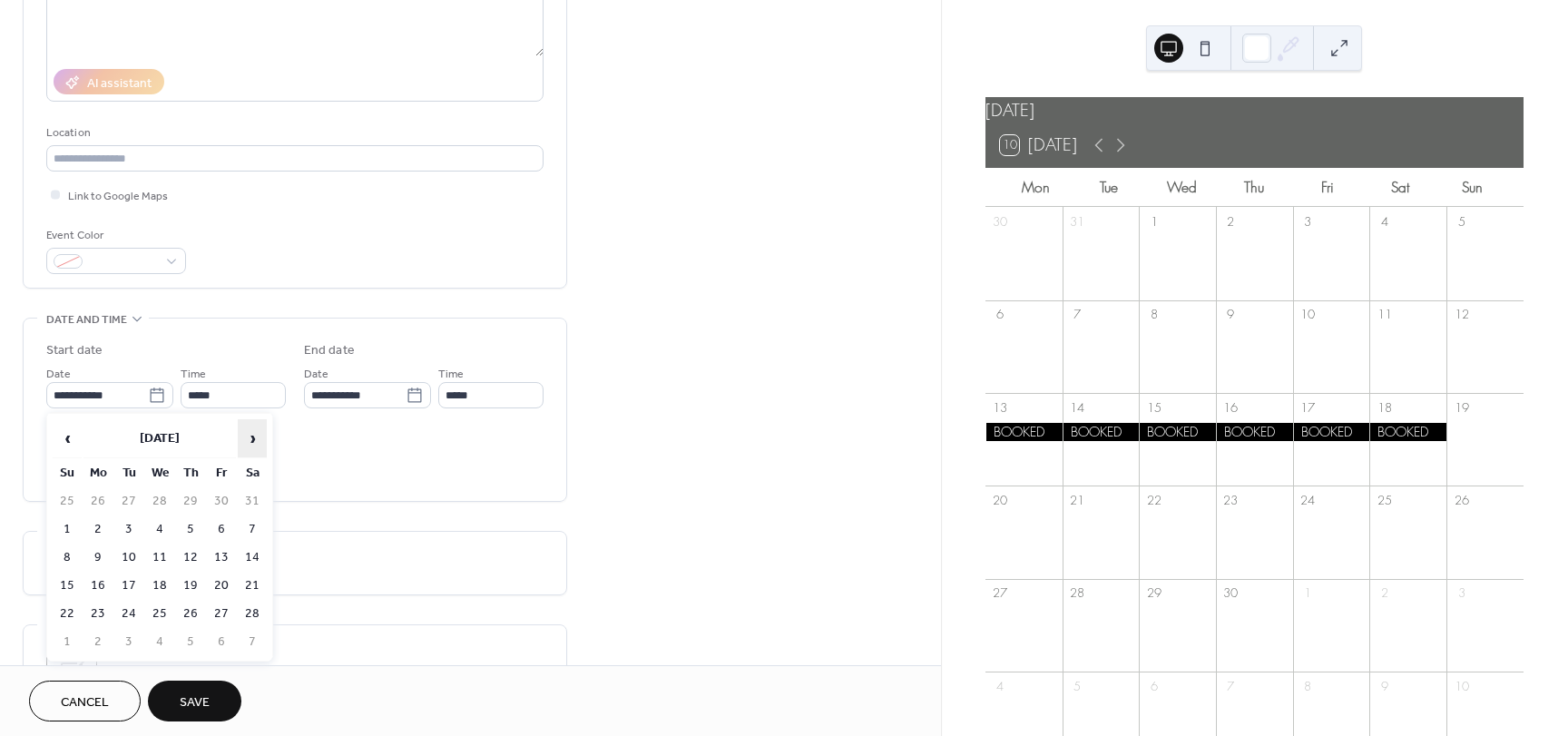 click on "›" at bounding box center [252, 438] 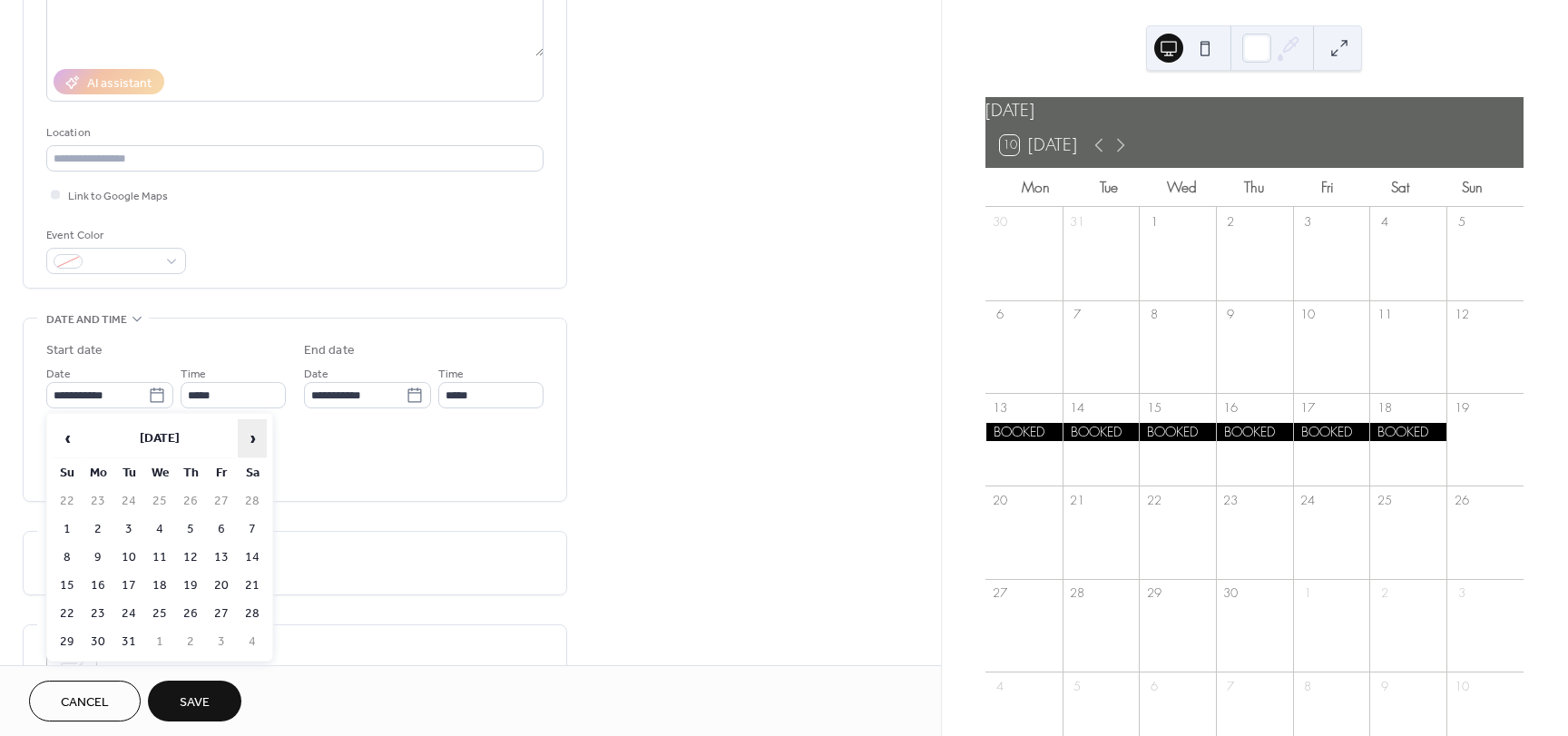 click on "›" at bounding box center (252, 438) 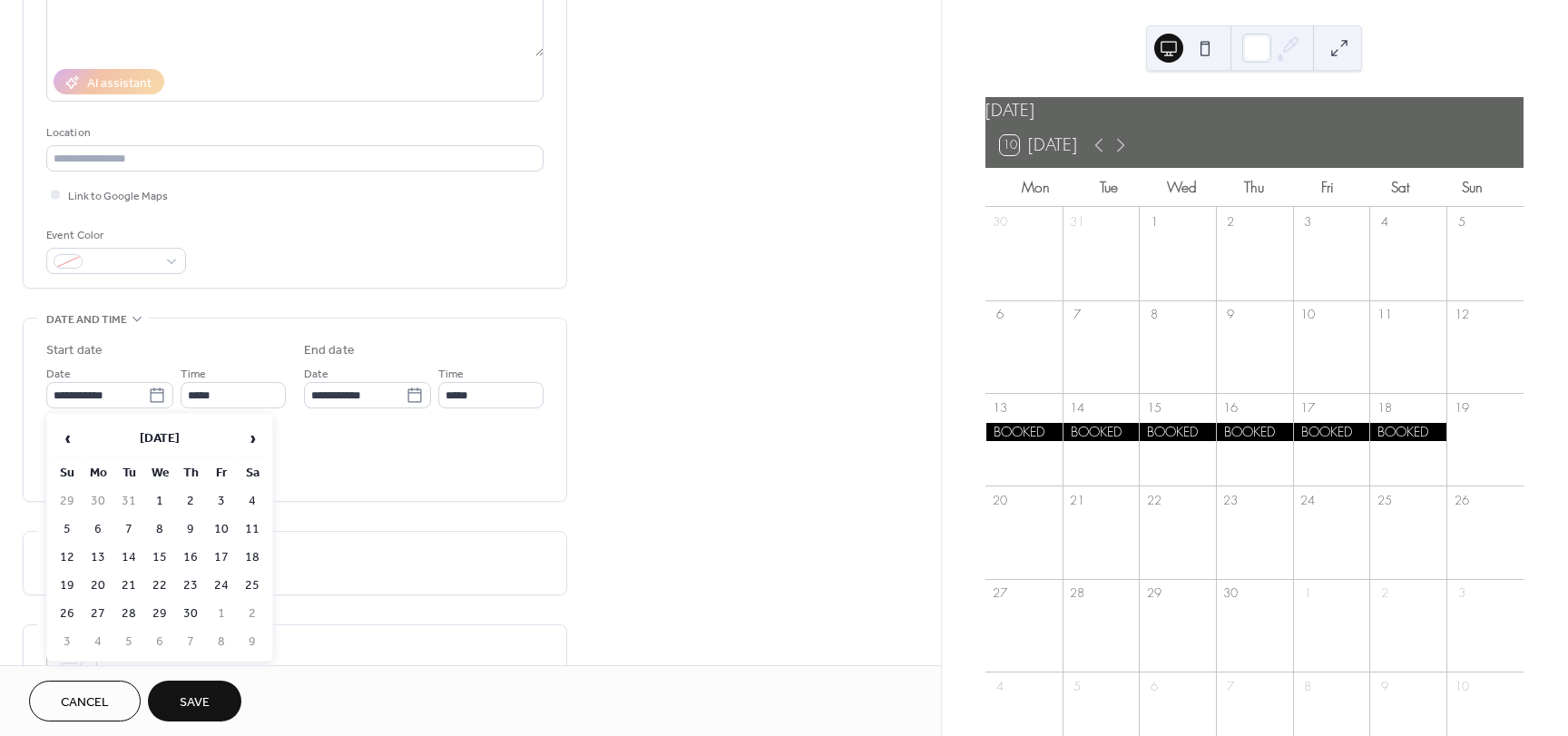 click on "19" at bounding box center (67, 585) 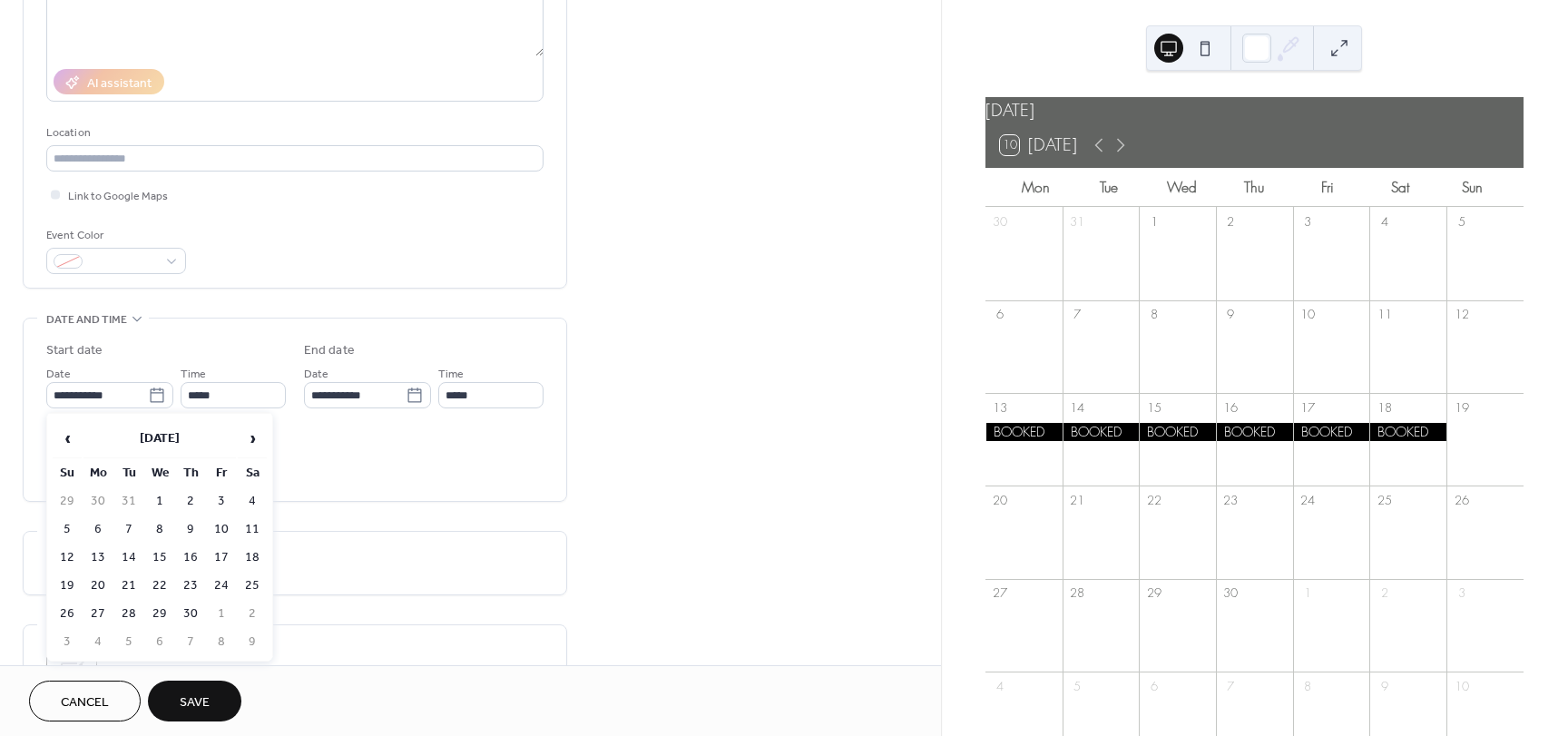 type on "**********" 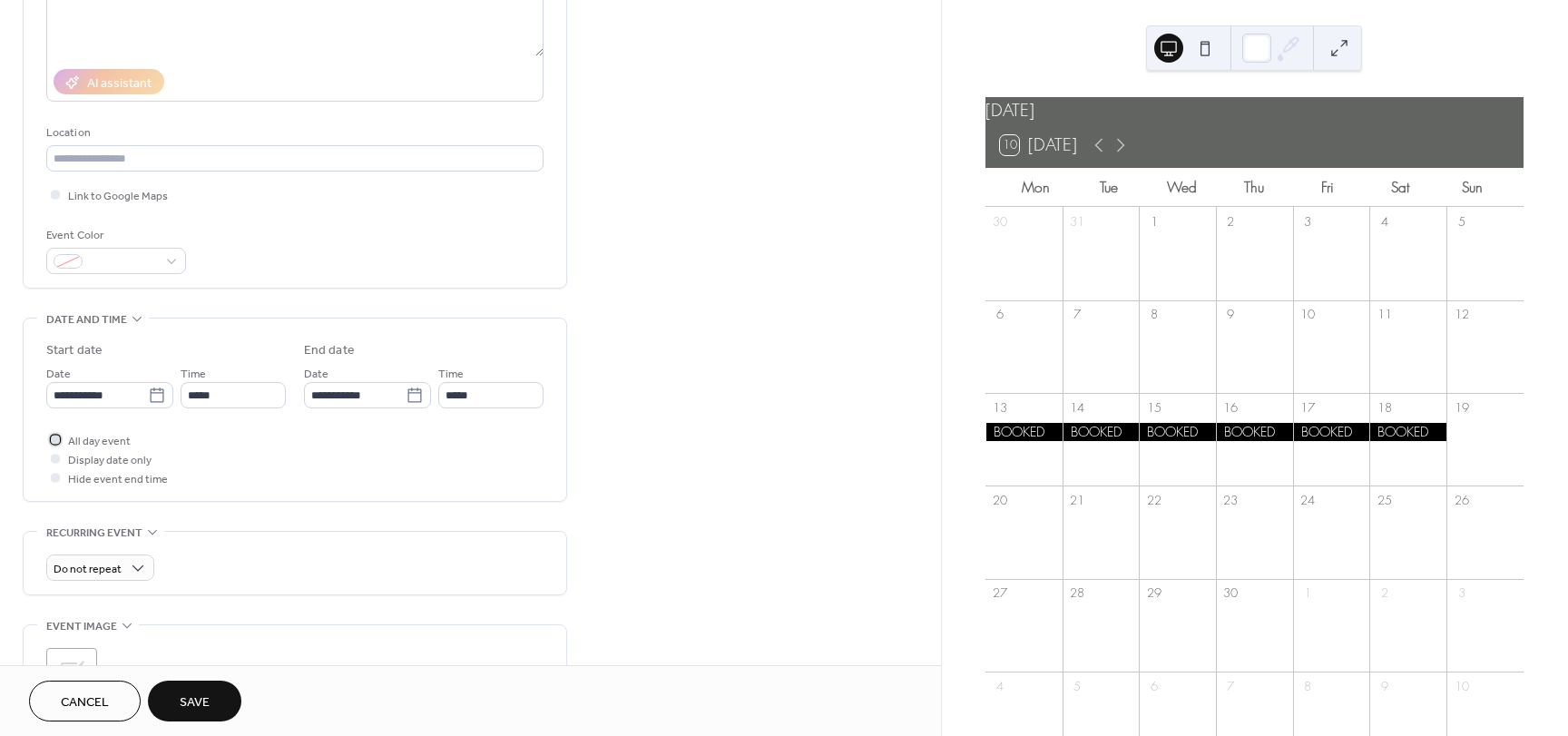 click at bounding box center (55, 439) 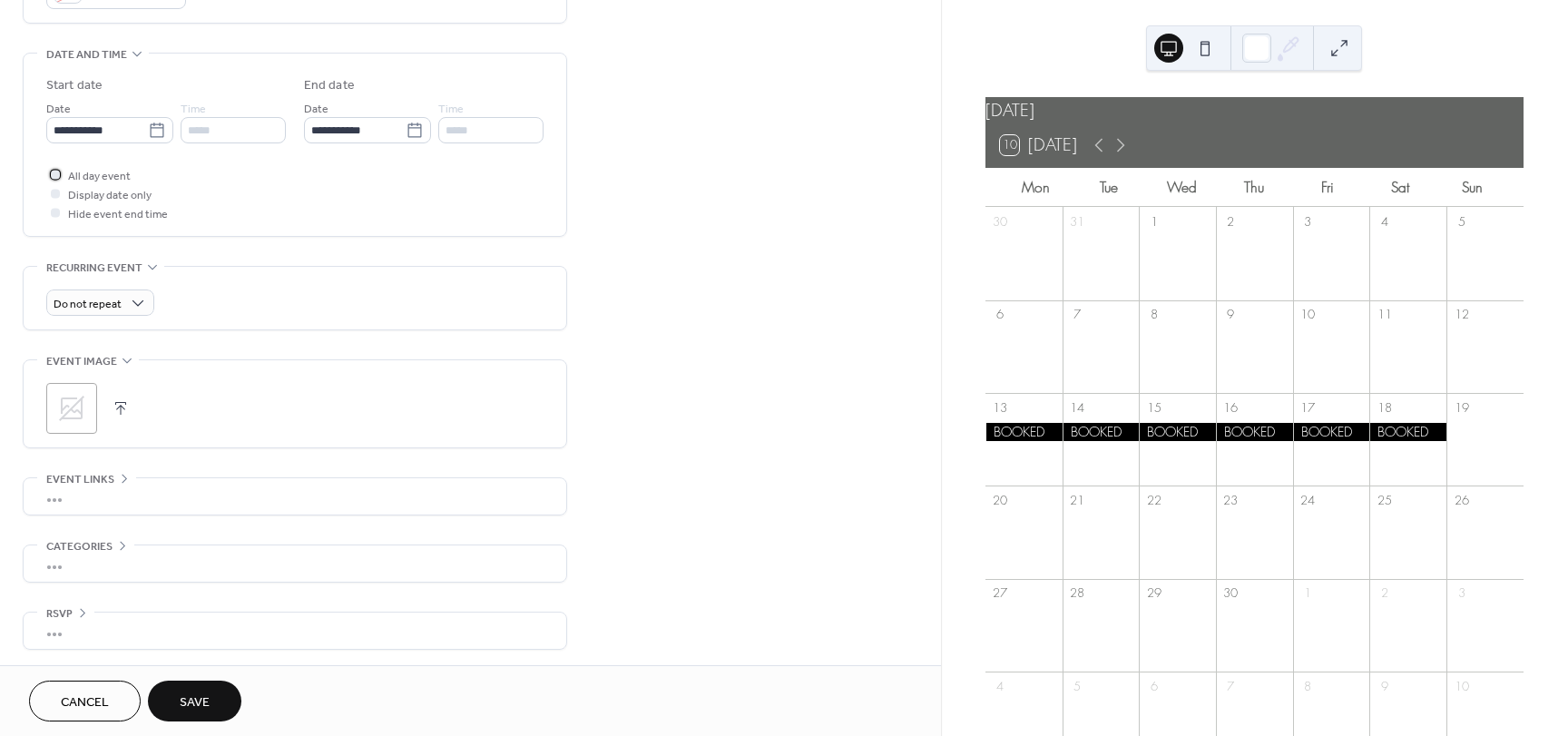 scroll, scrollTop: 540, scrollLeft: 0, axis: vertical 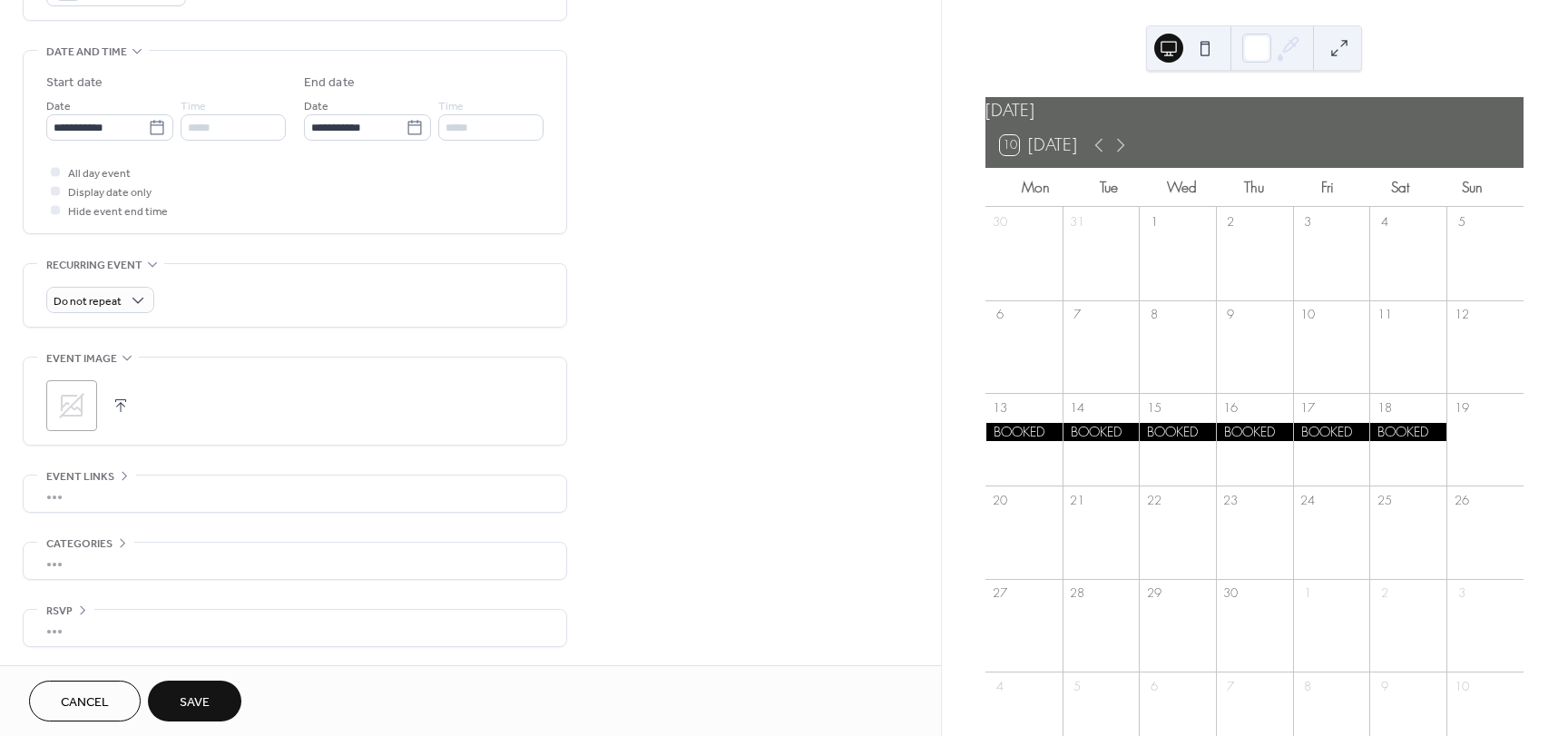 click on "Save" at bounding box center [194, 702] 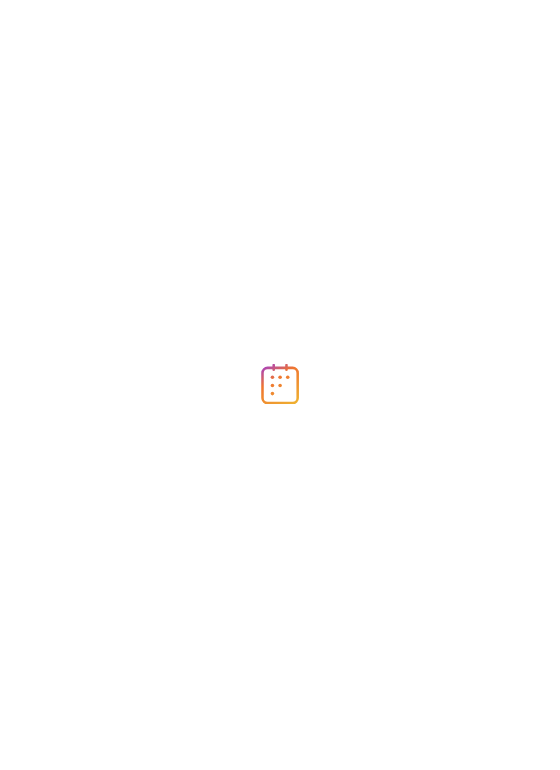 scroll, scrollTop: 0, scrollLeft: 0, axis: both 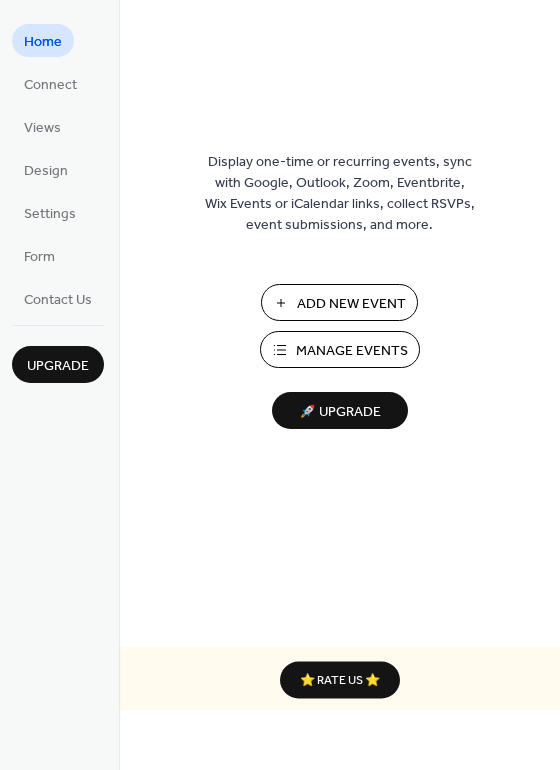 click on "Manage Events" at bounding box center [352, 351] 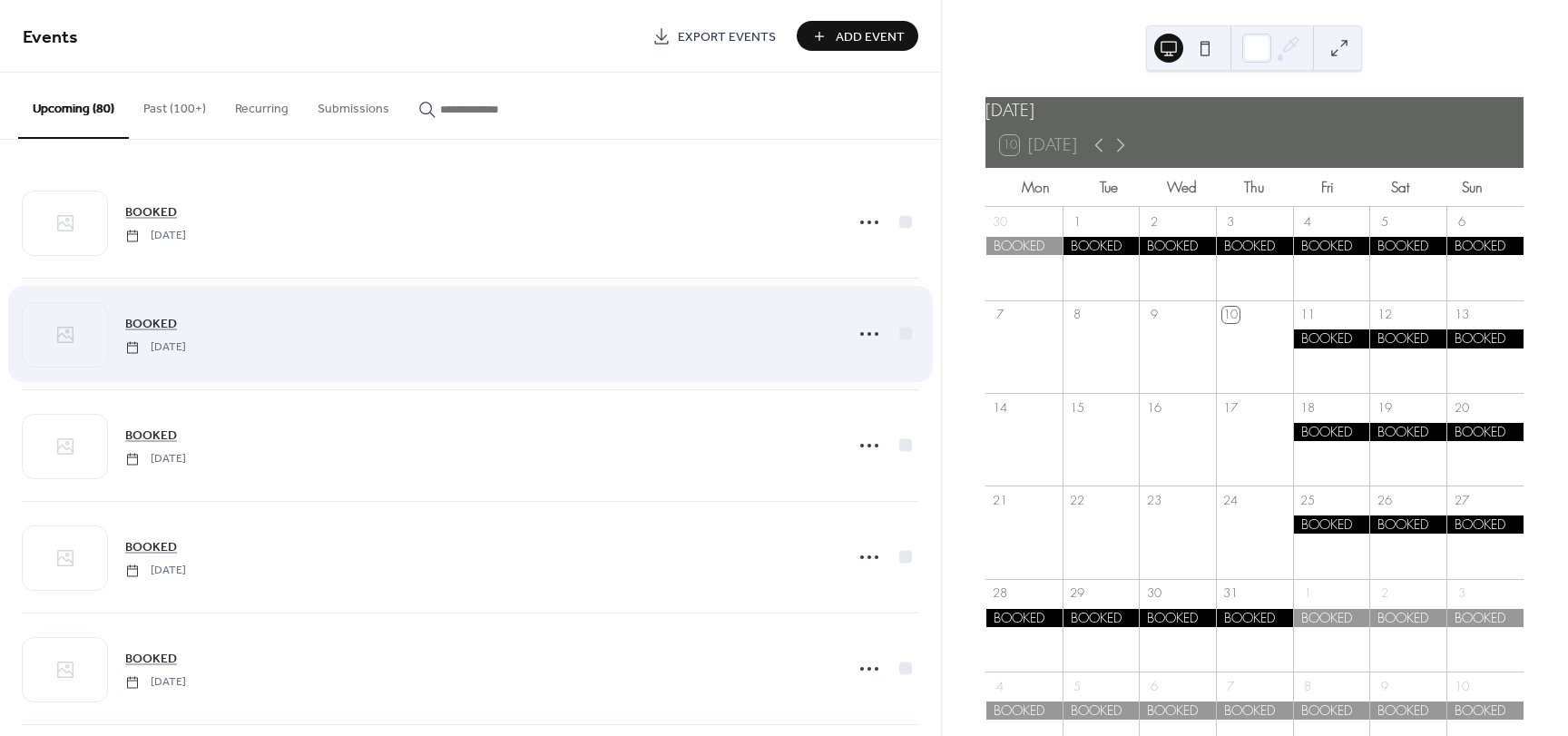 scroll, scrollTop: 0, scrollLeft: 0, axis: both 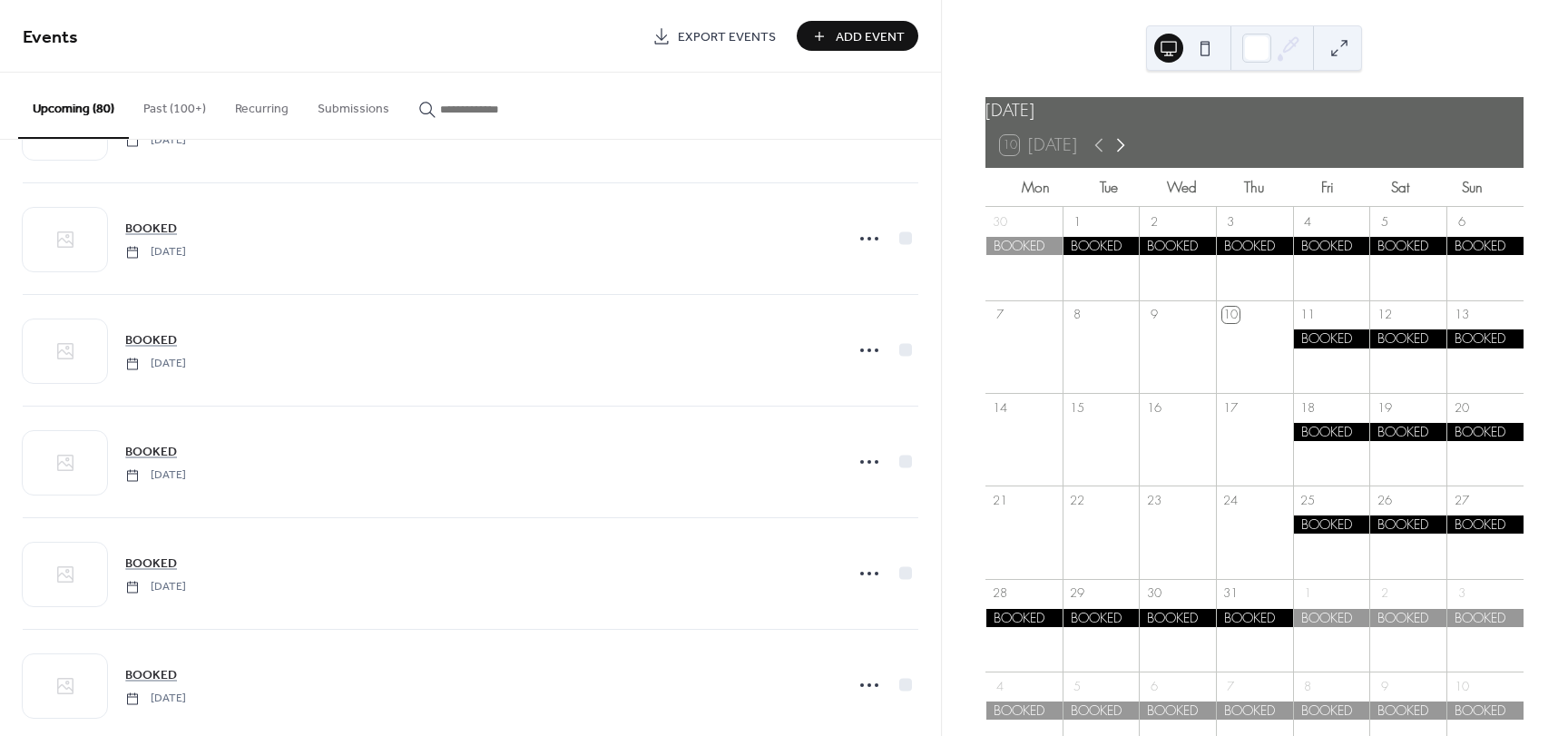click 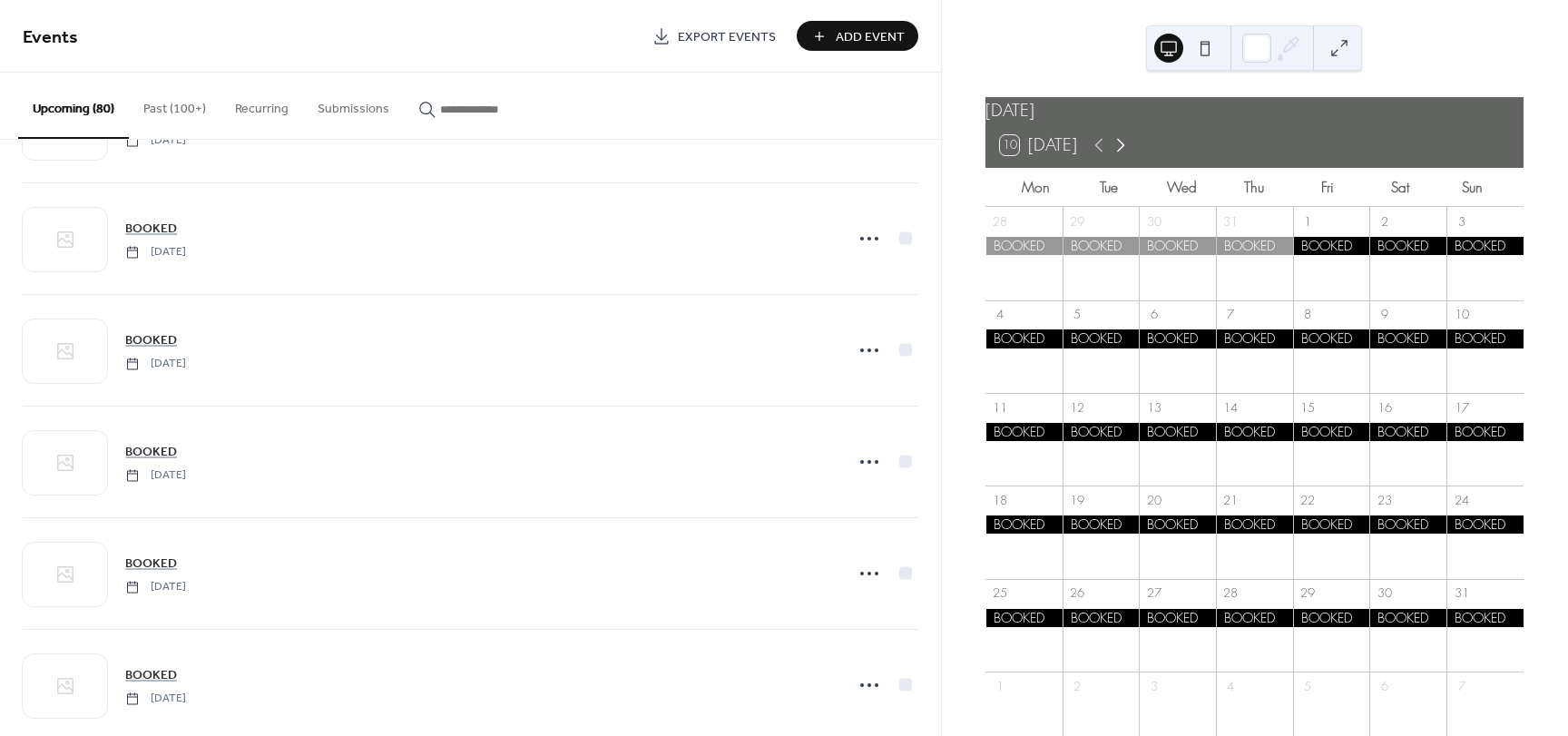 click 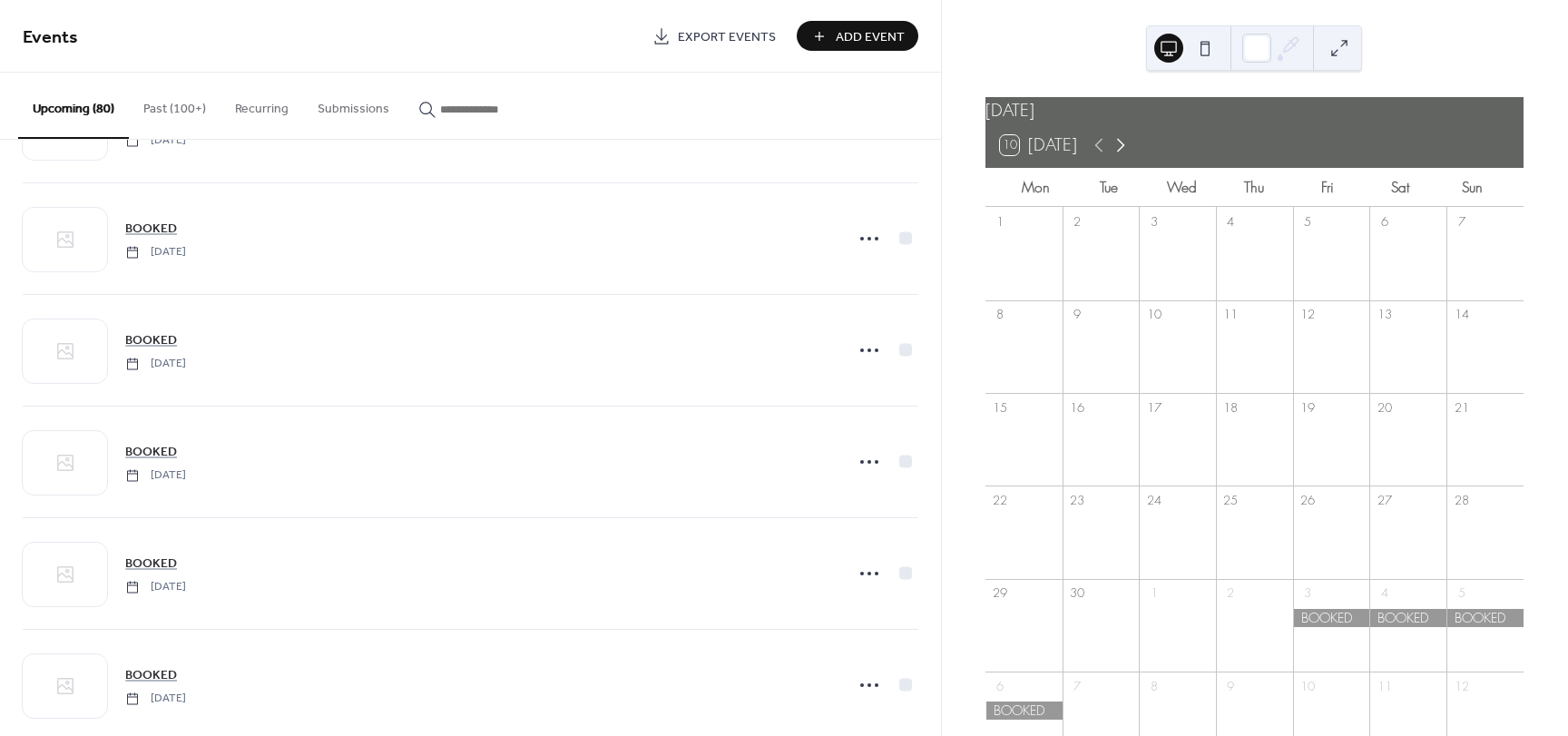 click 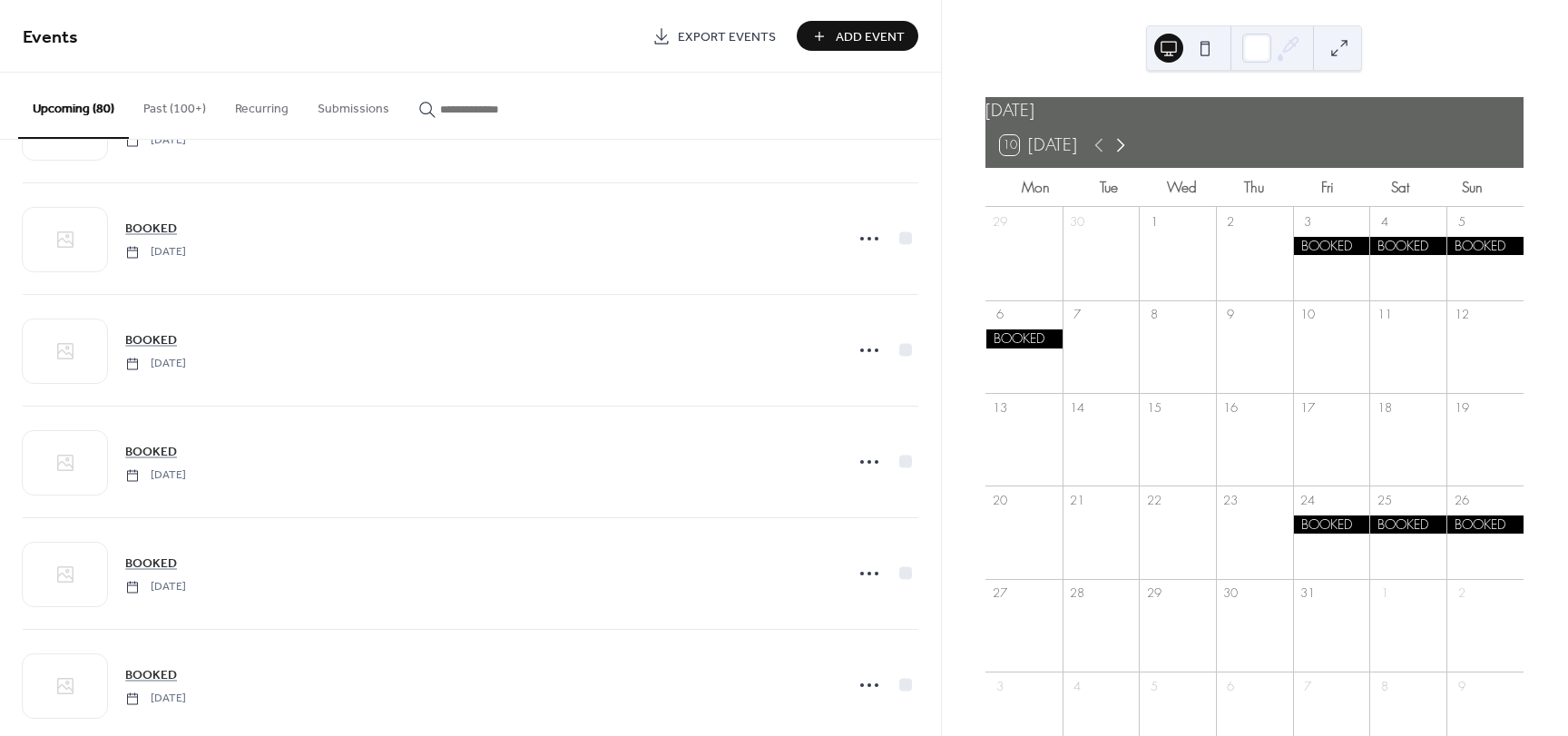 click 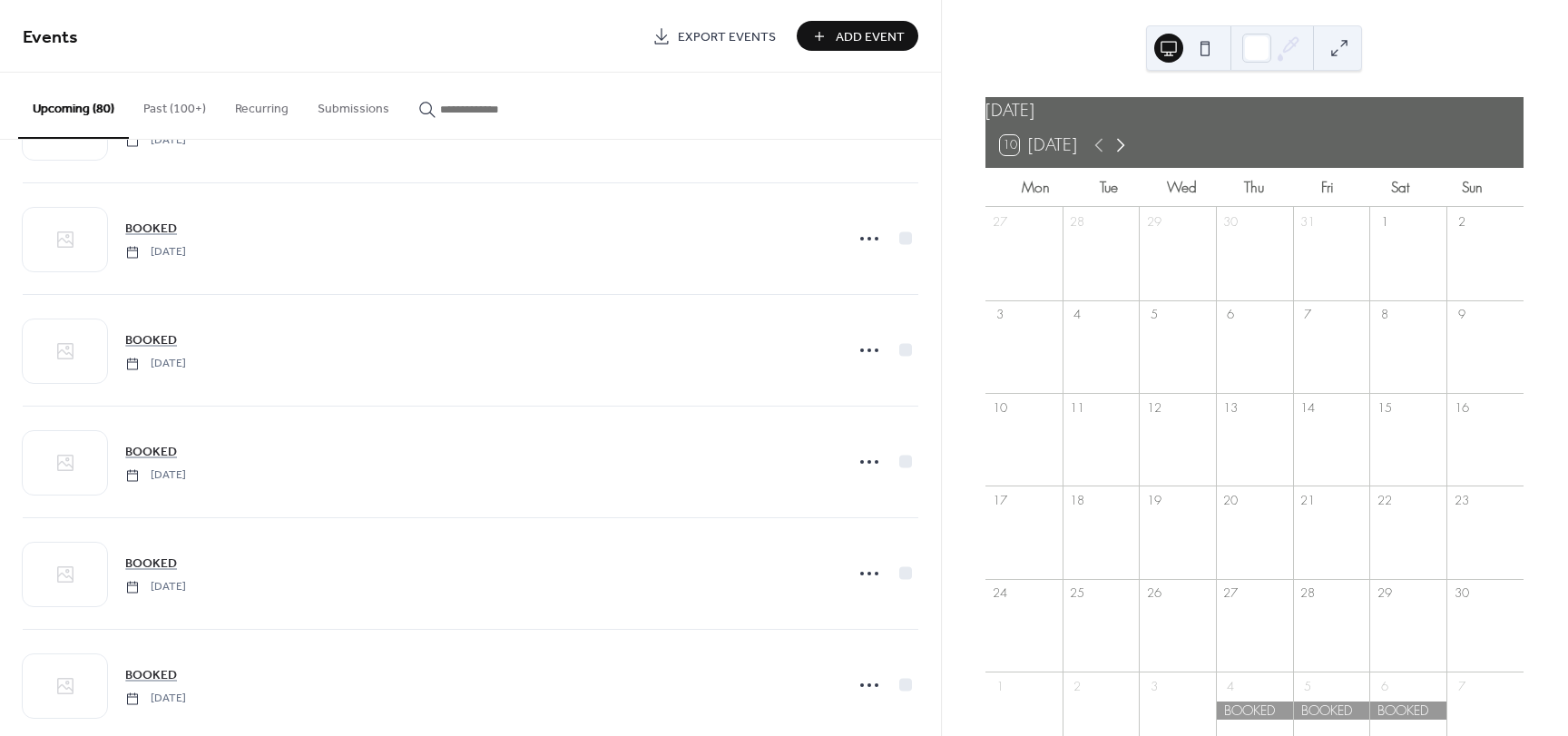 click 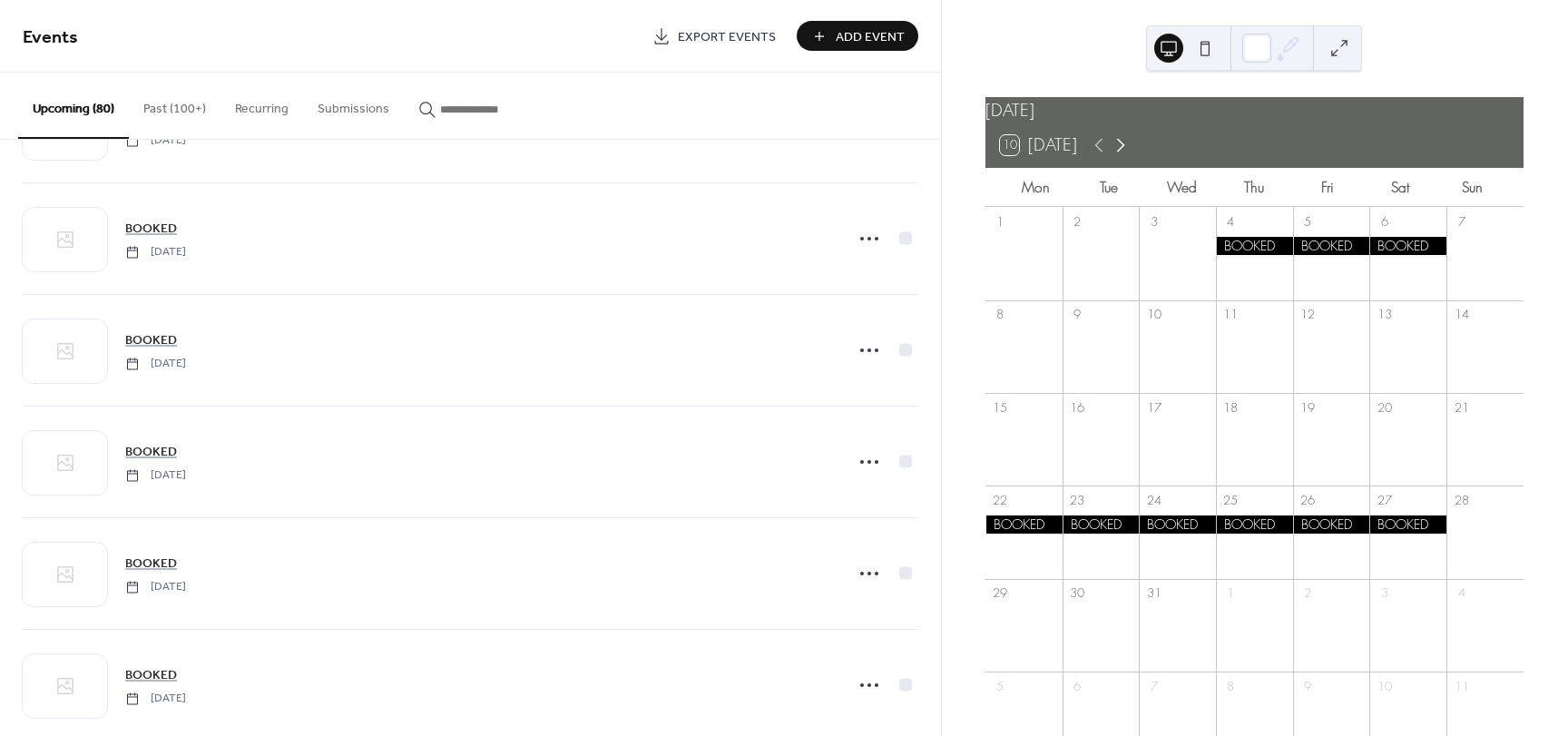 click 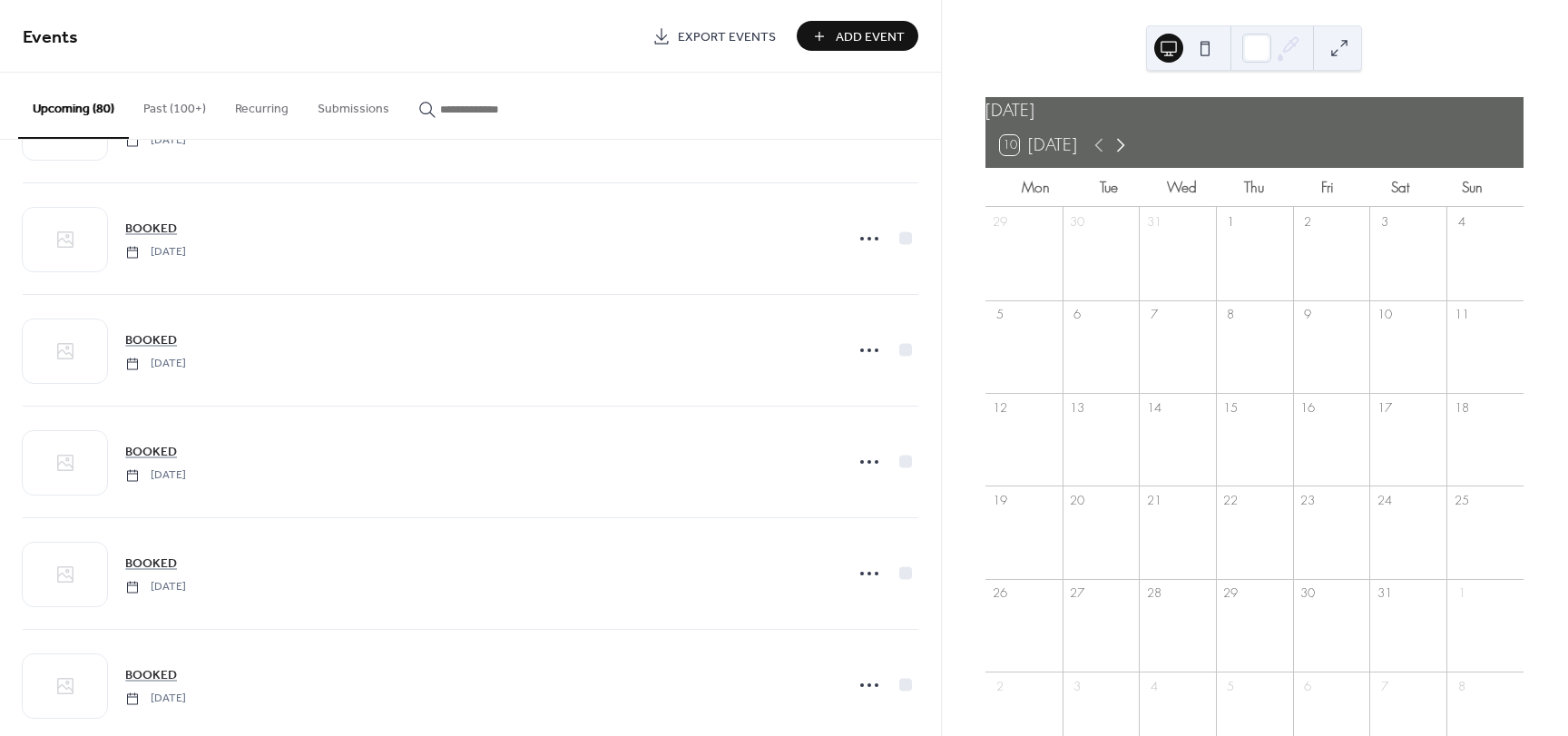 click 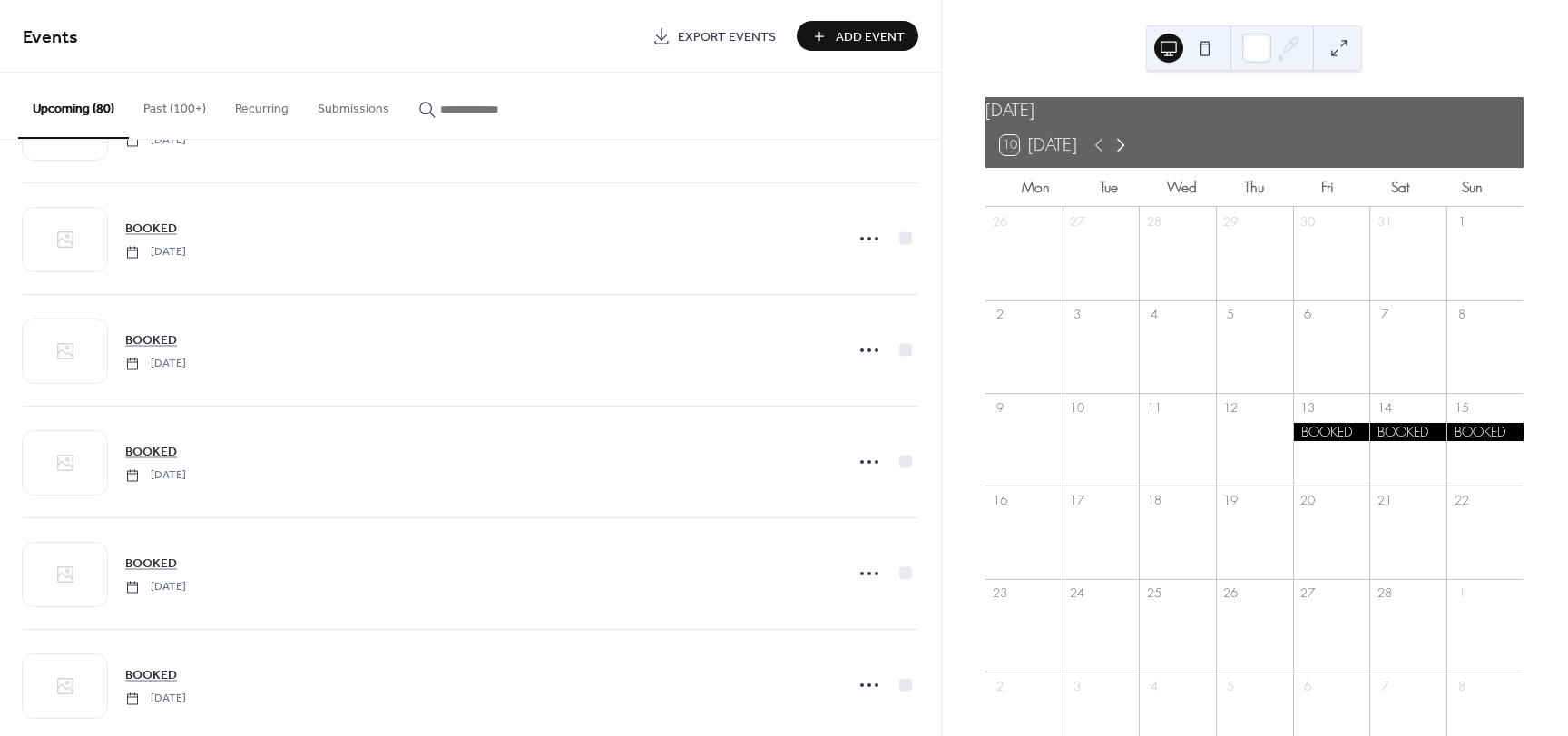 click 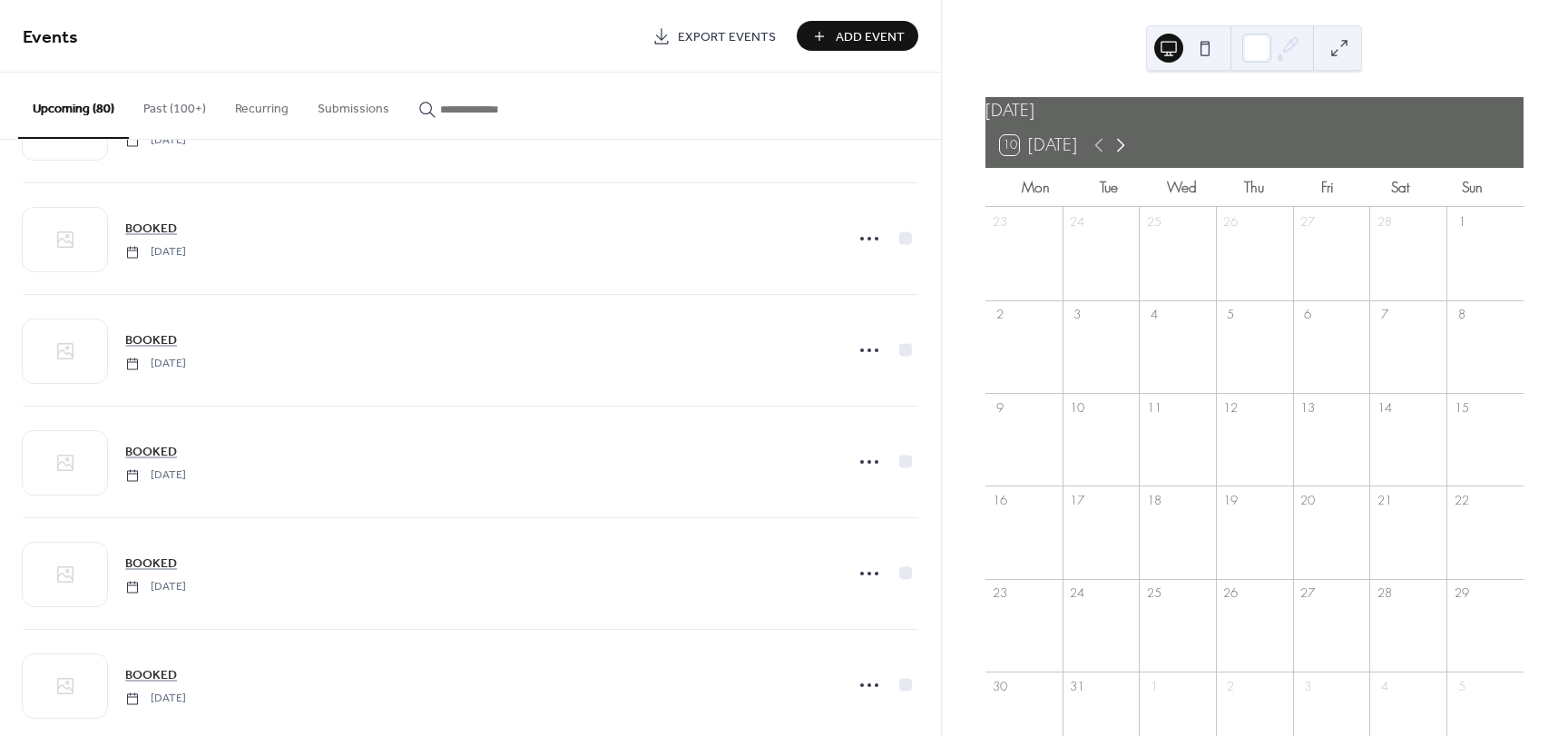 click 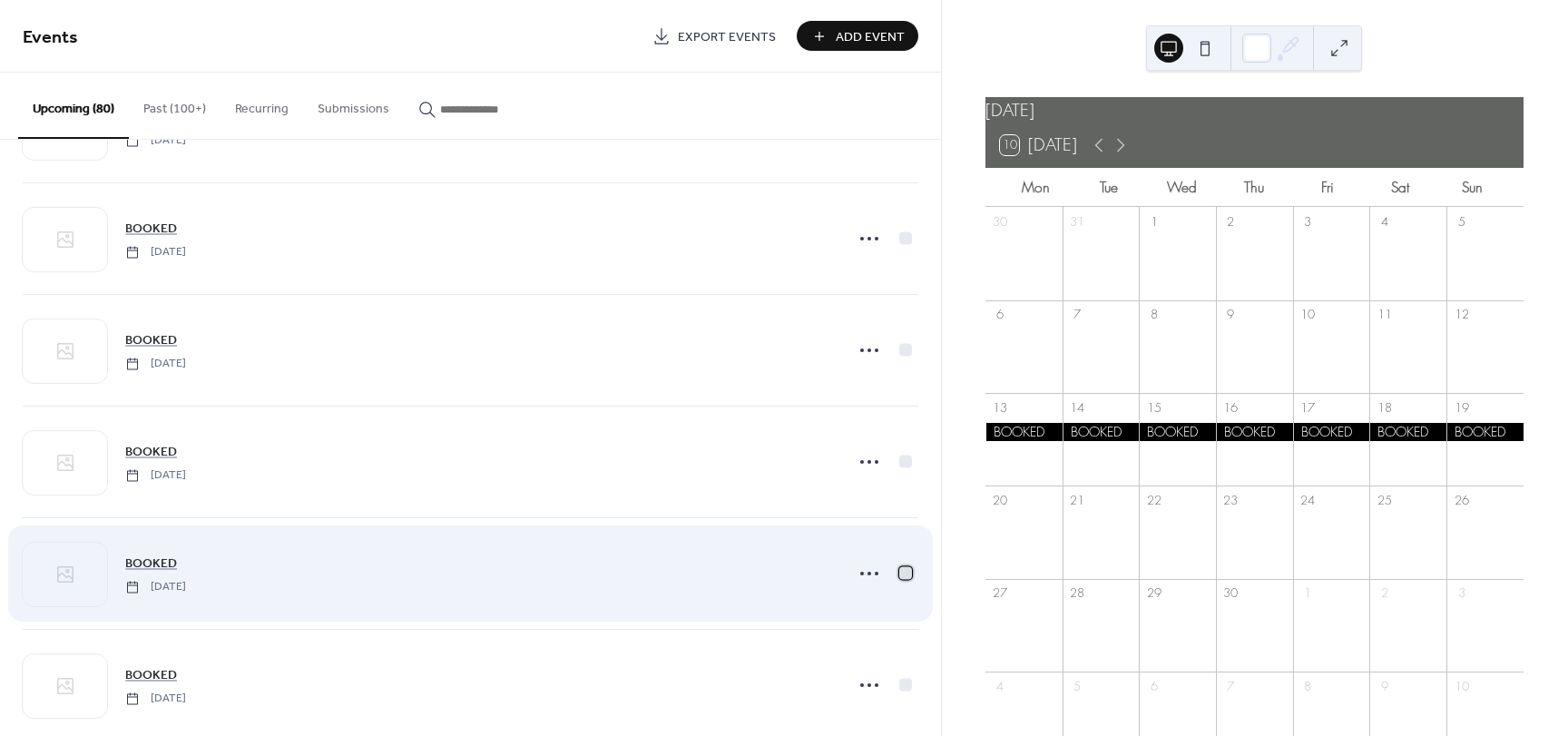 click at bounding box center (906, 573) 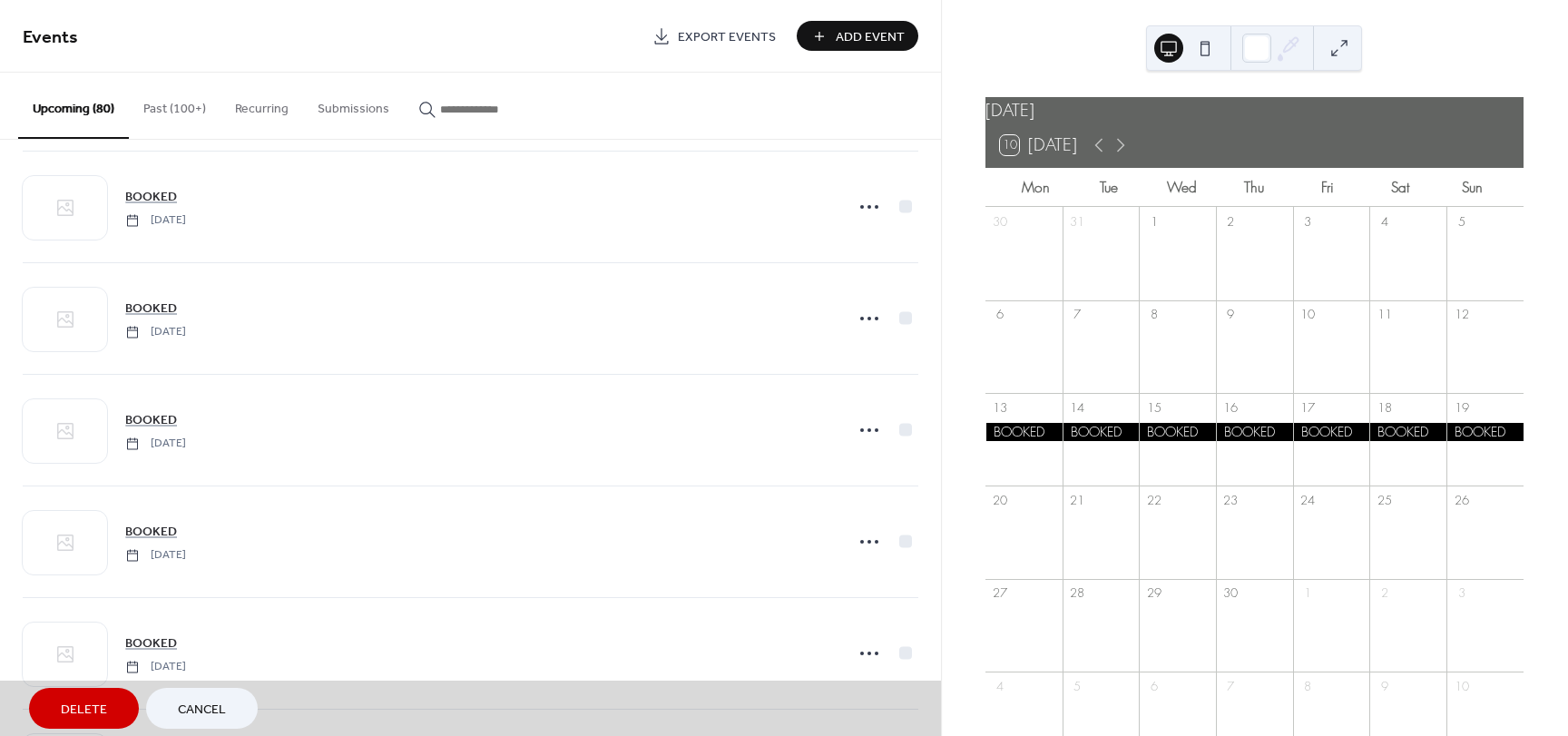 scroll, scrollTop: 7351, scrollLeft: 0, axis: vertical 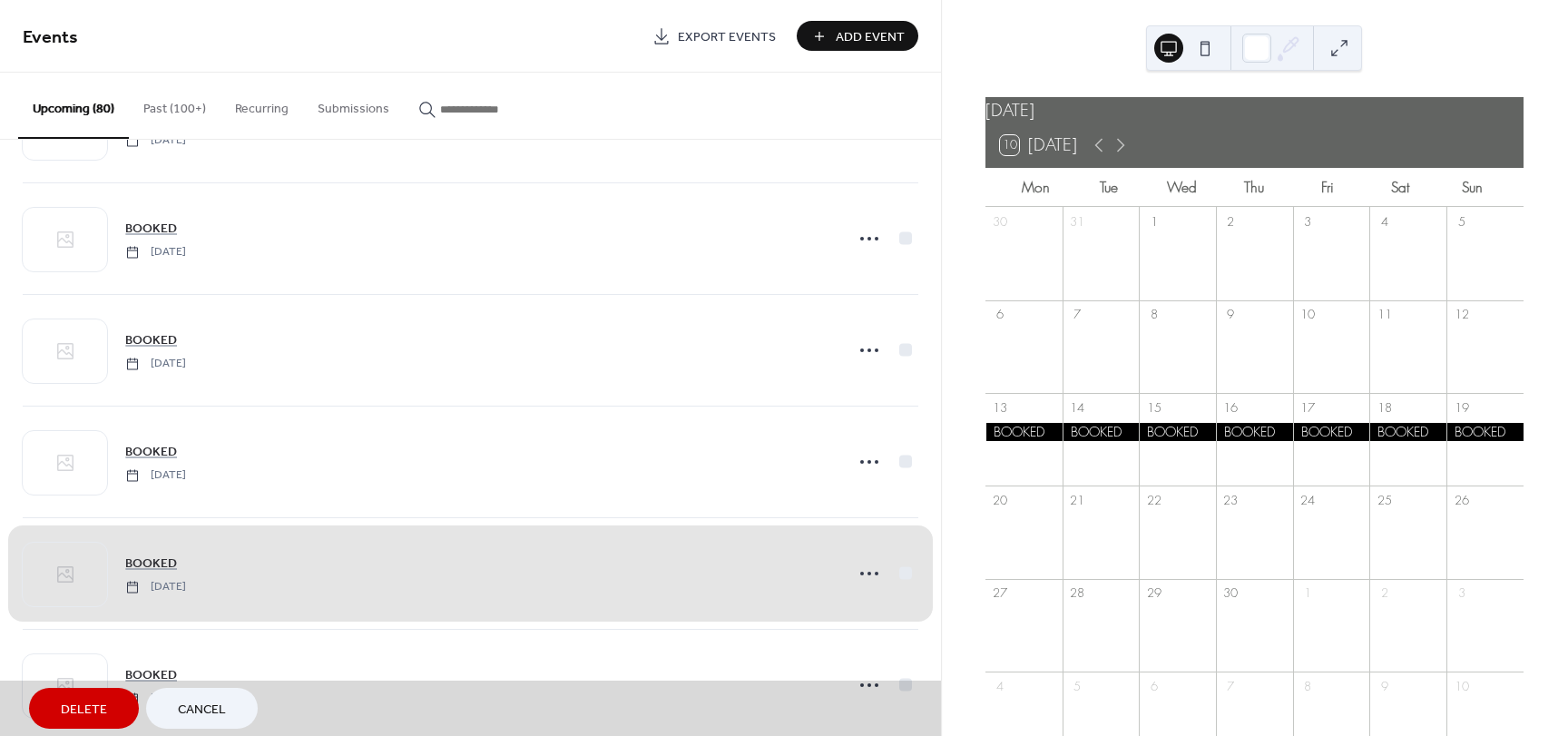 click on "Delete" at bounding box center (83, 710) 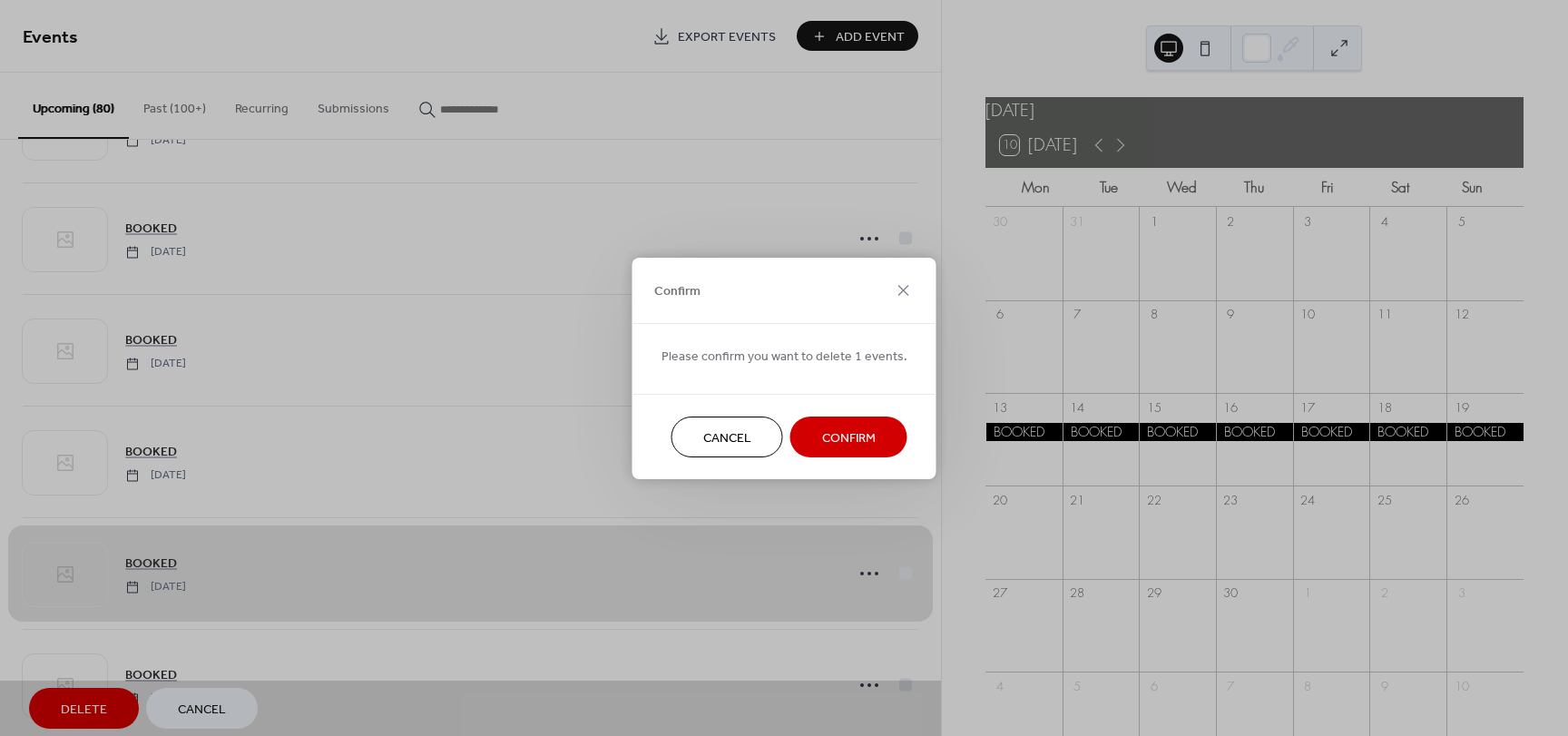click on "Confirm" at bounding box center (848, 437) 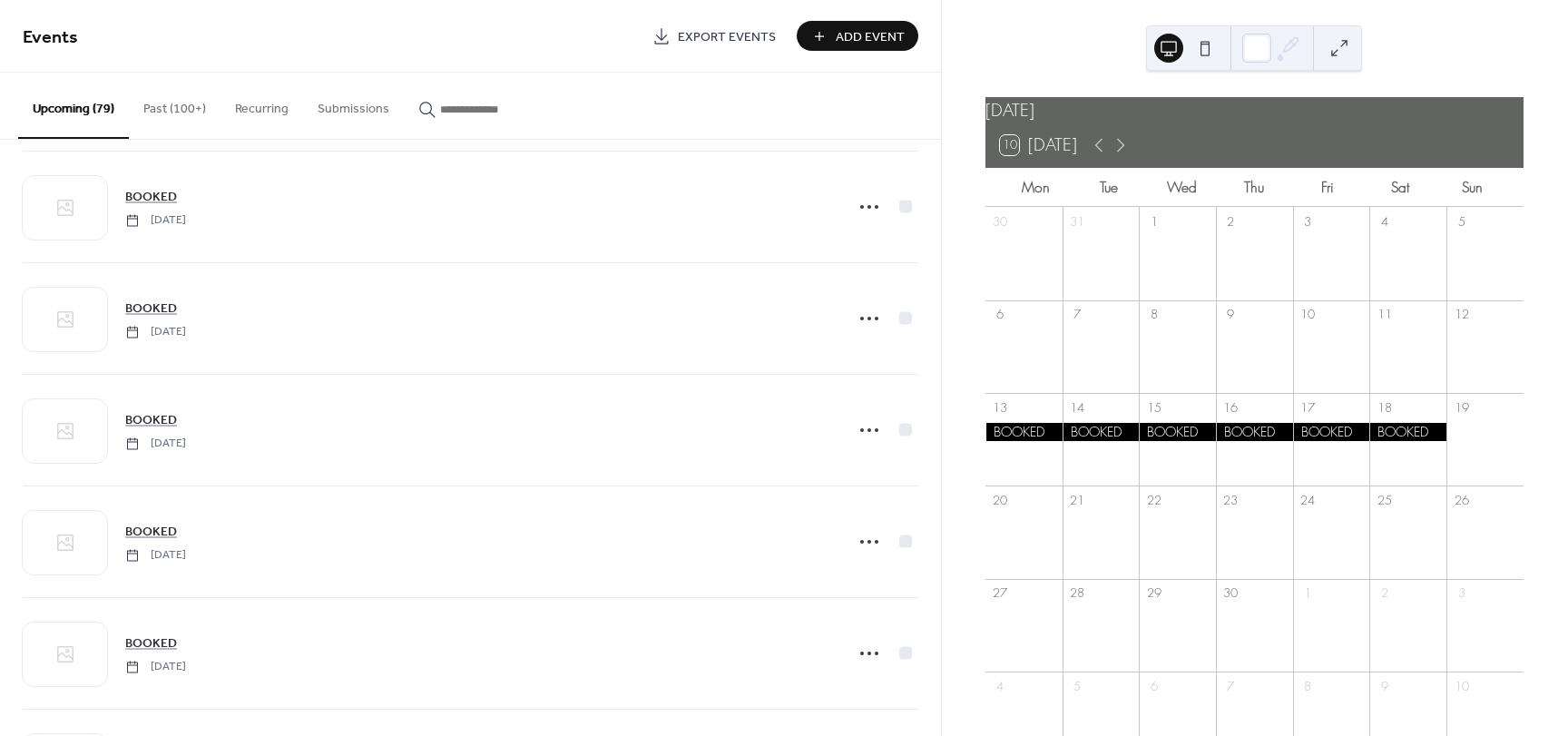 scroll, scrollTop: 7351, scrollLeft: 0, axis: vertical 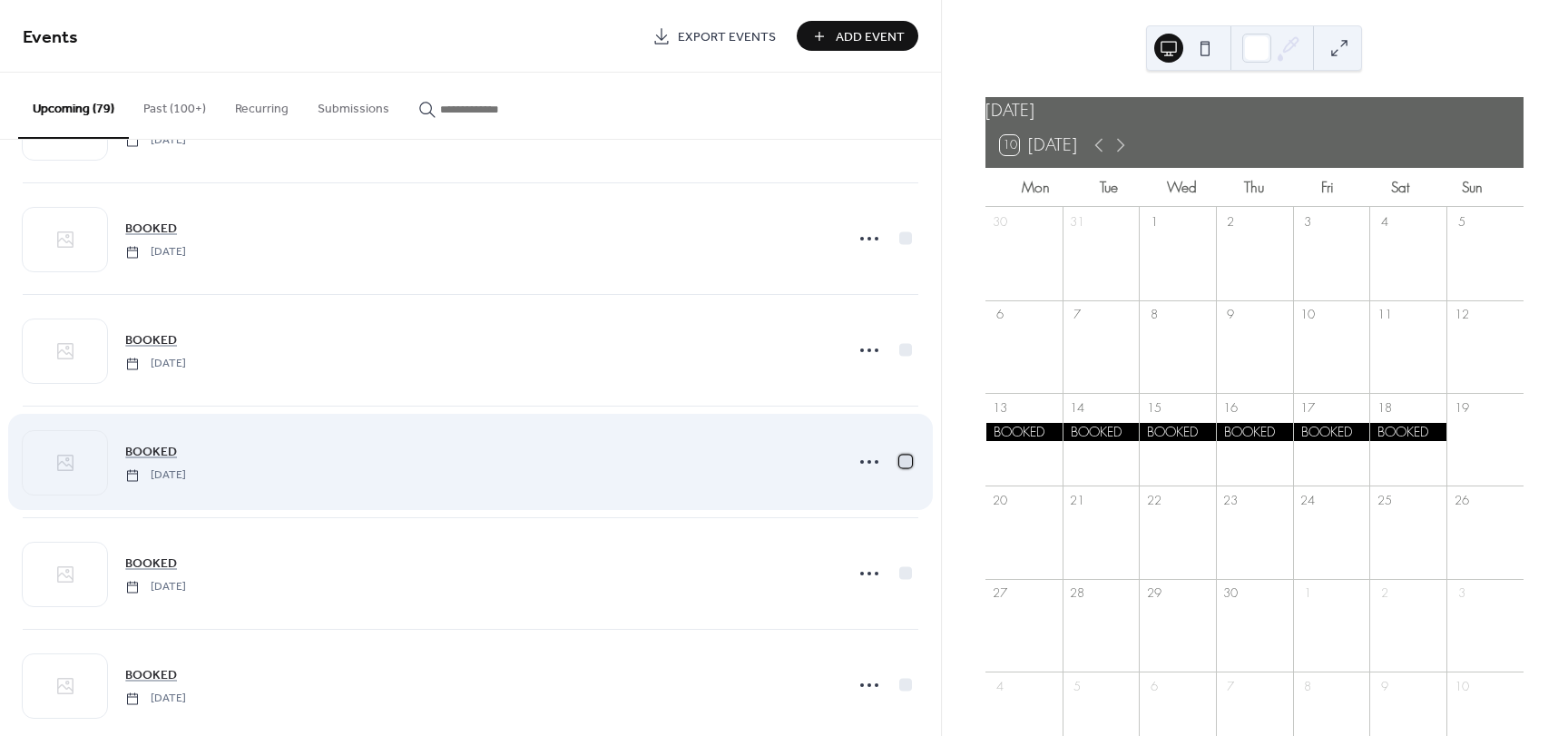 click at bounding box center (906, 461) 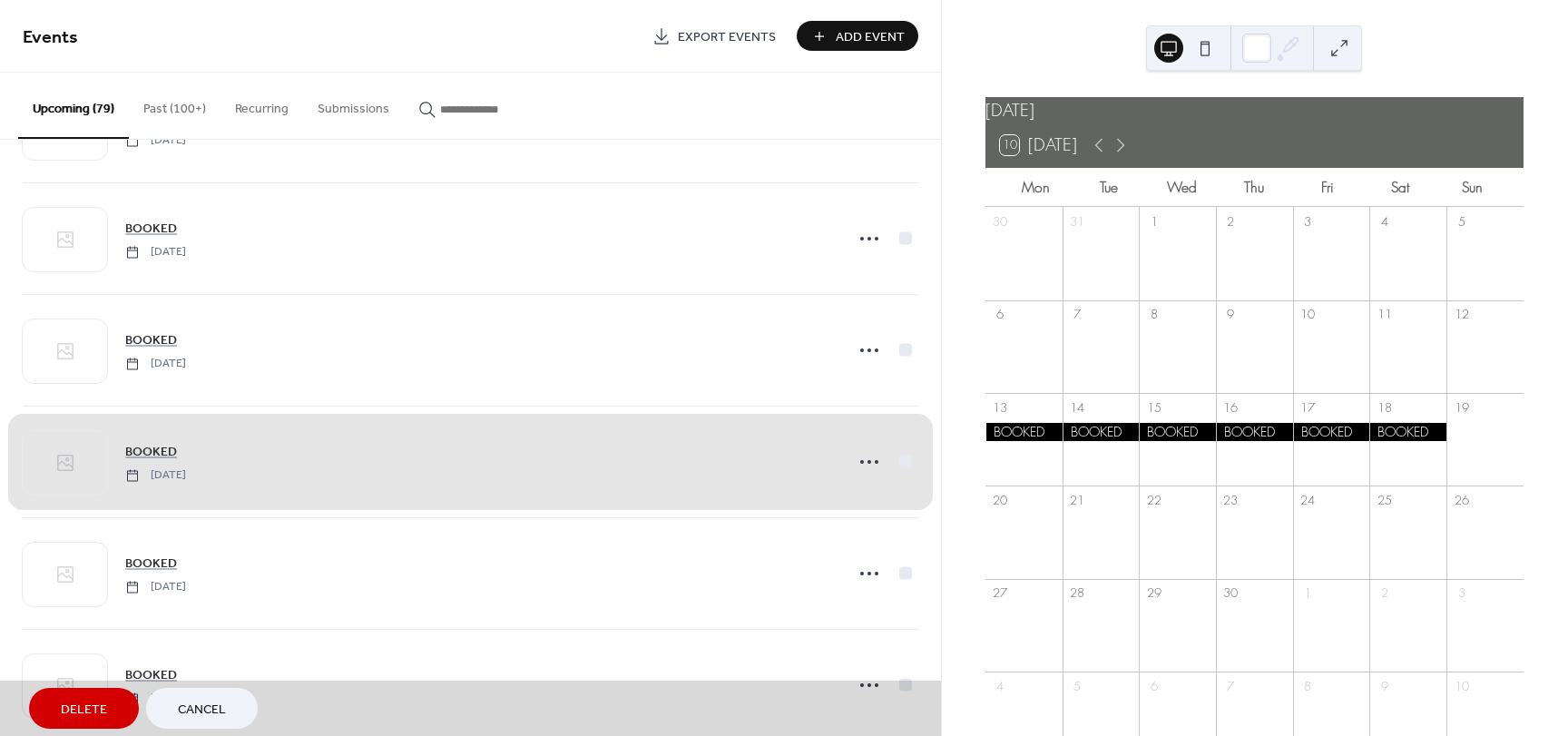 scroll, scrollTop: 7351, scrollLeft: 0, axis: vertical 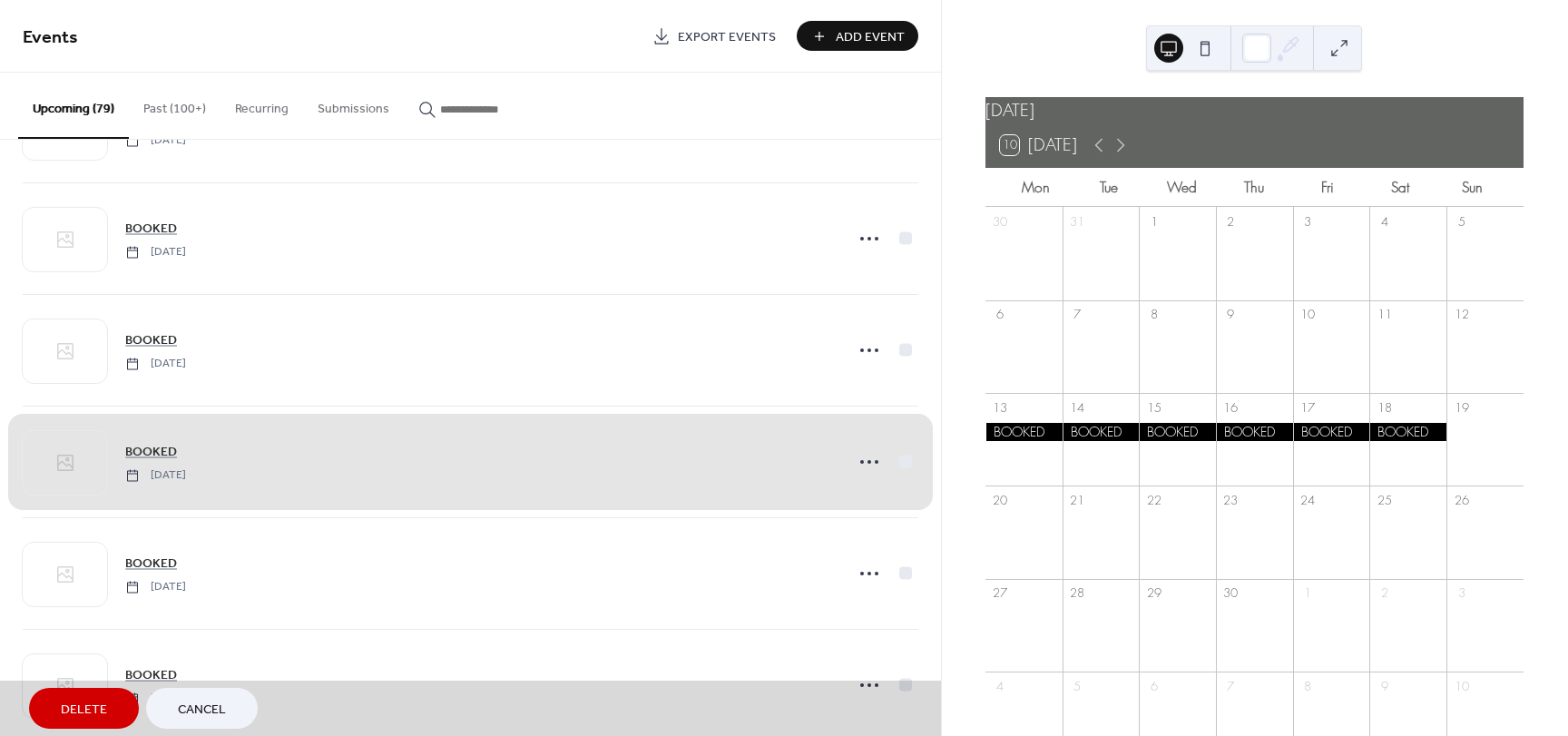 click on "Delete" at bounding box center (83, 710) 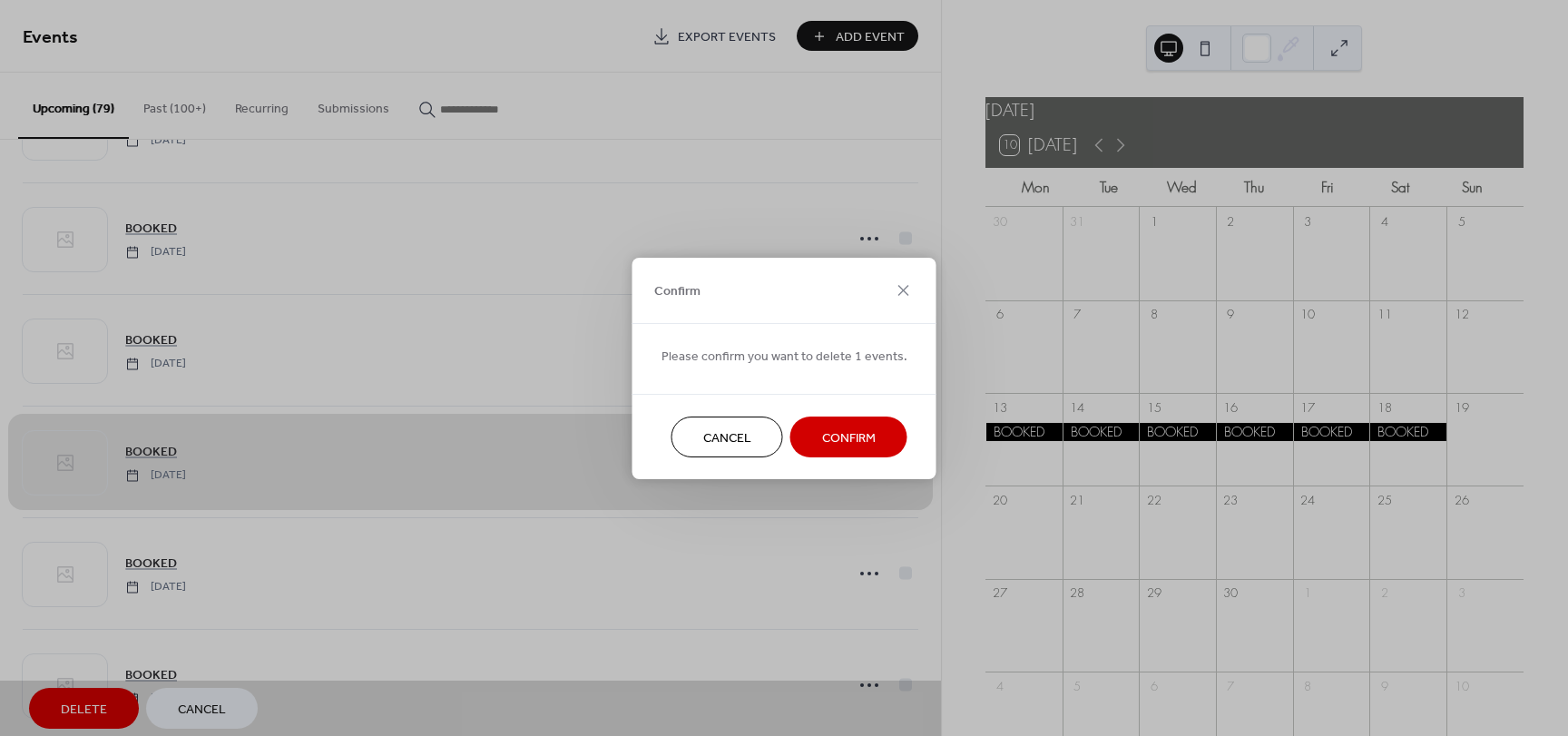click on "Confirm" at bounding box center [848, 437] 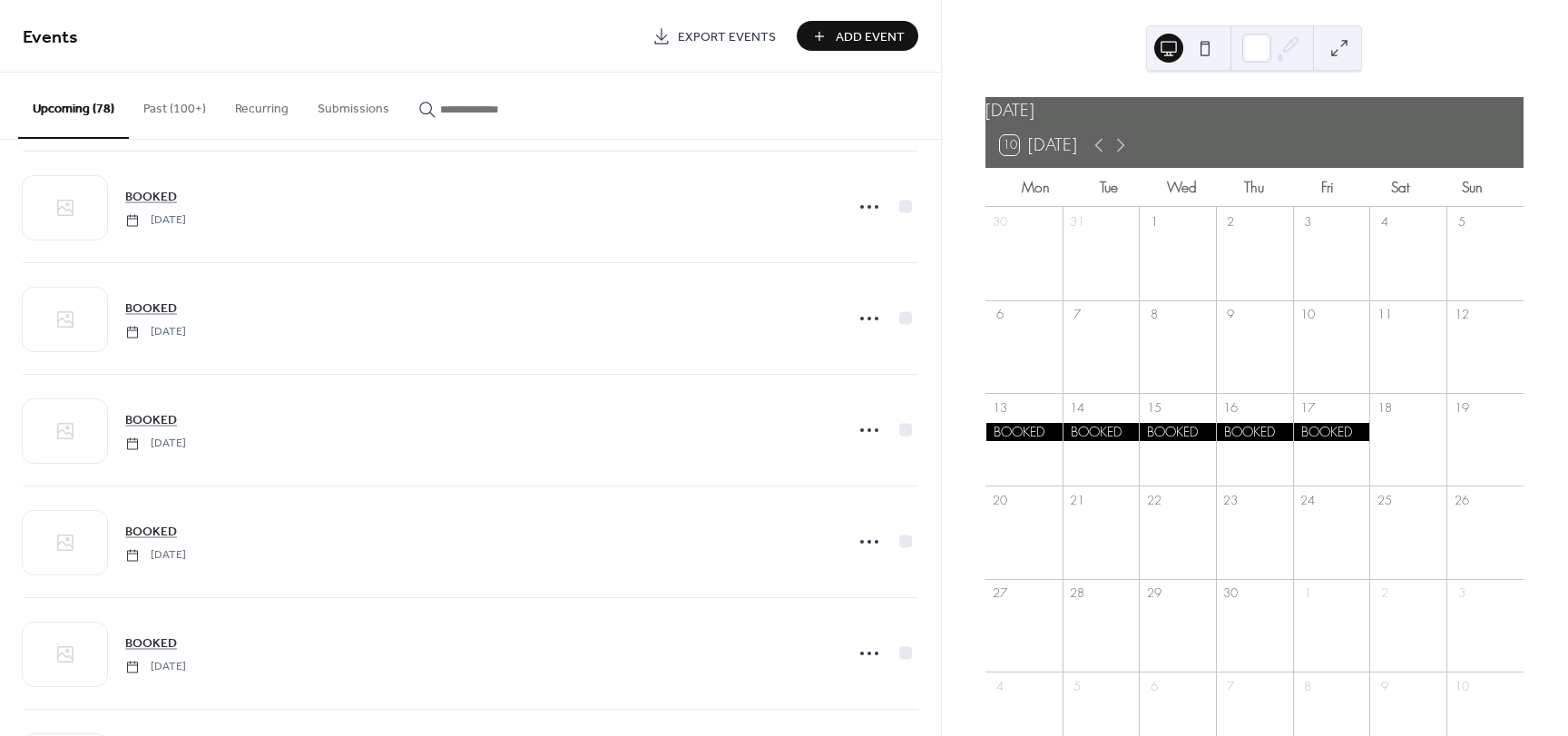 scroll, scrollTop: 7351, scrollLeft: 0, axis: vertical 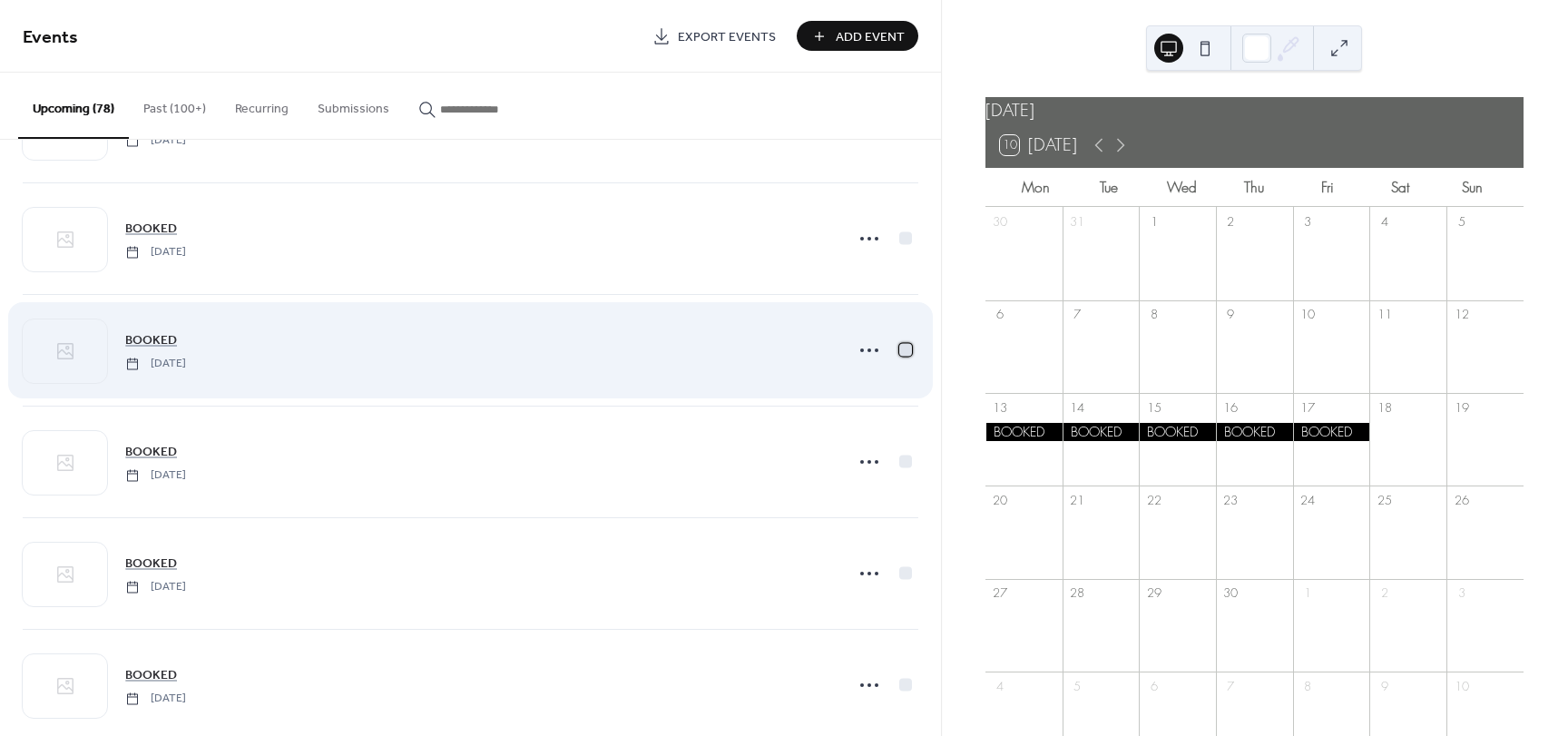 click at bounding box center (906, 349) 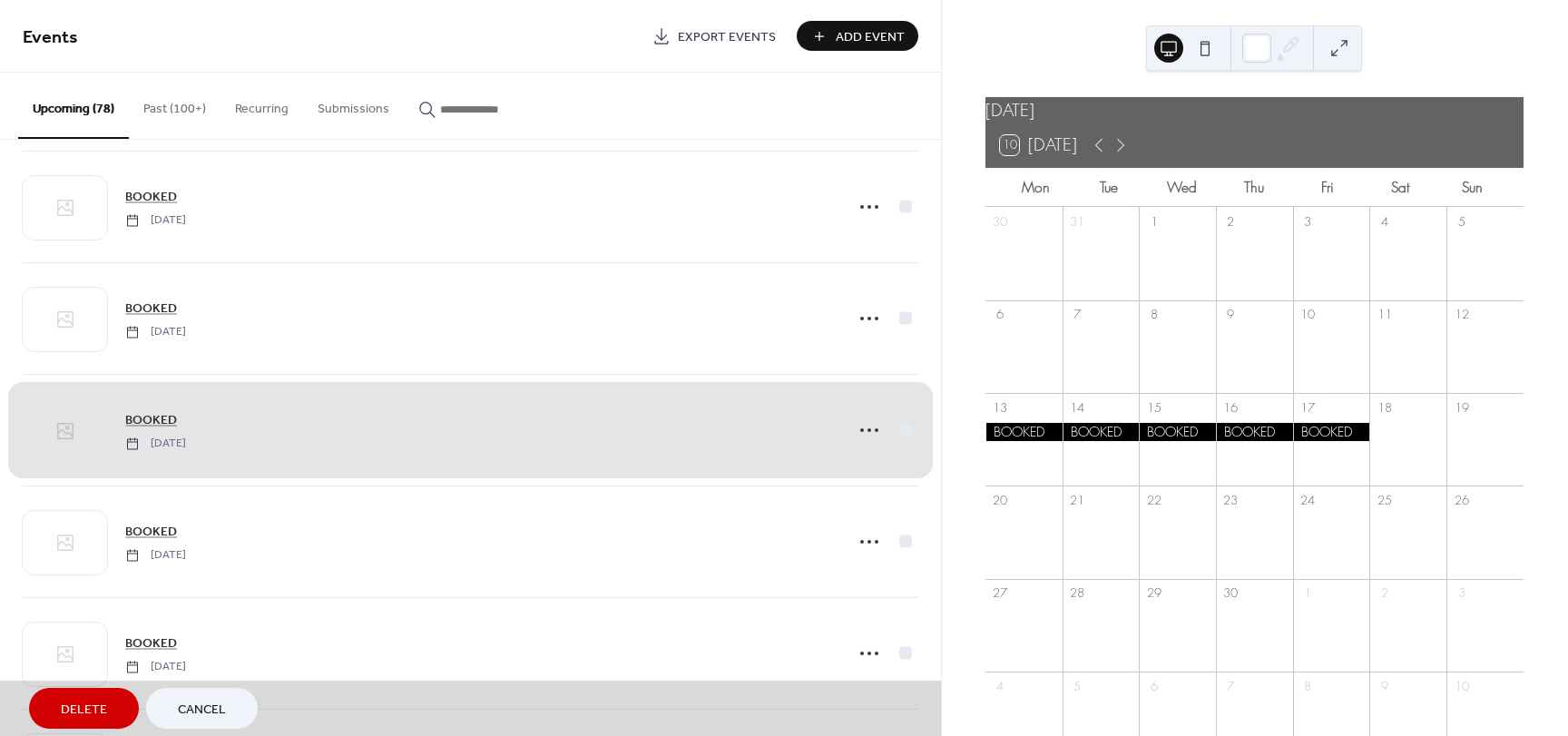 scroll, scrollTop: 7351, scrollLeft: 0, axis: vertical 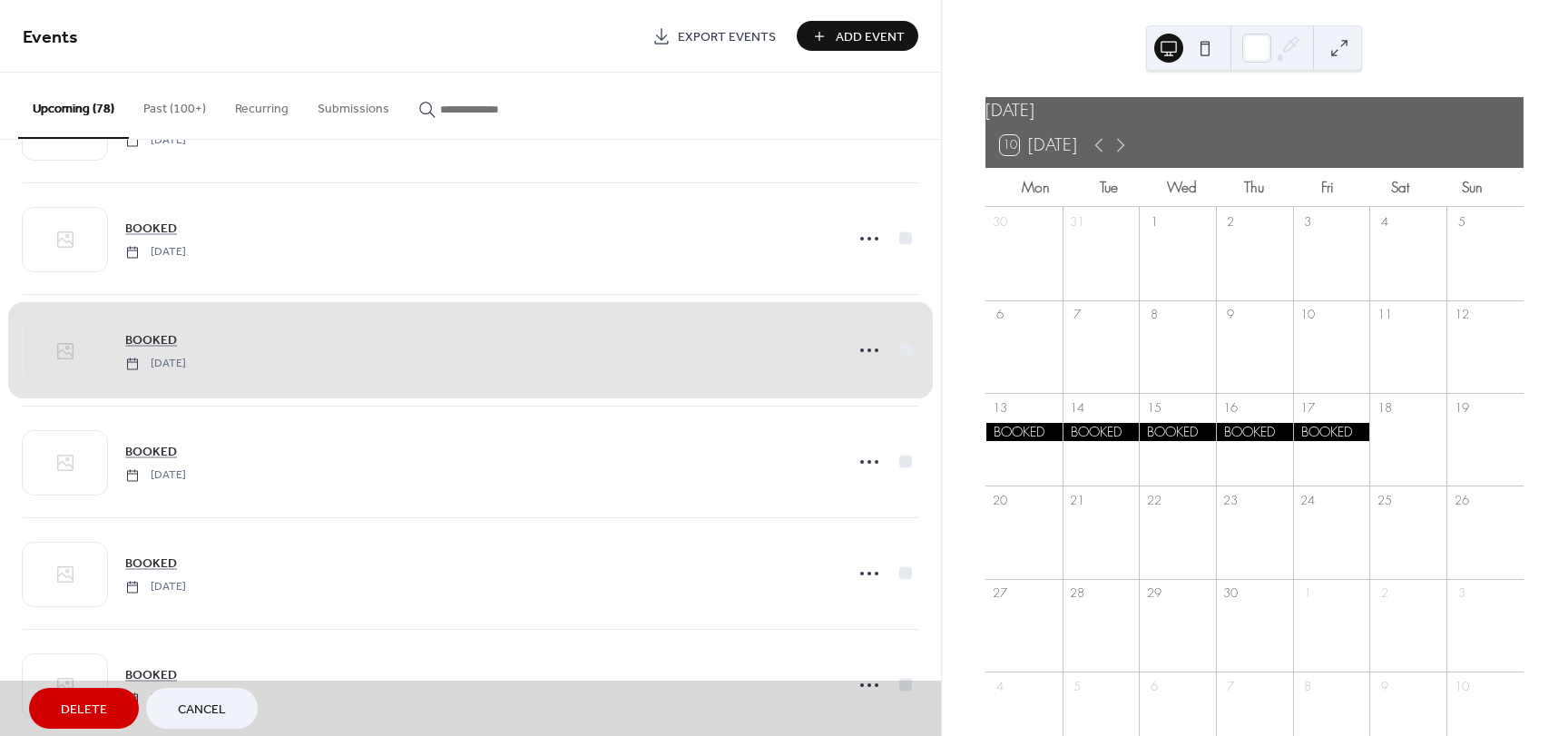 click on "Delete" at bounding box center (83, 710) 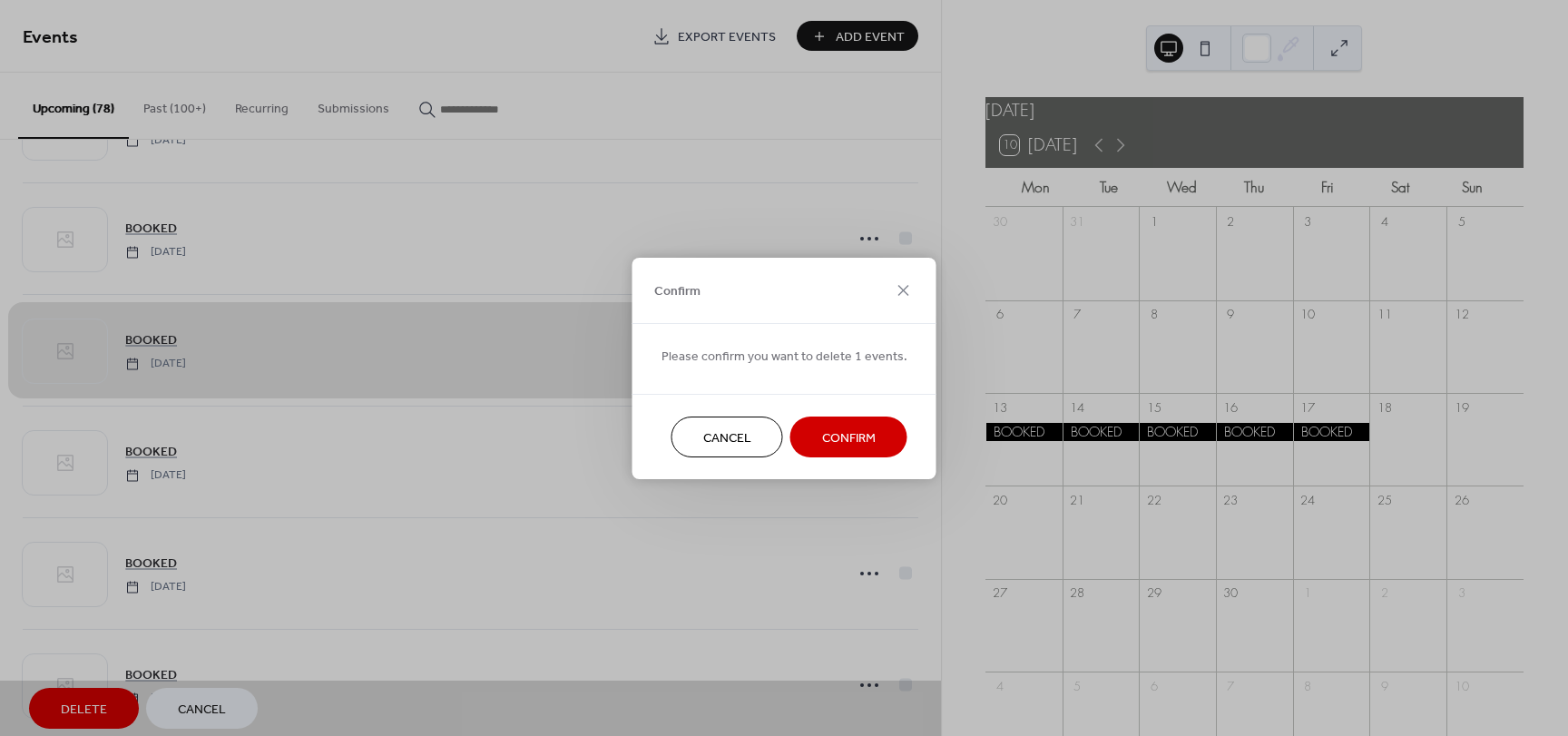 click on "Confirm" at bounding box center [848, 437] 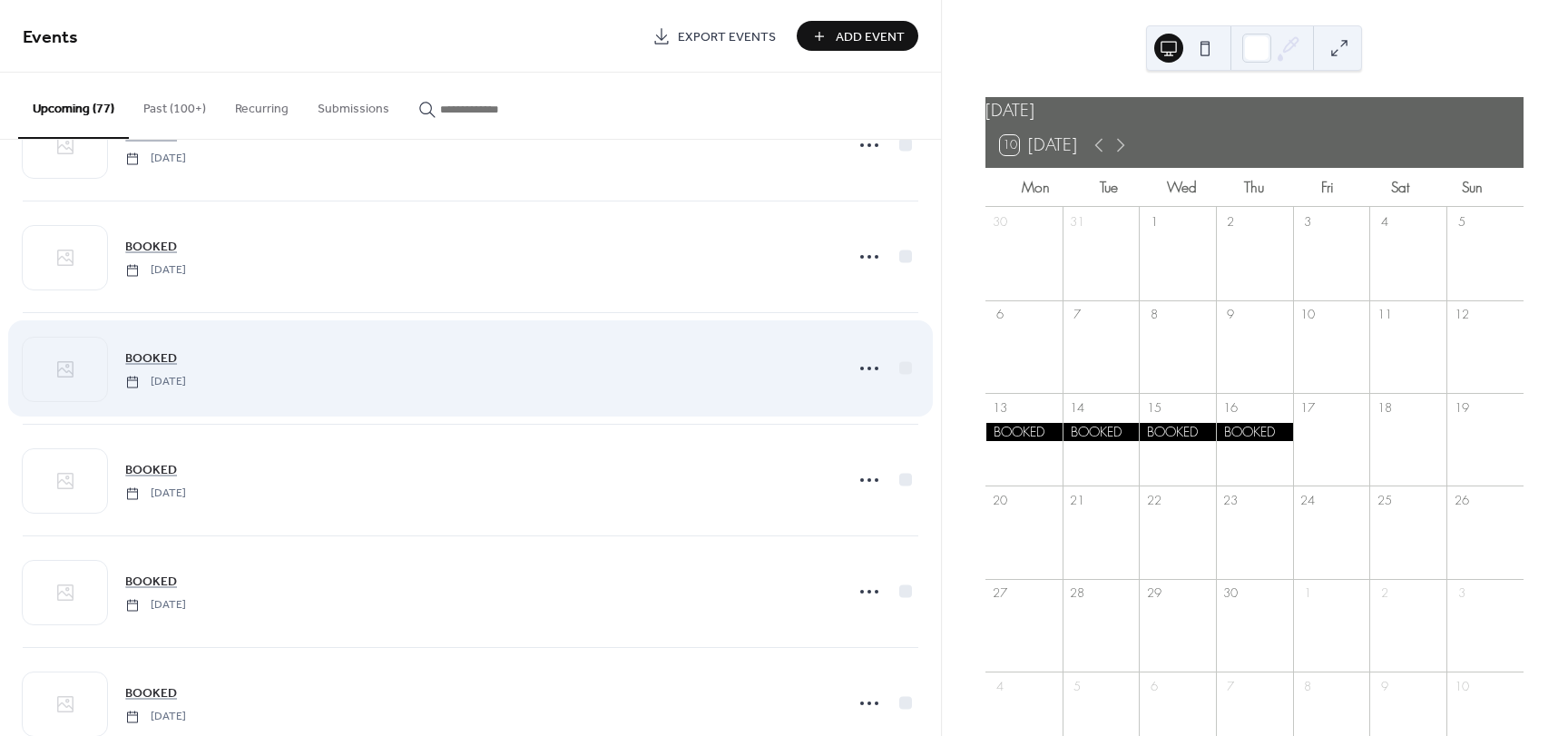 scroll, scrollTop: 7079, scrollLeft: 0, axis: vertical 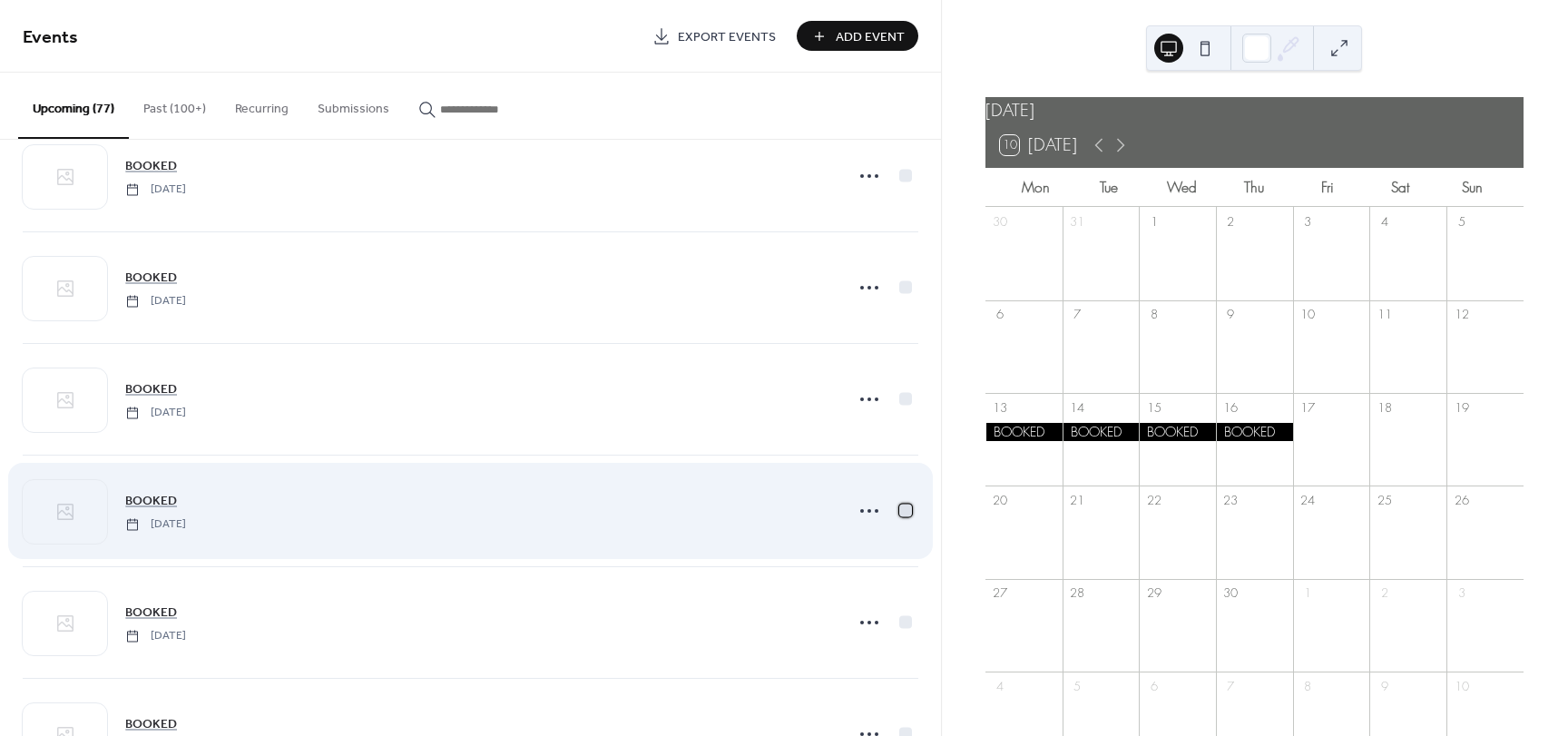 click at bounding box center [906, 510] 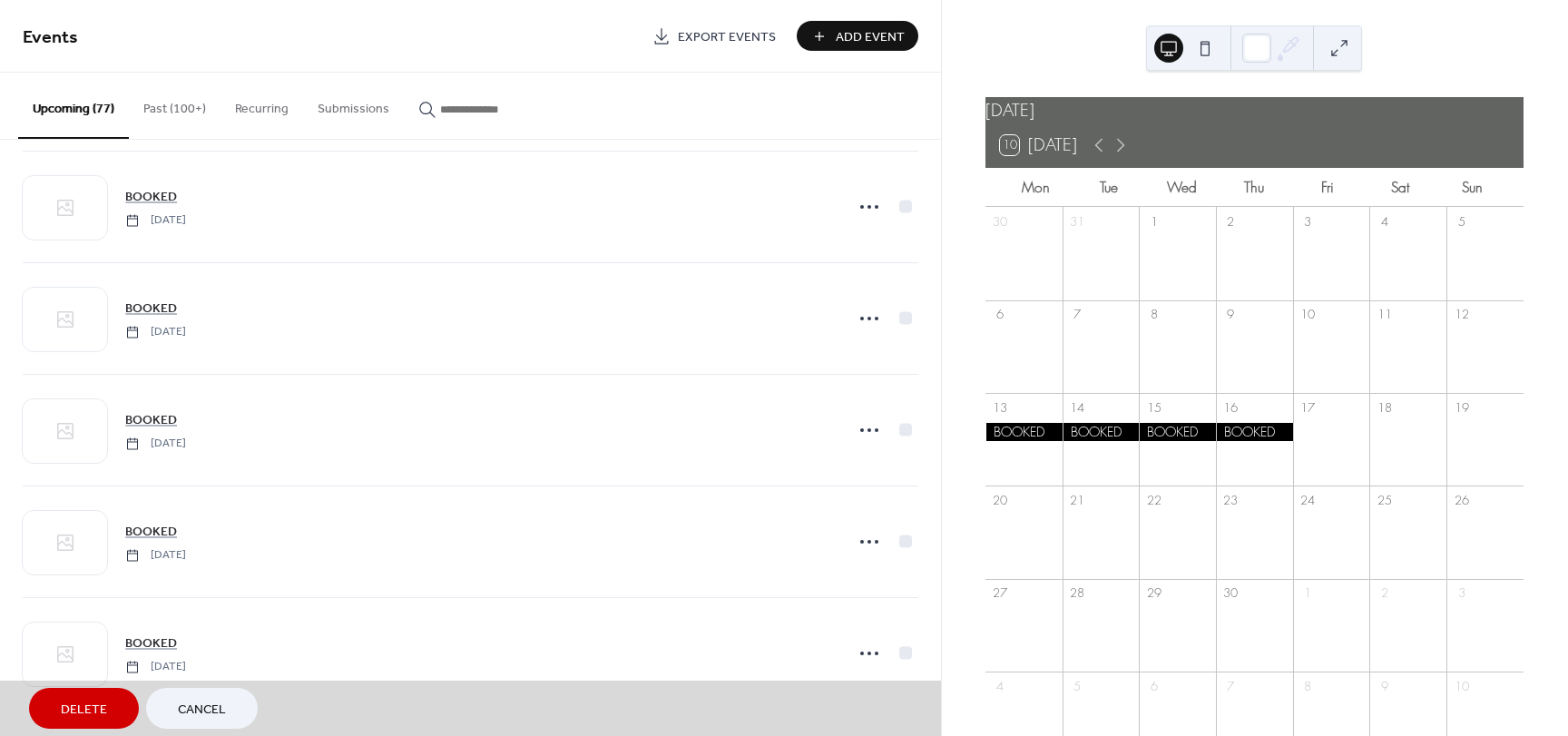scroll, scrollTop: 7079, scrollLeft: 0, axis: vertical 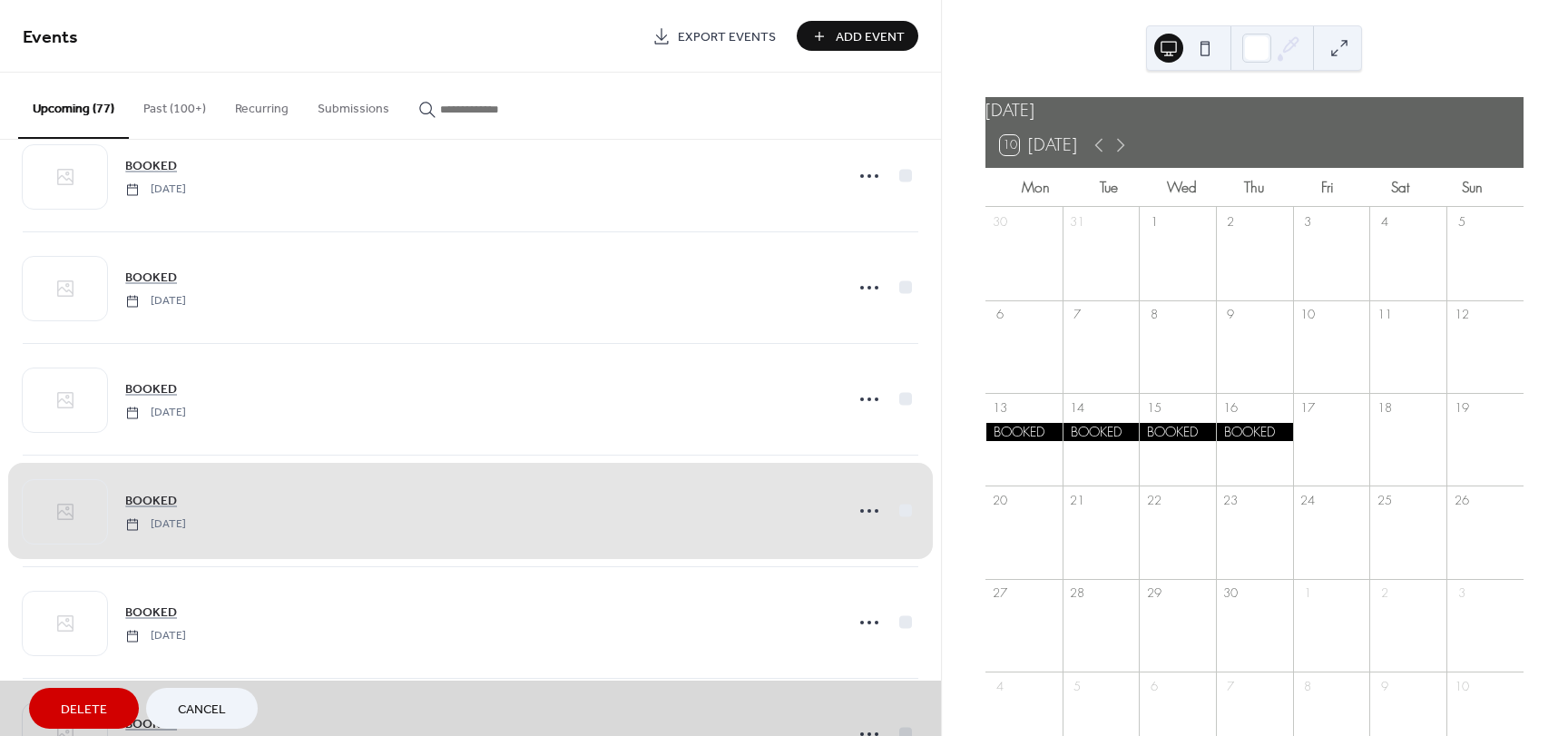 click on "Delete" at bounding box center [83, 710] 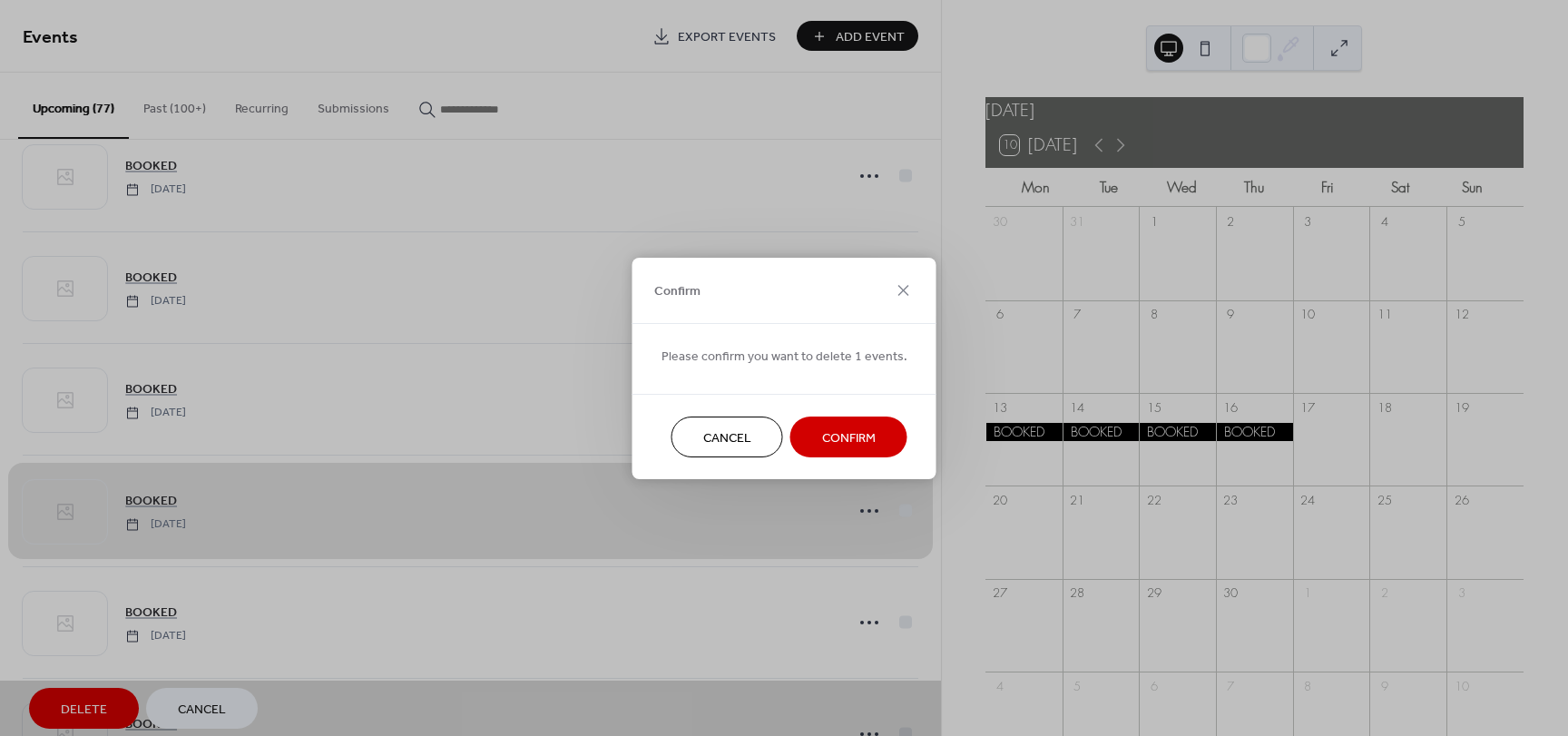 click on "Confirm" at bounding box center [848, 437] 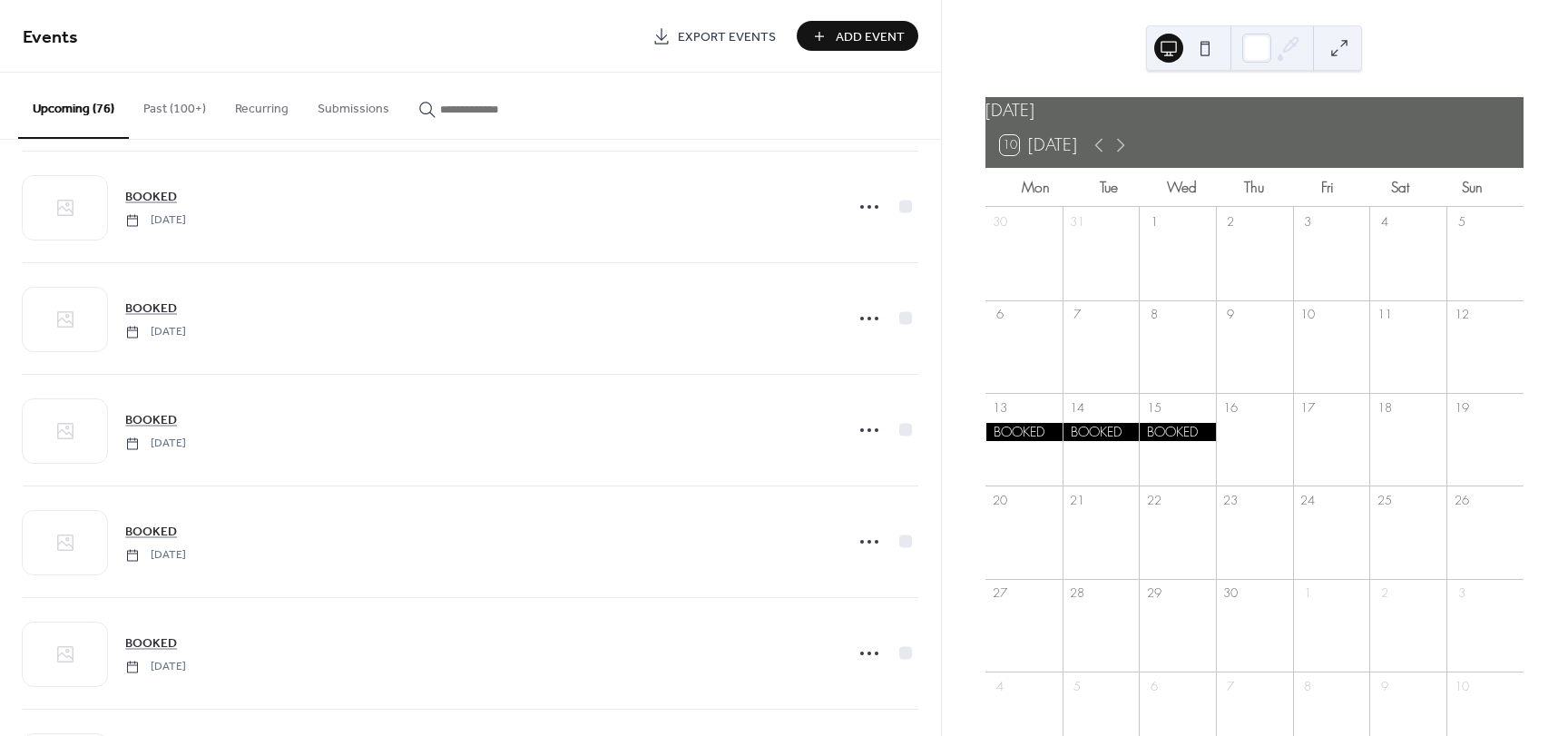 scroll, scrollTop: 7079, scrollLeft: 0, axis: vertical 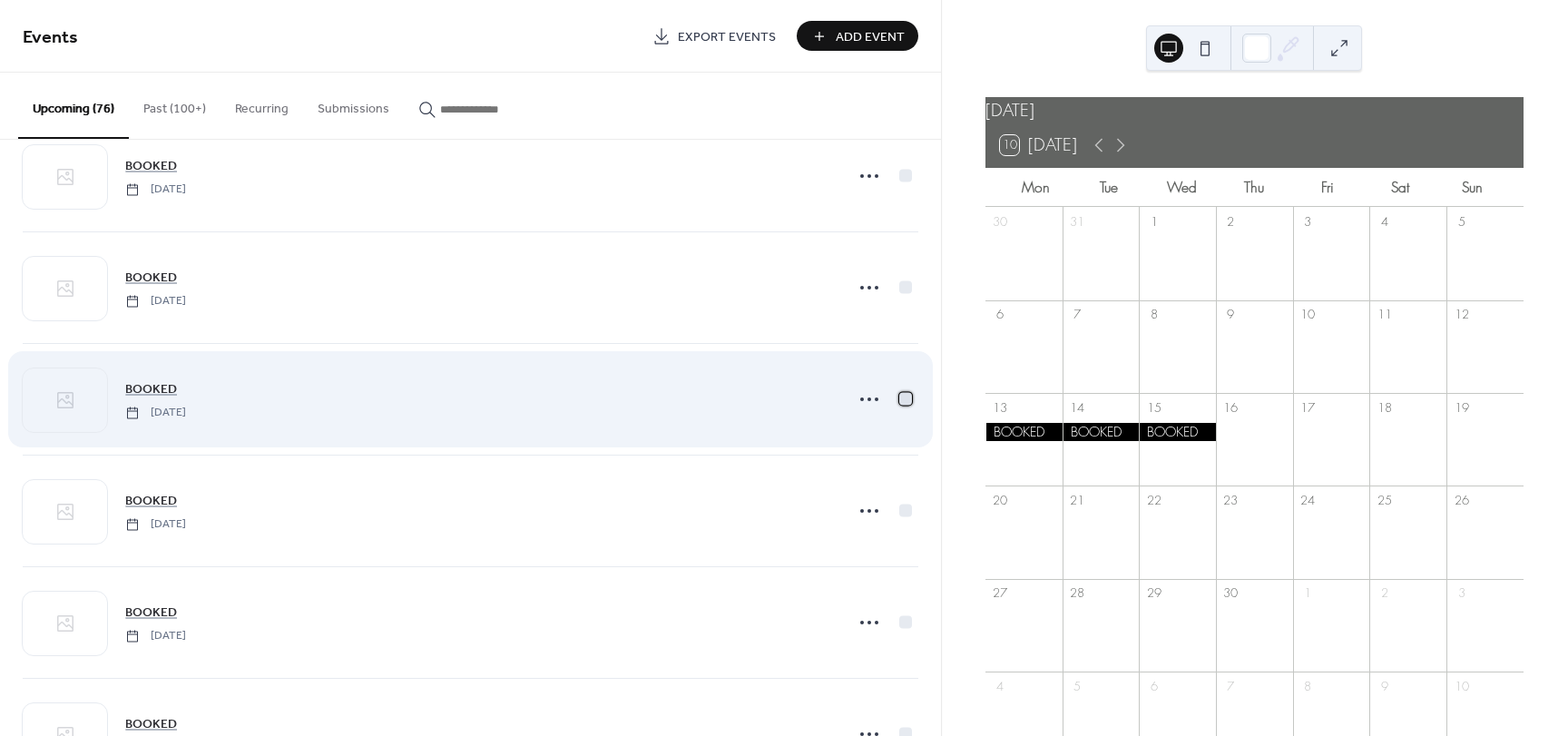 click at bounding box center (906, 398) 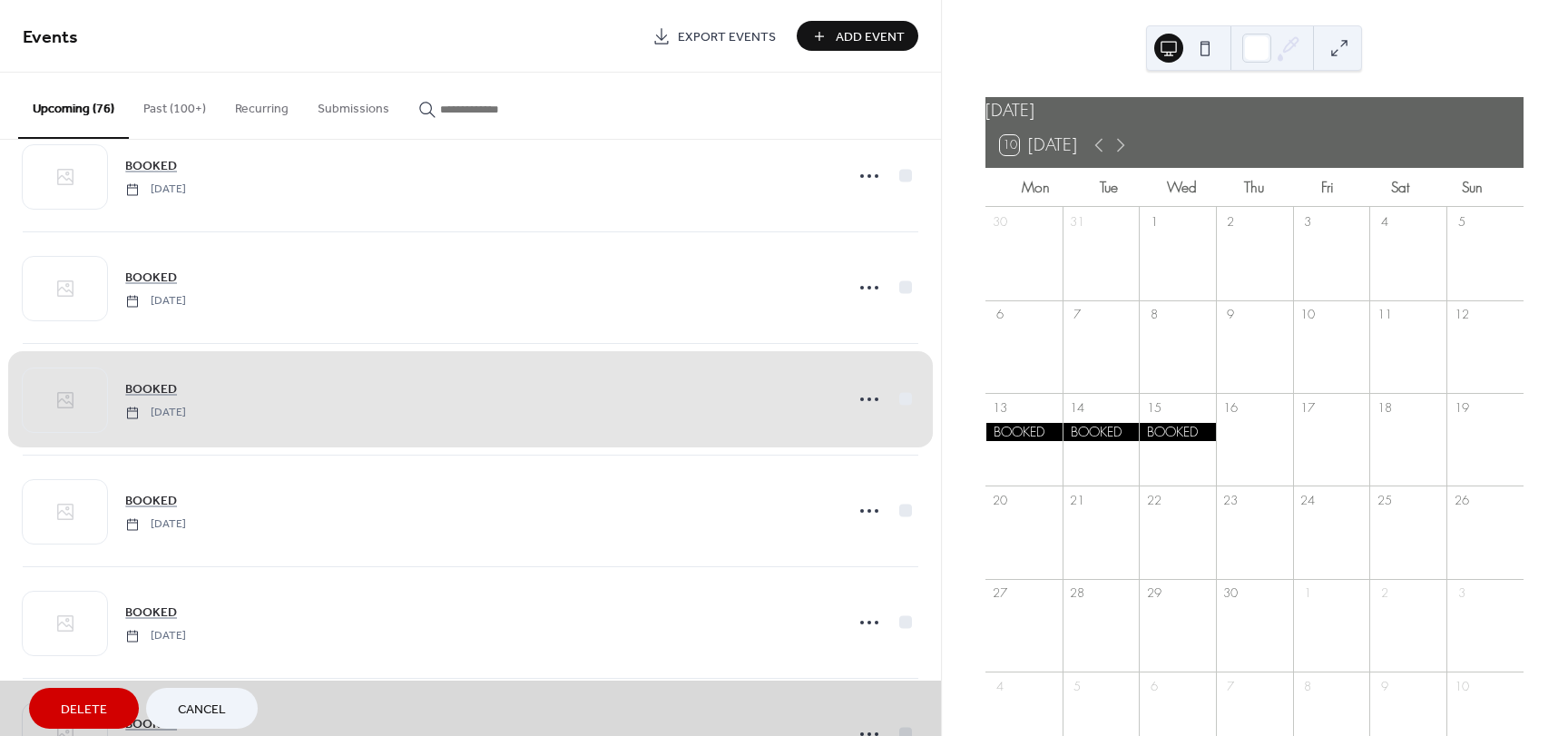 scroll, scrollTop: 7079, scrollLeft: 0, axis: vertical 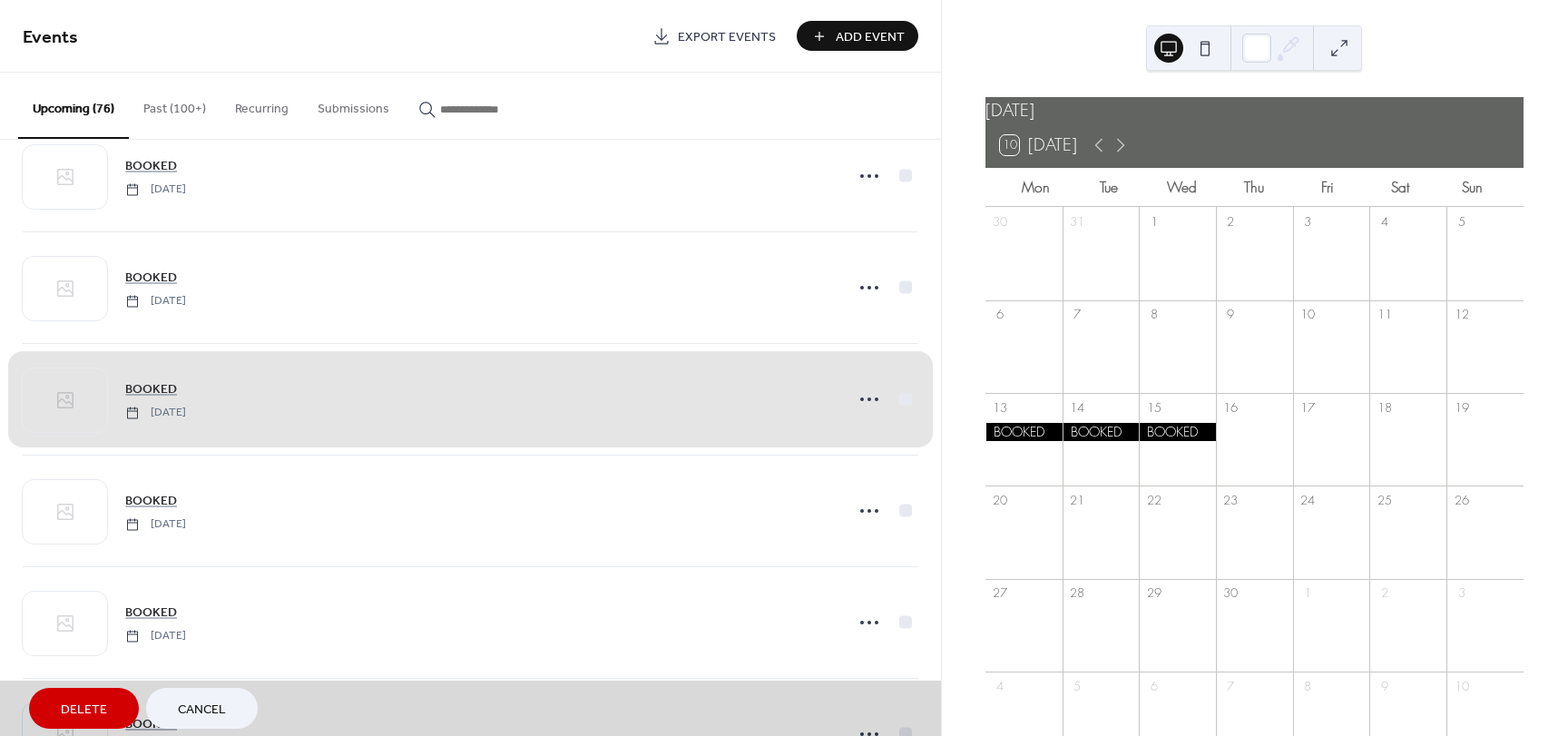 click on "Delete" at bounding box center (83, 710) 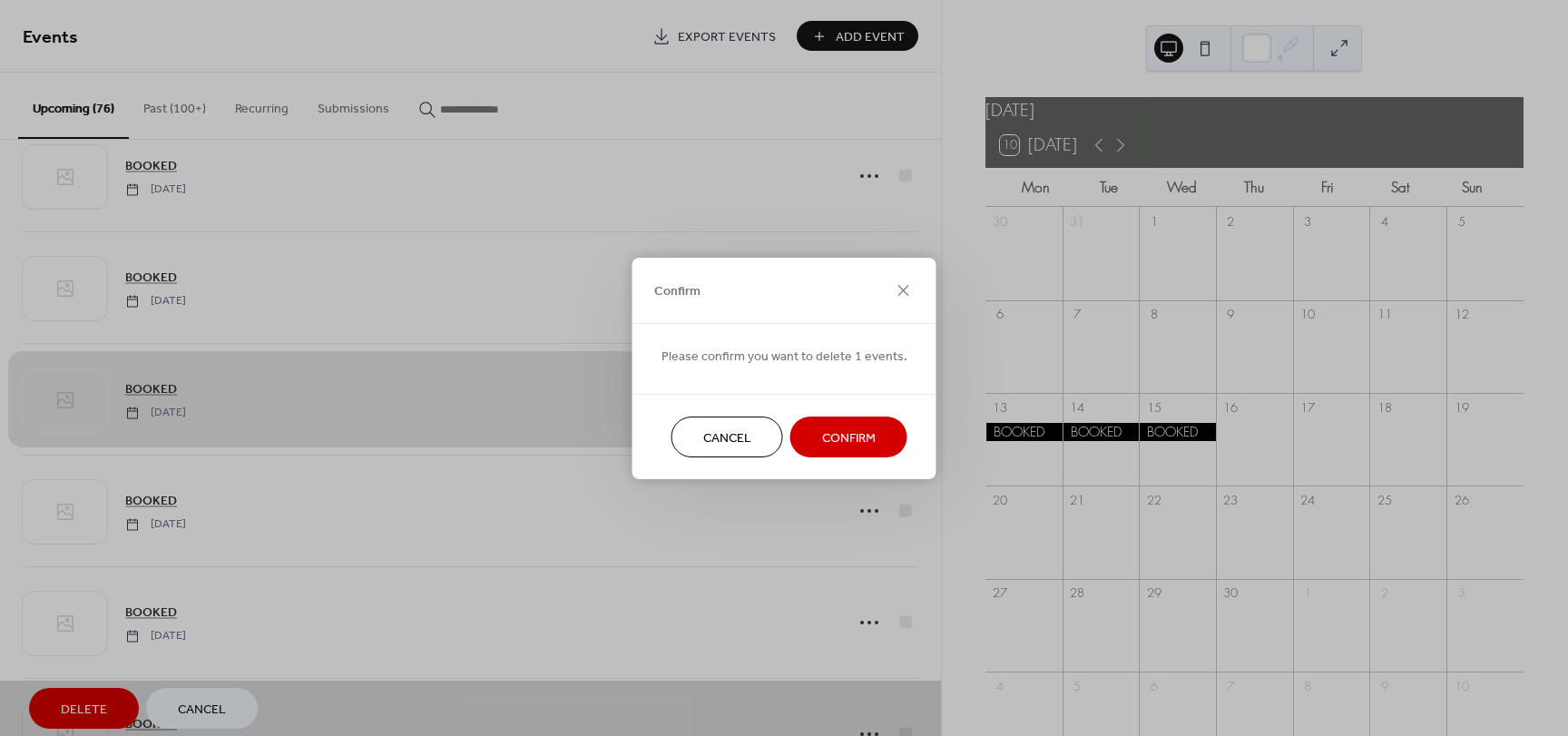 click on "Confirm" at bounding box center (848, 437) 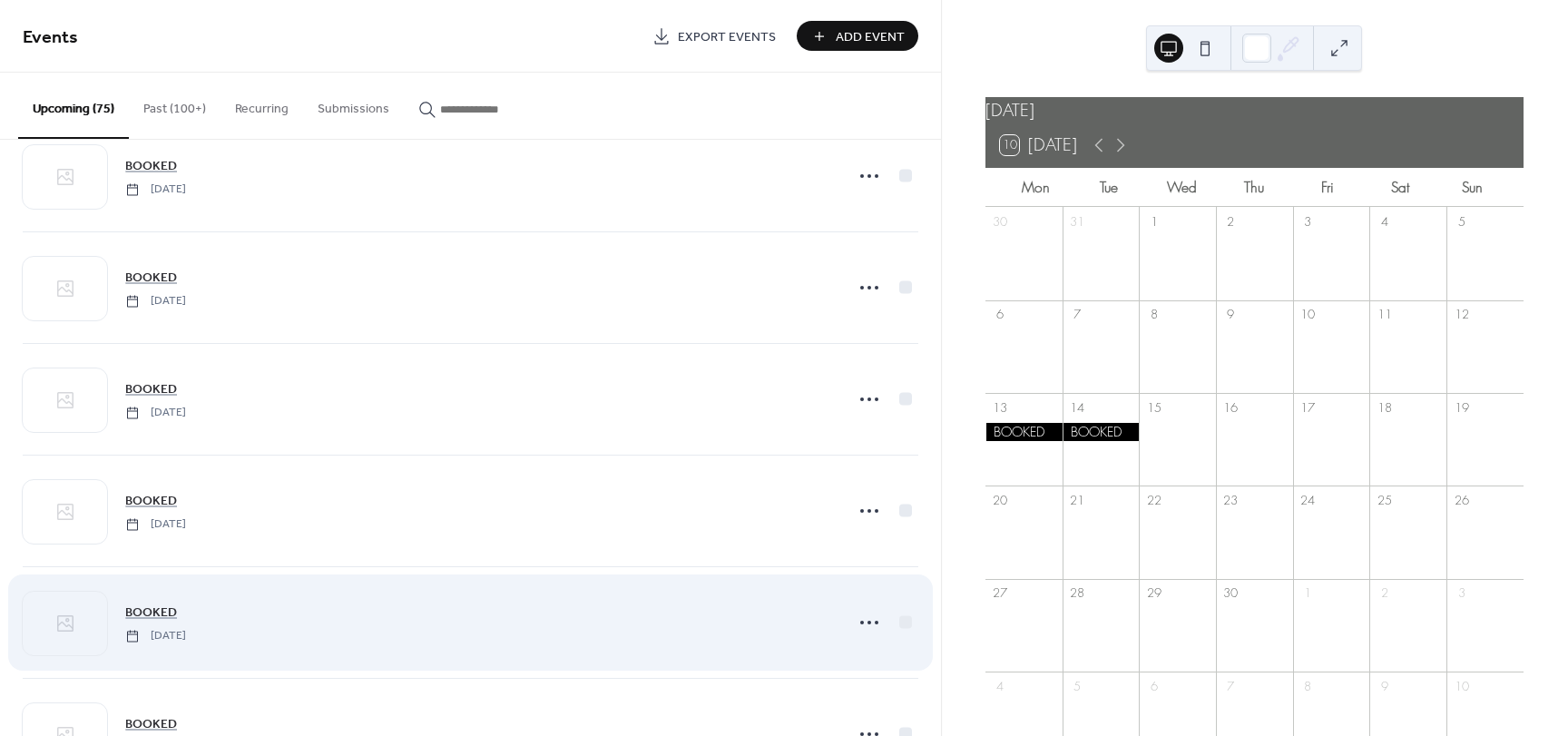 scroll, scrollTop: 6806, scrollLeft: 0, axis: vertical 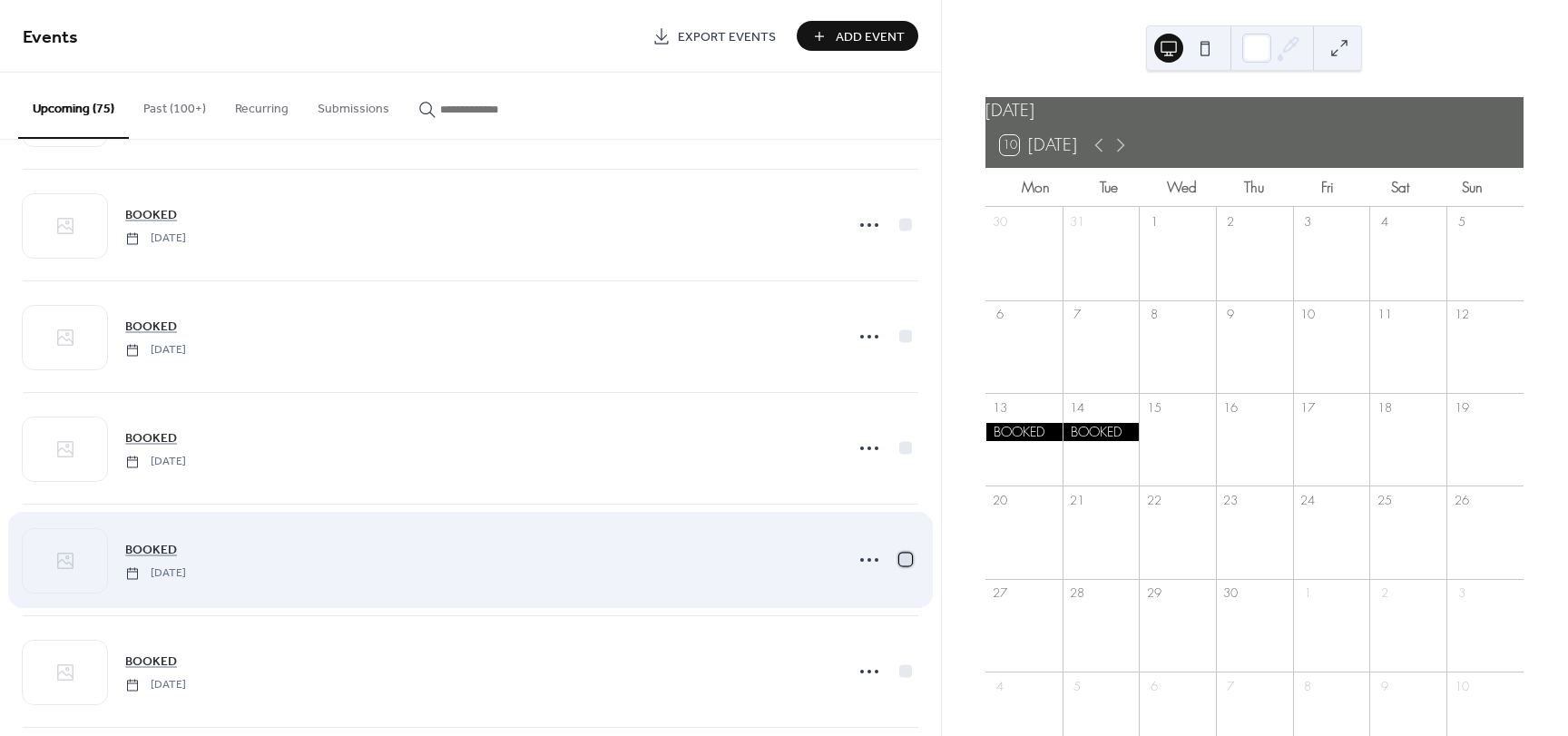 click at bounding box center (906, 559) 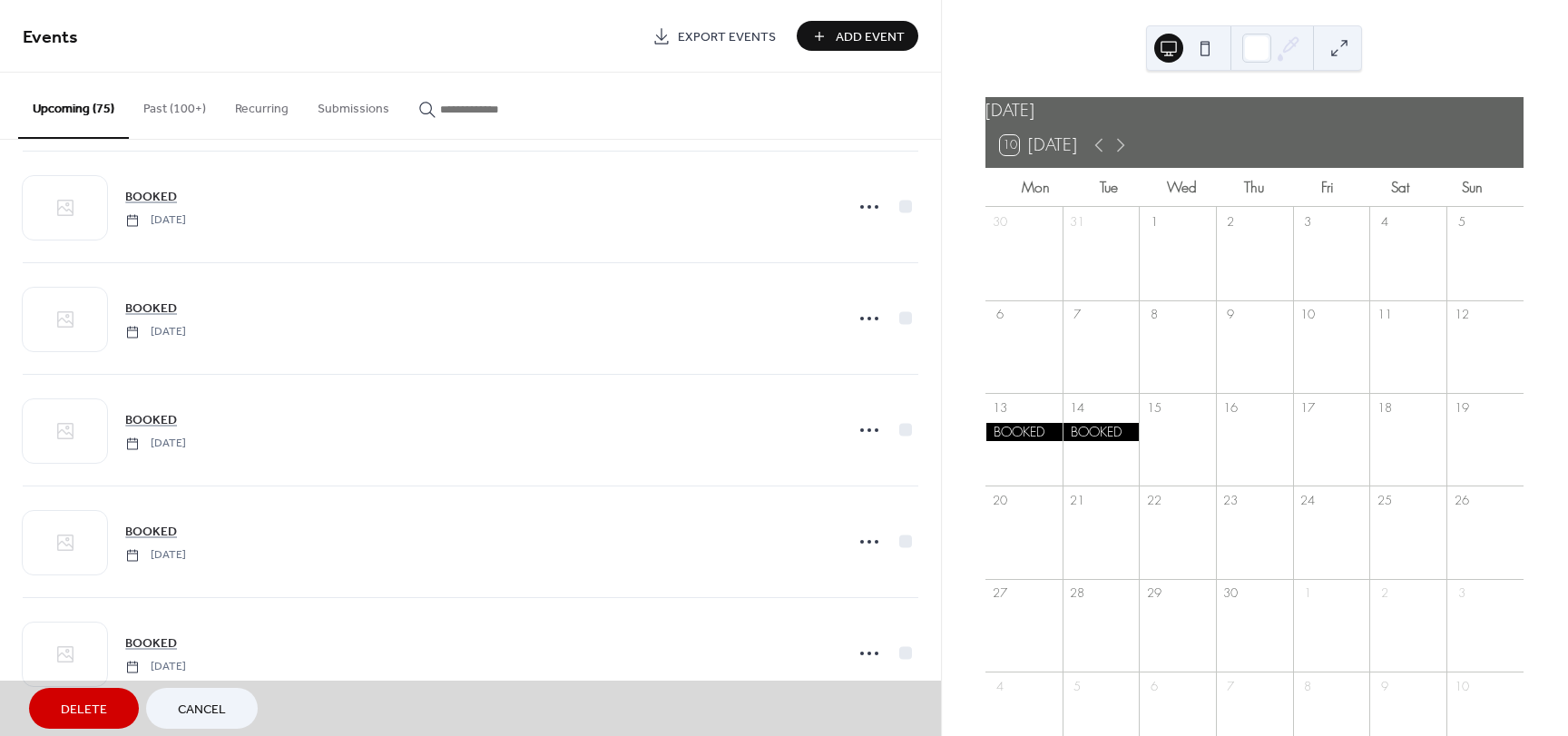 scroll, scrollTop: 6806, scrollLeft: 0, axis: vertical 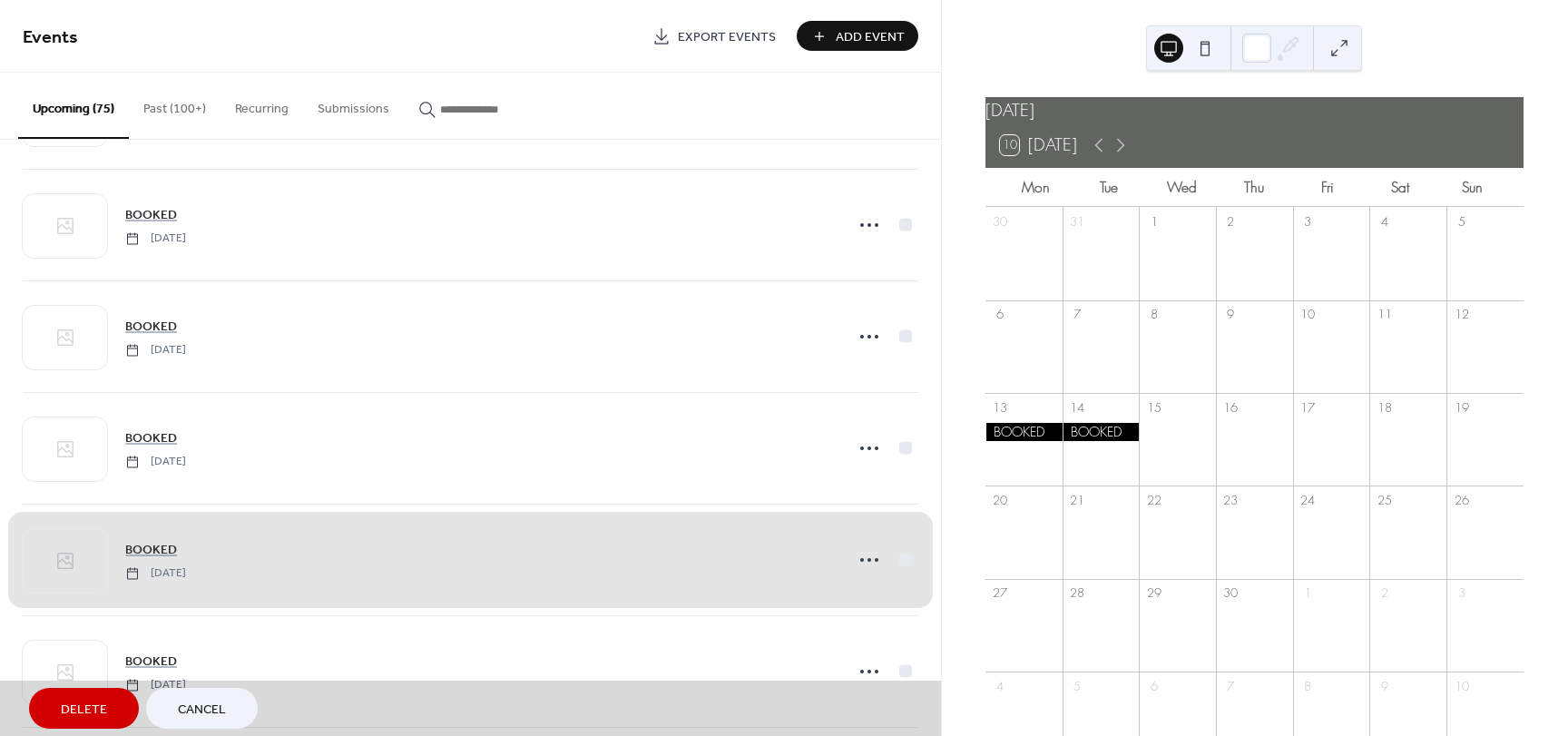 click on "Delete" at bounding box center (83, 708) 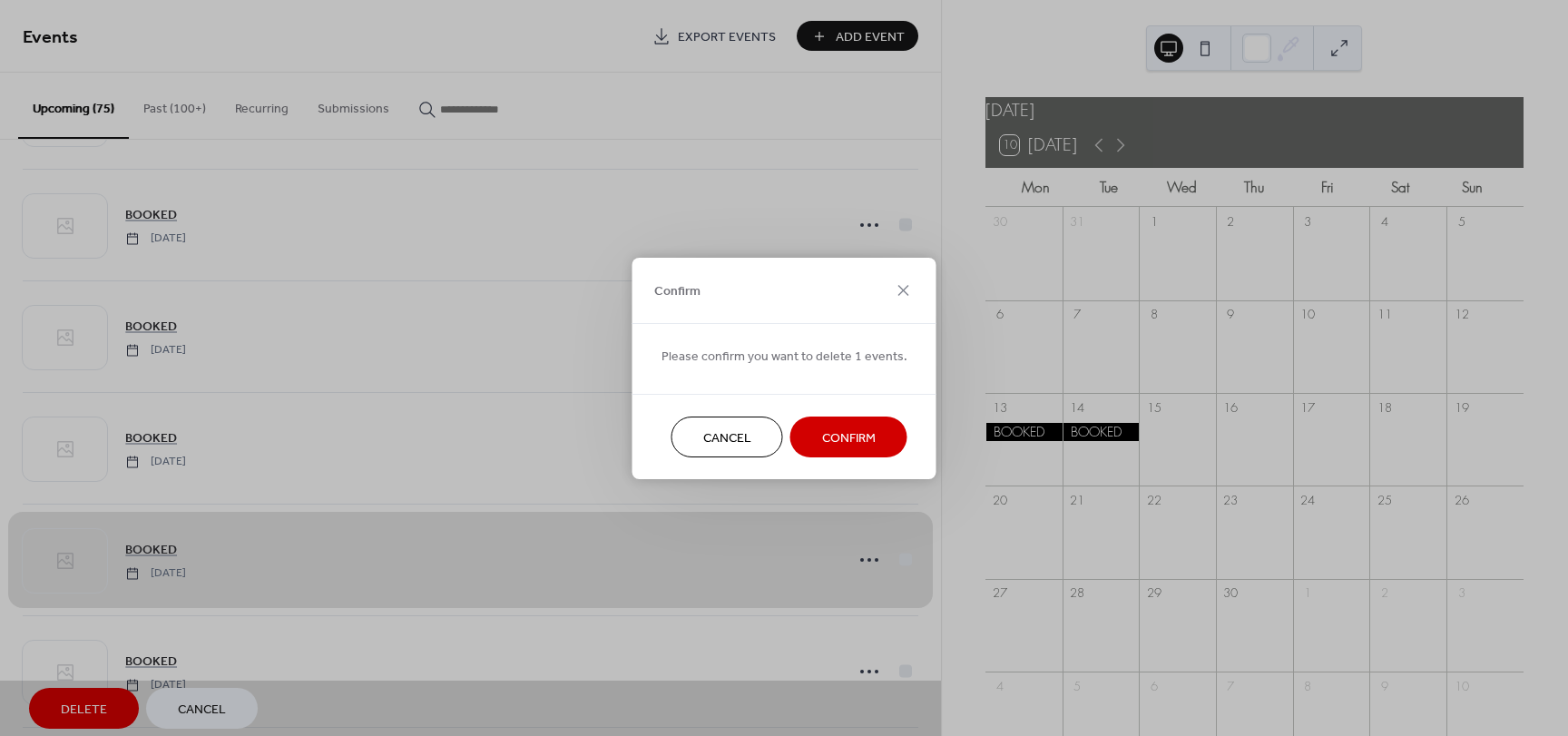 click on "Confirm" at bounding box center [848, 437] 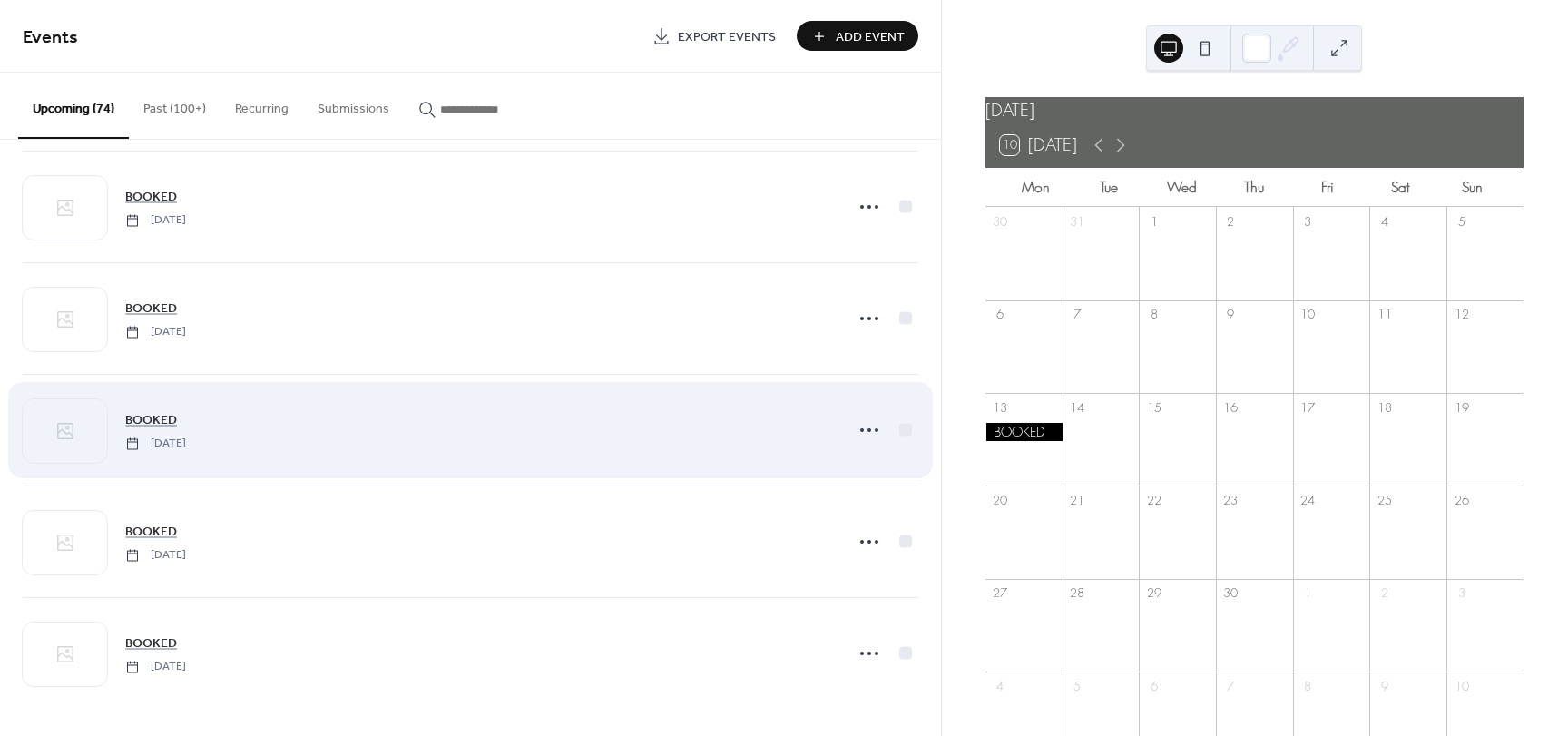 scroll, scrollTop: 6806, scrollLeft: 0, axis: vertical 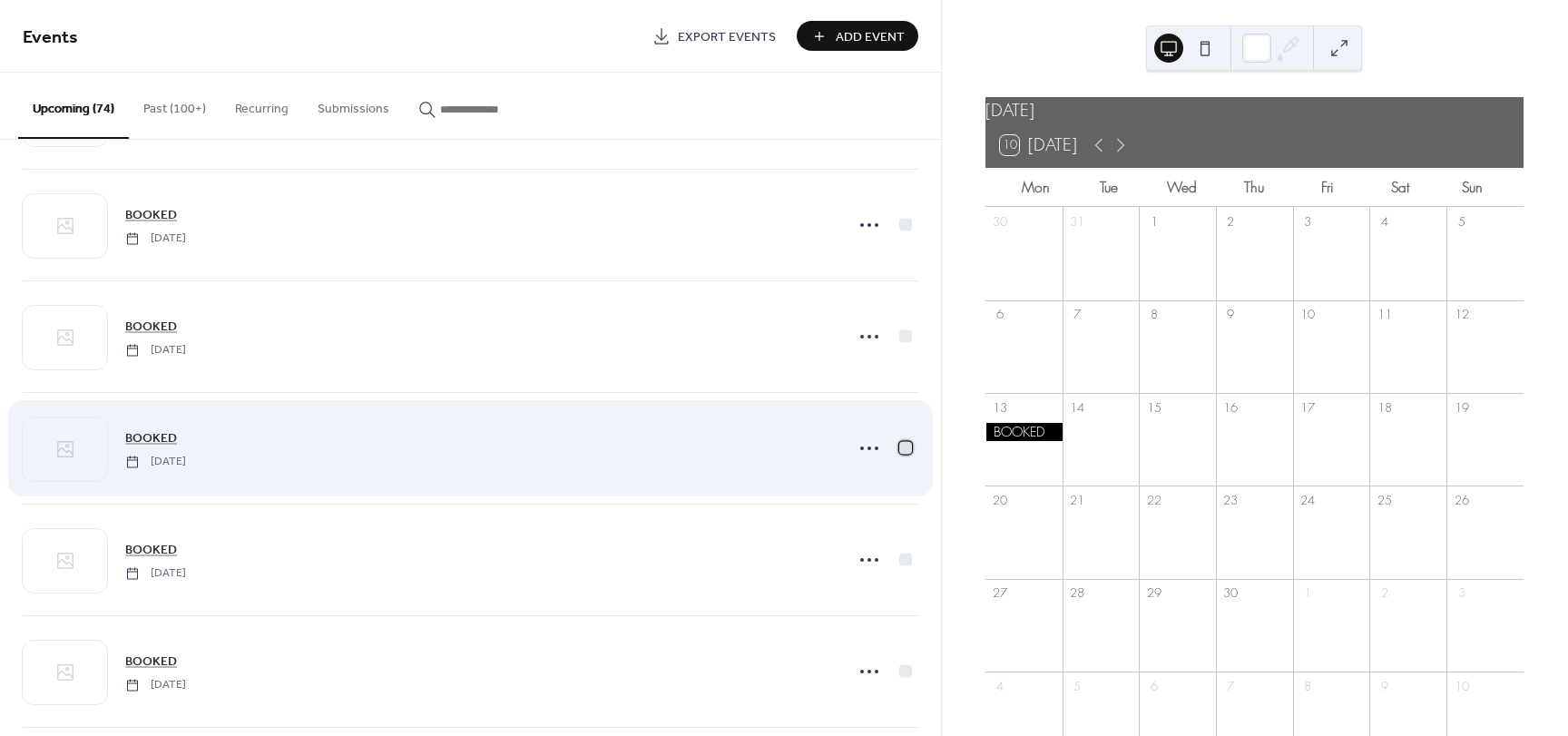 click at bounding box center (906, 447) 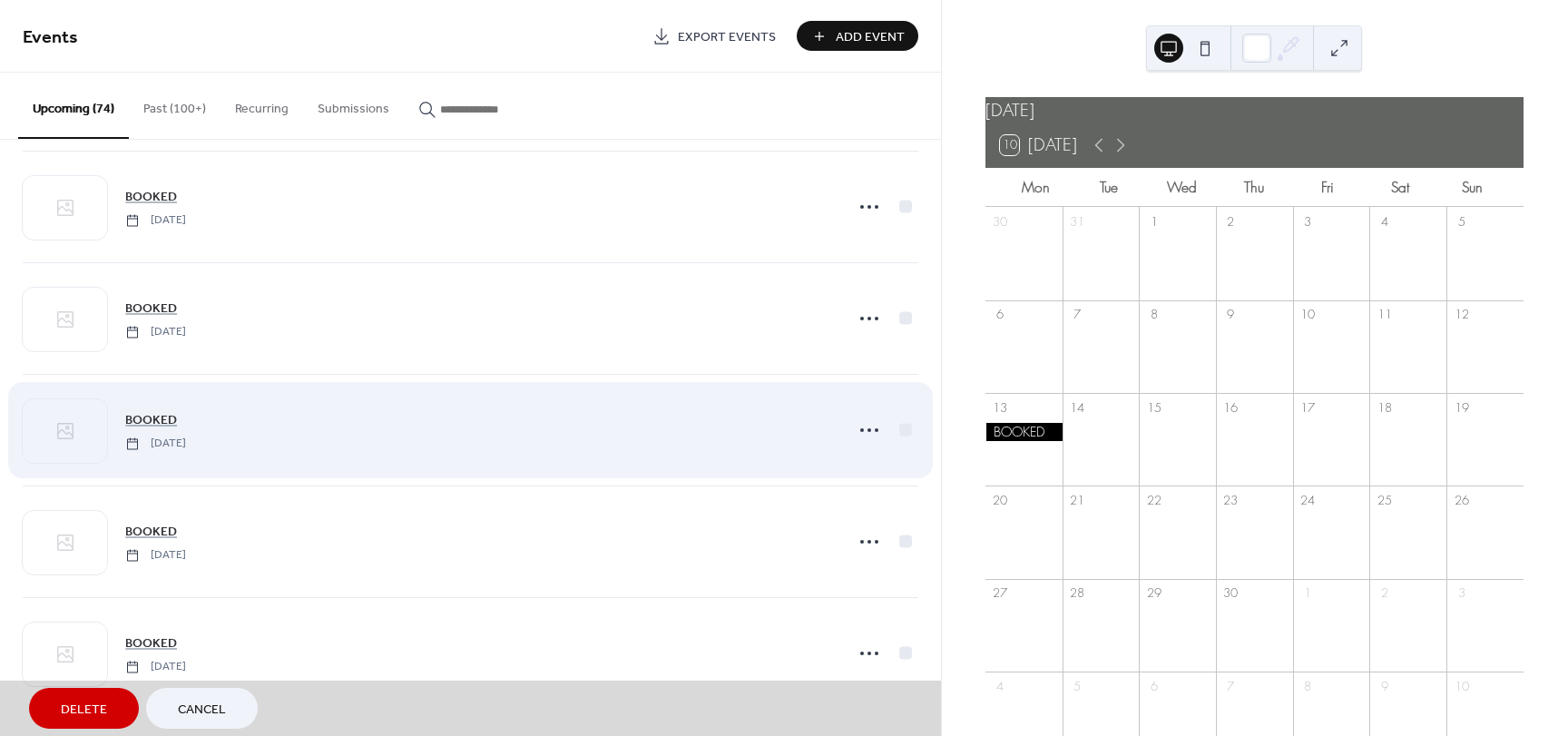 scroll, scrollTop: 6806, scrollLeft: 0, axis: vertical 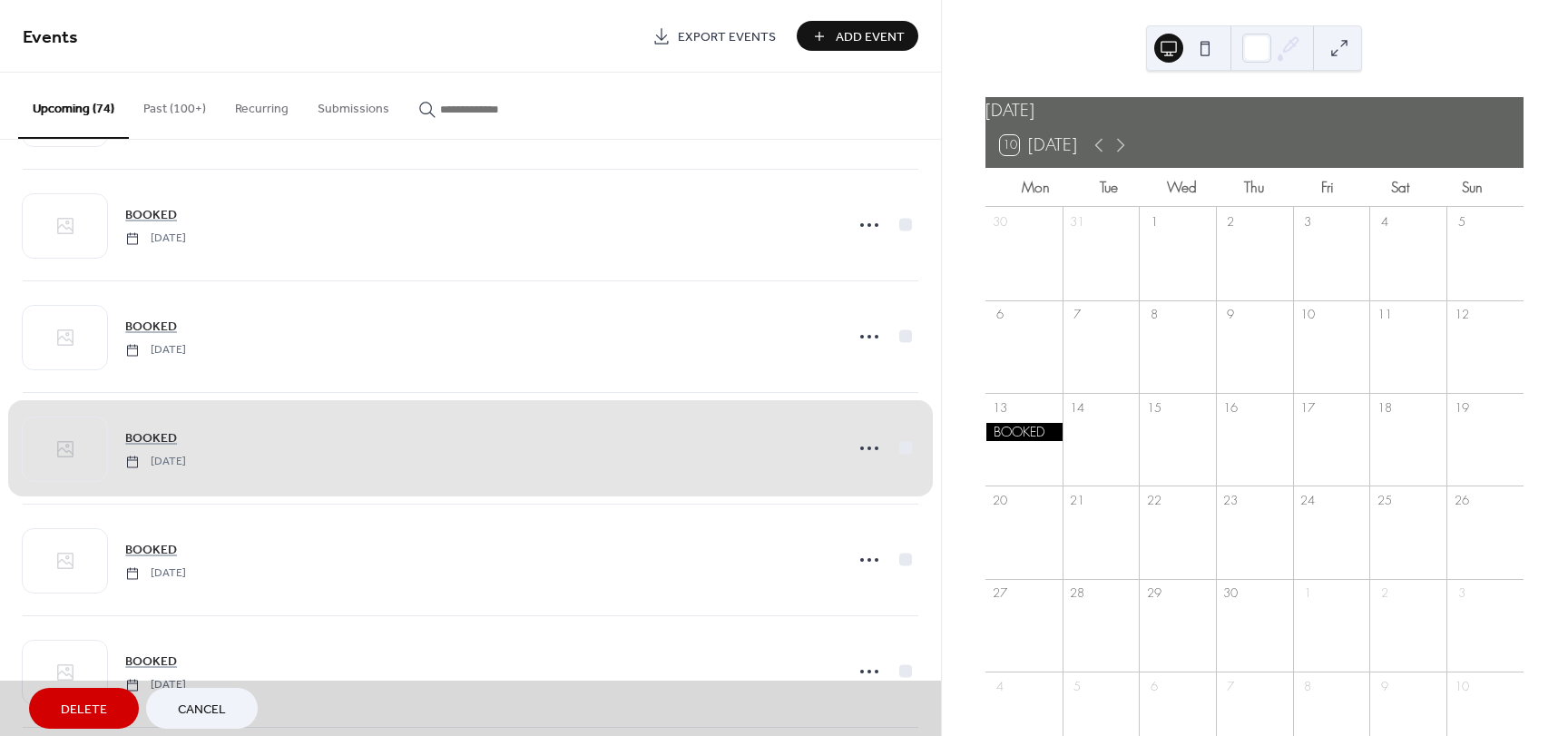 click on "Delete" at bounding box center (83, 710) 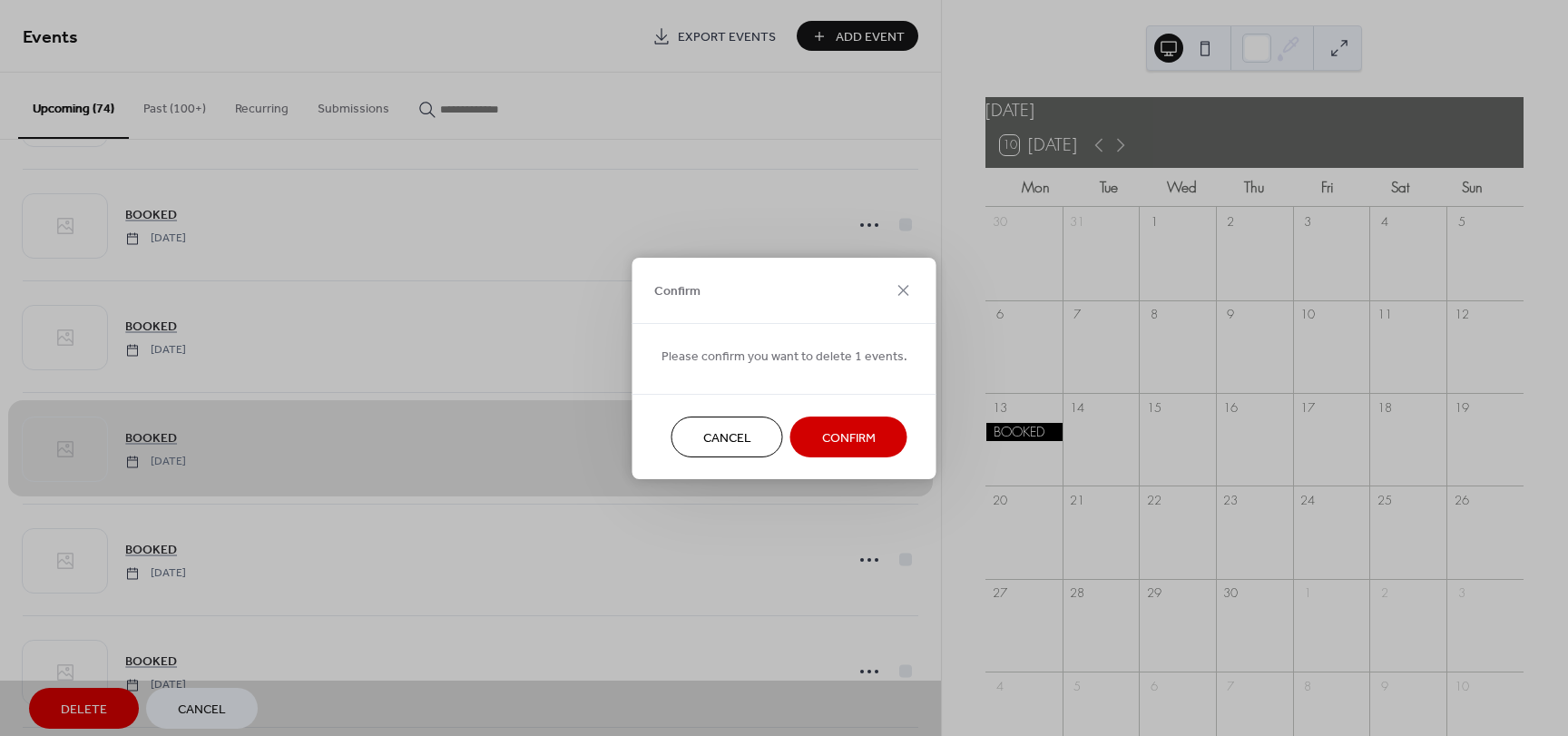 click on "Confirm" at bounding box center [848, 437] 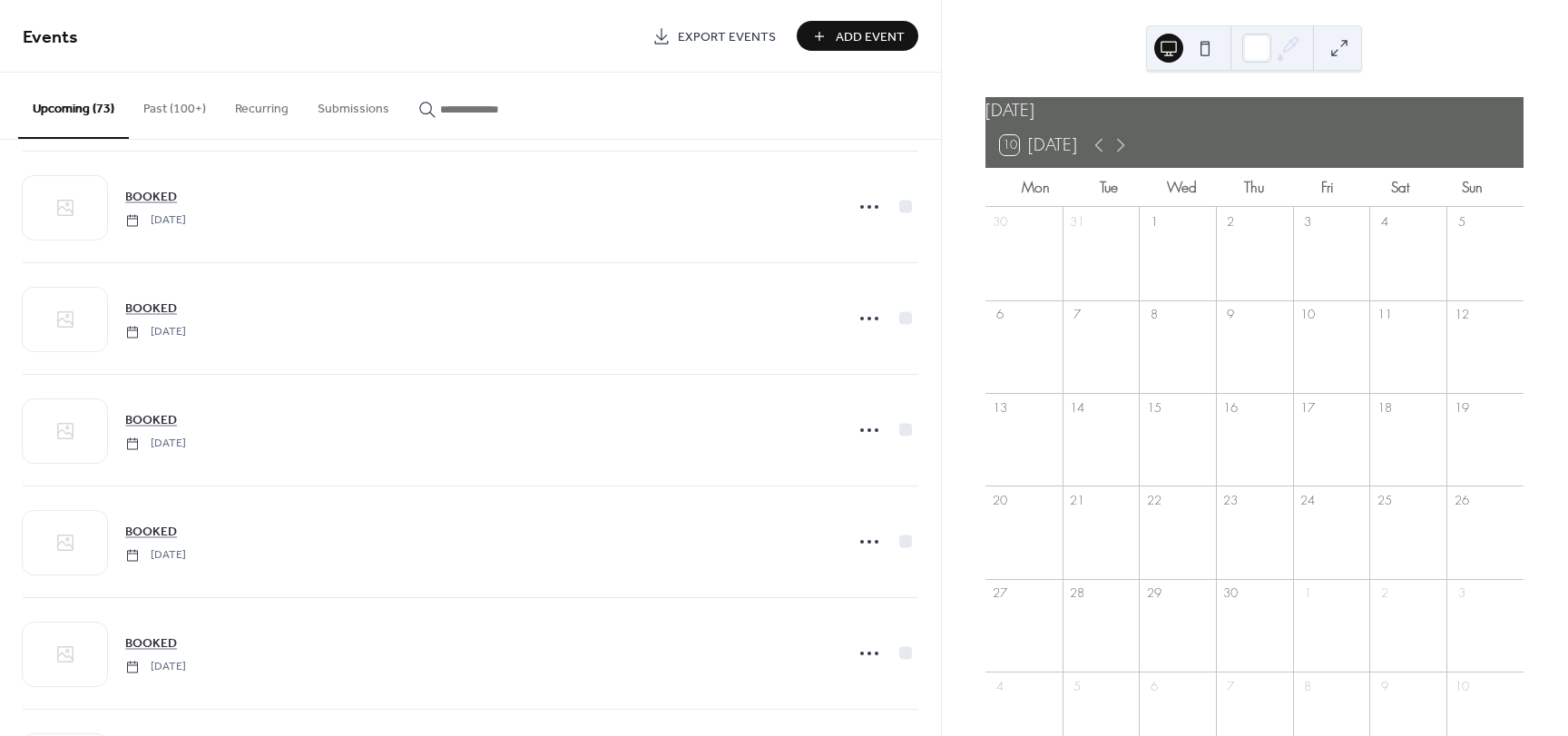 scroll, scrollTop: 6806, scrollLeft: 0, axis: vertical 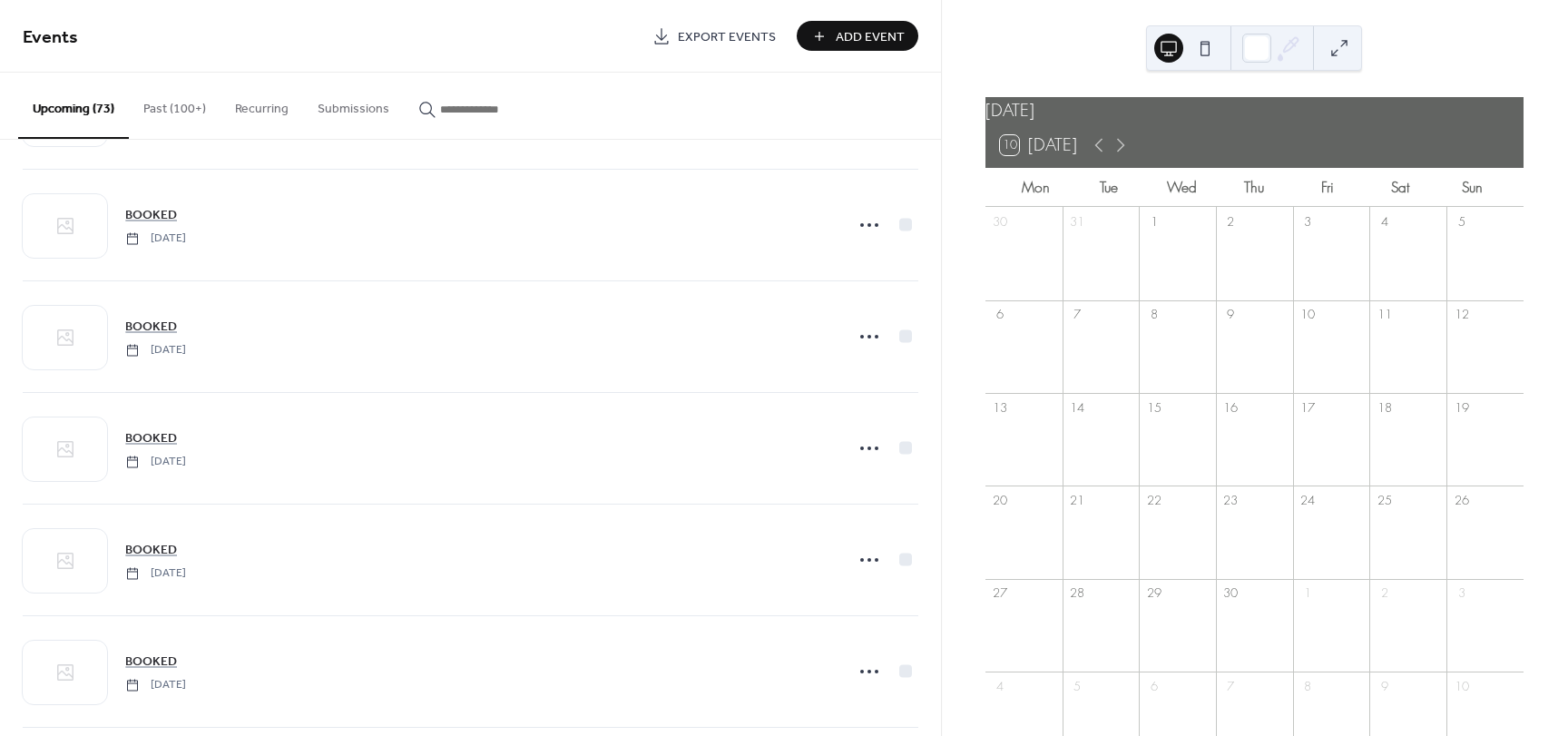 click at bounding box center (1024, 357) 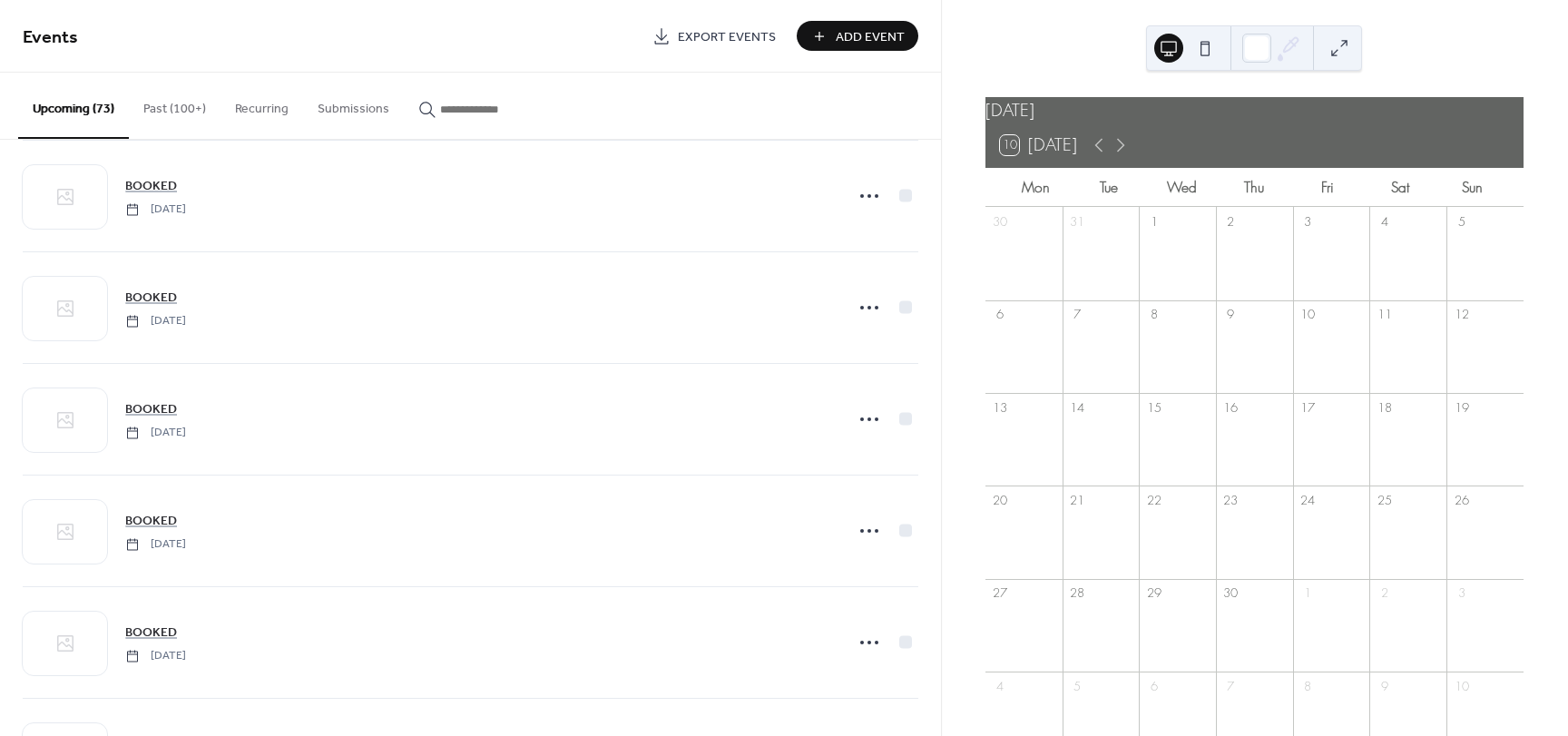 scroll, scrollTop: 5899, scrollLeft: 0, axis: vertical 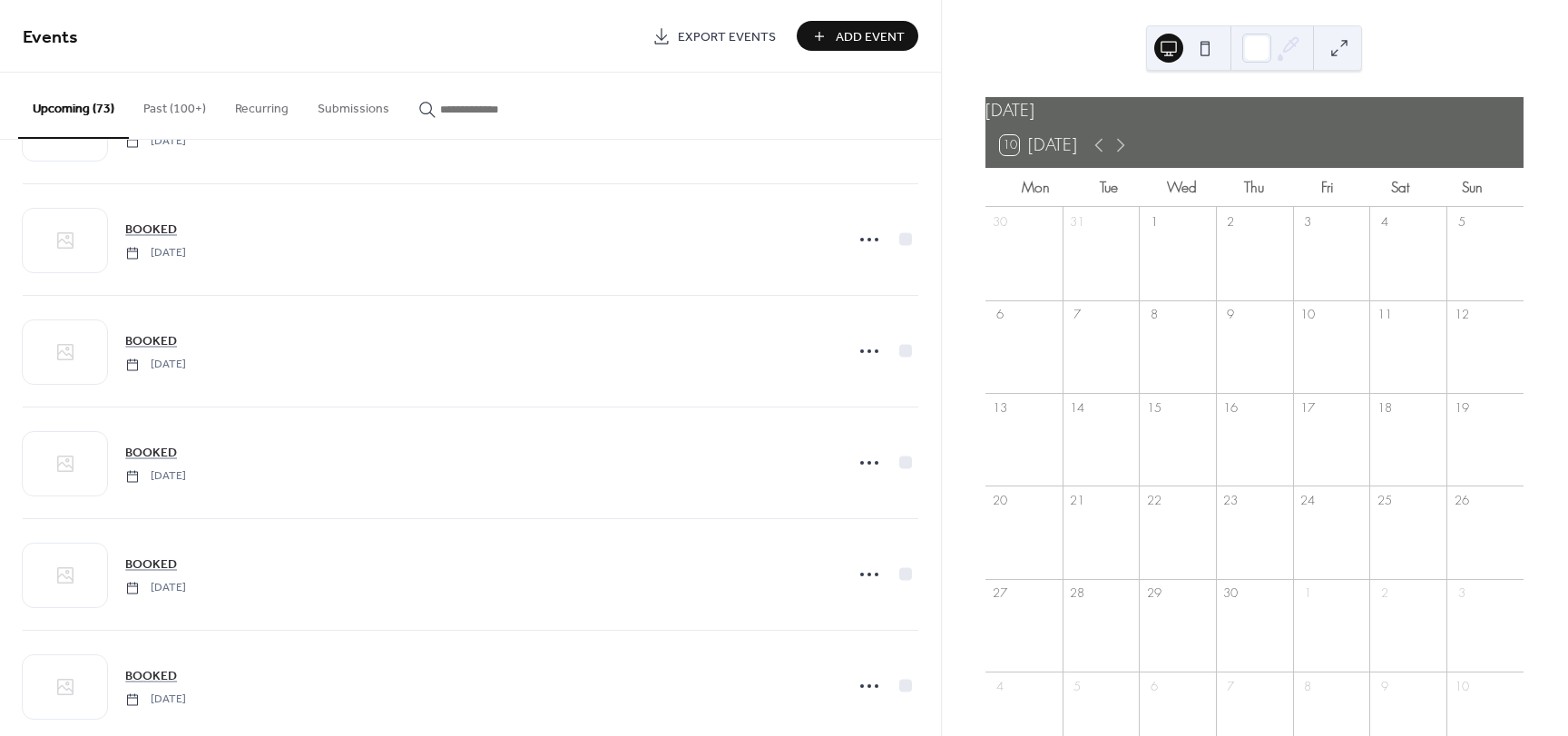 click on "Add Event" at bounding box center [870, 37] 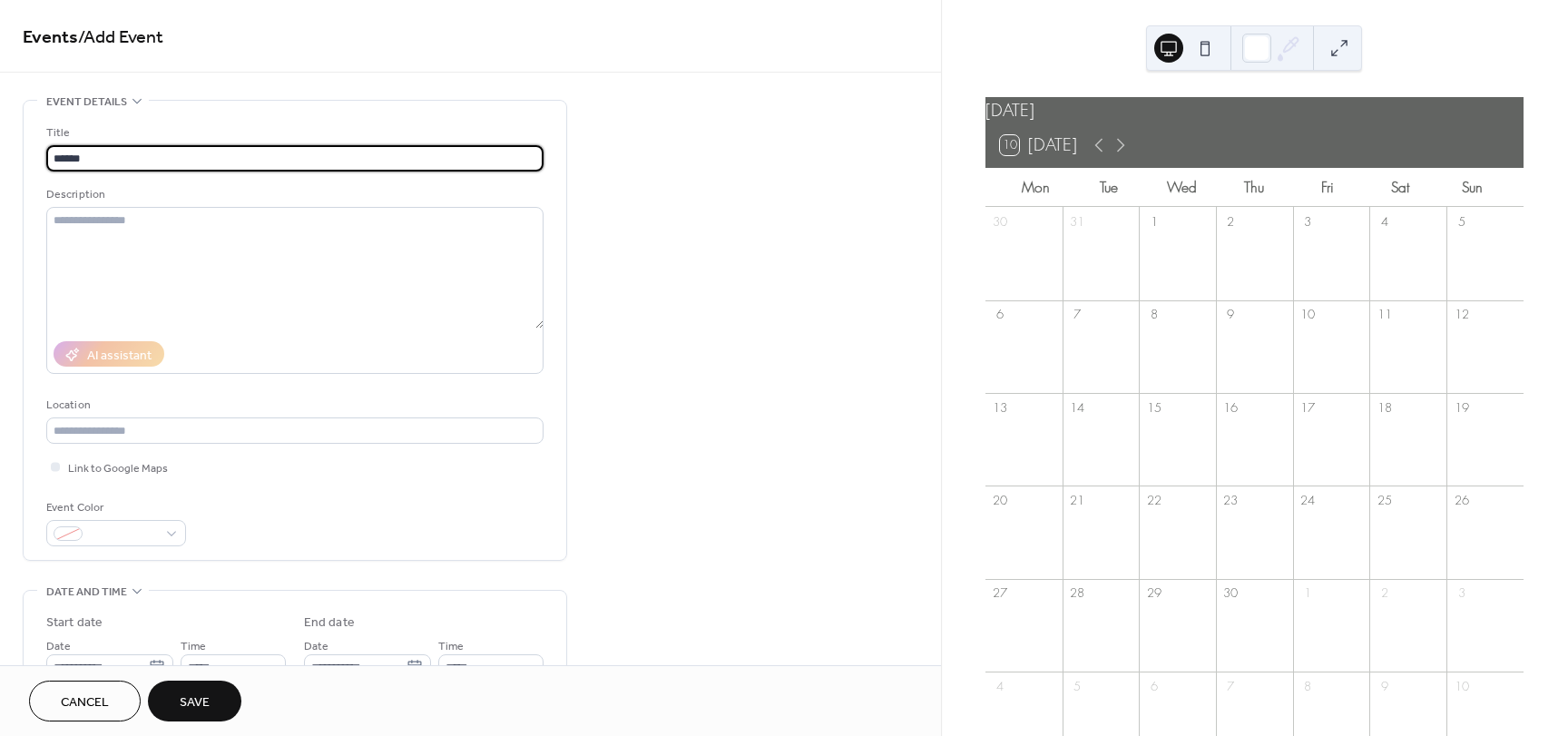 drag, startPoint x: 160, startPoint y: 152, endPoint x: -83, endPoint y: 116, distance: 245.65219 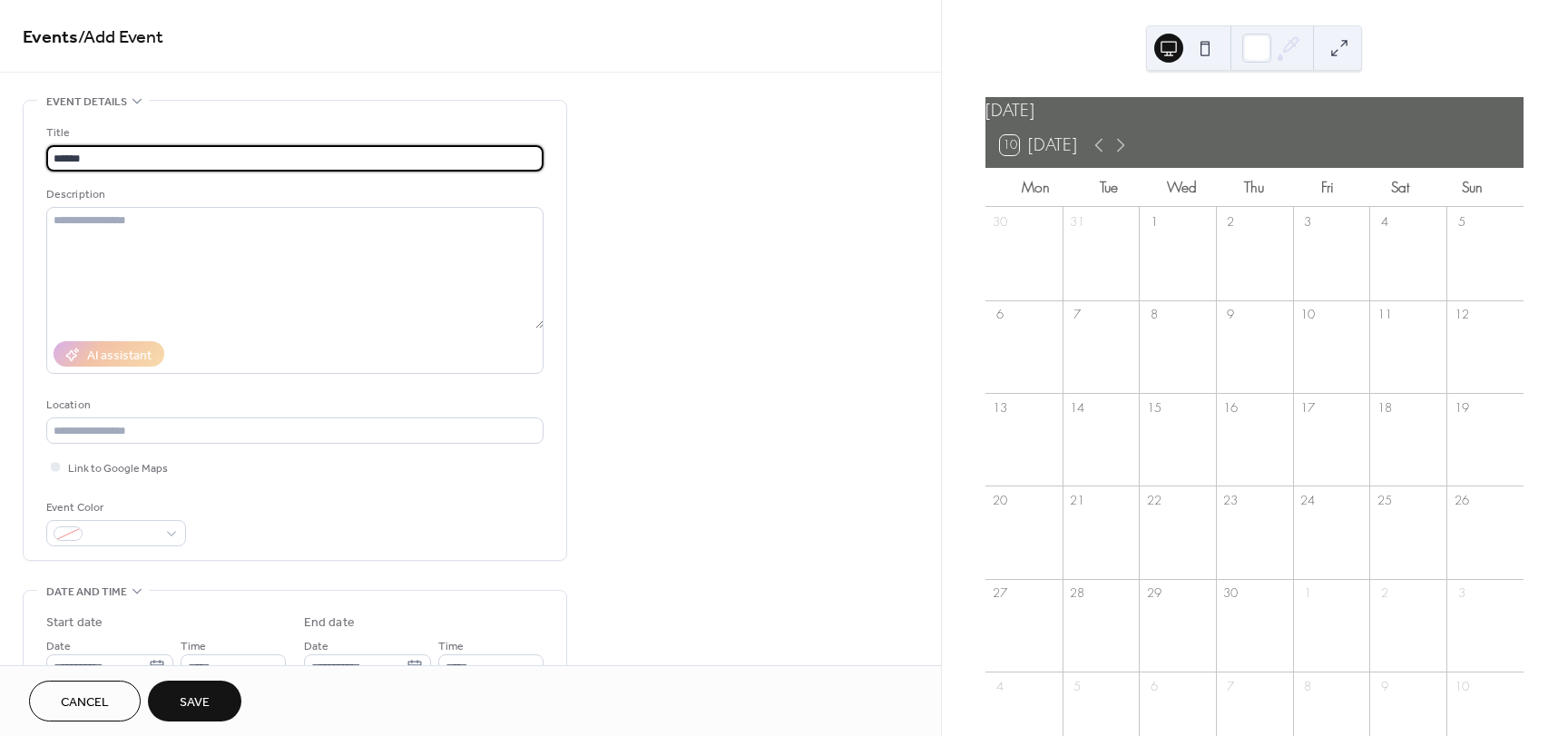 click on "**********" at bounding box center (784, 368) 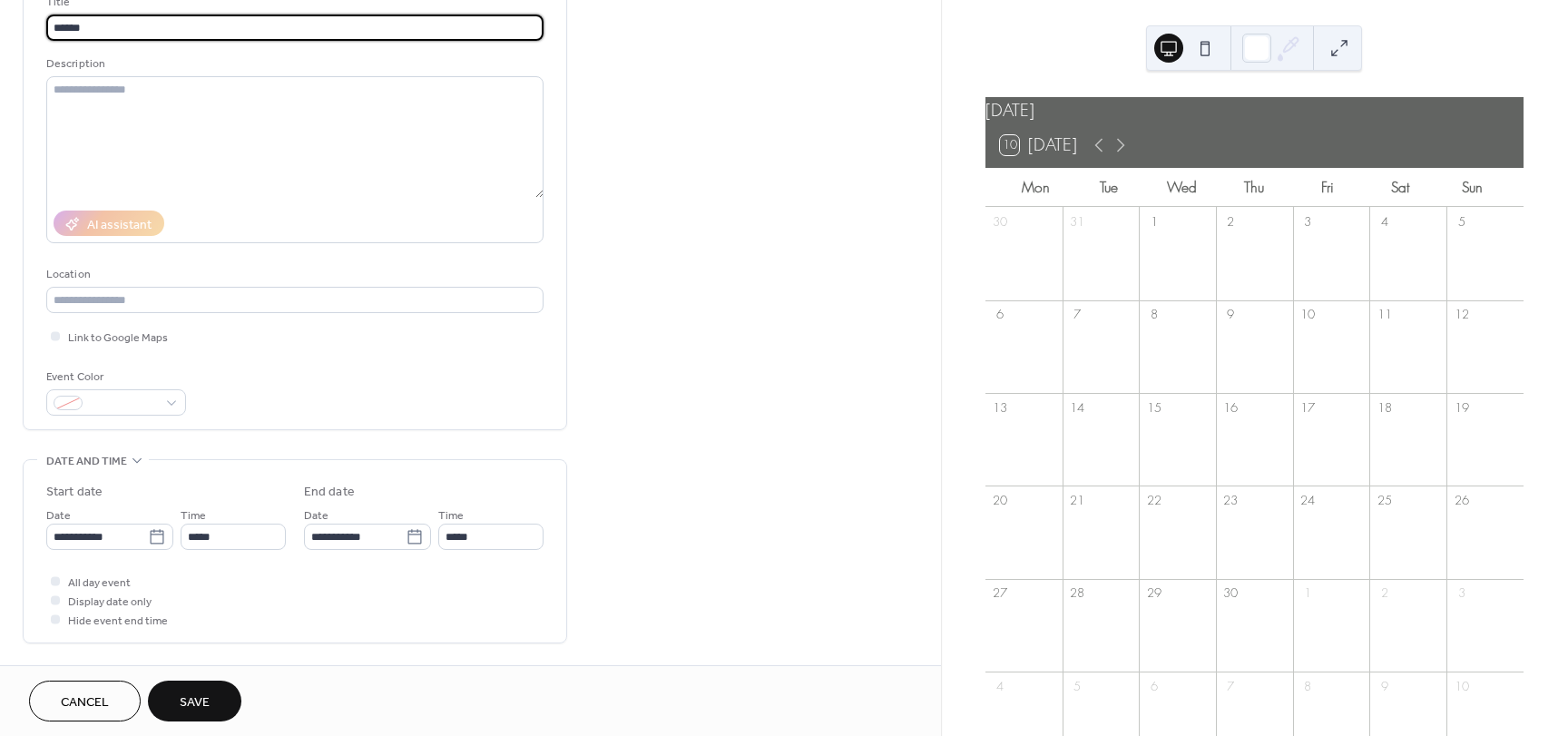 scroll, scrollTop: 182, scrollLeft: 0, axis: vertical 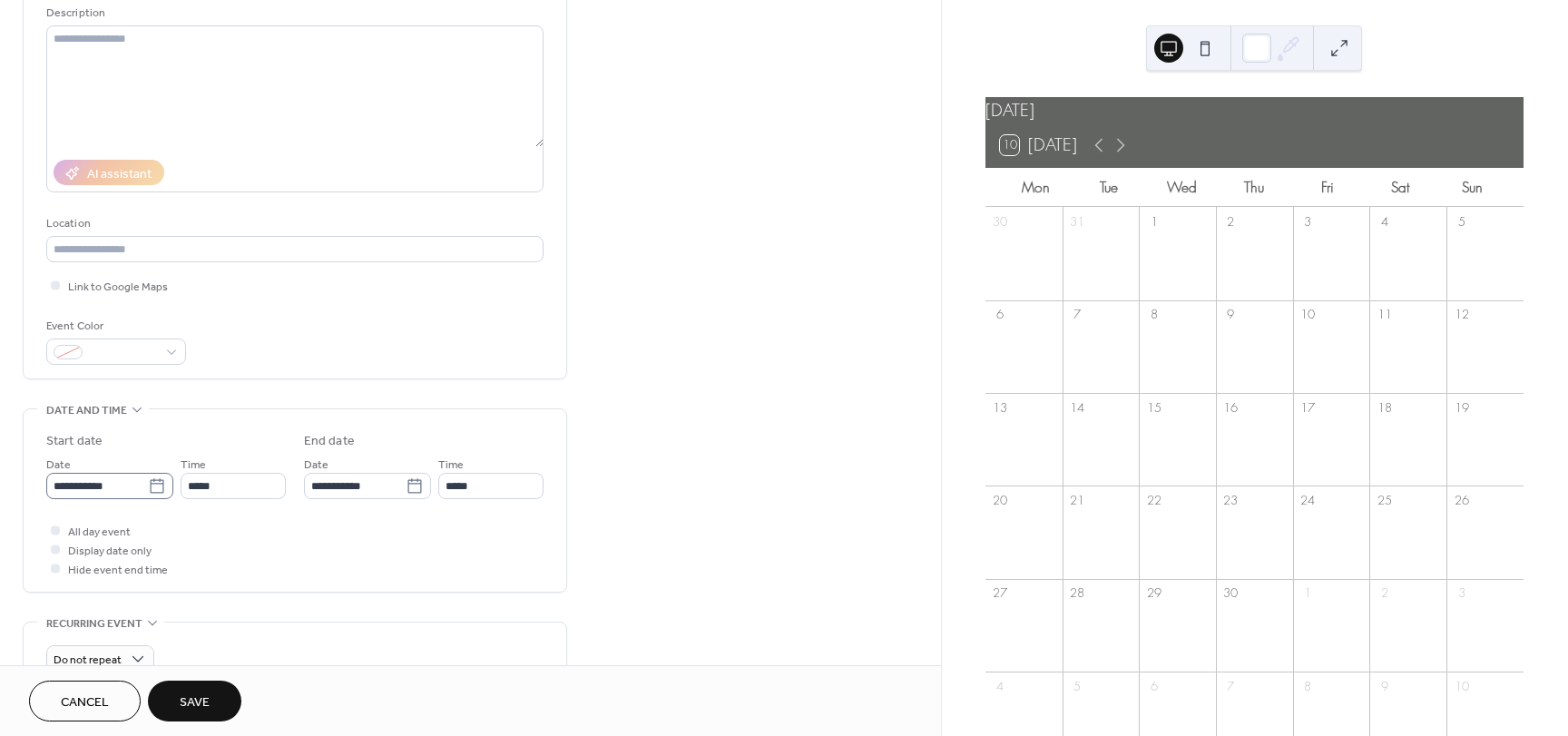 type on "******" 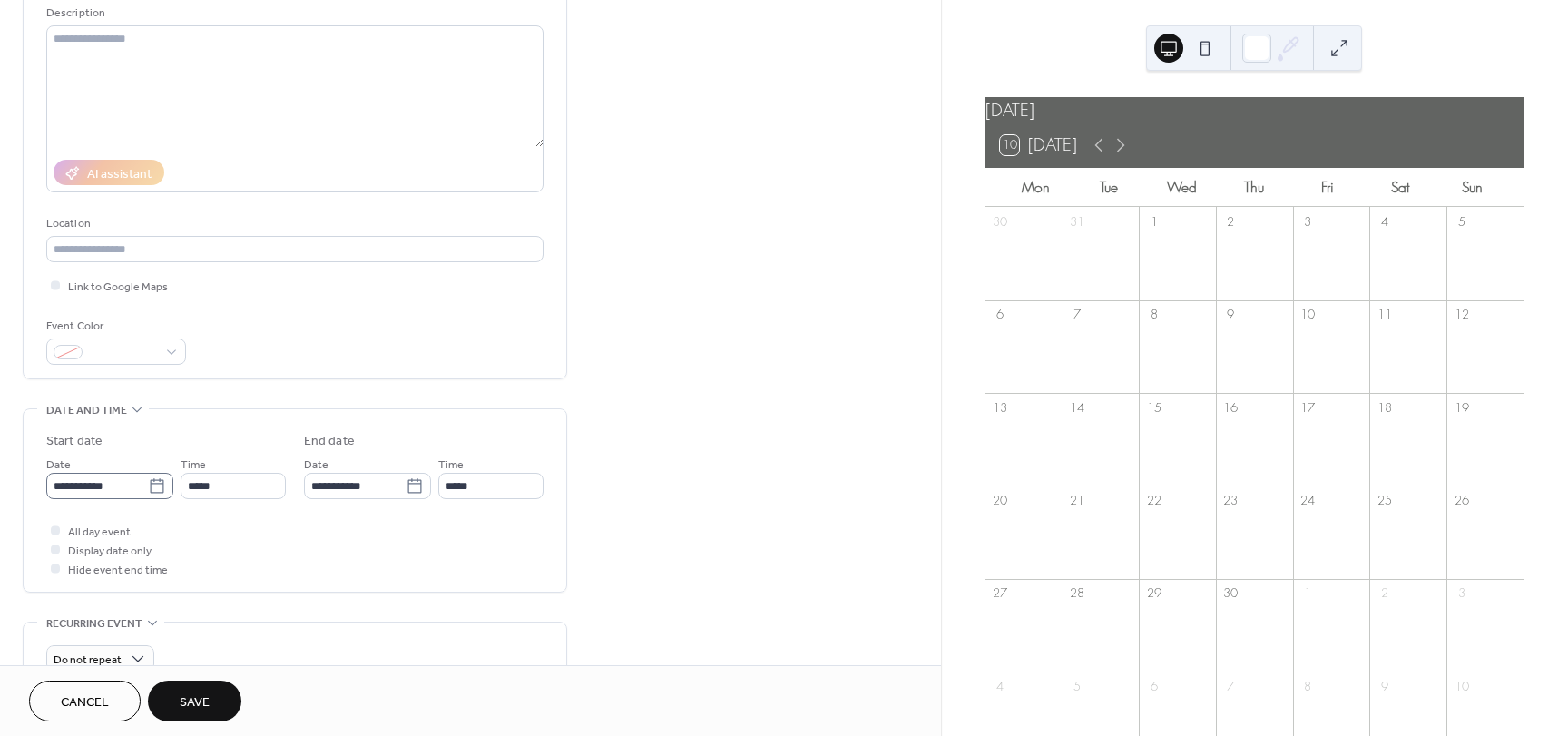 click 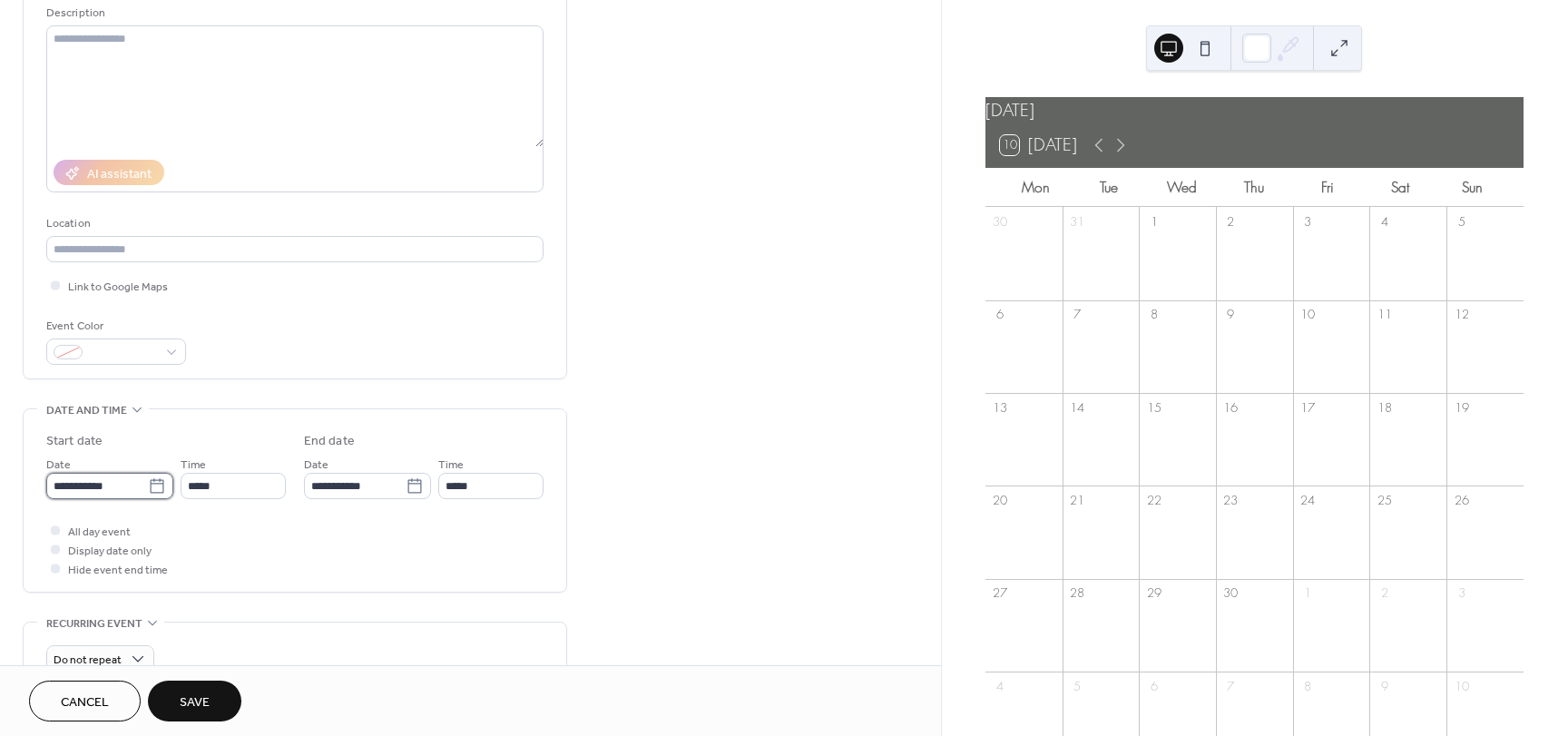 click on "**********" at bounding box center [97, 486] 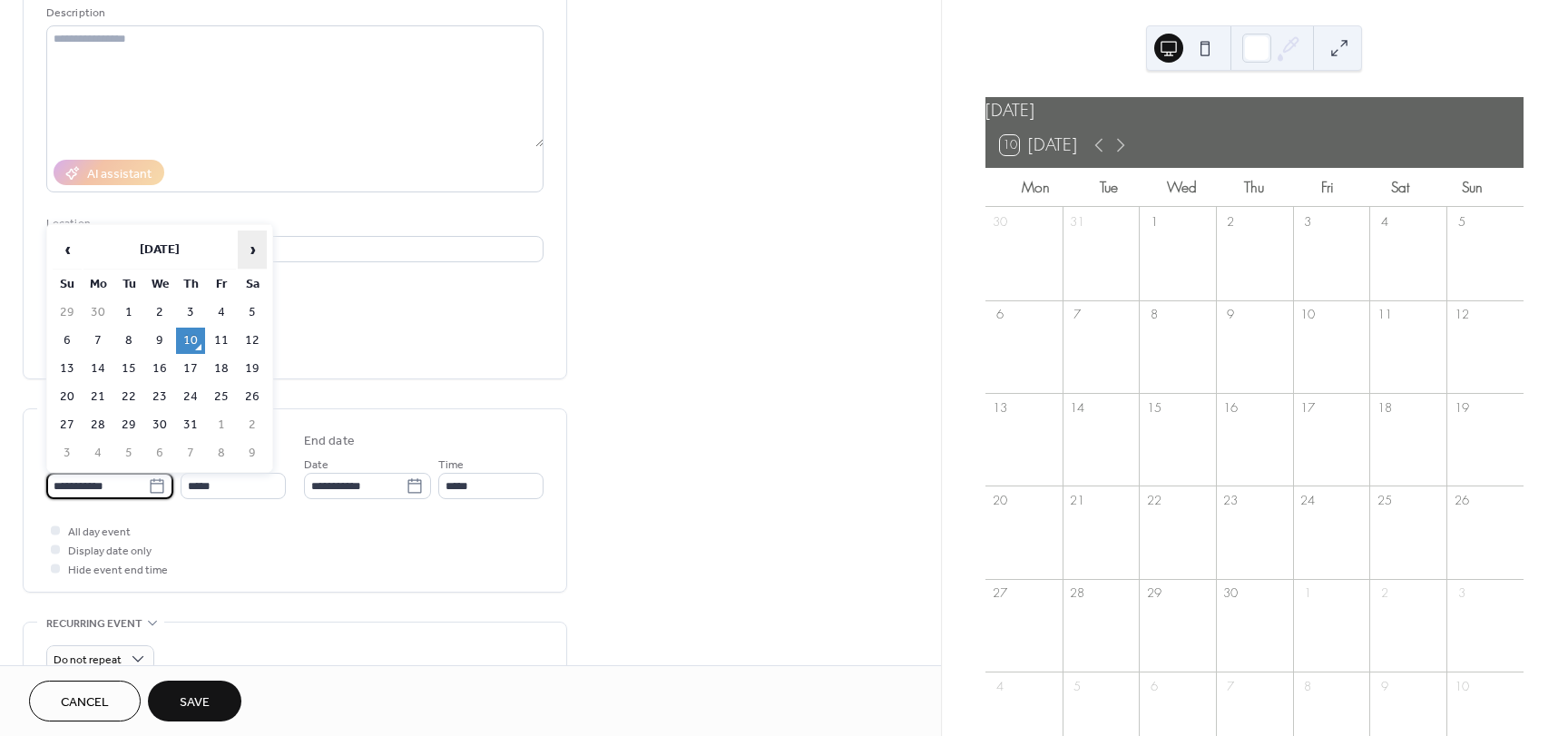 click on "›" at bounding box center [252, 250] 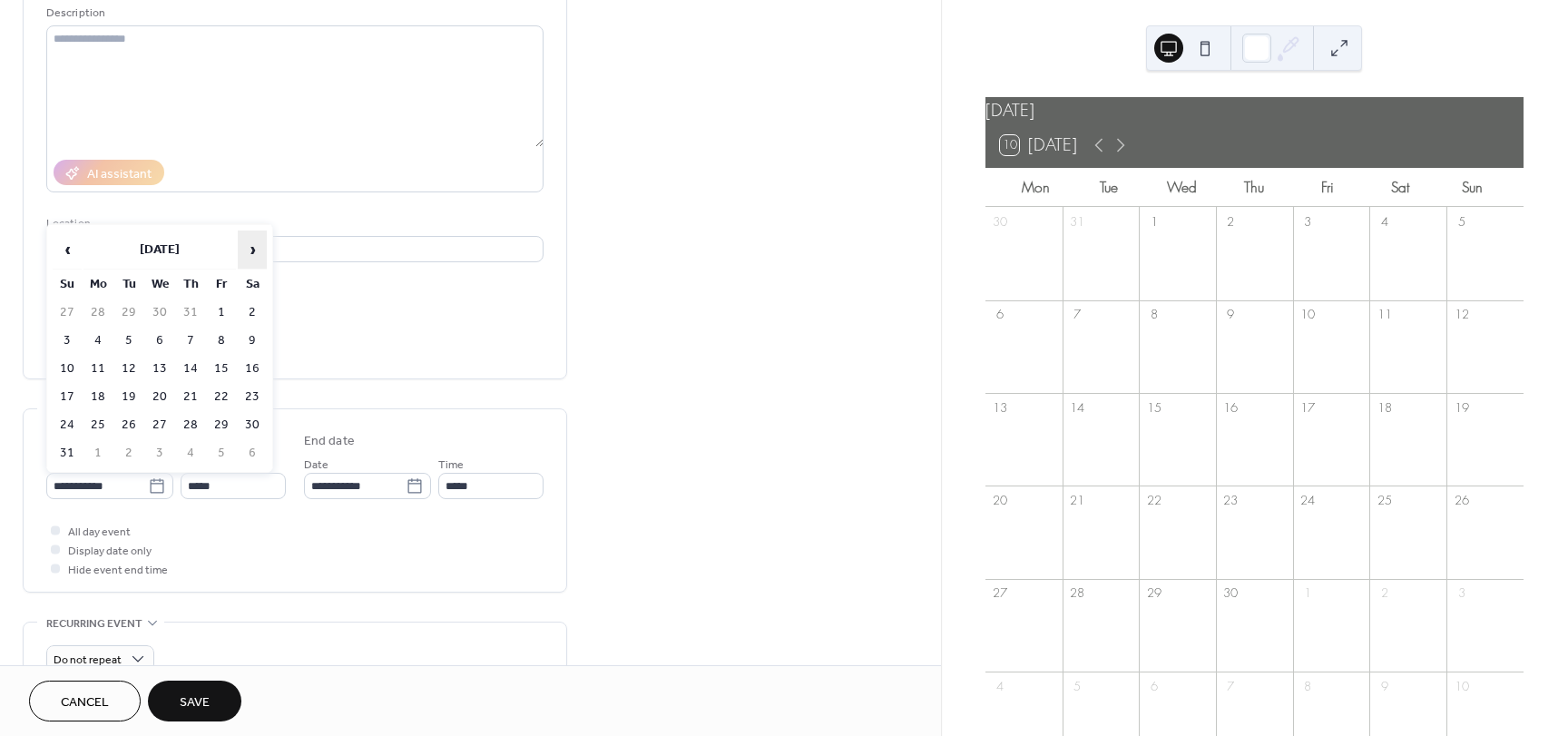 click on "›" at bounding box center (252, 250) 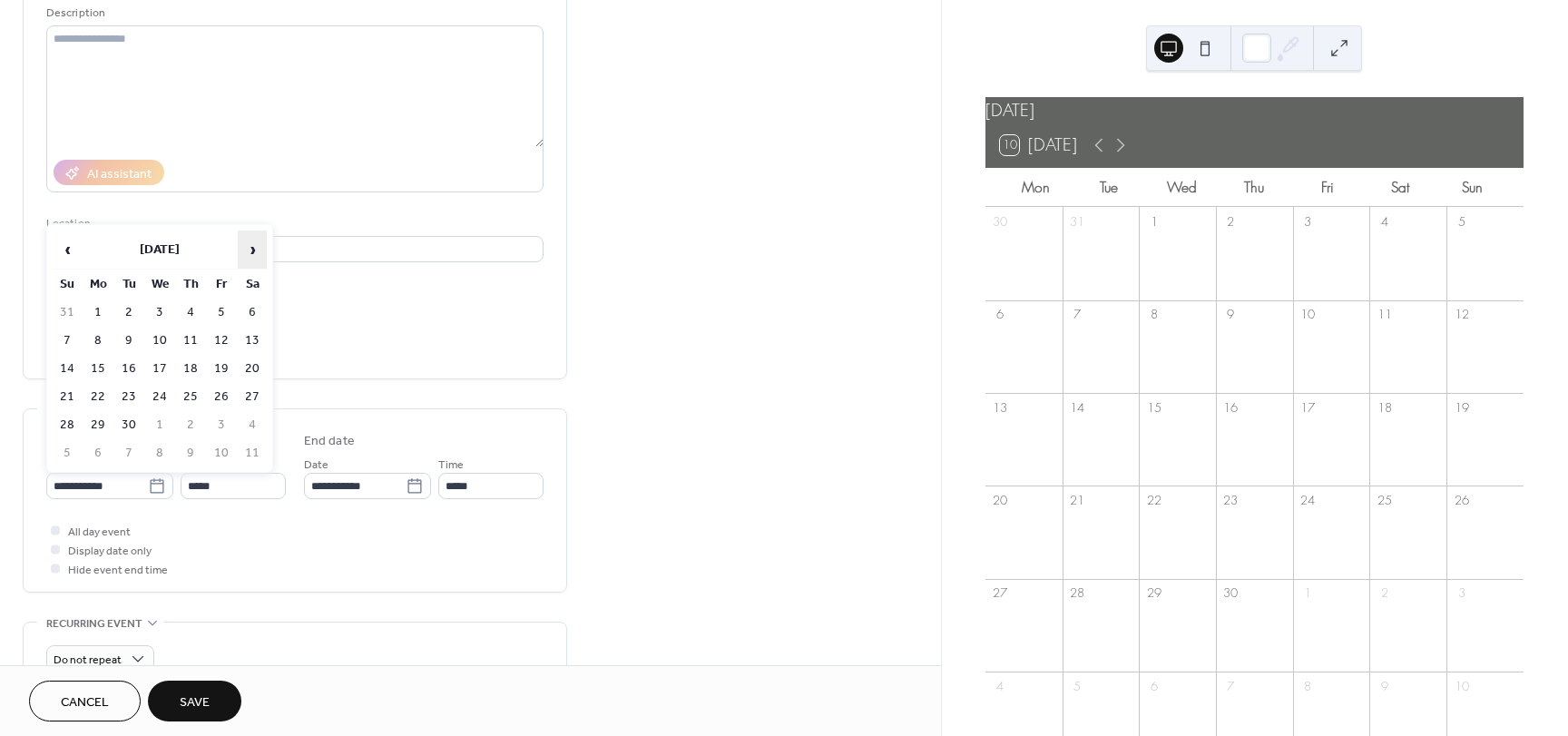 click on "›" at bounding box center [252, 250] 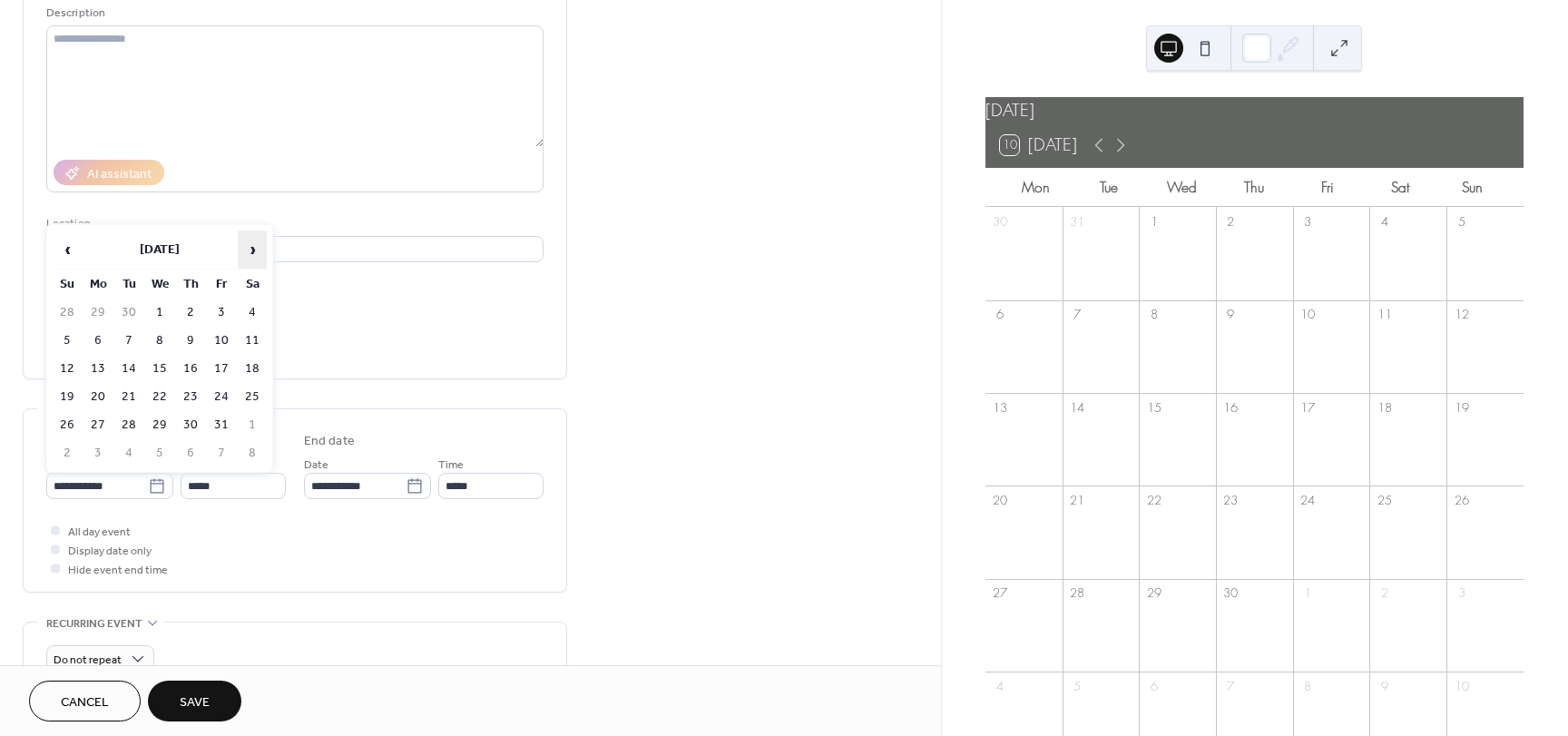 click on "›" at bounding box center [252, 250] 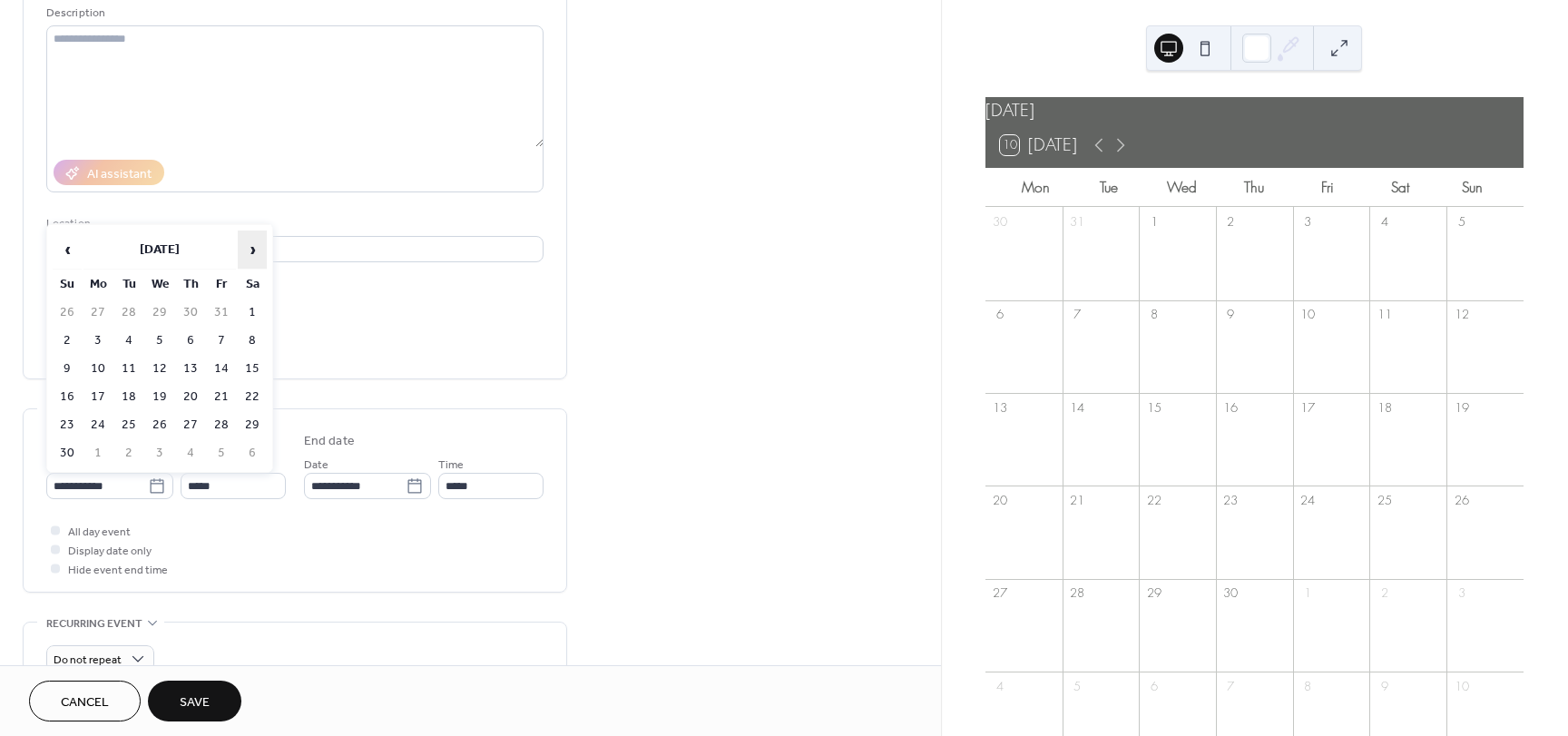 click on "›" at bounding box center (252, 250) 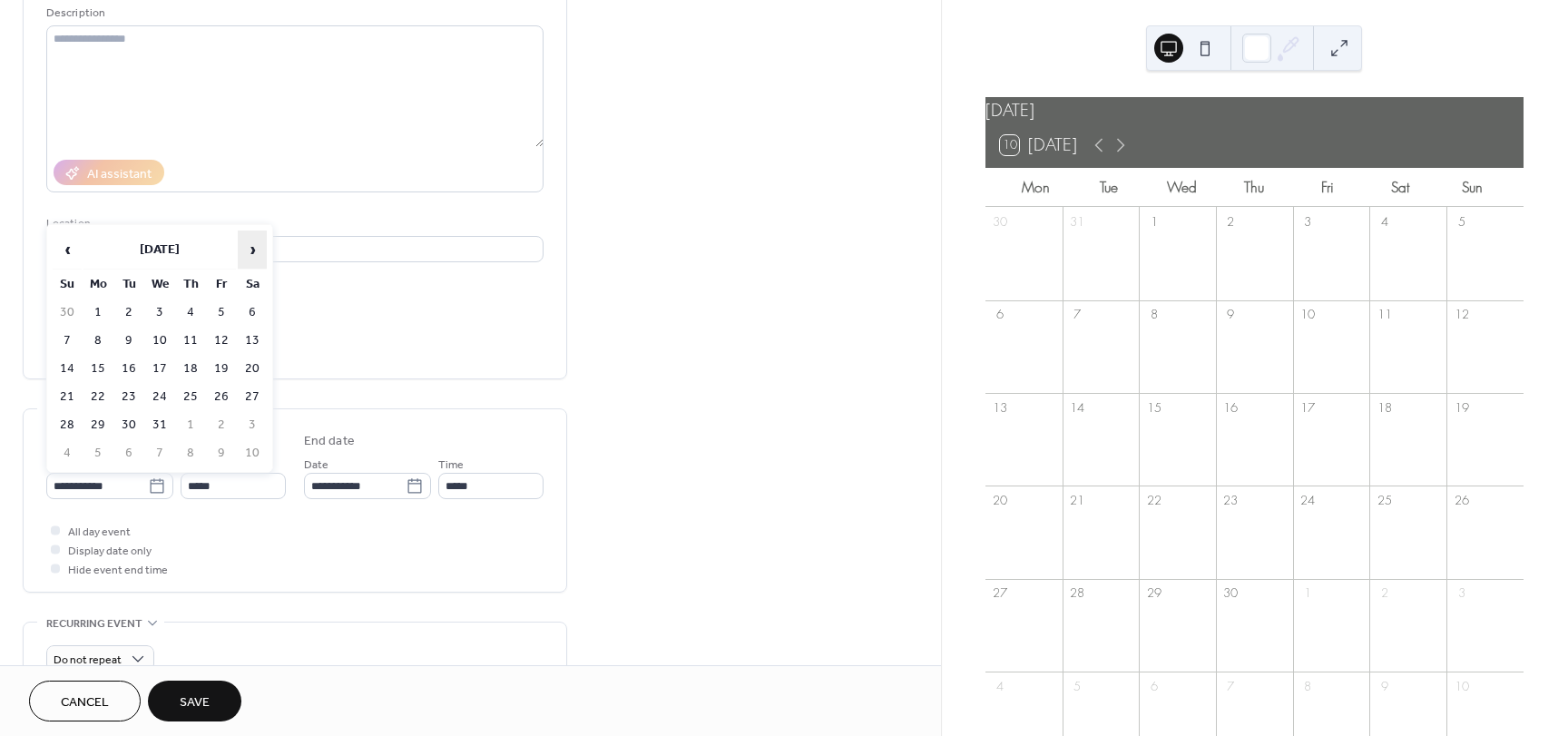 click on "›" at bounding box center (252, 250) 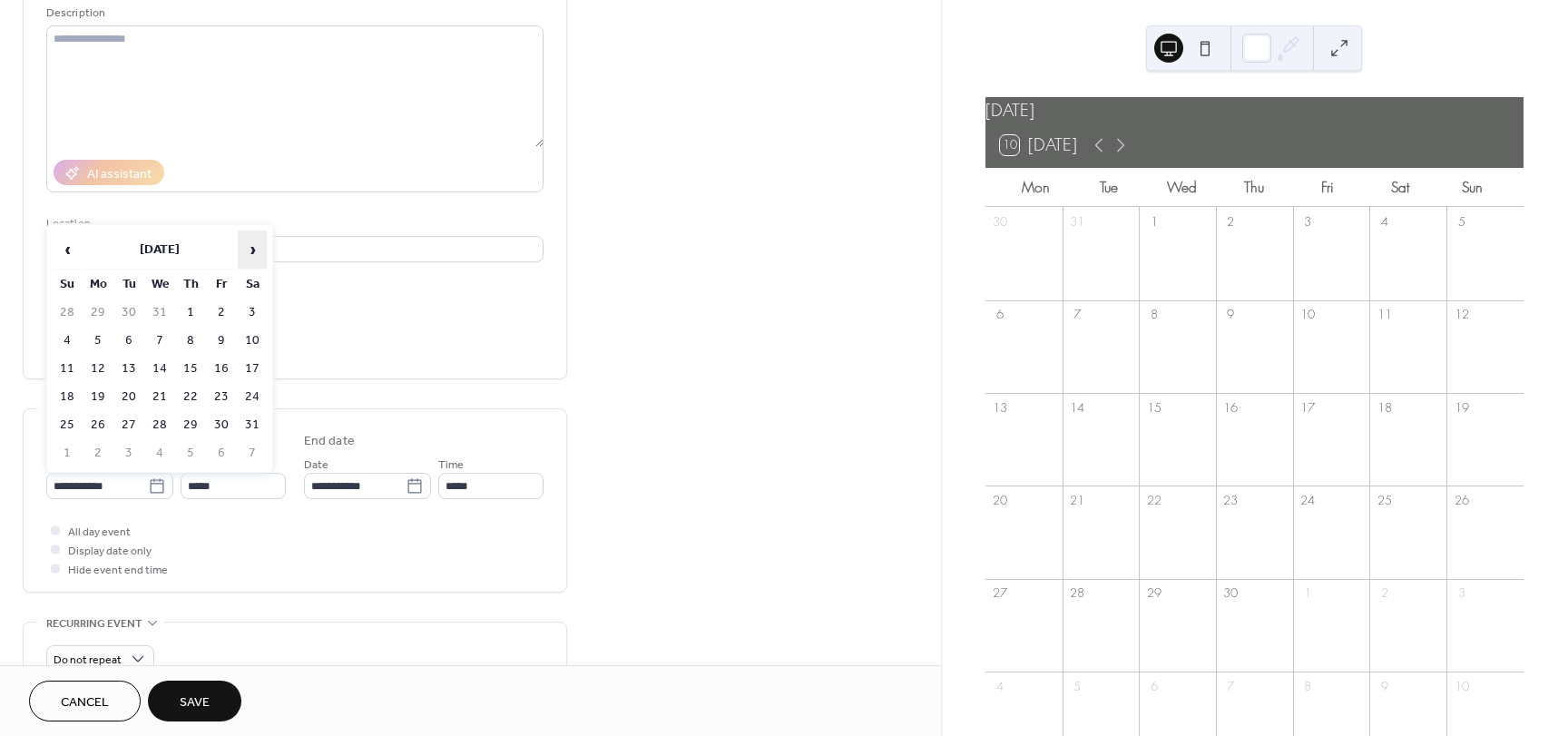 click on "›" at bounding box center [252, 250] 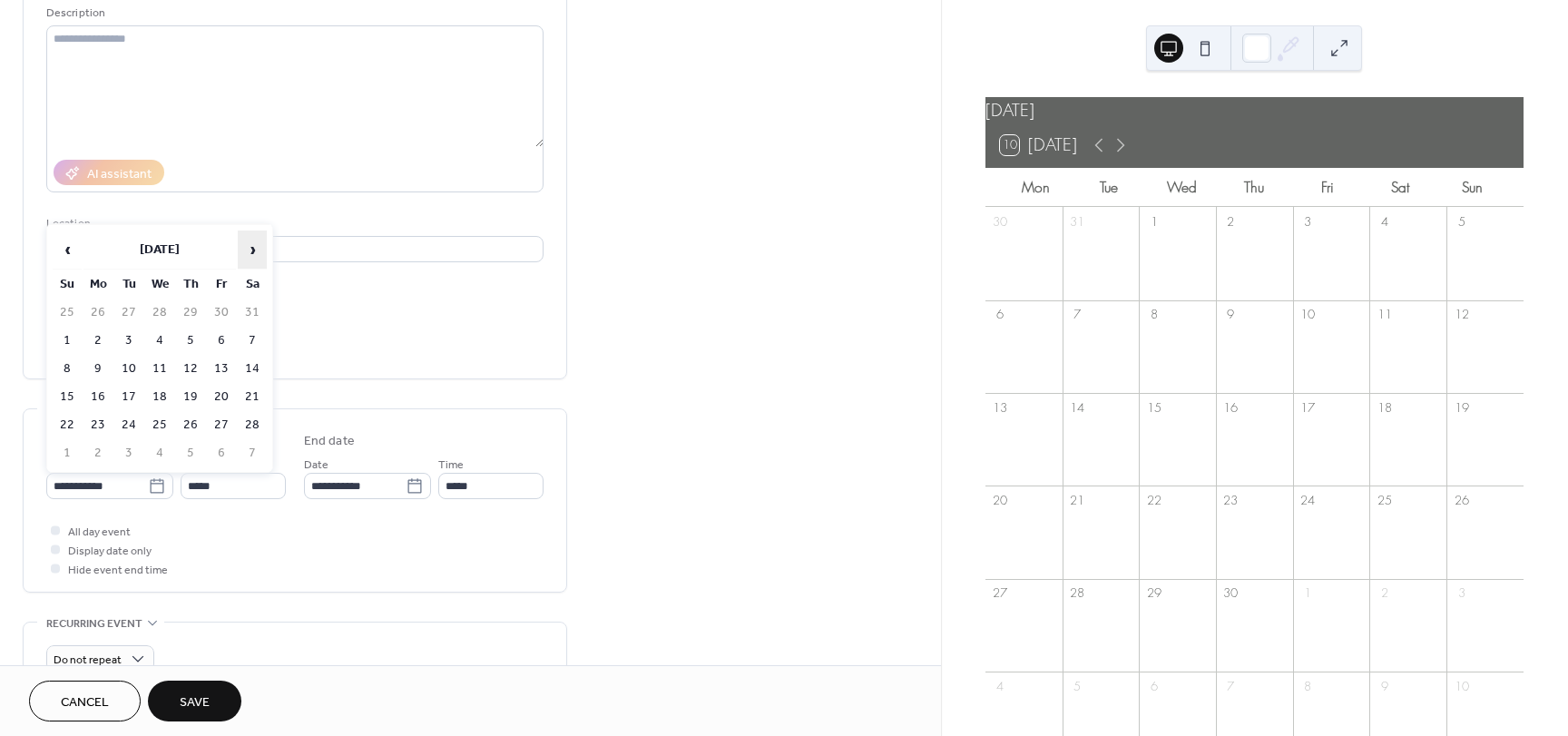 click on "›" at bounding box center (252, 250) 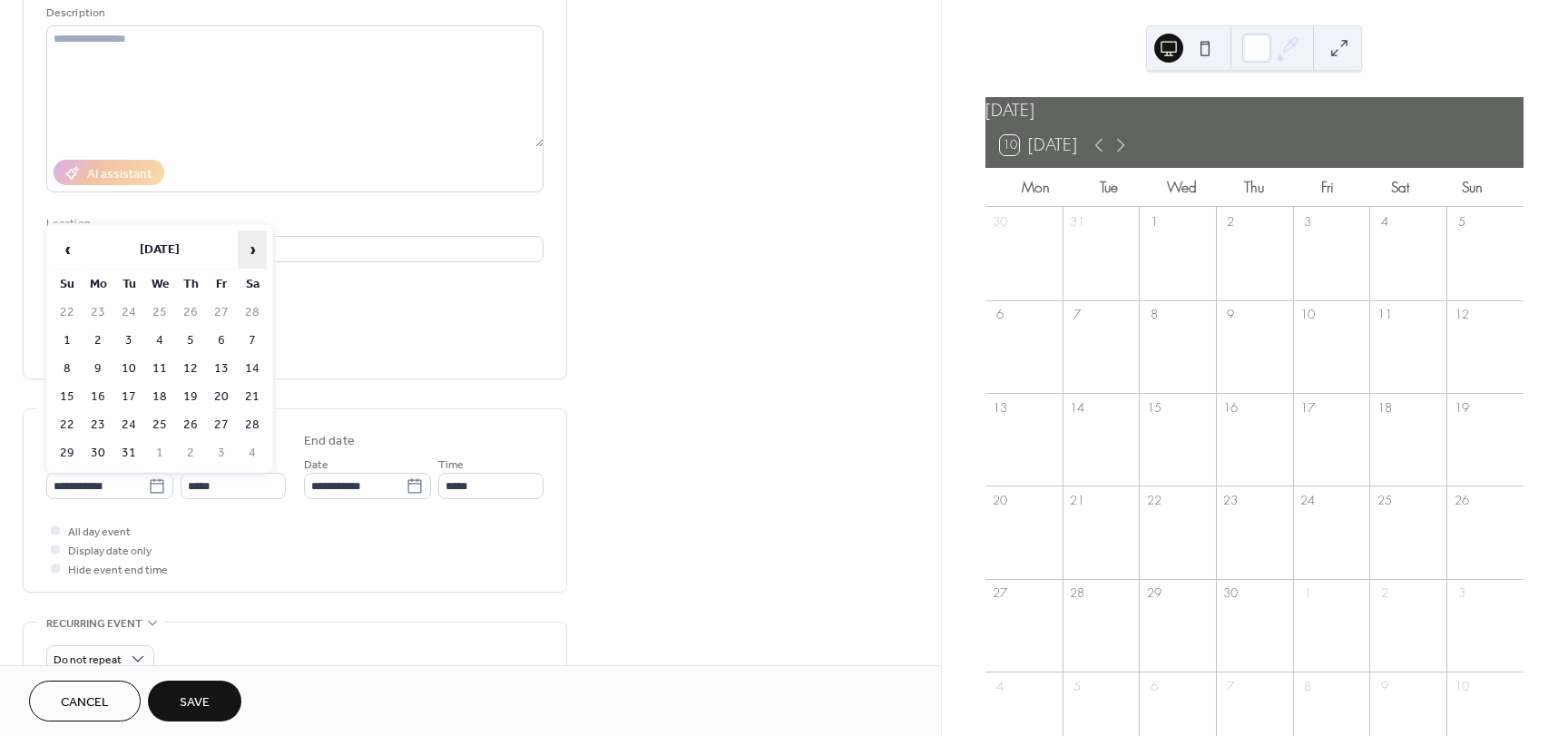 click on "›" at bounding box center [252, 250] 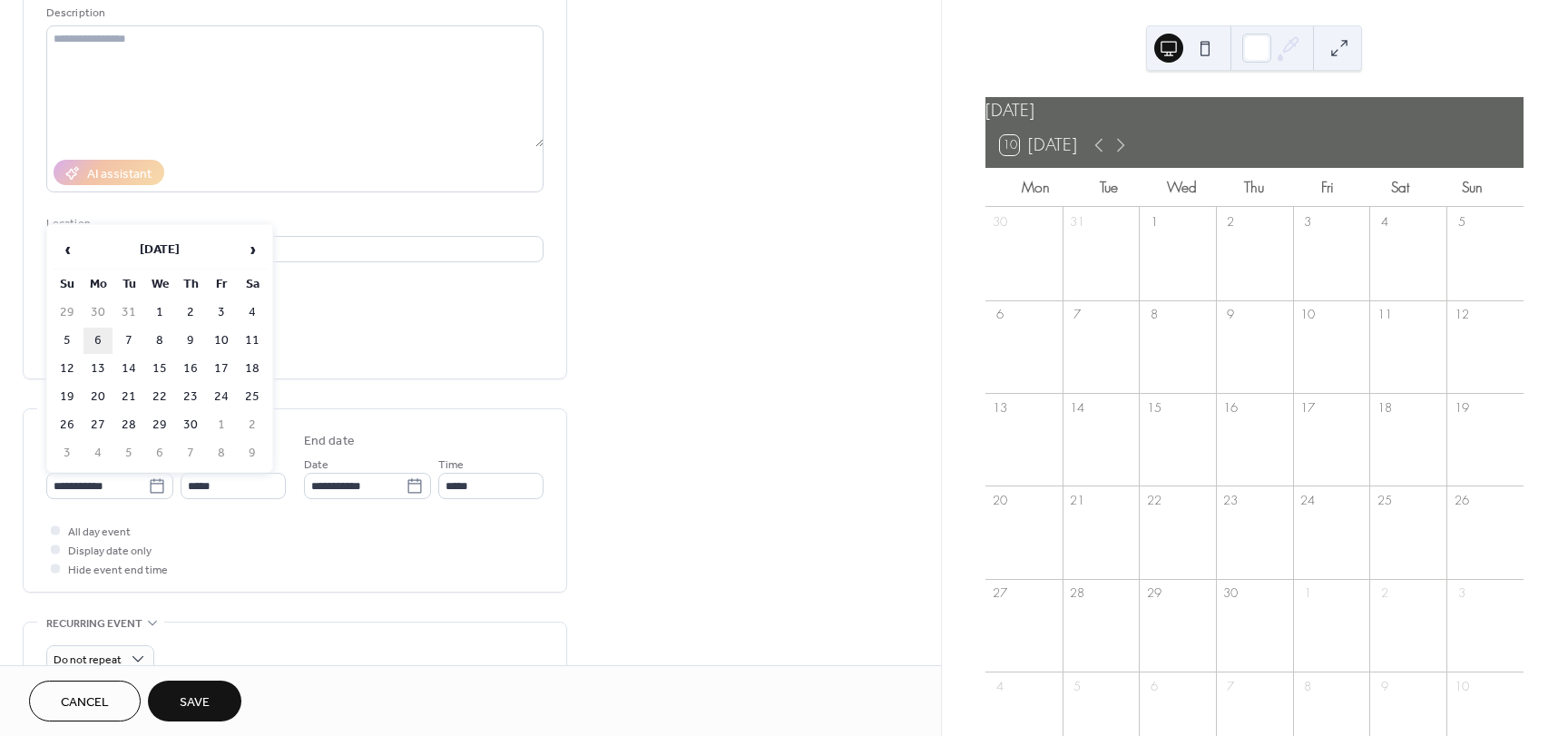 click on "6" at bounding box center (98, 340) 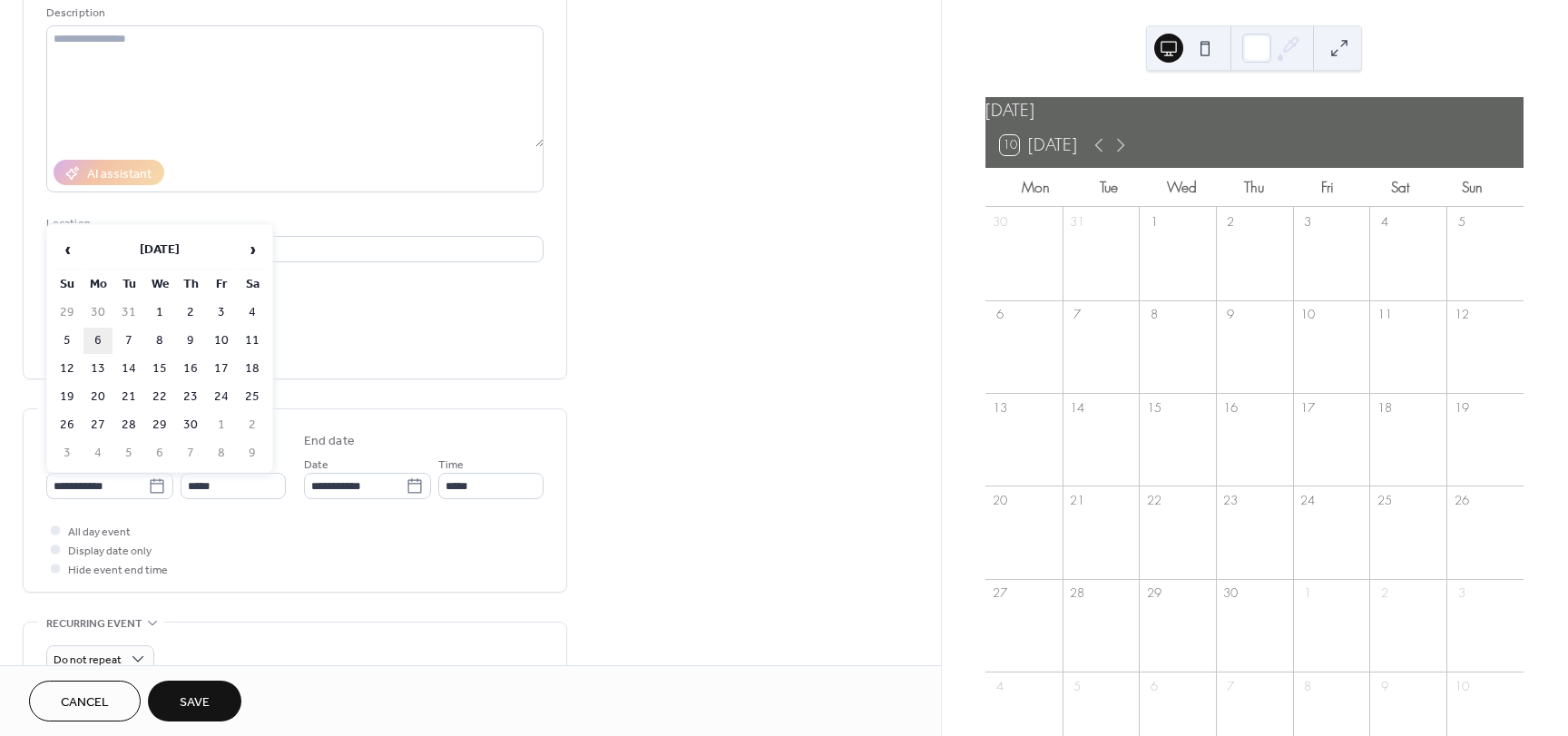 type on "**********" 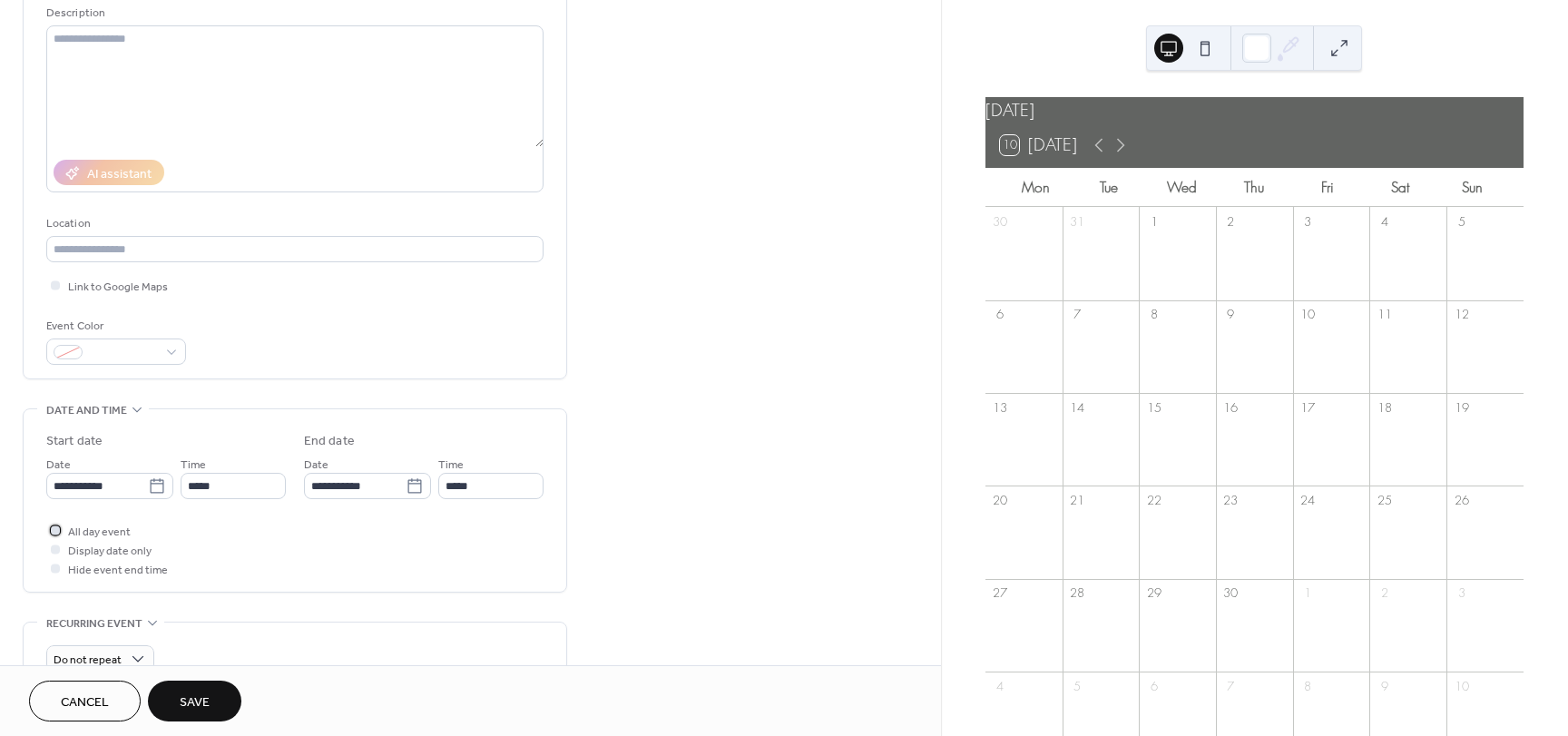 click on "All day event" at bounding box center (99, 532) 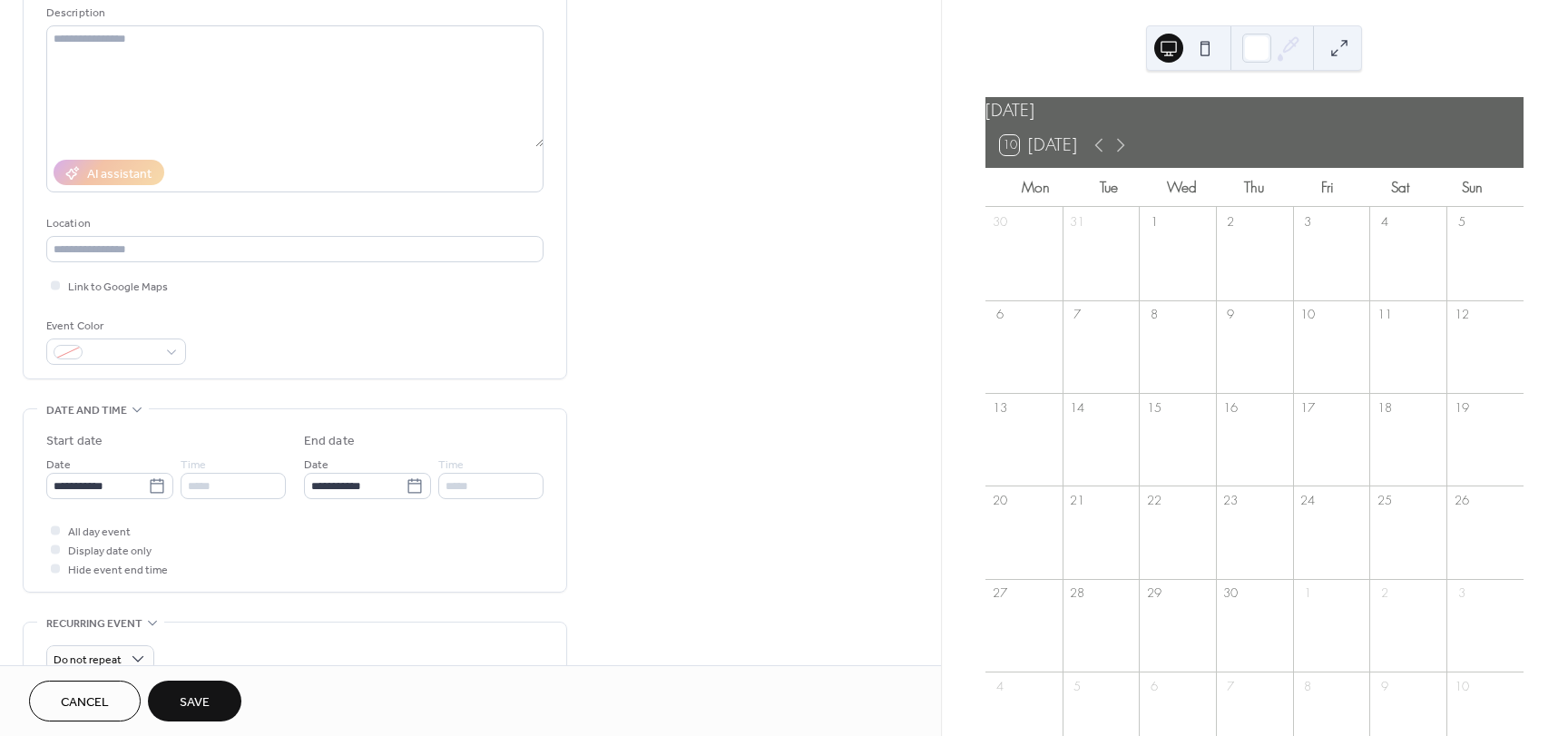 click on "Save" at bounding box center (194, 702) 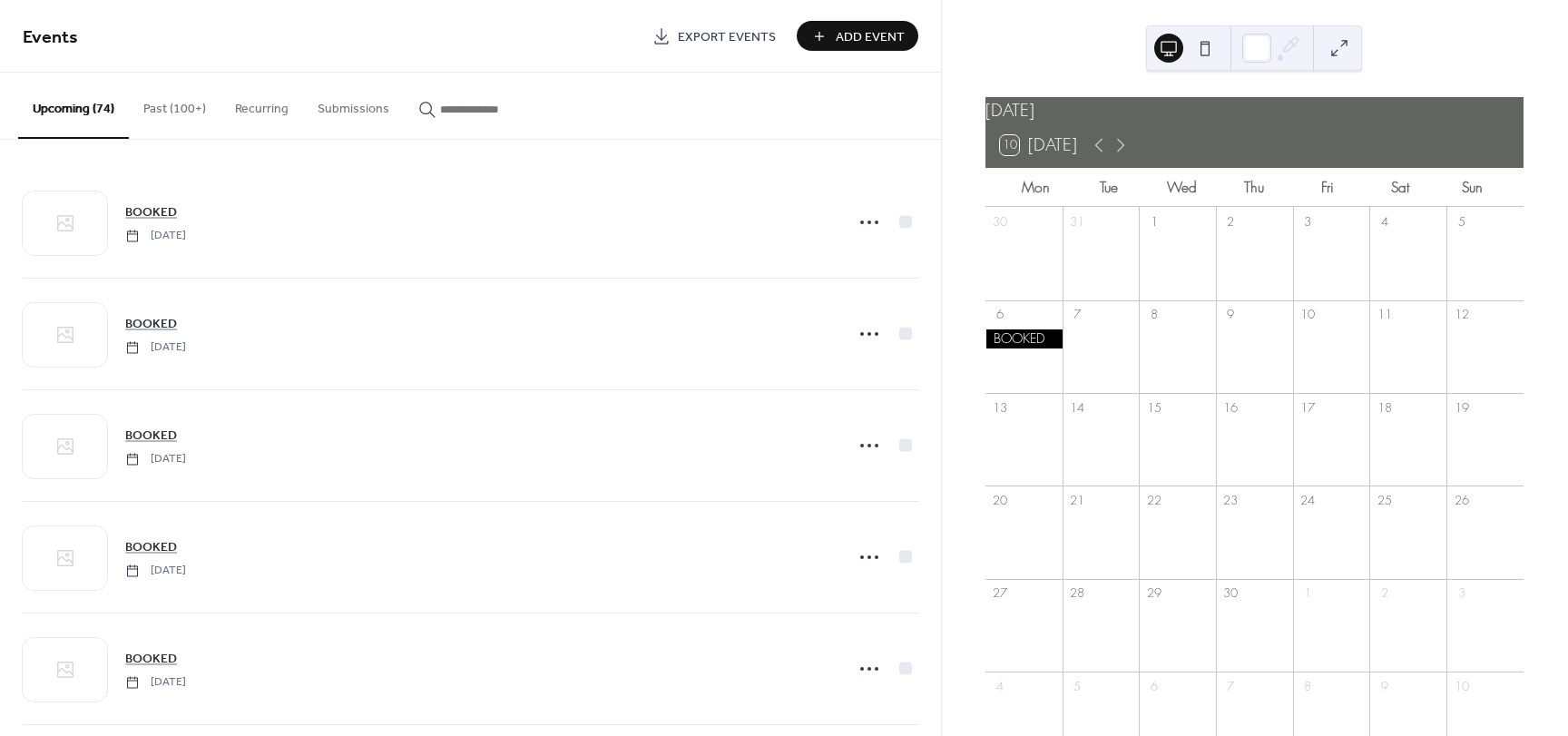 click on "Add Event" at bounding box center [870, 37] 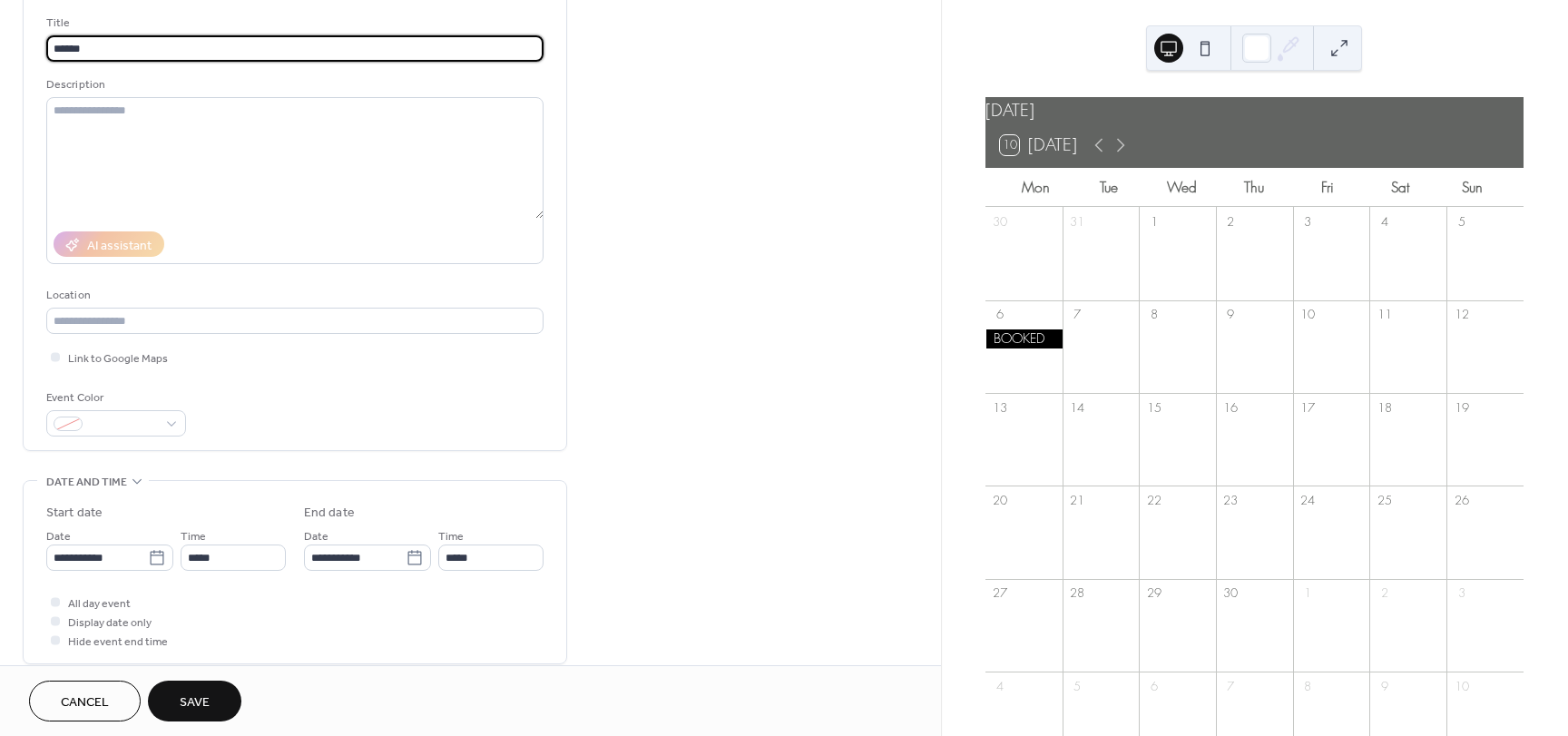 scroll, scrollTop: 182, scrollLeft: 0, axis: vertical 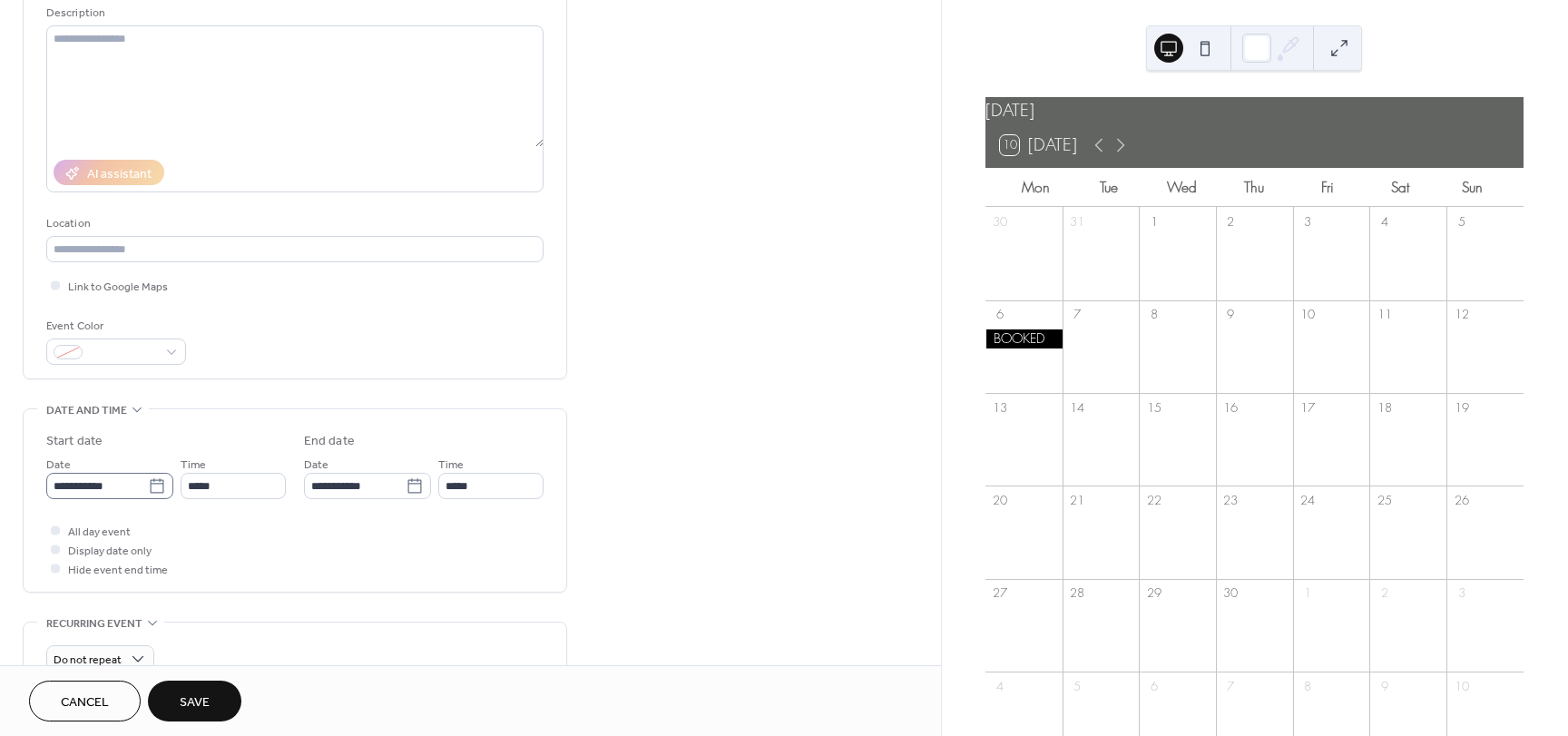 type on "******" 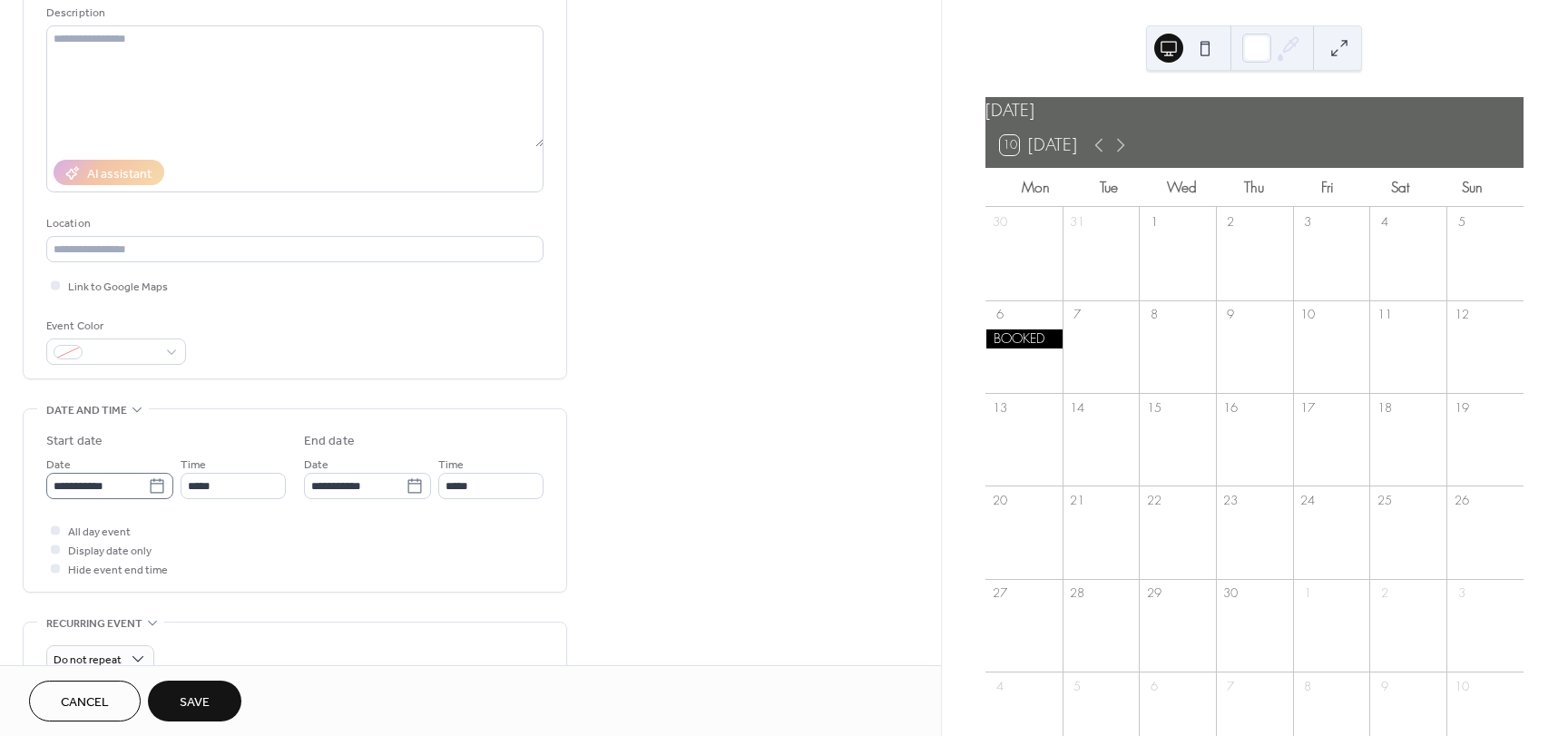 click 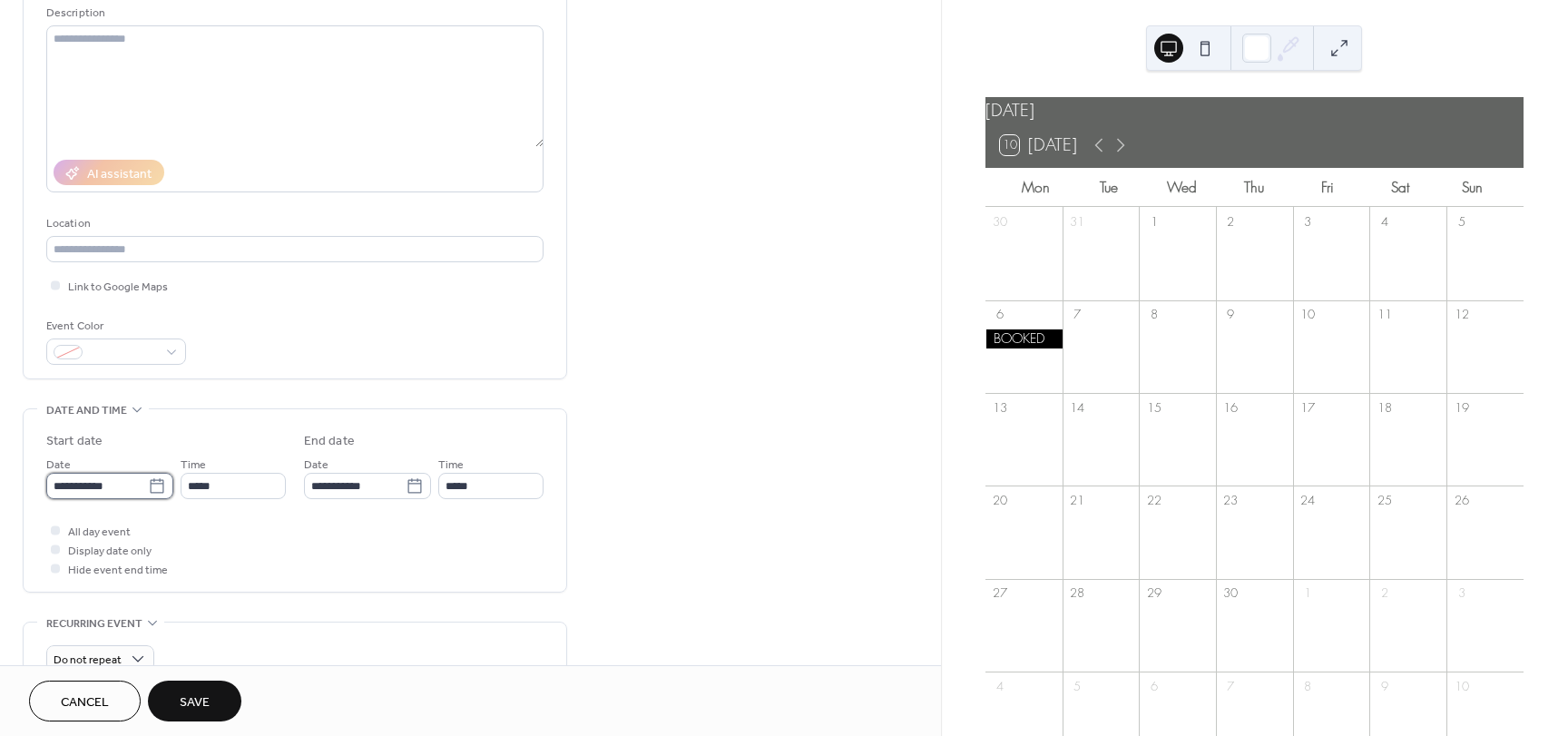 click on "**********" at bounding box center [97, 486] 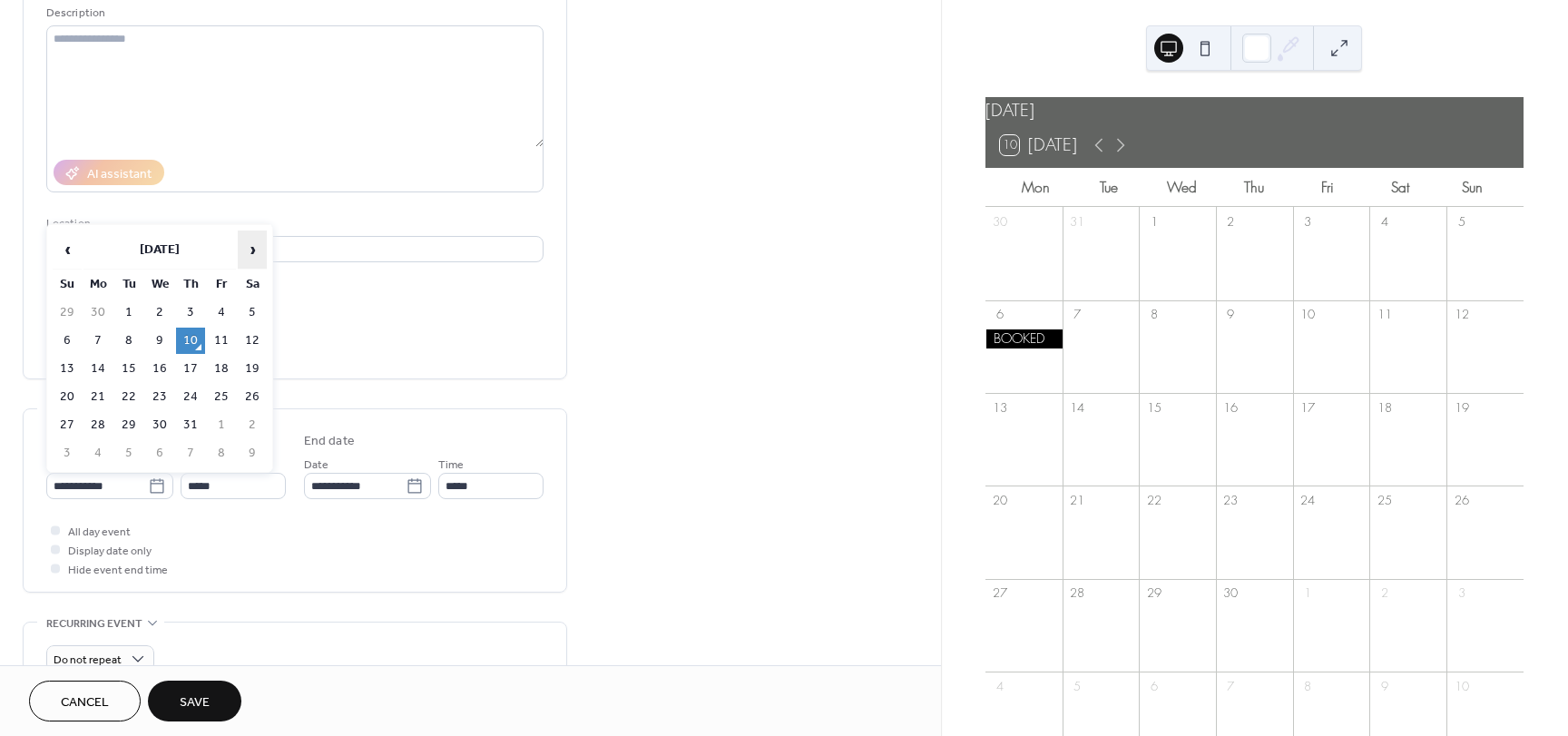 click on "›" at bounding box center (252, 250) 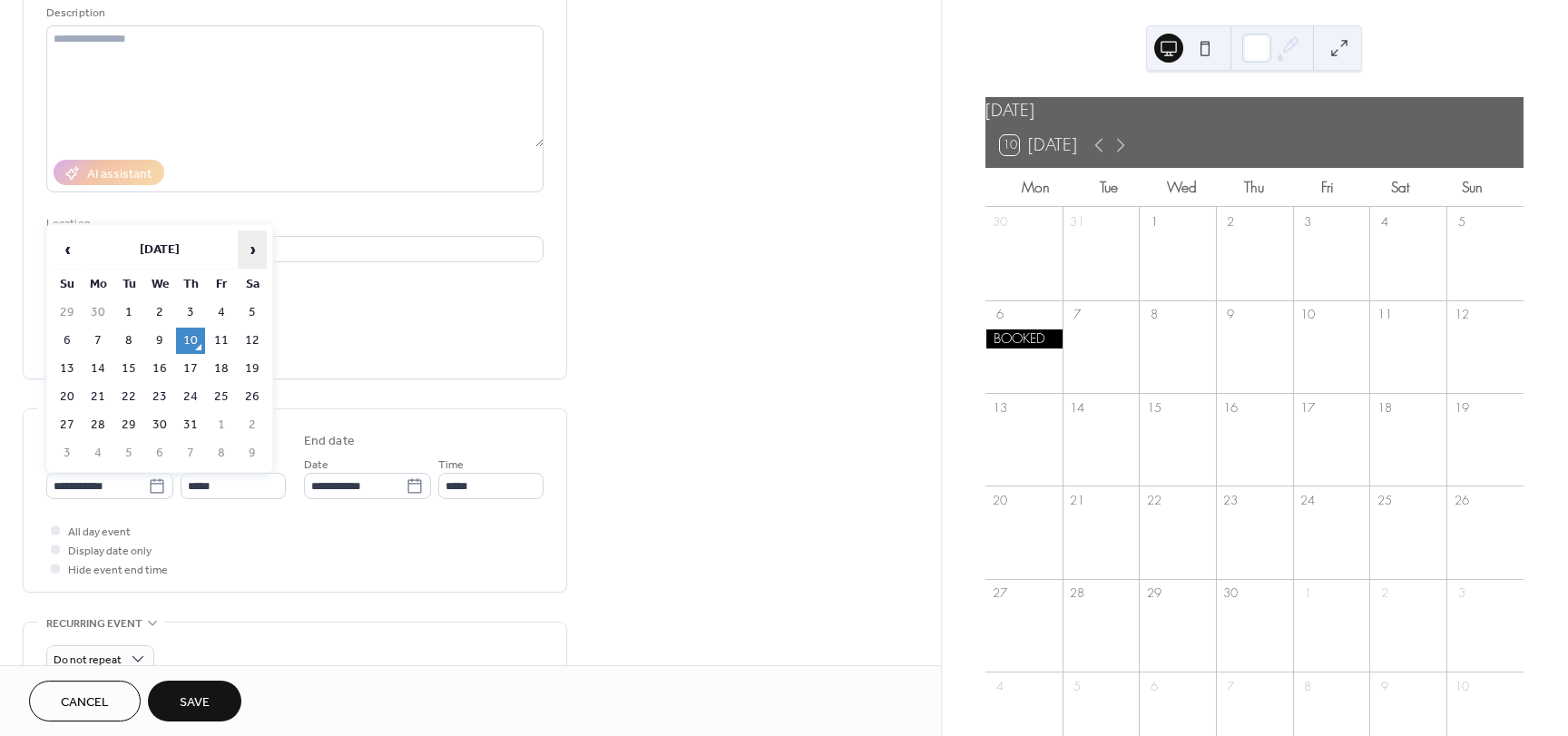 click on "›" at bounding box center [252, 250] 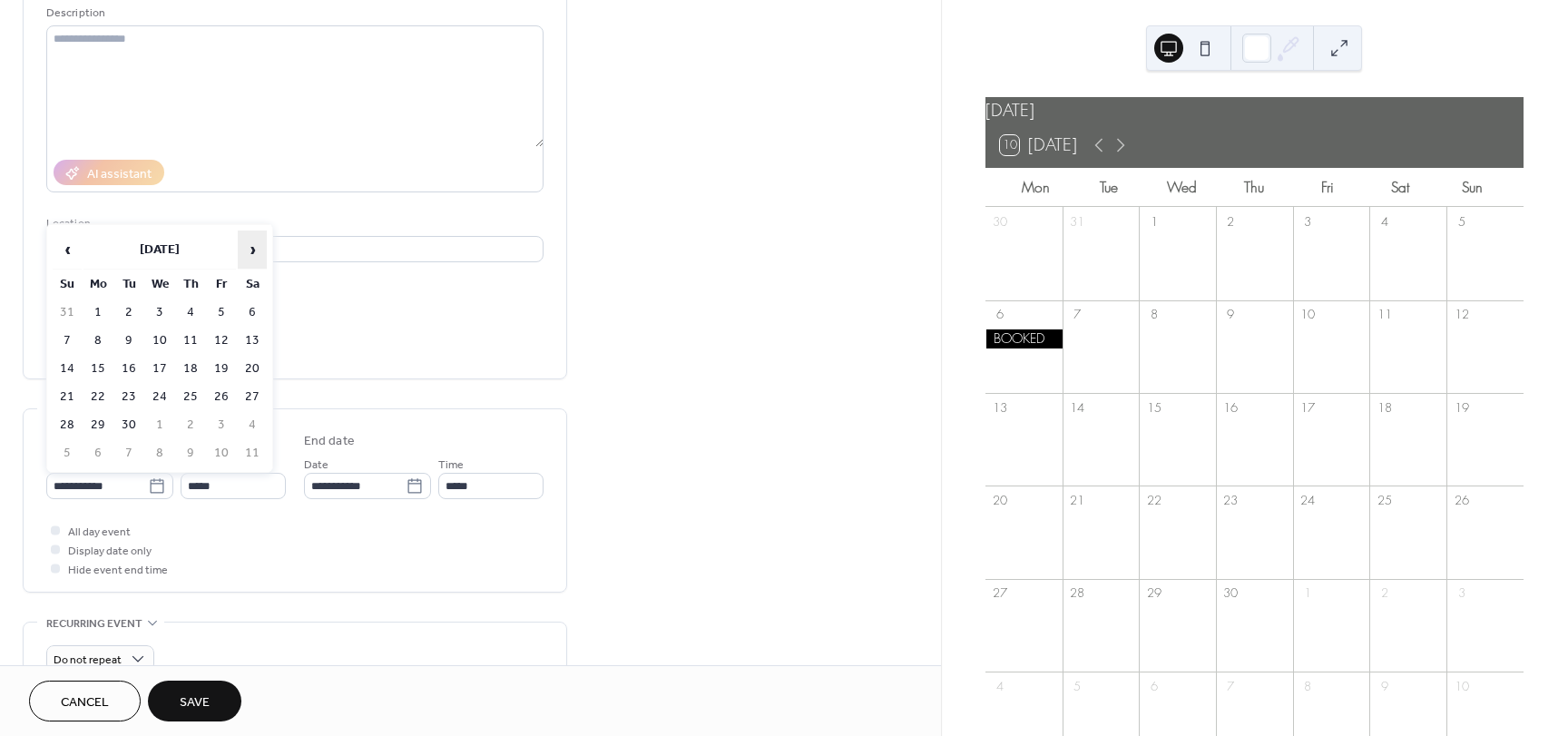 click on "›" at bounding box center [252, 250] 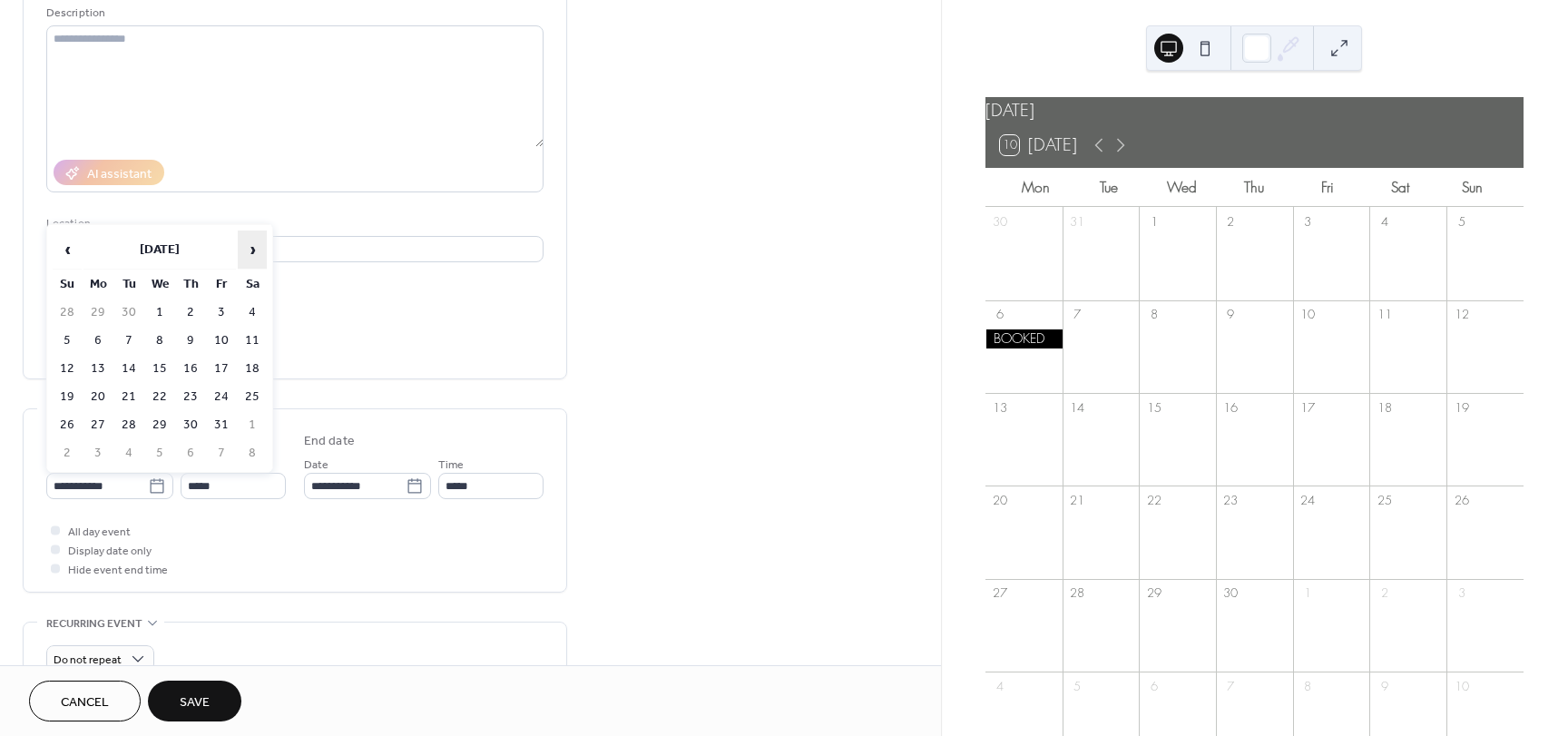 click on "›" at bounding box center [252, 250] 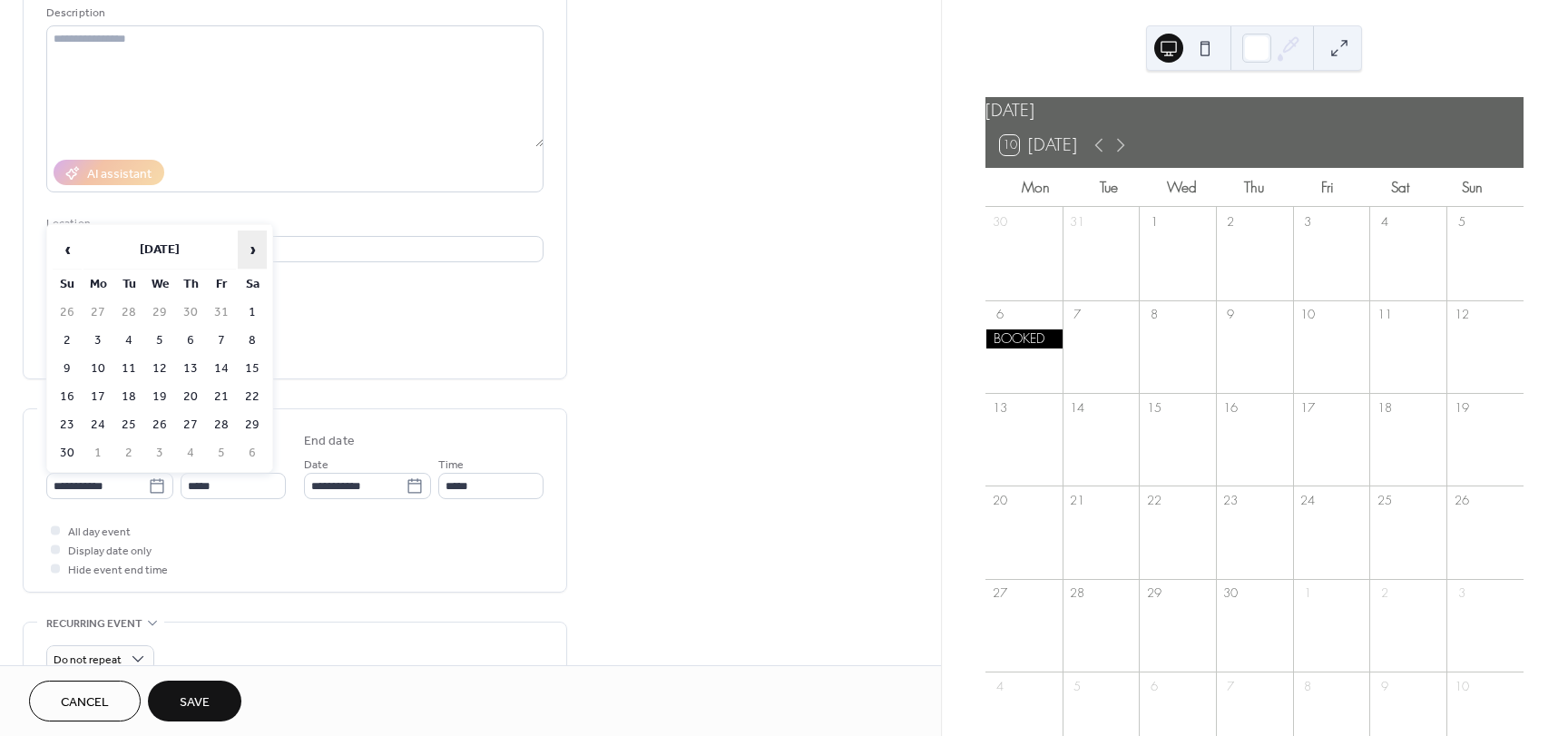 click on "›" at bounding box center [252, 250] 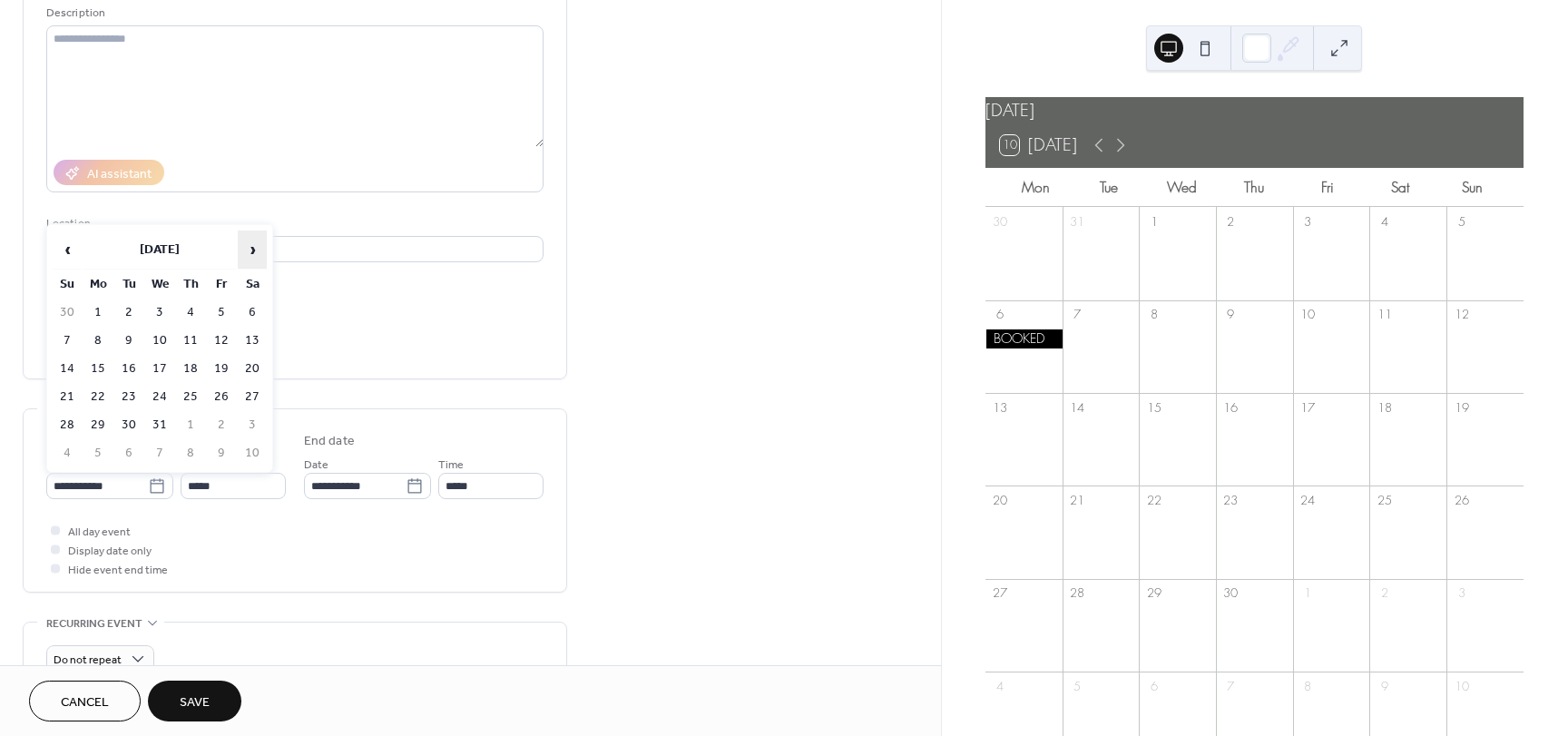 click on "›" at bounding box center (252, 250) 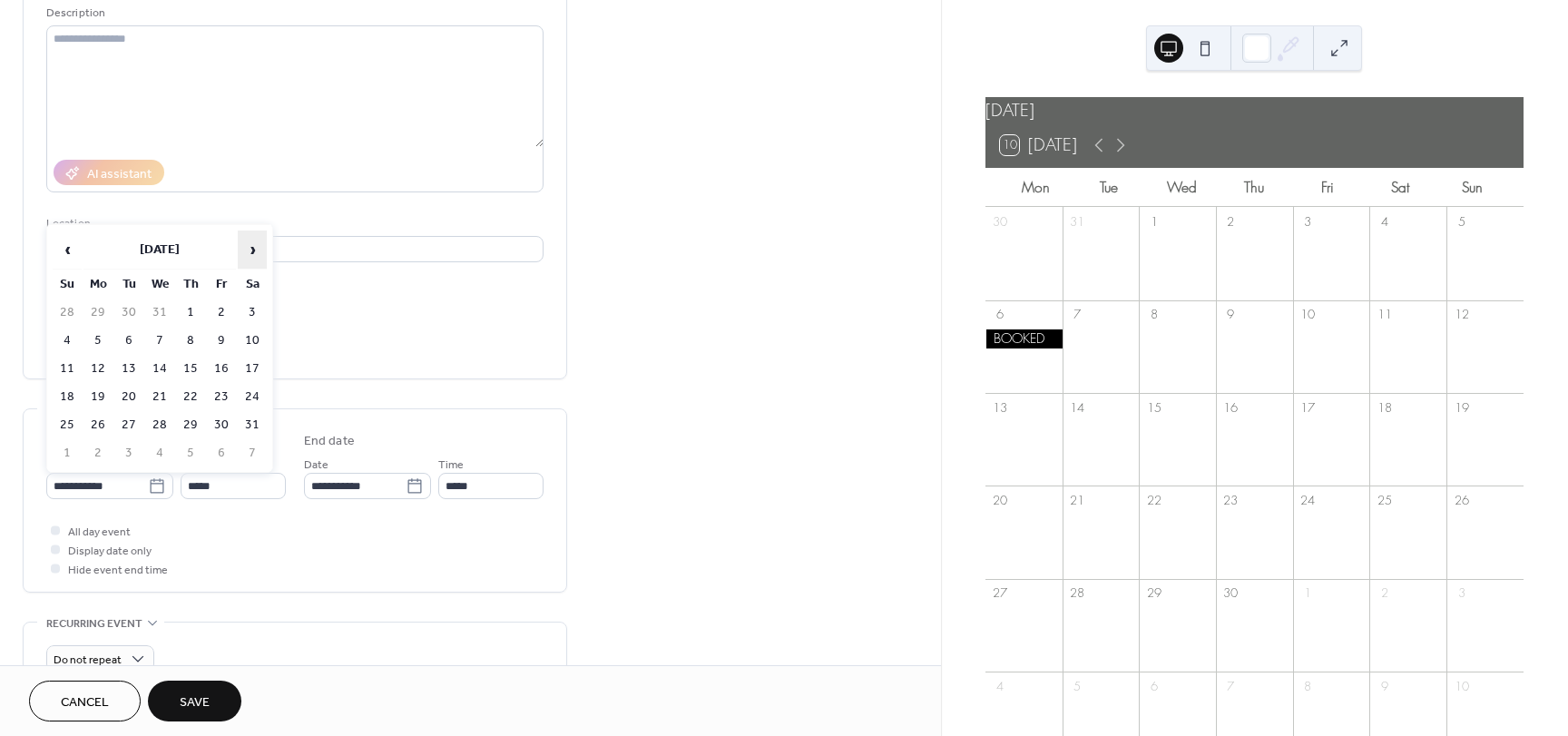 click on "›" at bounding box center (252, 250) 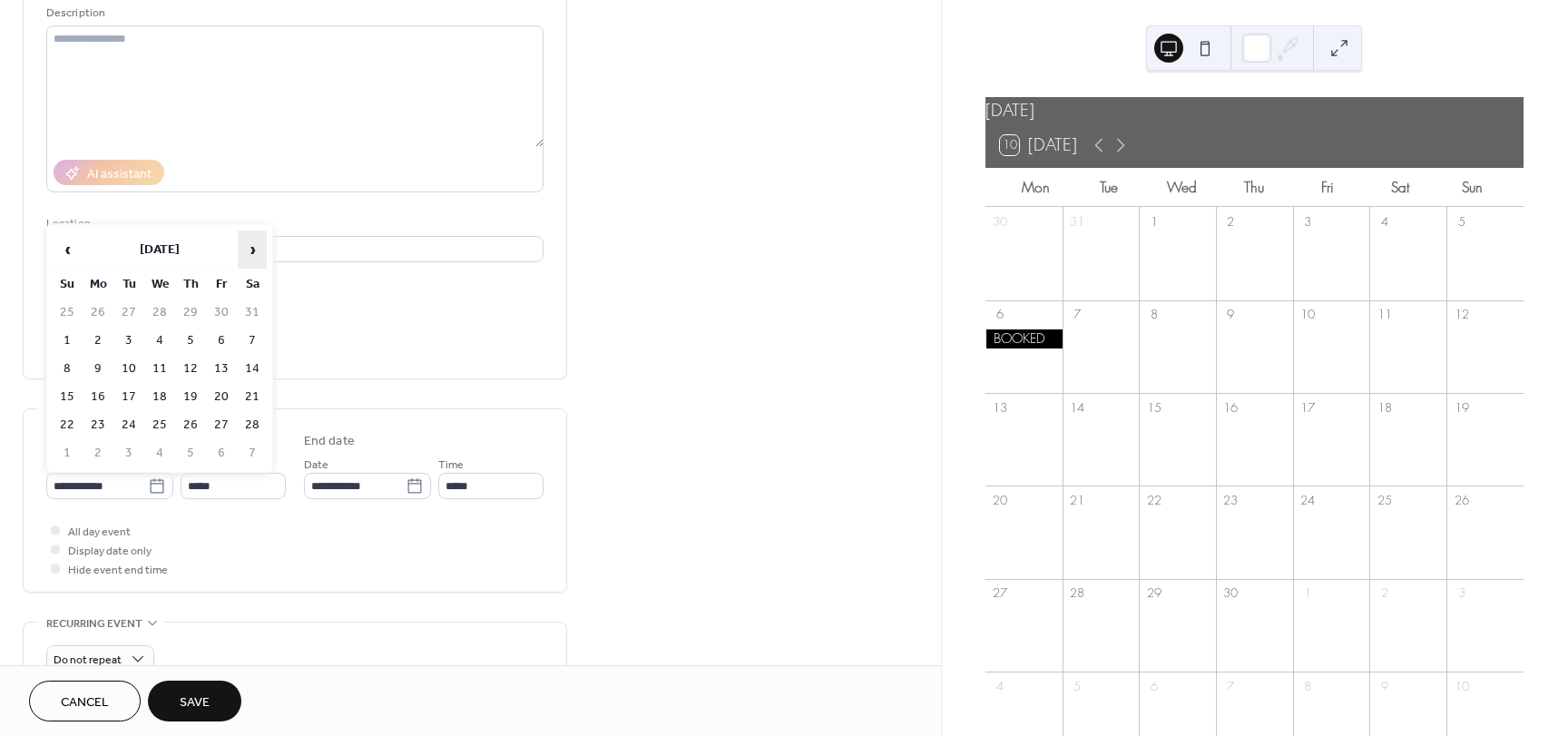 click on "›" at bounding box center [252, 250] 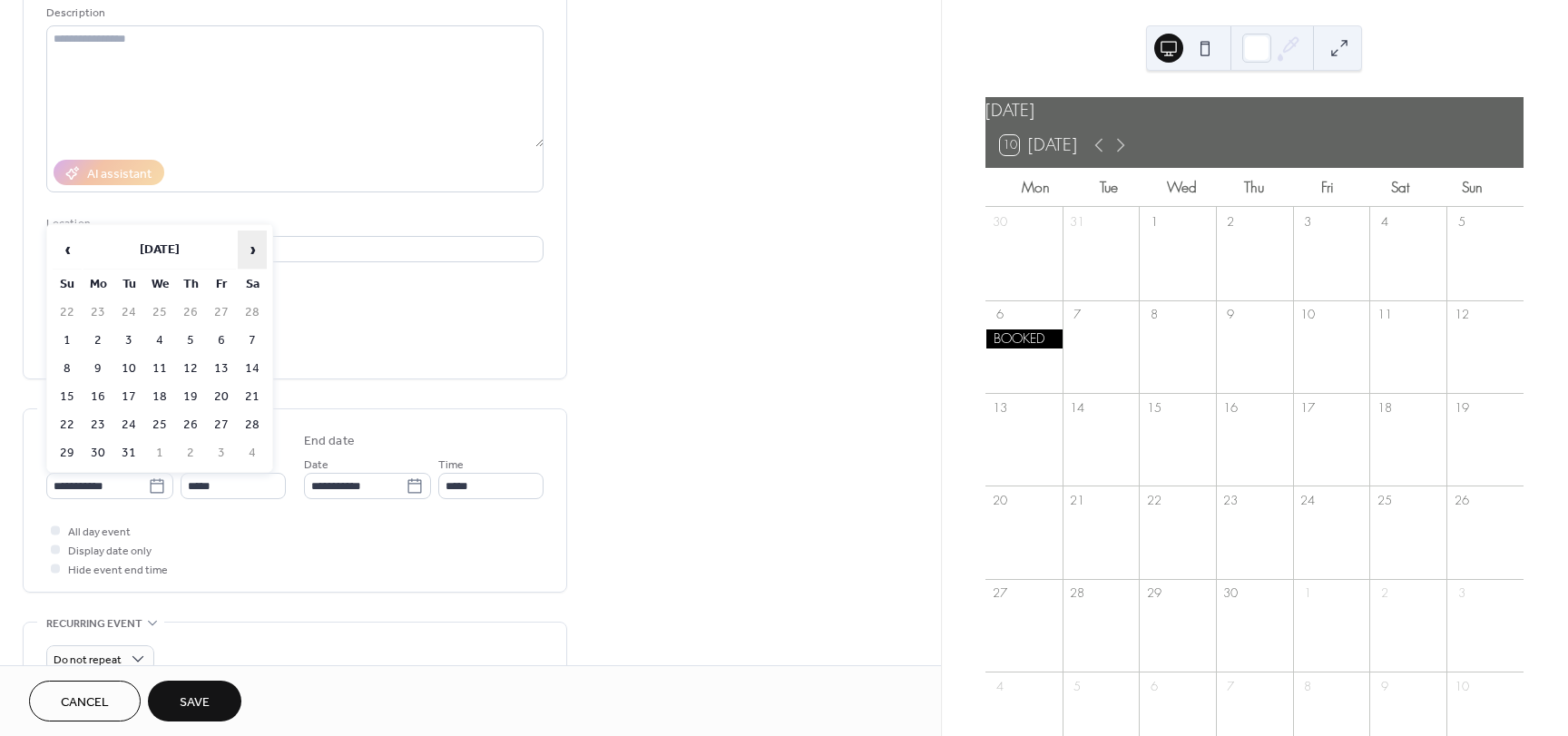 click on "›" at bounding box center (252, 250) 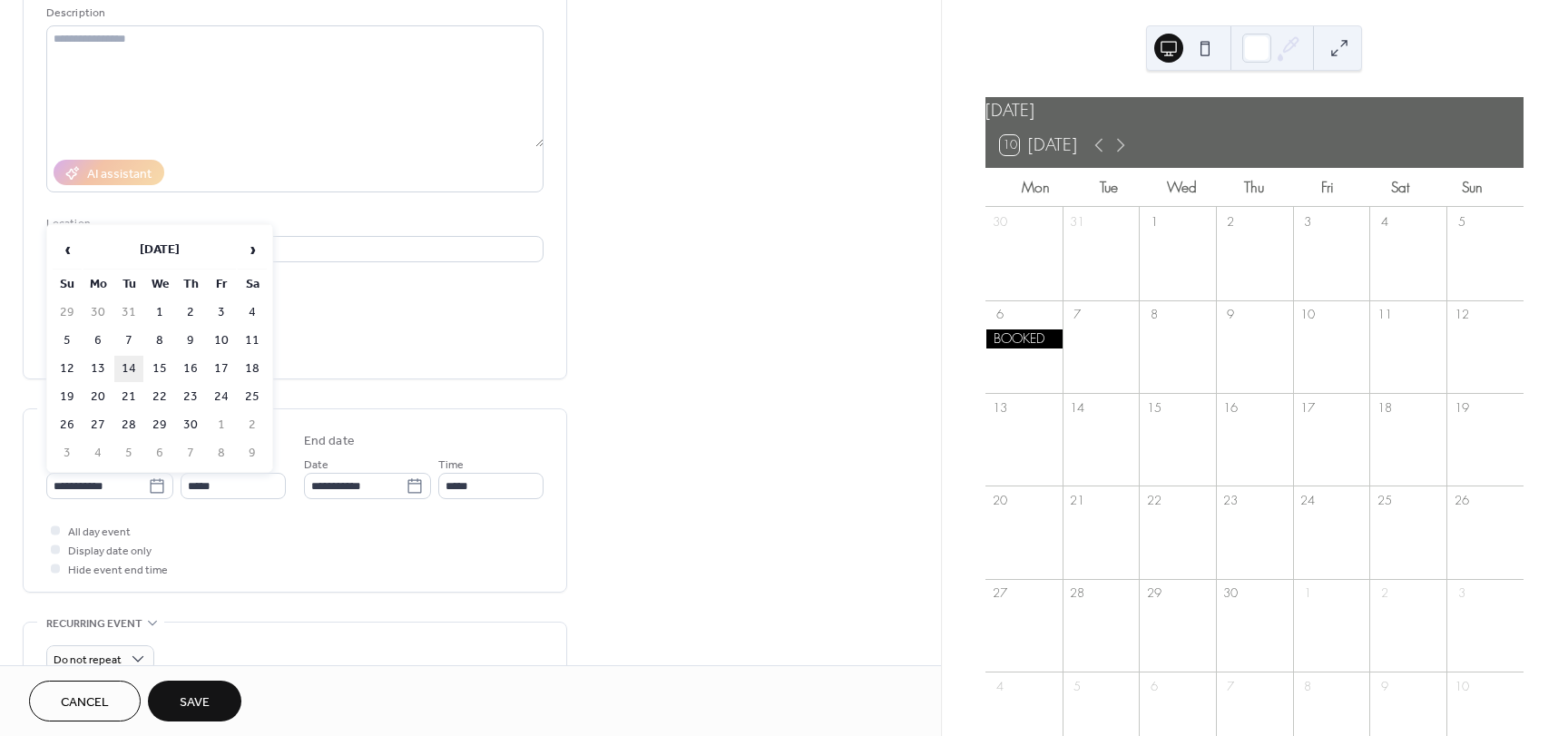 click on "14" at bounding box center (129, 368) 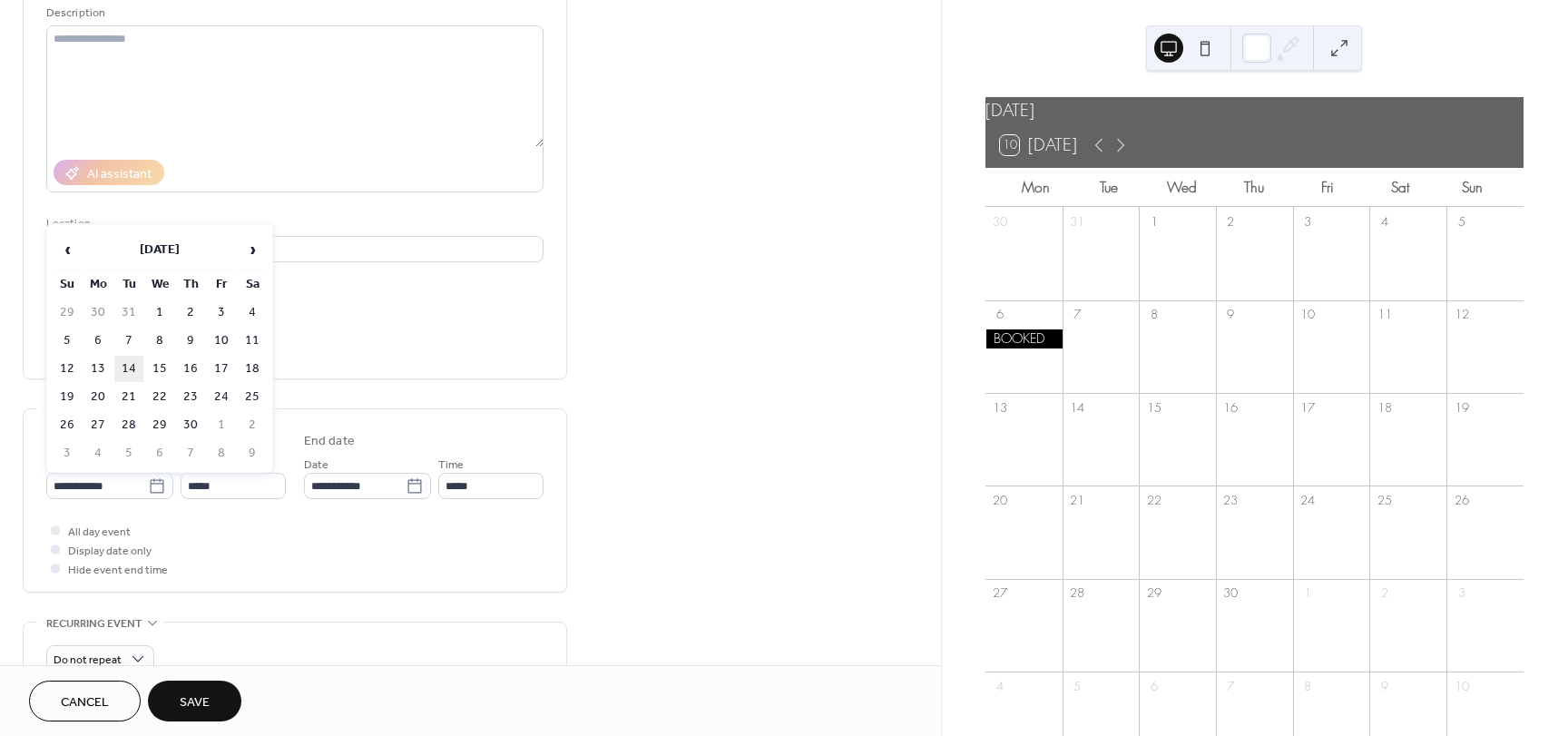 type on "**********" 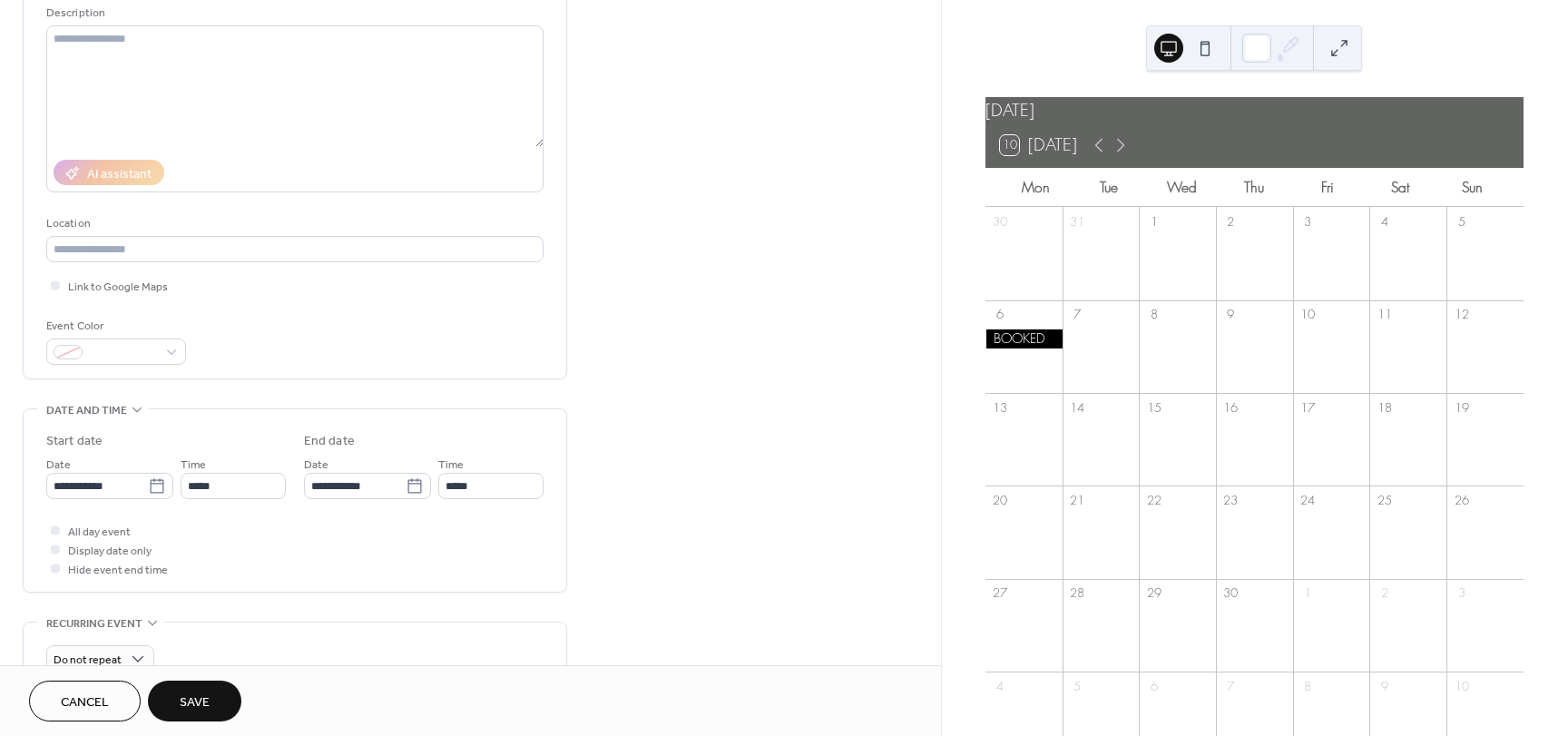 click on "**********" at bounding box center (295, 505) 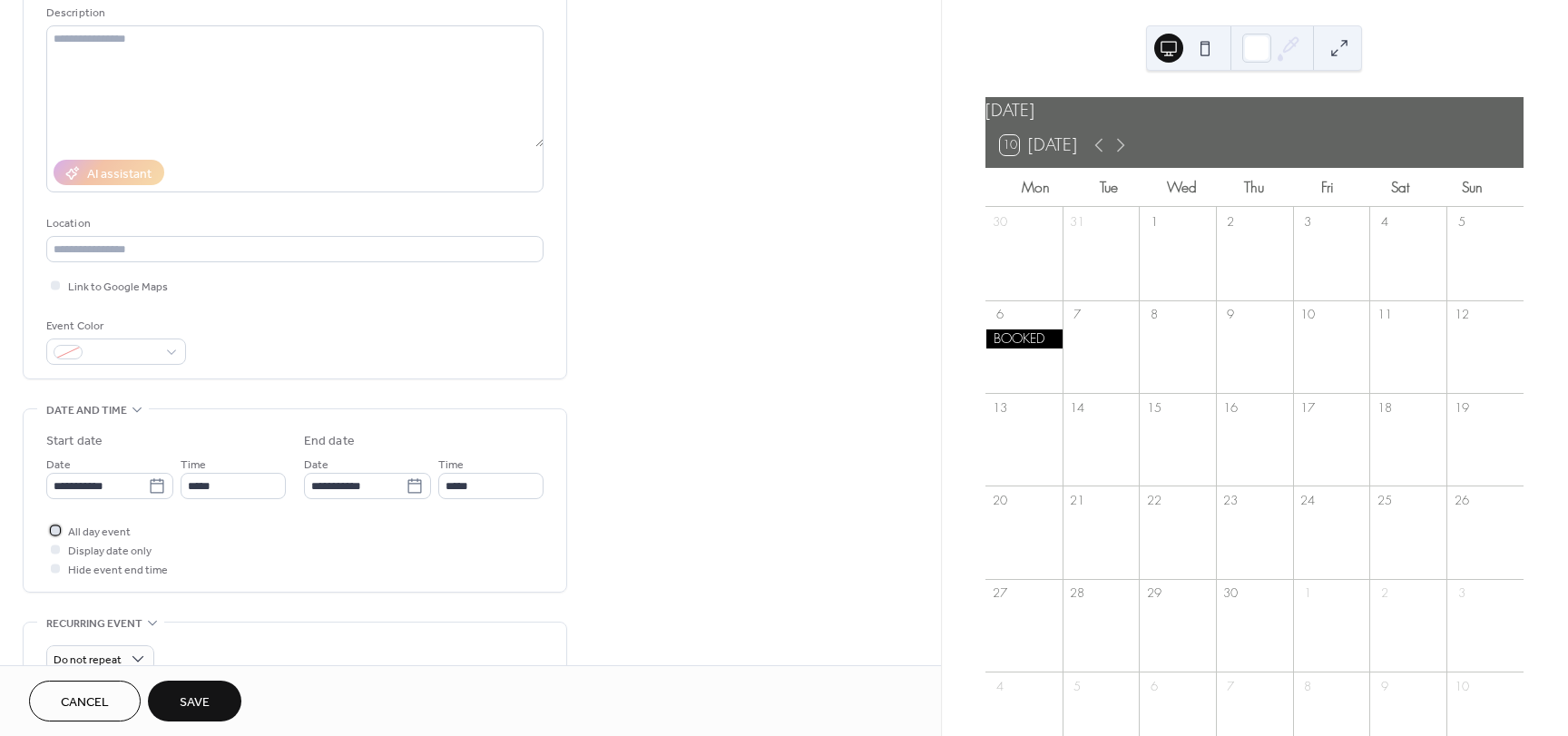 click on "All day event" at bounding box center [88, 530] 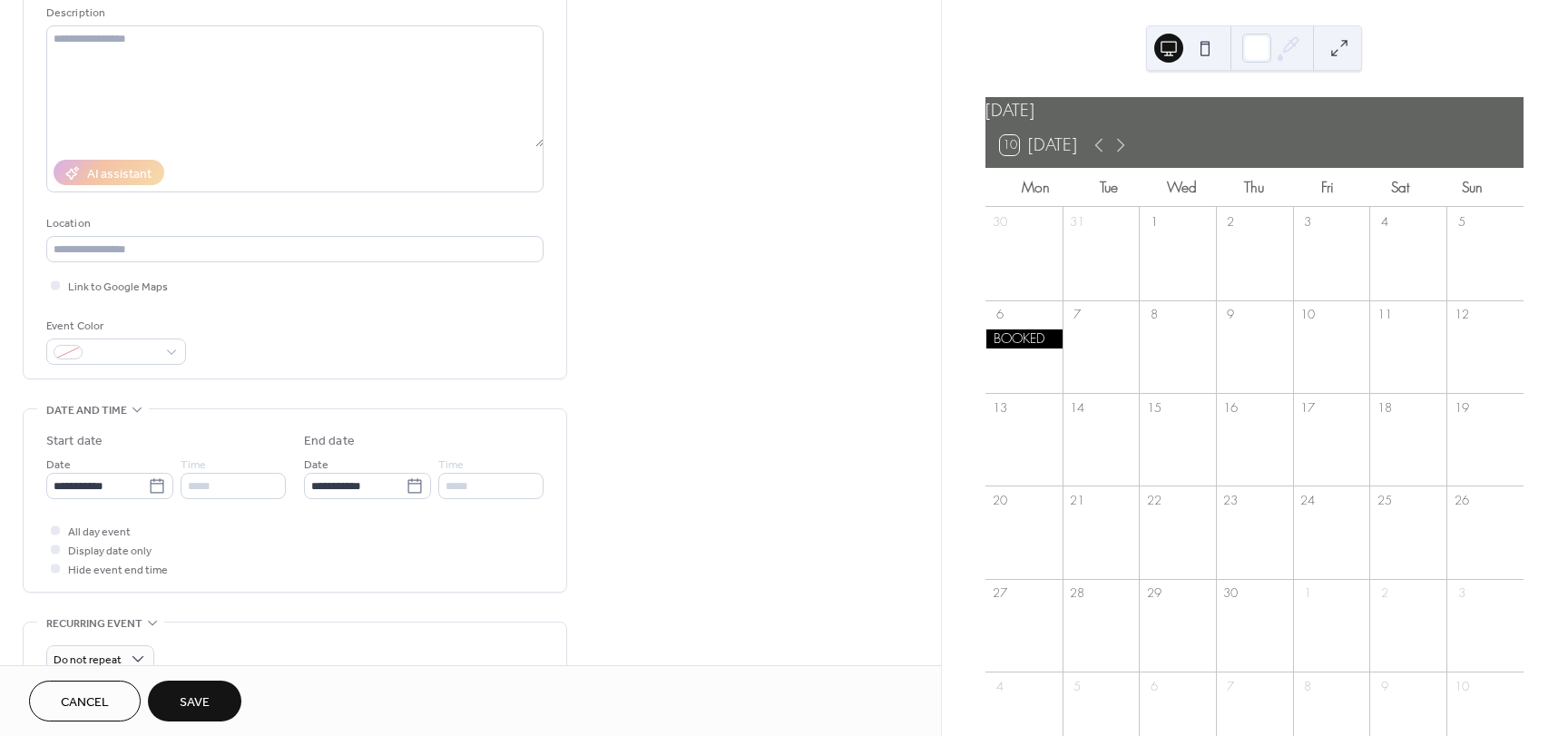 click on "Save" at bounding box center (194, 702) 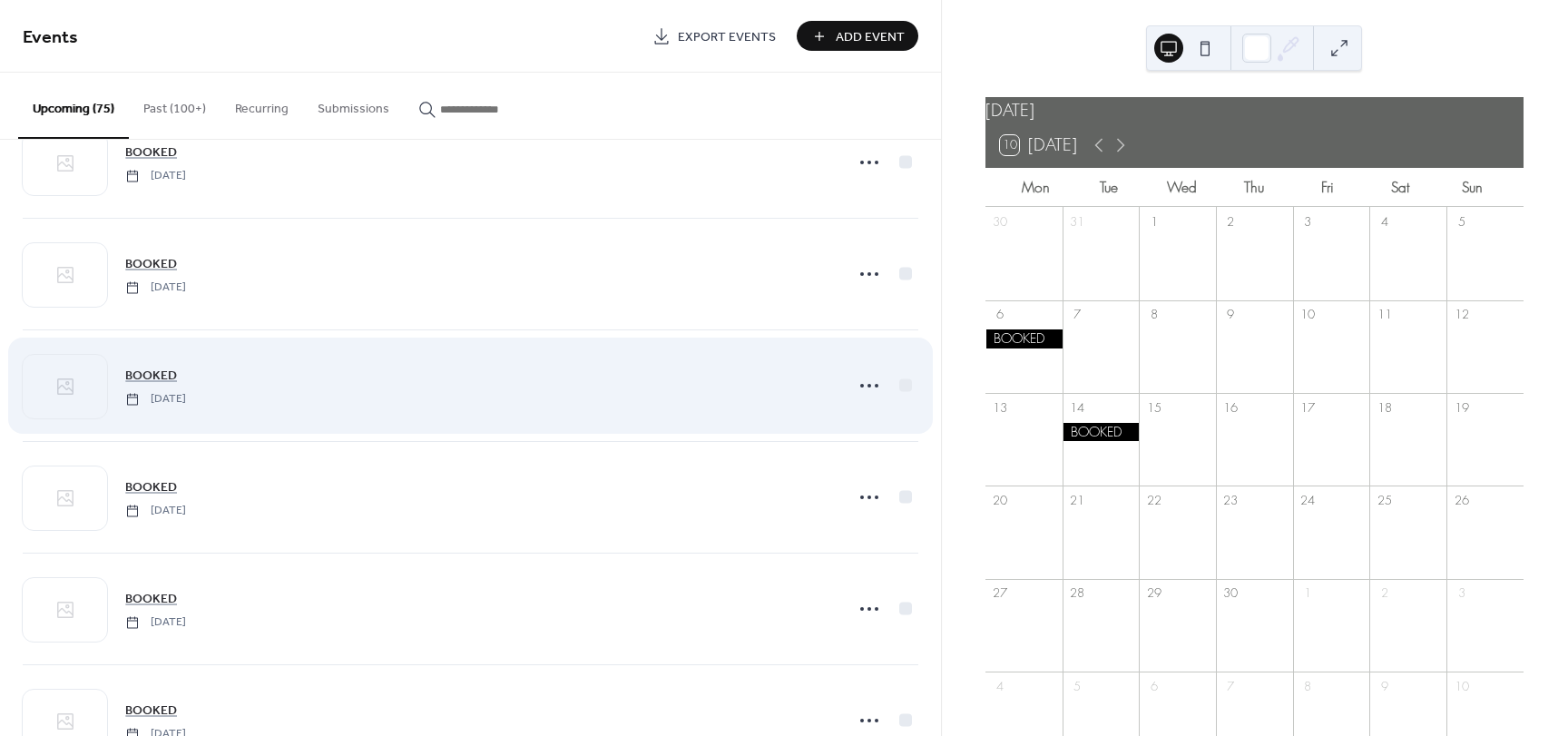 scroll, scrollTop: 0, scrollLeft: 0, axis: both 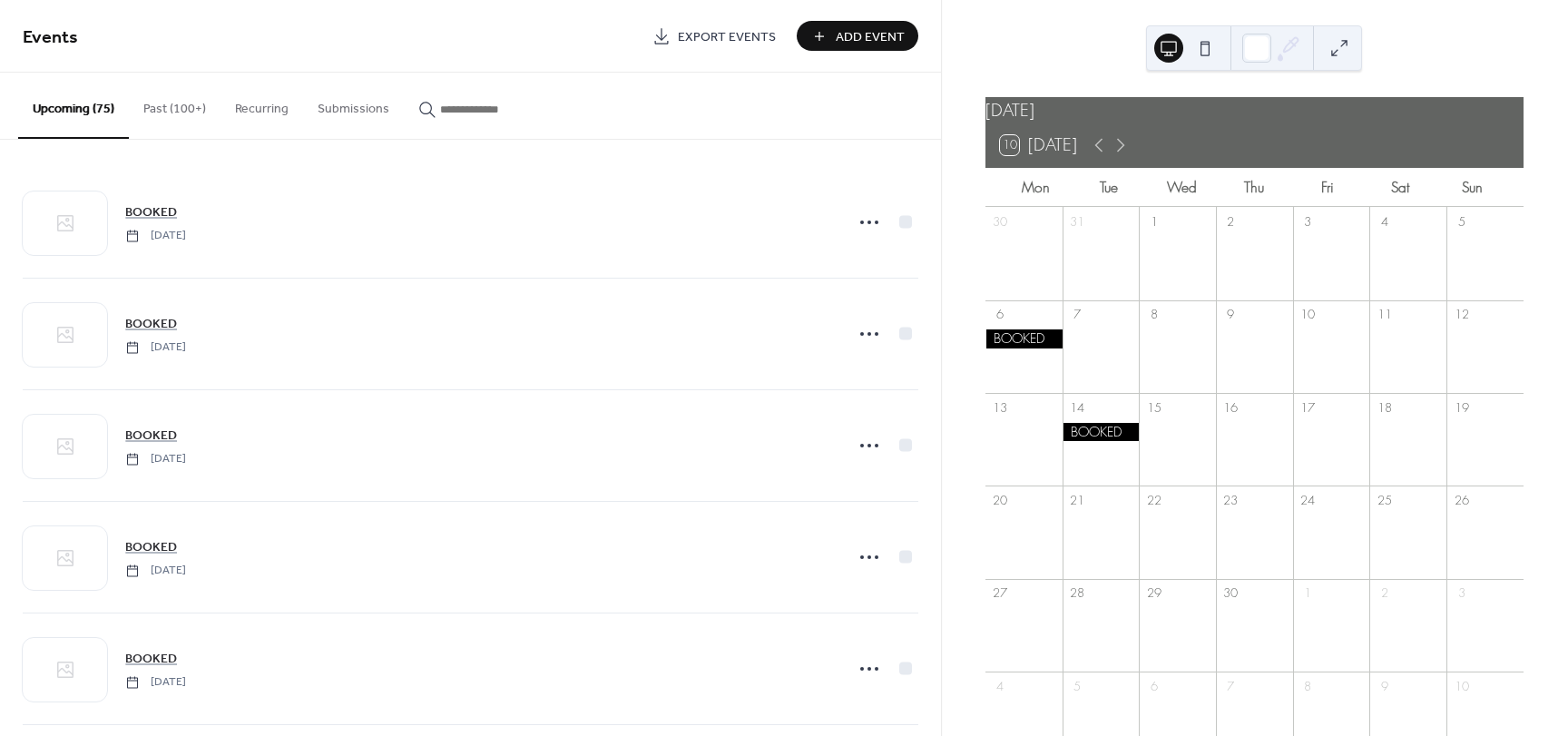 click at bounding box center [1101, 432] 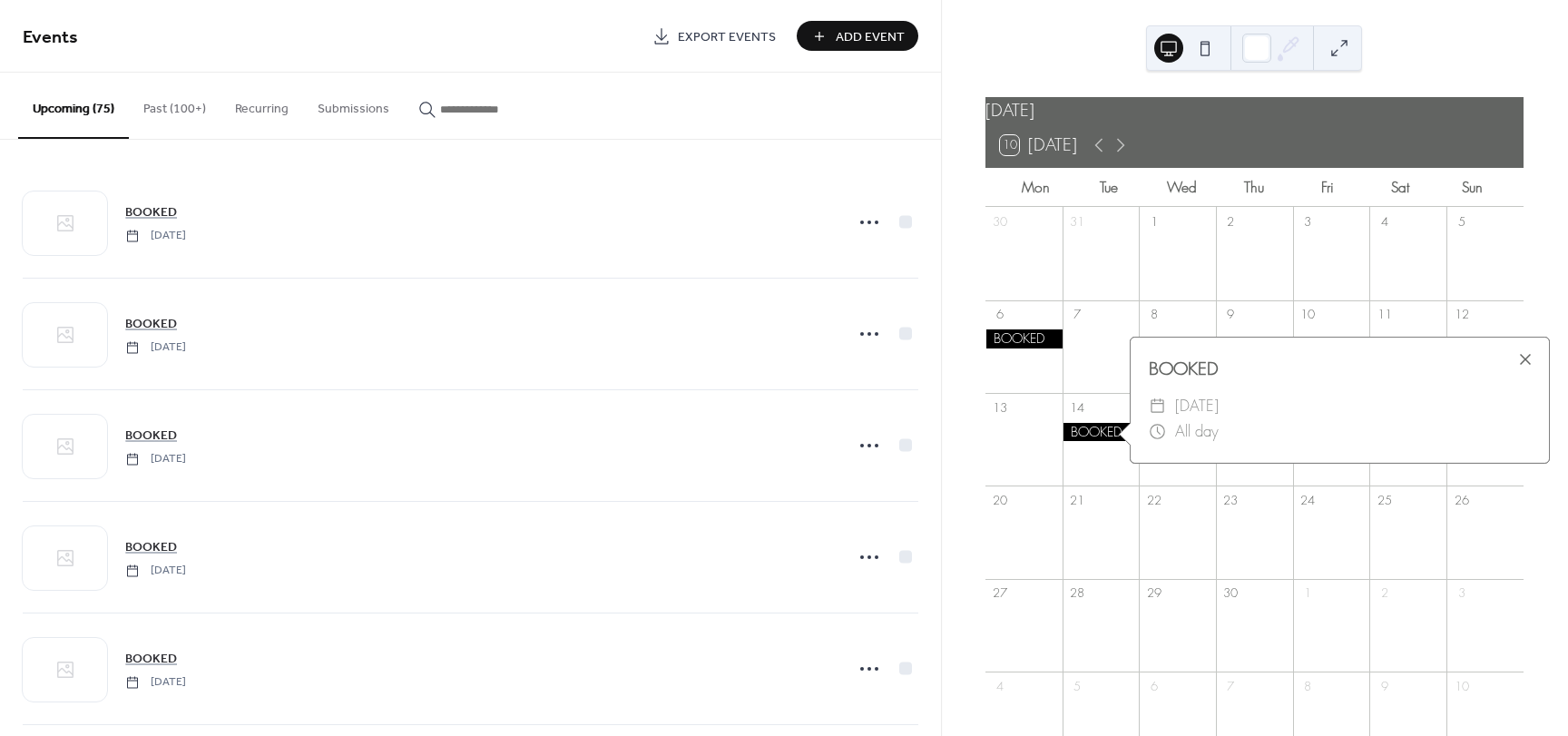 click at bounding box center [1525, 359] 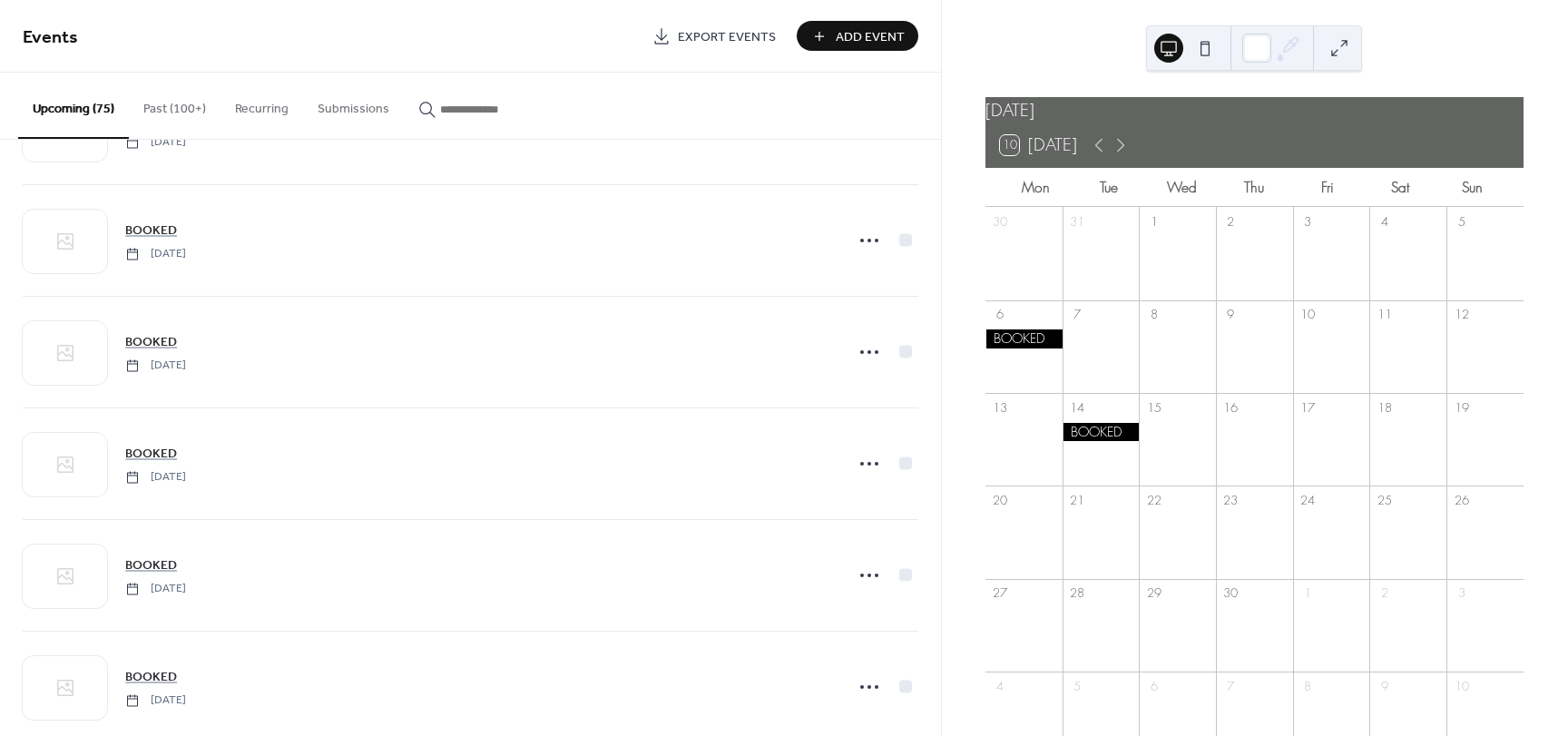 scroll, scrollTop: 6816, scrollLeft: 0, axis: vertical 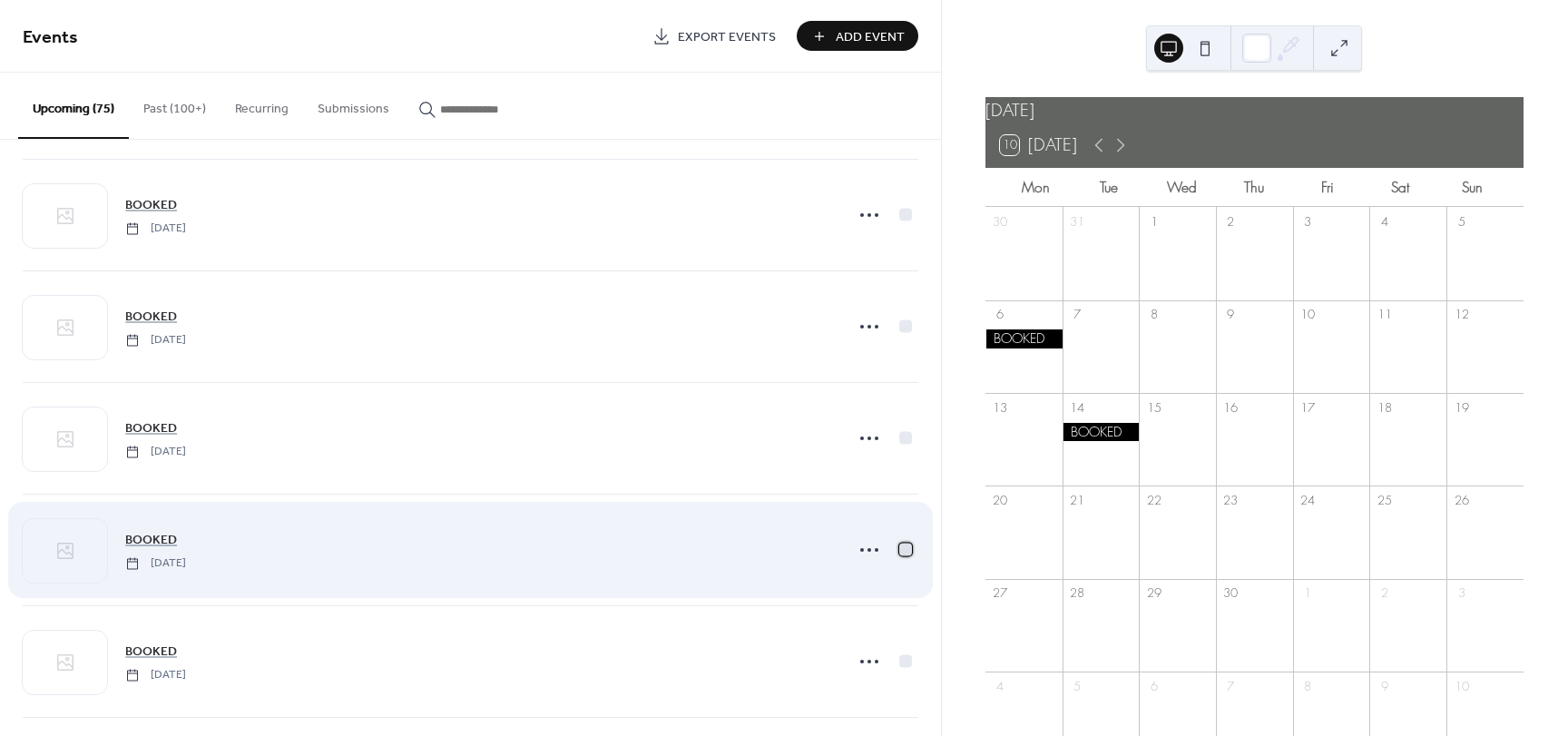 click at bounding box center (906, 549) 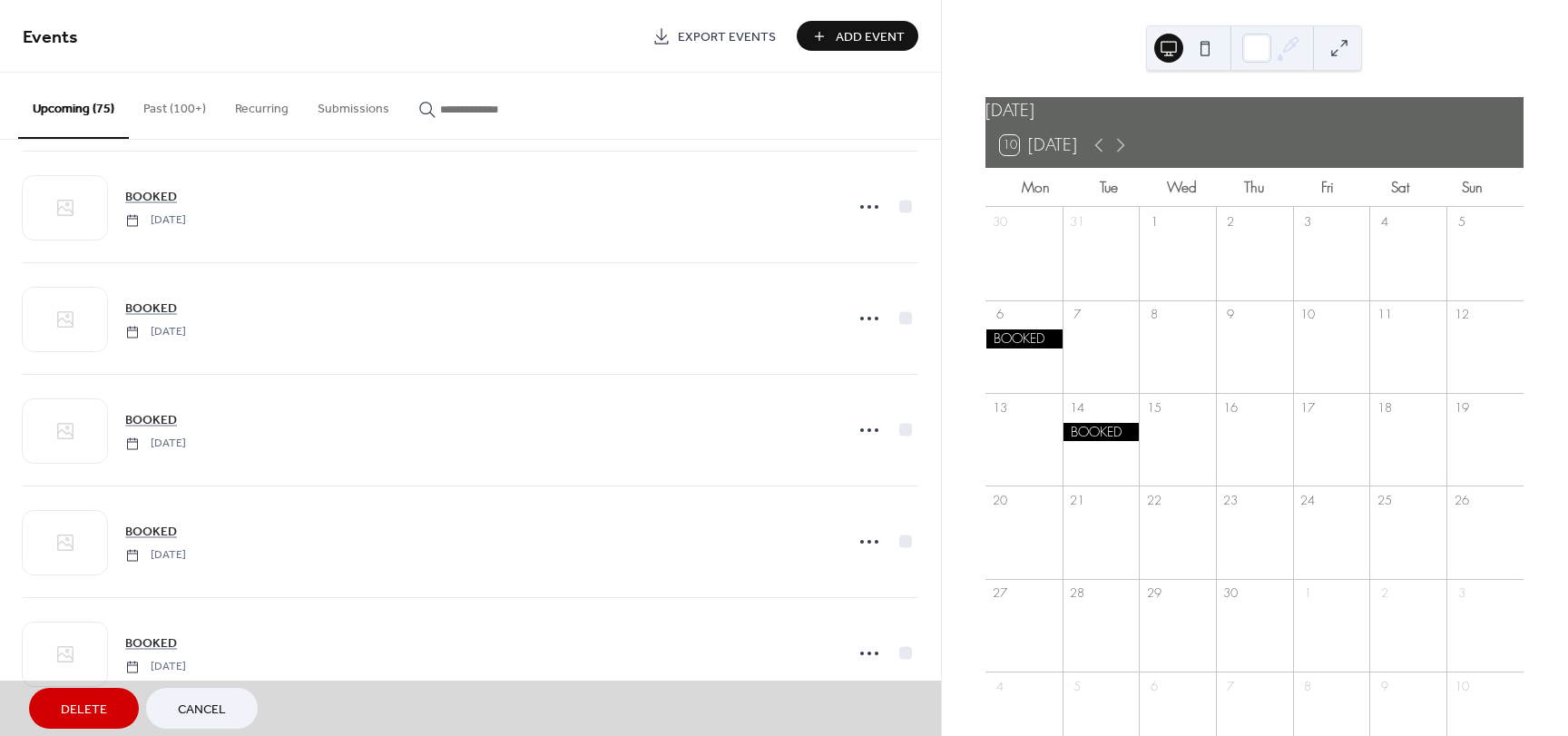 scroll, scrollTop: 6816, scrollLeft: 0, axis: vertical 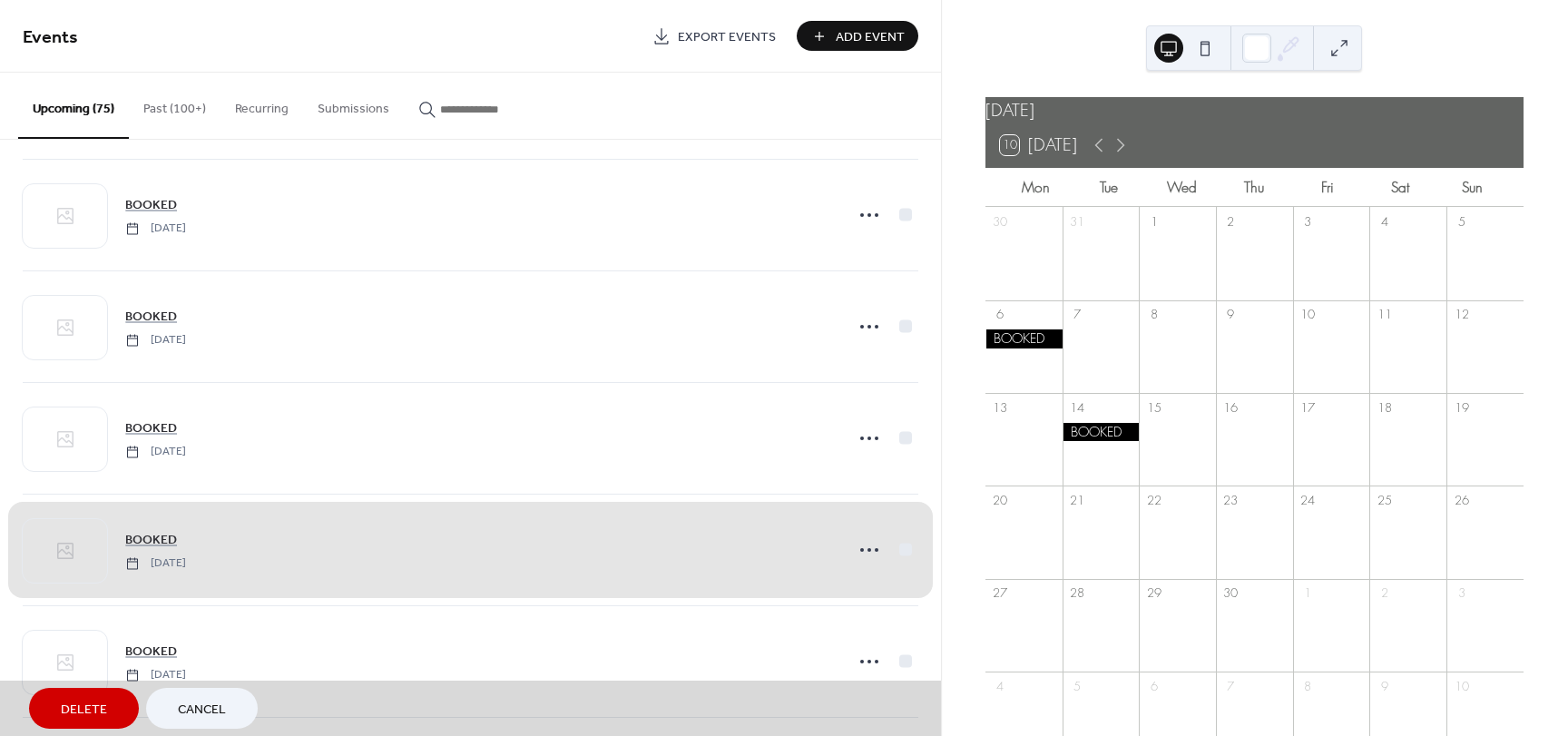 click on "Delete" at bounding box center (83, 710) 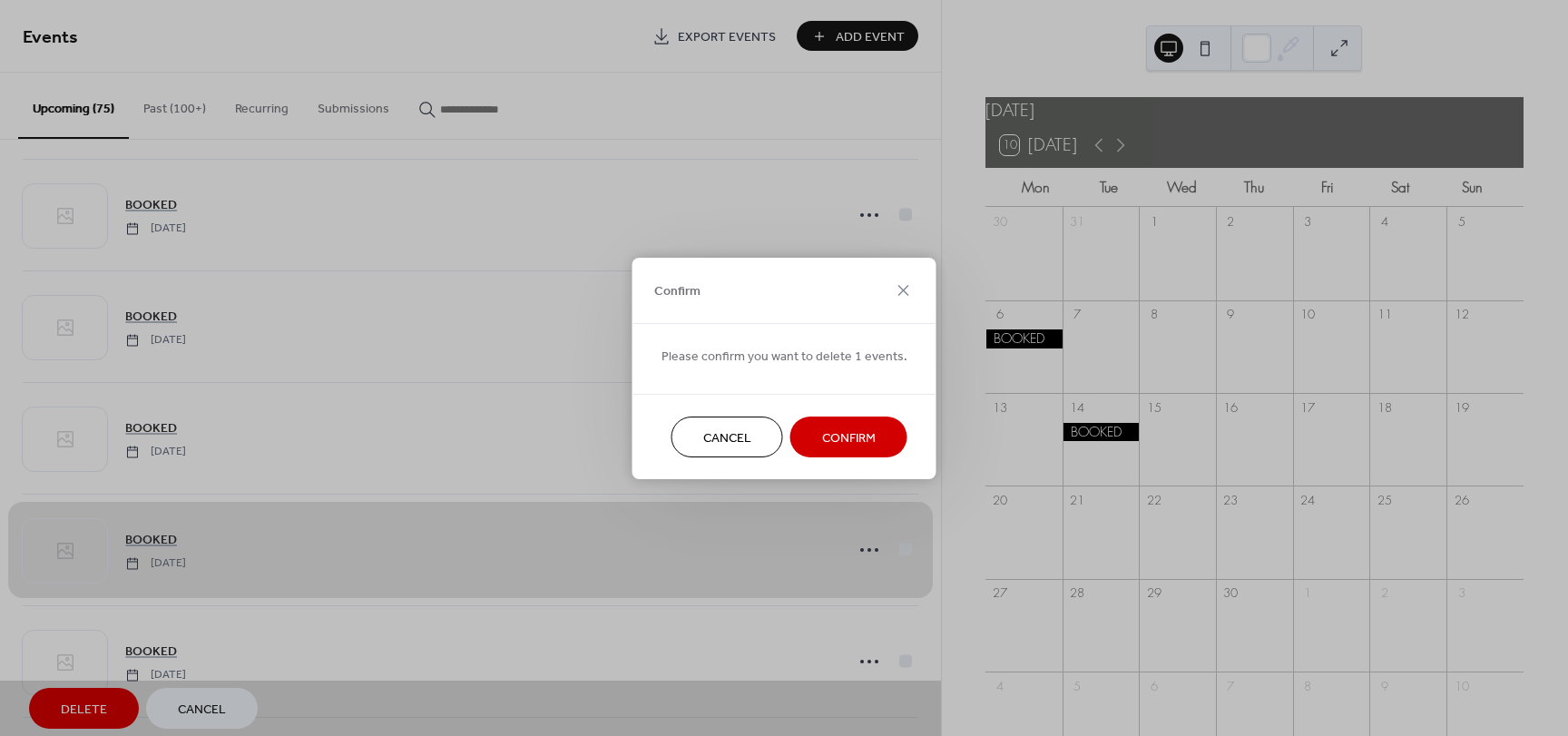 click on "Confirm" at bounding box center (848, 437) 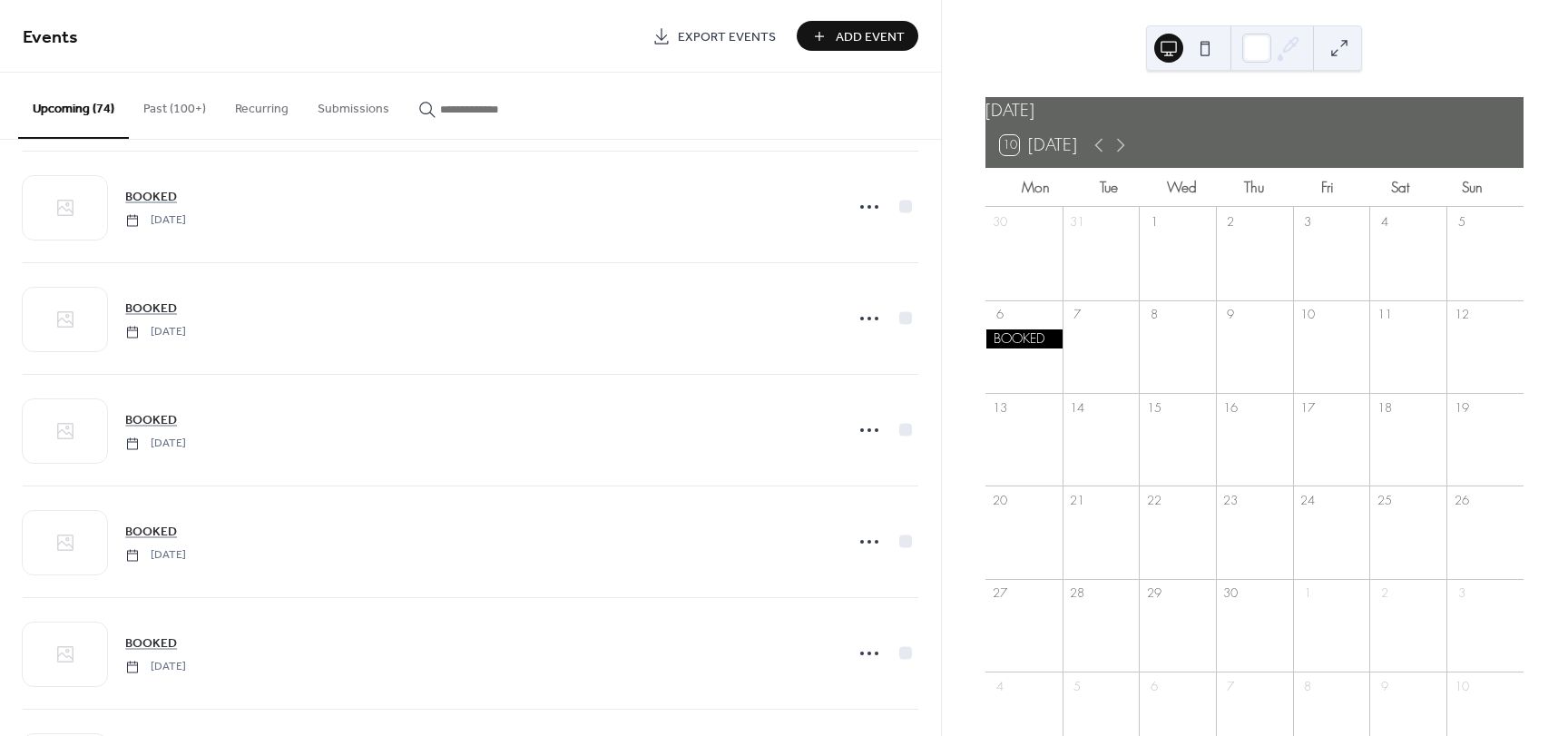 scroll, scrollTop: 6816, scrollLeft: 0, axis: vertical 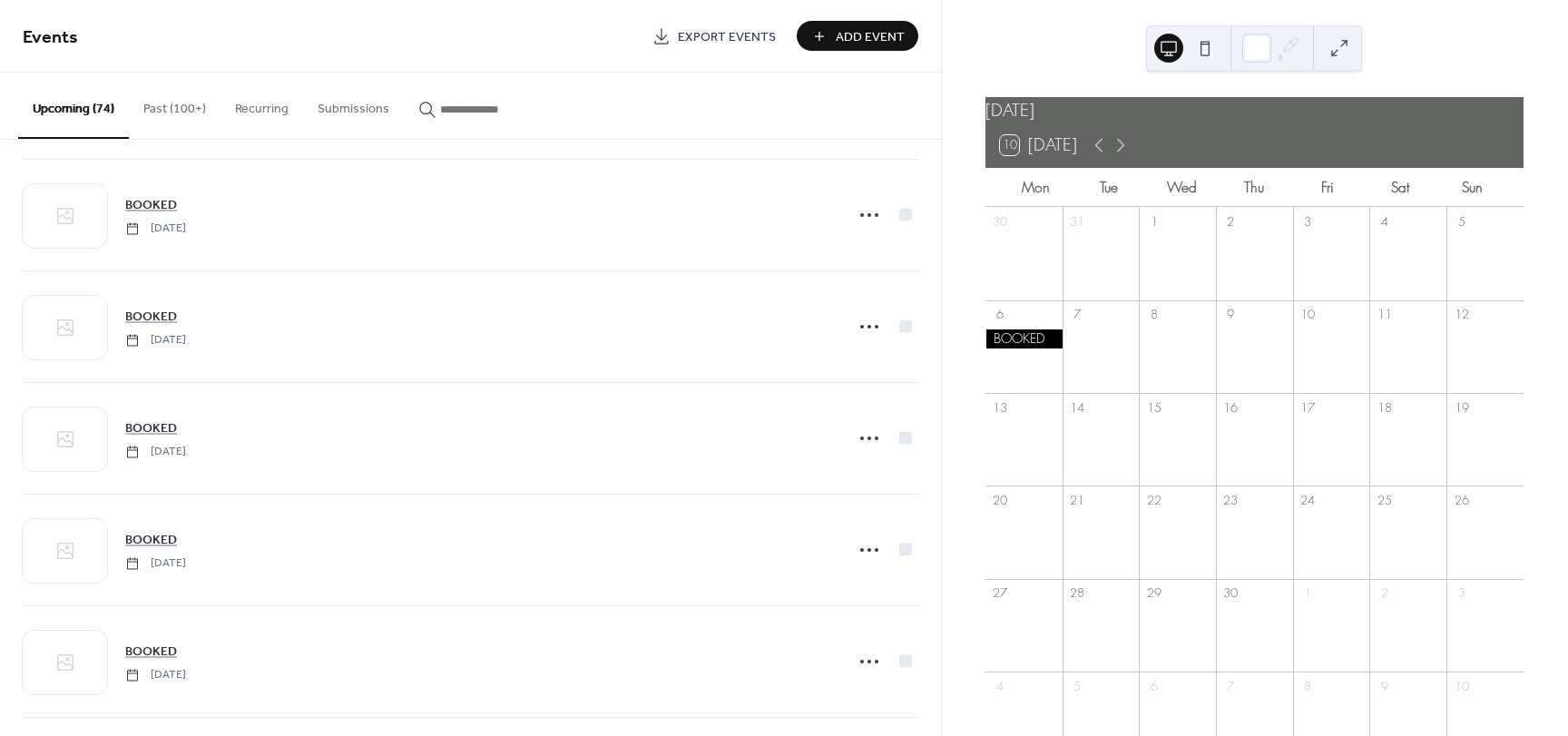 click on "Add Event" at bounding box center [870, 37] 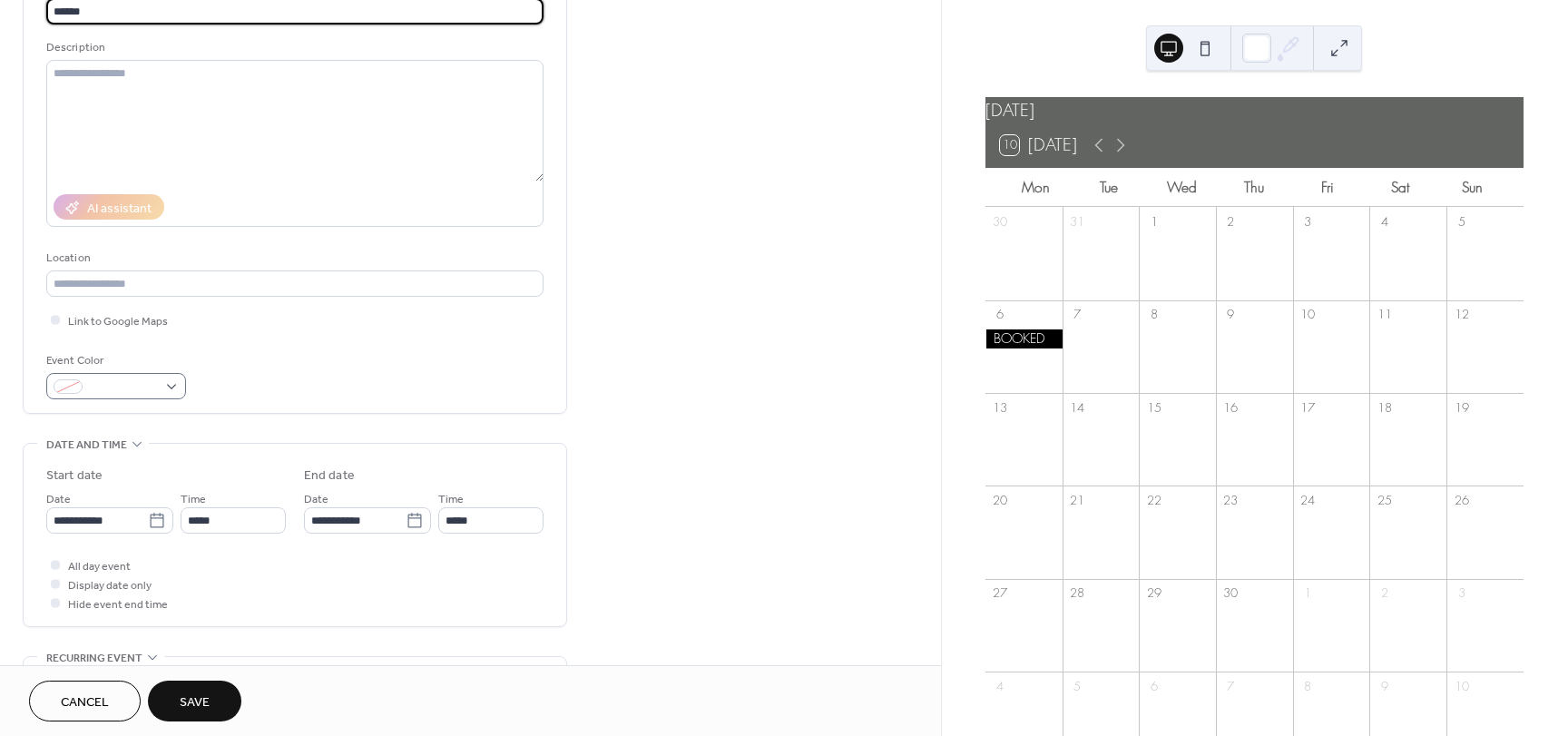 scroll, scrollTop: 182, scrollLeft: 0, axis: vertical 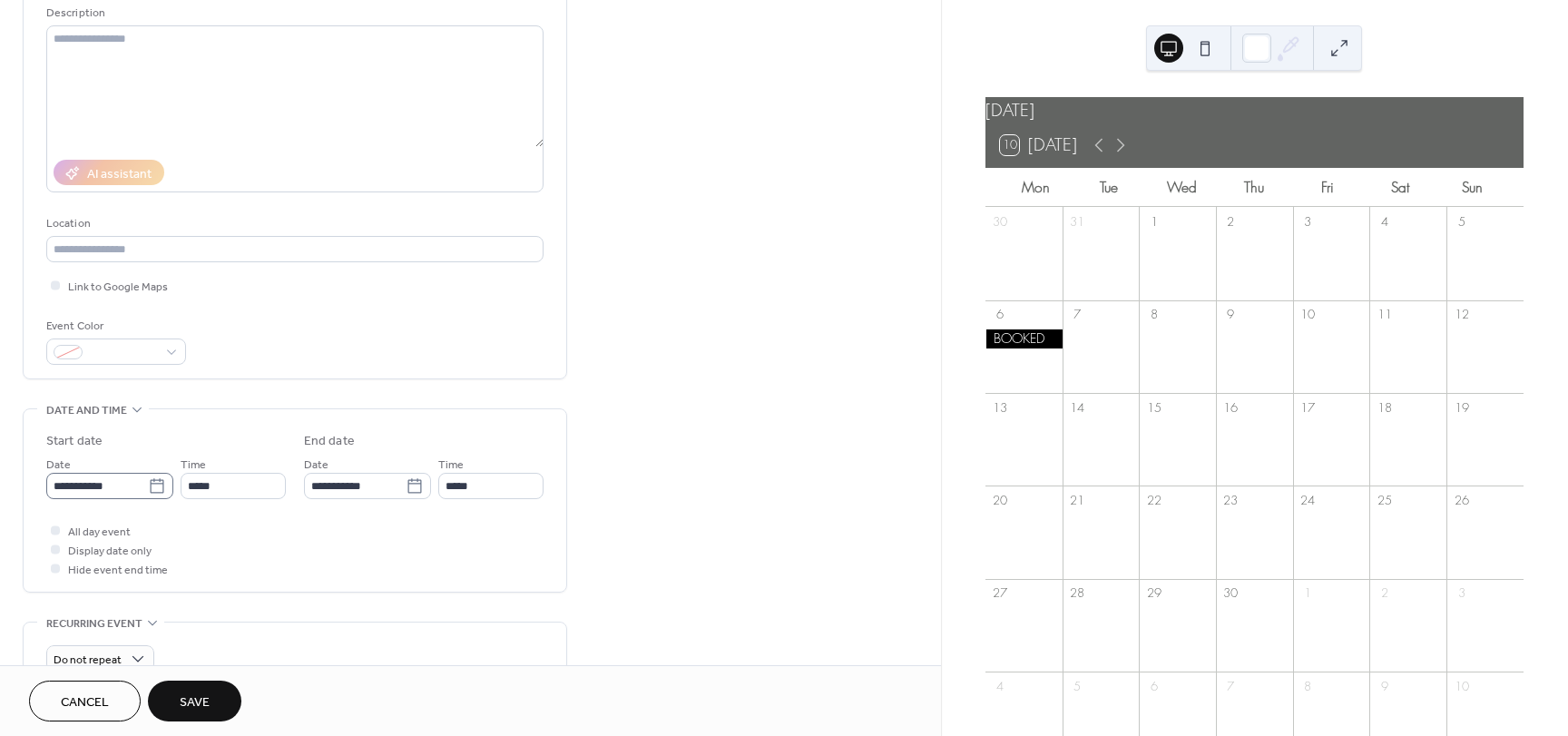 type on "******" 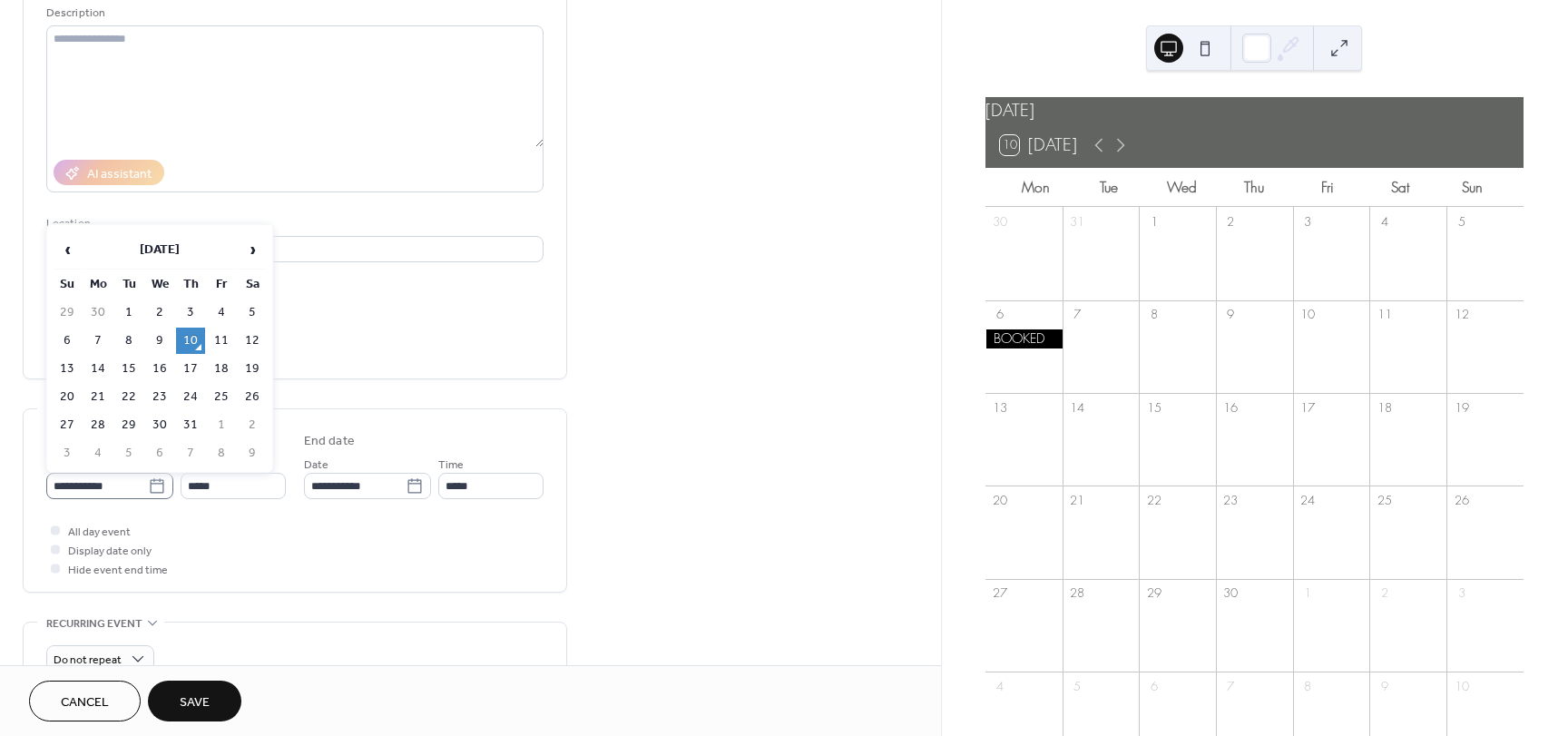 click 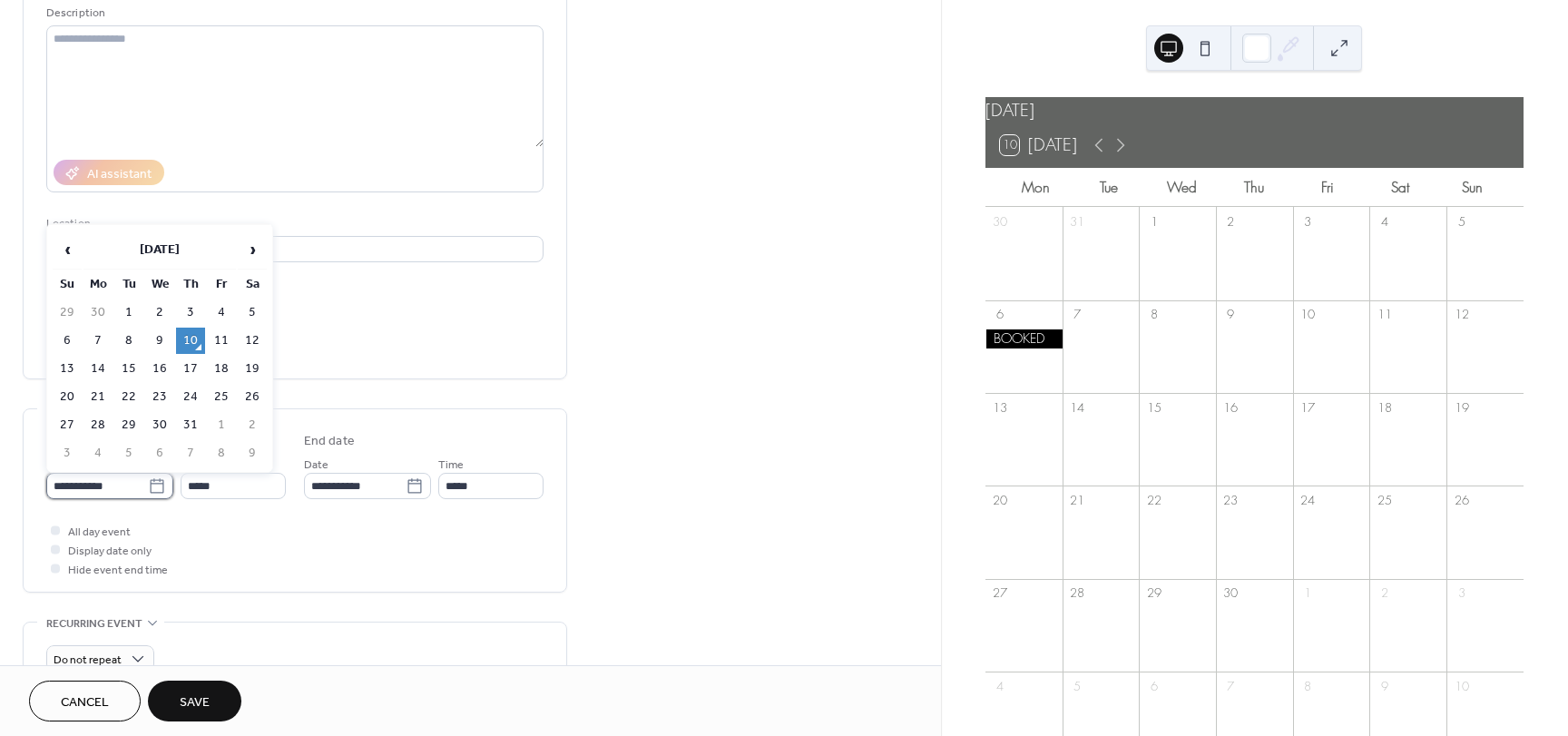 click on "**********" at bounding box center [97, 486] 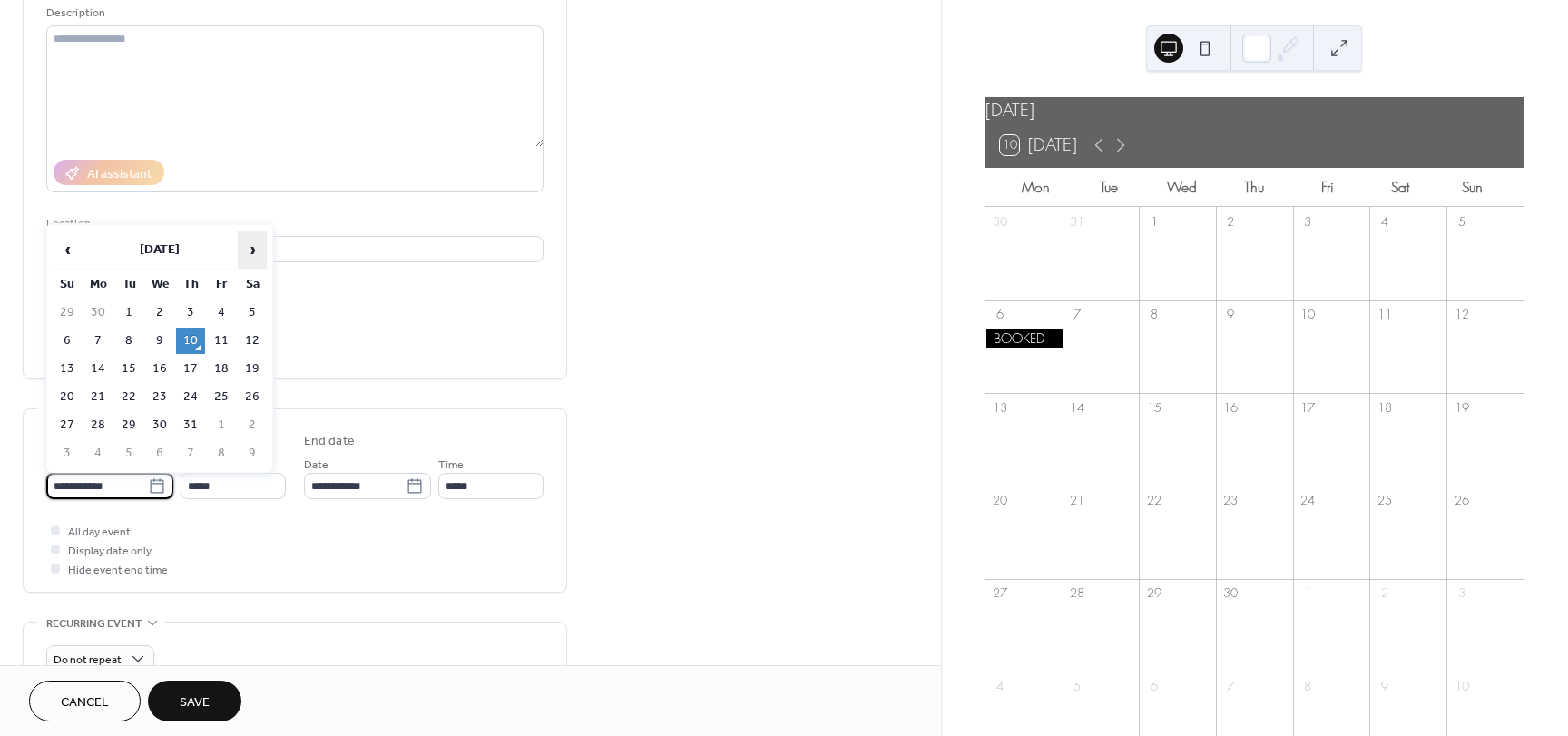 click on "›" at bounding box center (252, 250) 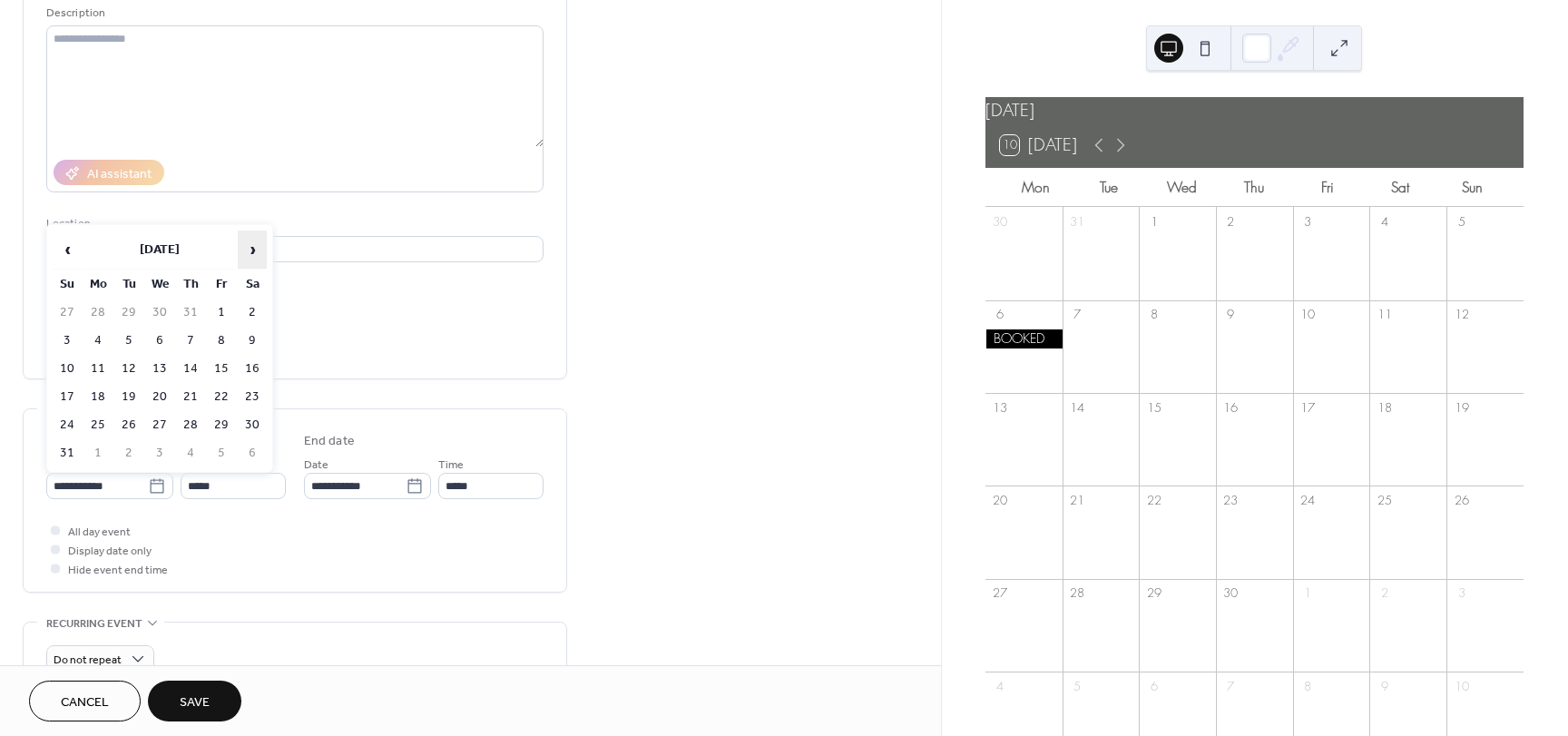 click on "›" at bounding box center [252, 250] 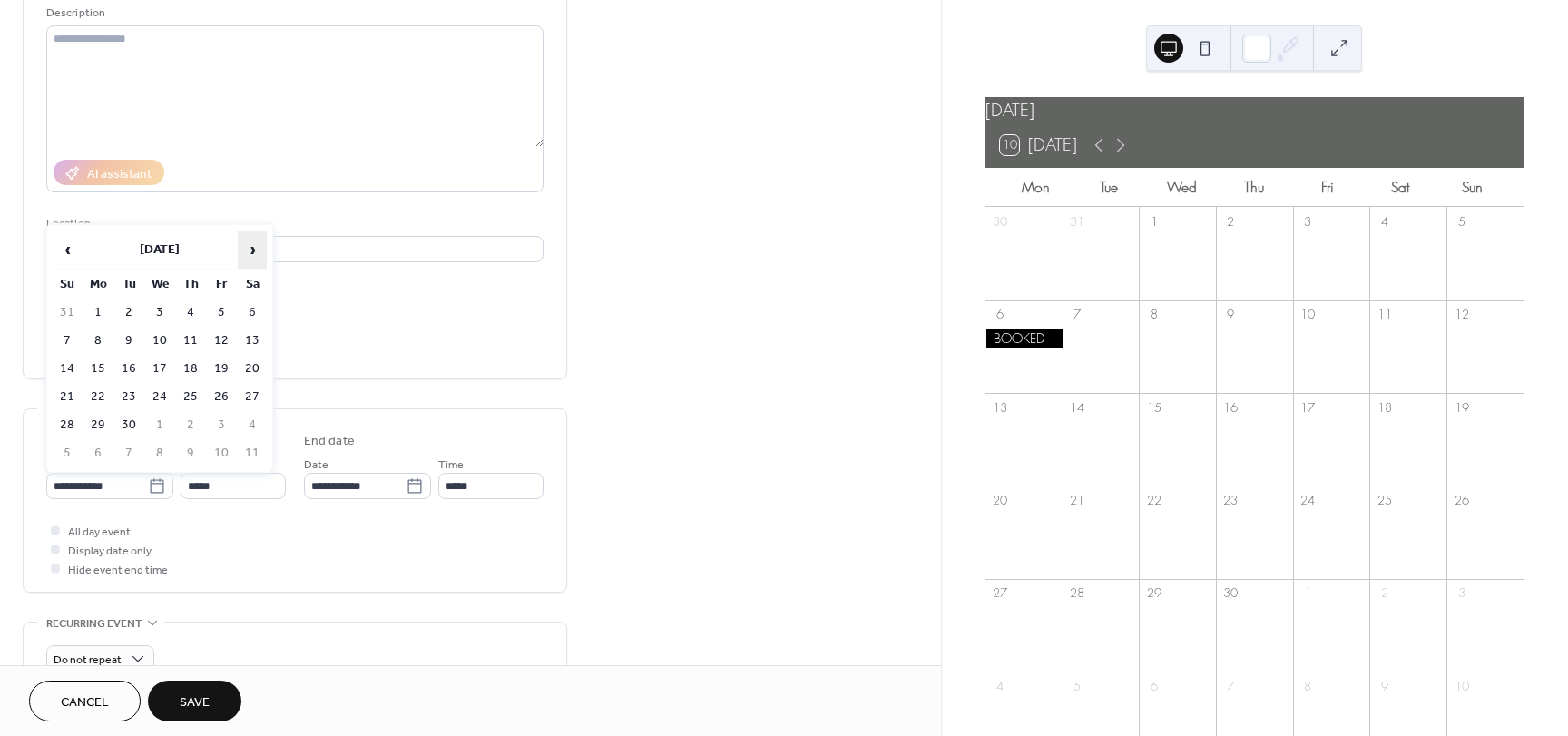click on "›" at bounding box center [252, 250] 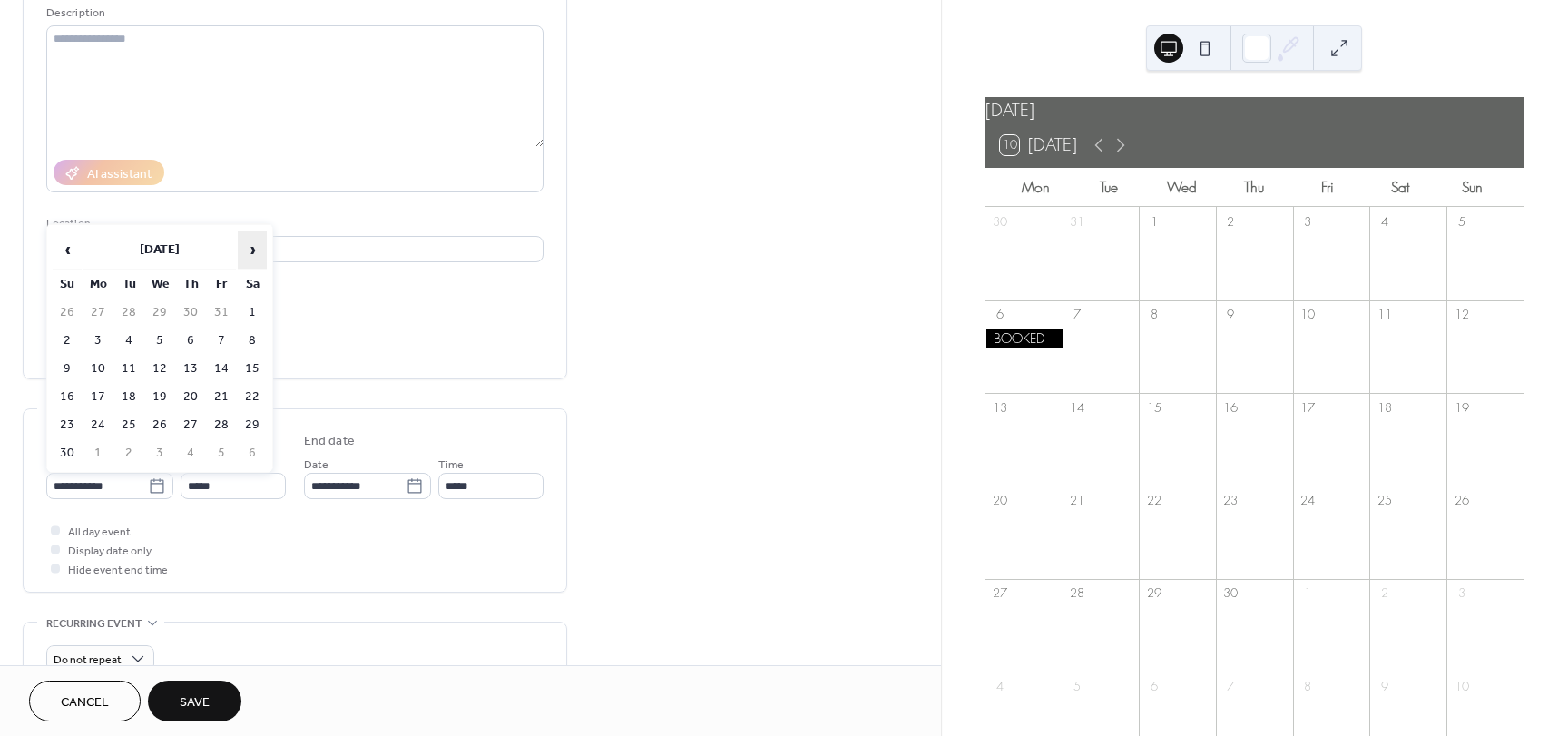 click on "›" at bounding box center [252, 250] 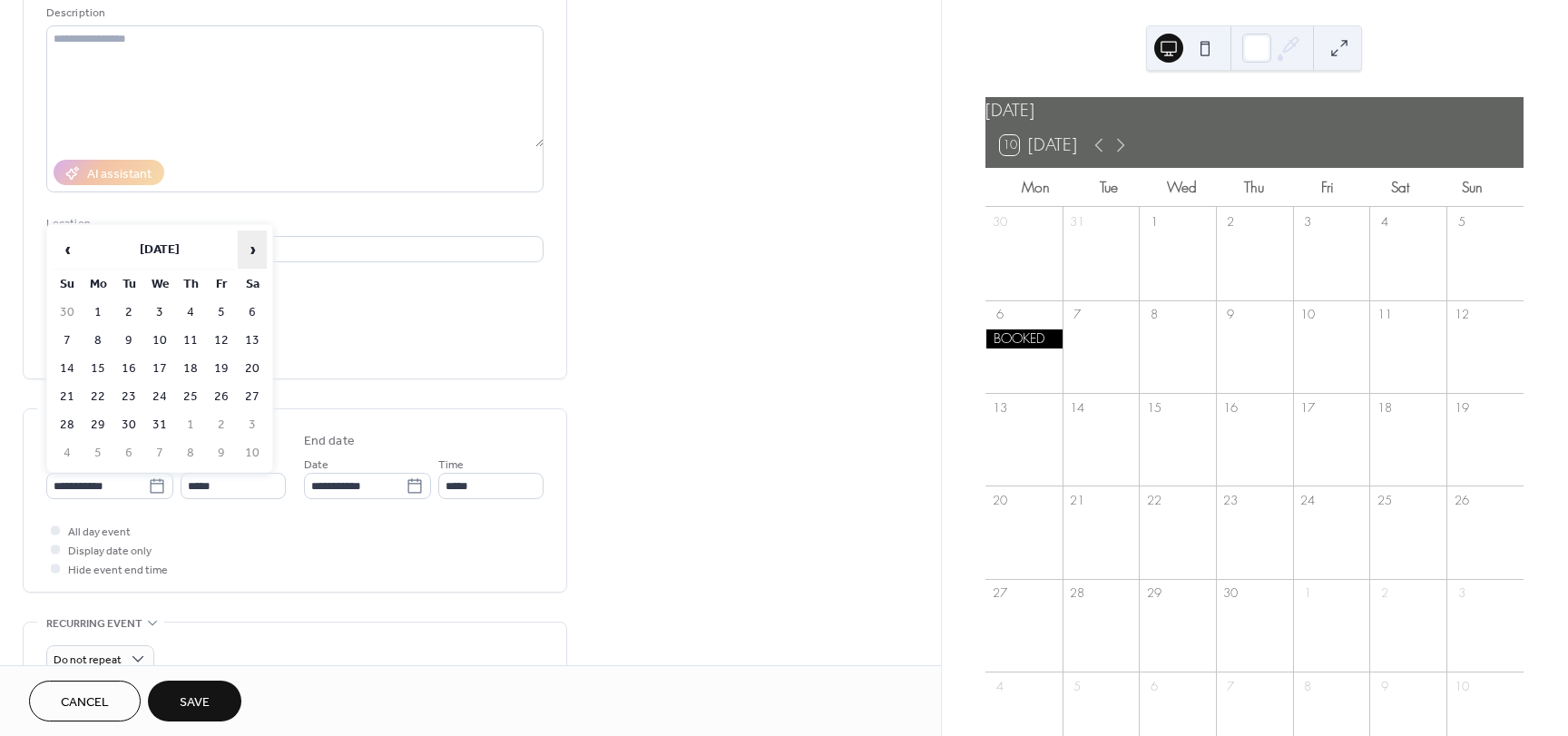 click on "›" at bounding box center [252, 250] 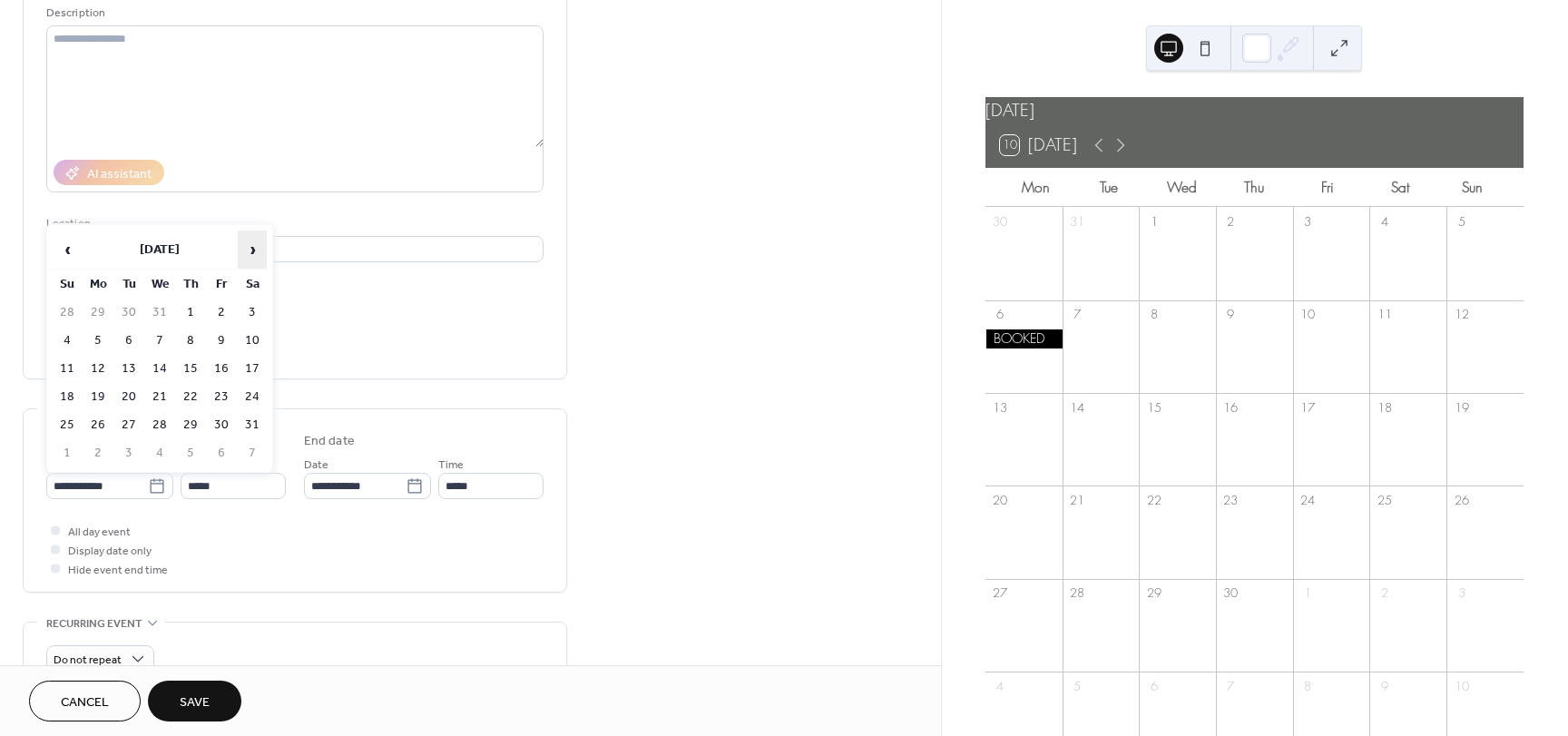 click on "›" at bounding box center (252, 250) 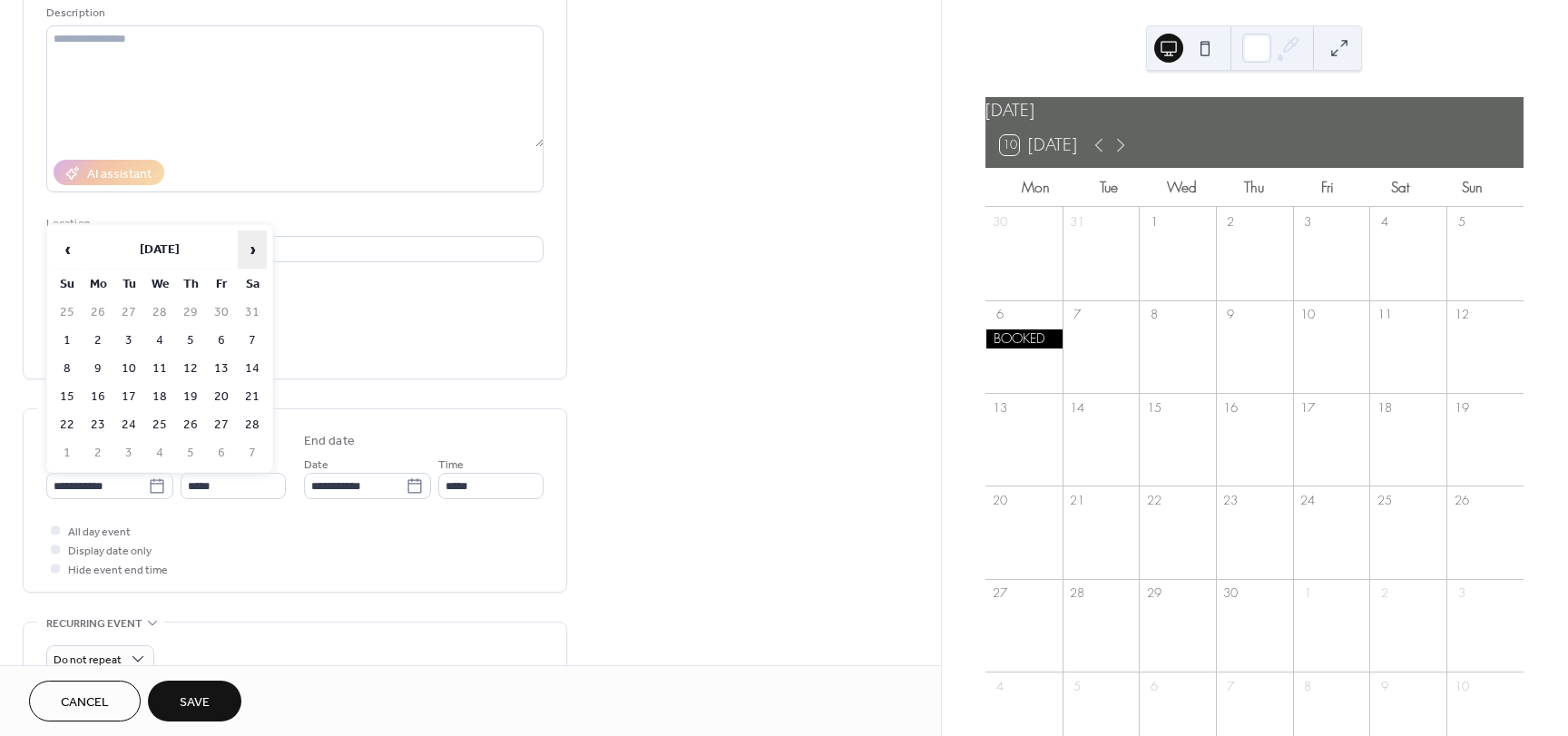 click on "›" at bounding box center (252, 250) 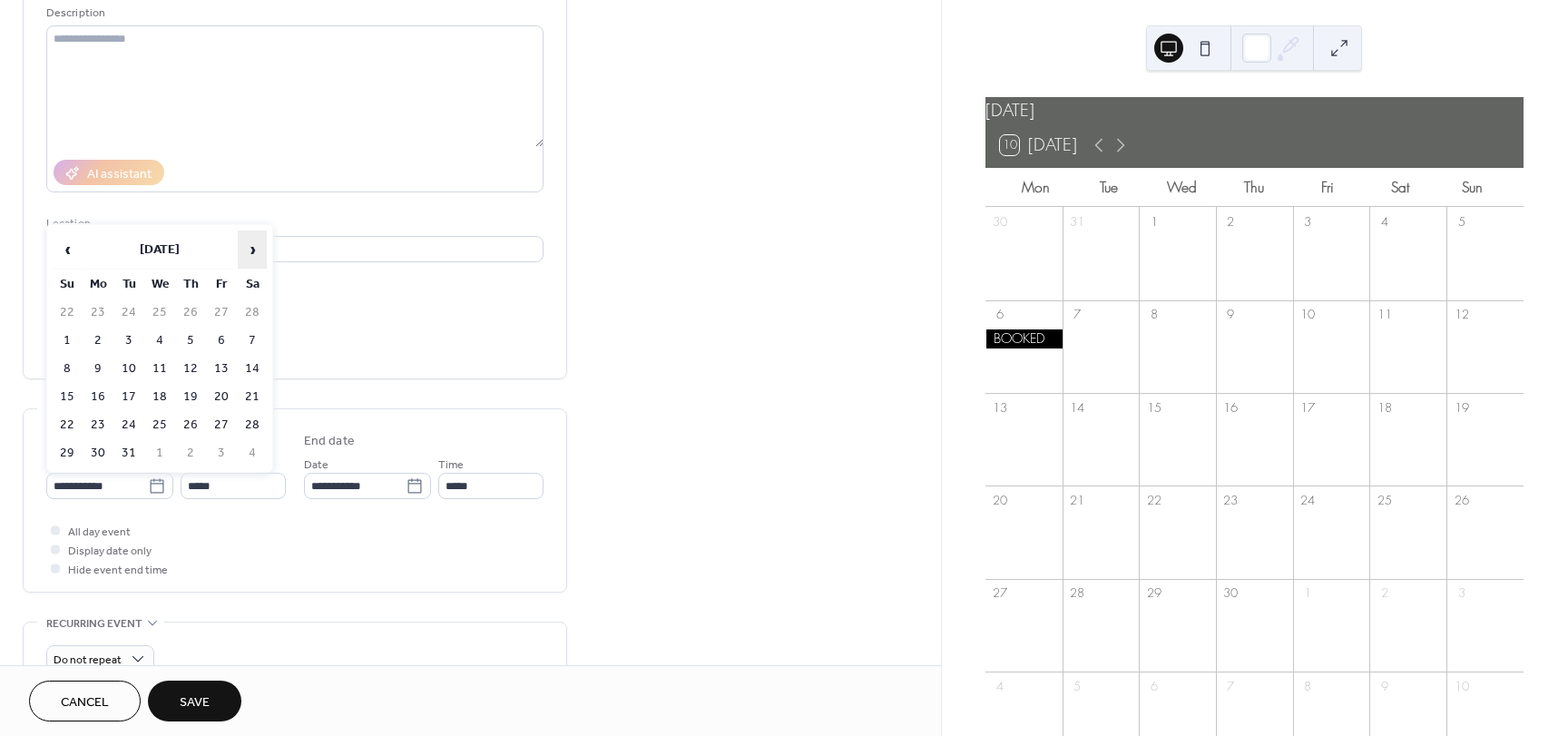click on "›" at bounding box center [252, 250] 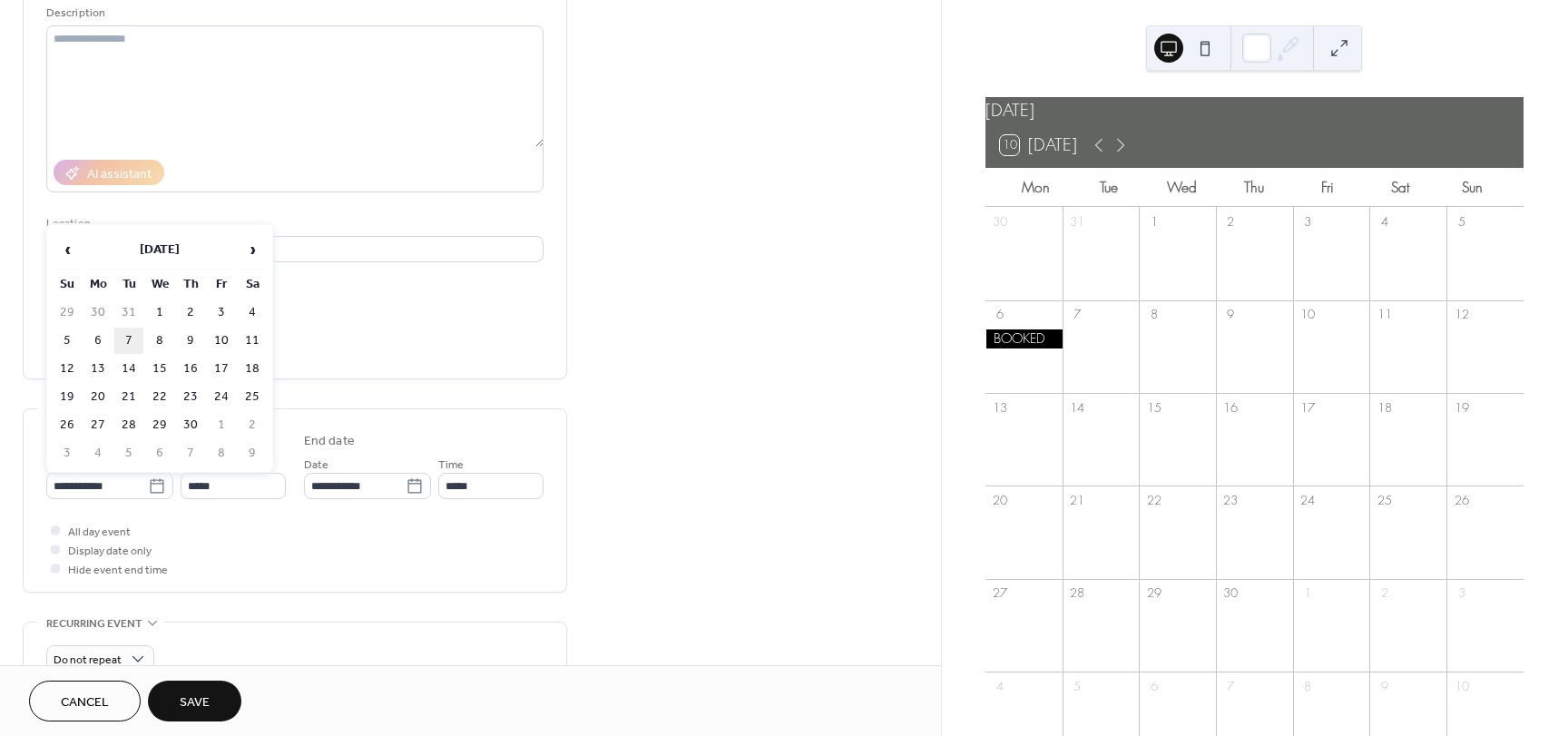 click on "7" at bounding box center [129, 340] 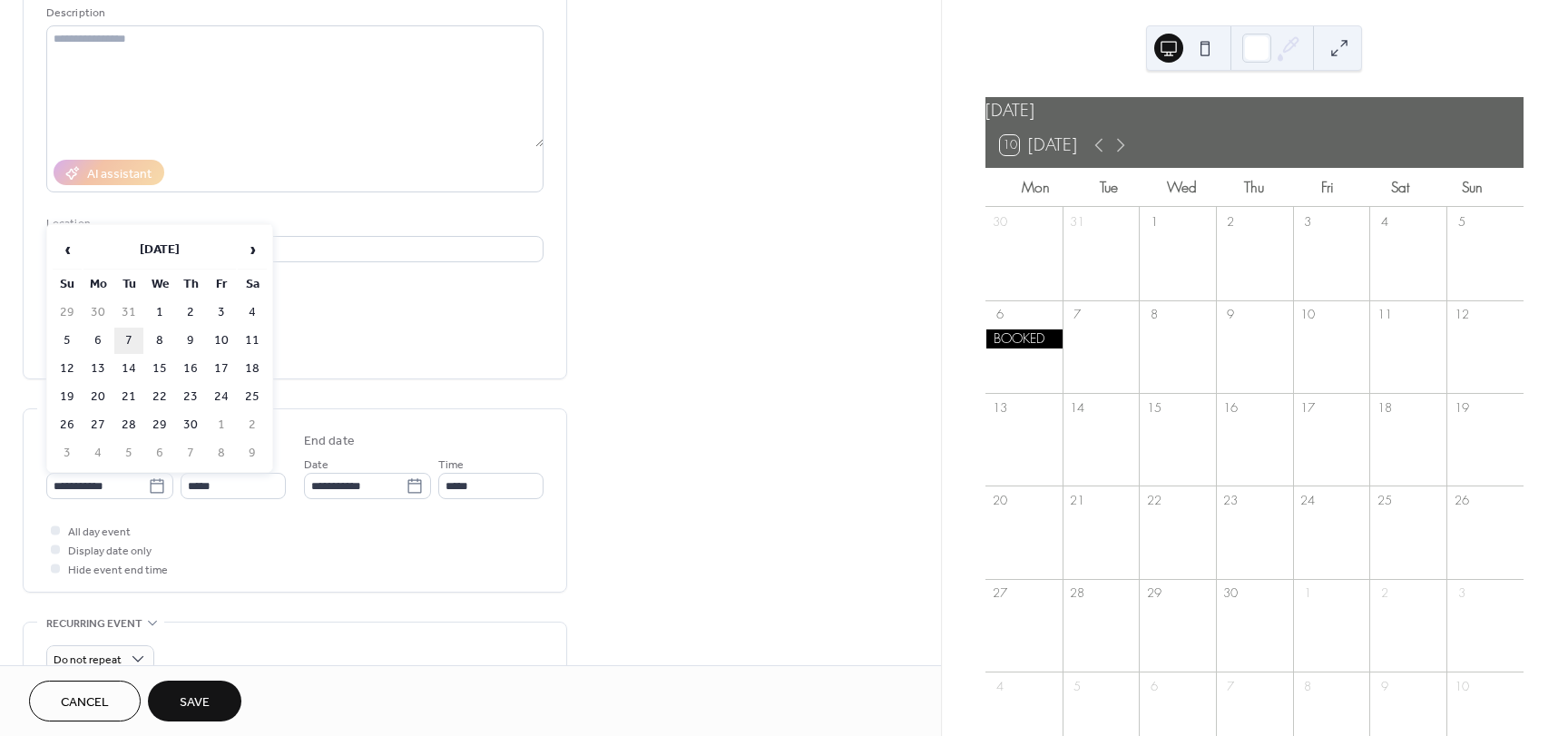 type on "**********" 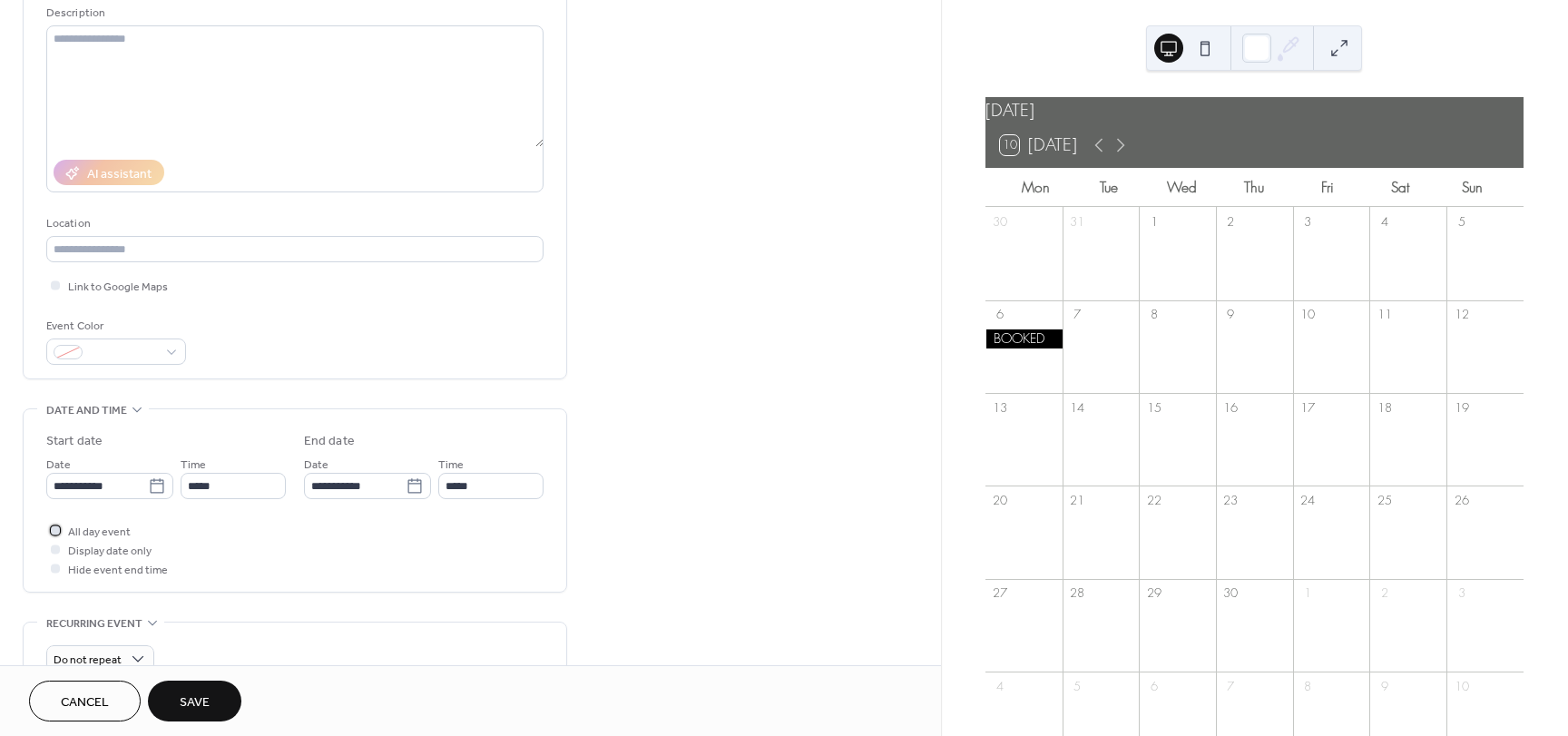 click on "All day event" at bounding box center (99, 532) 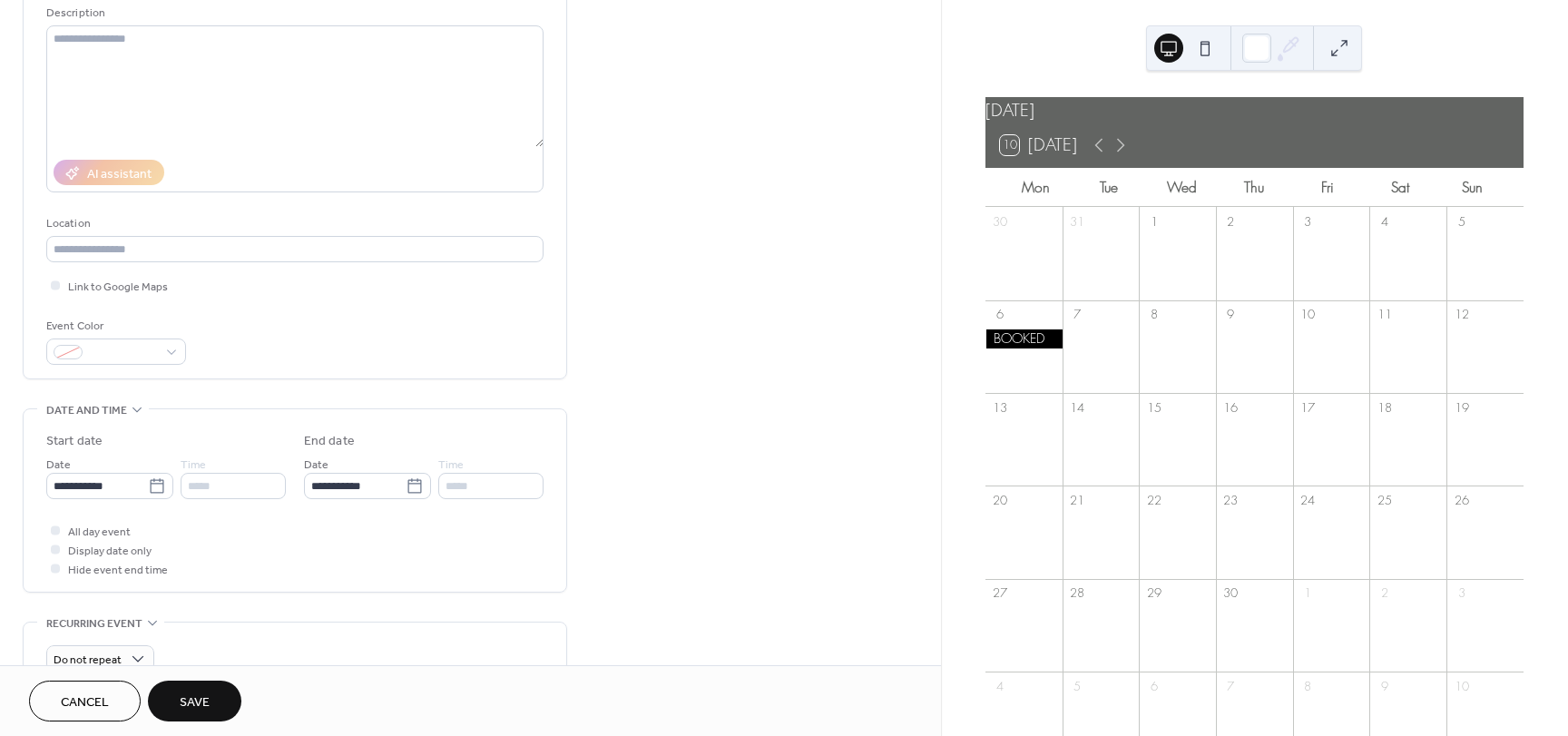 click on "Save" at bounding box center [194, 702] 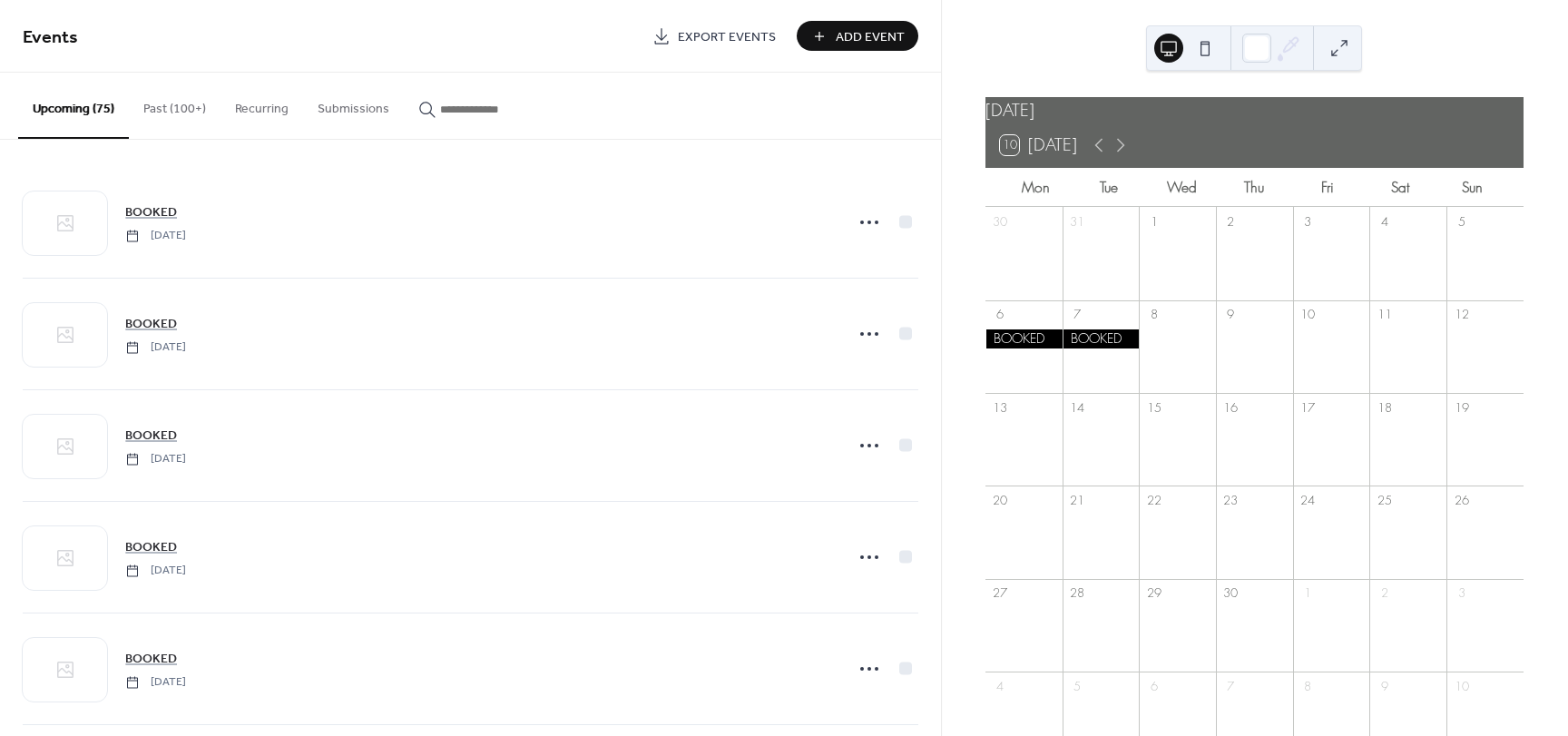 click on "Add Event" at bounding box center [858, 35] 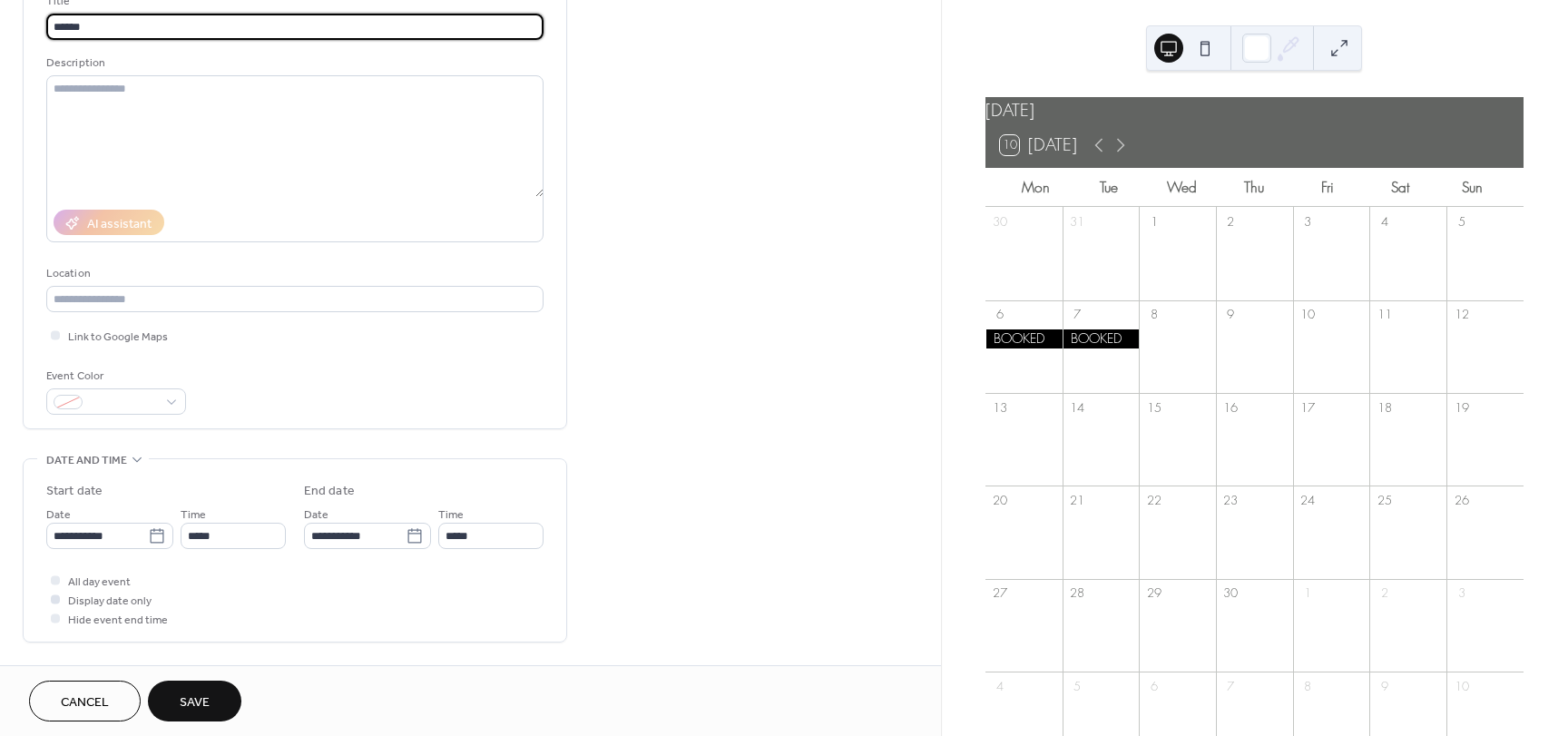 scroll, scrollTop: 182, scrollLeft: 0, axis: vertical 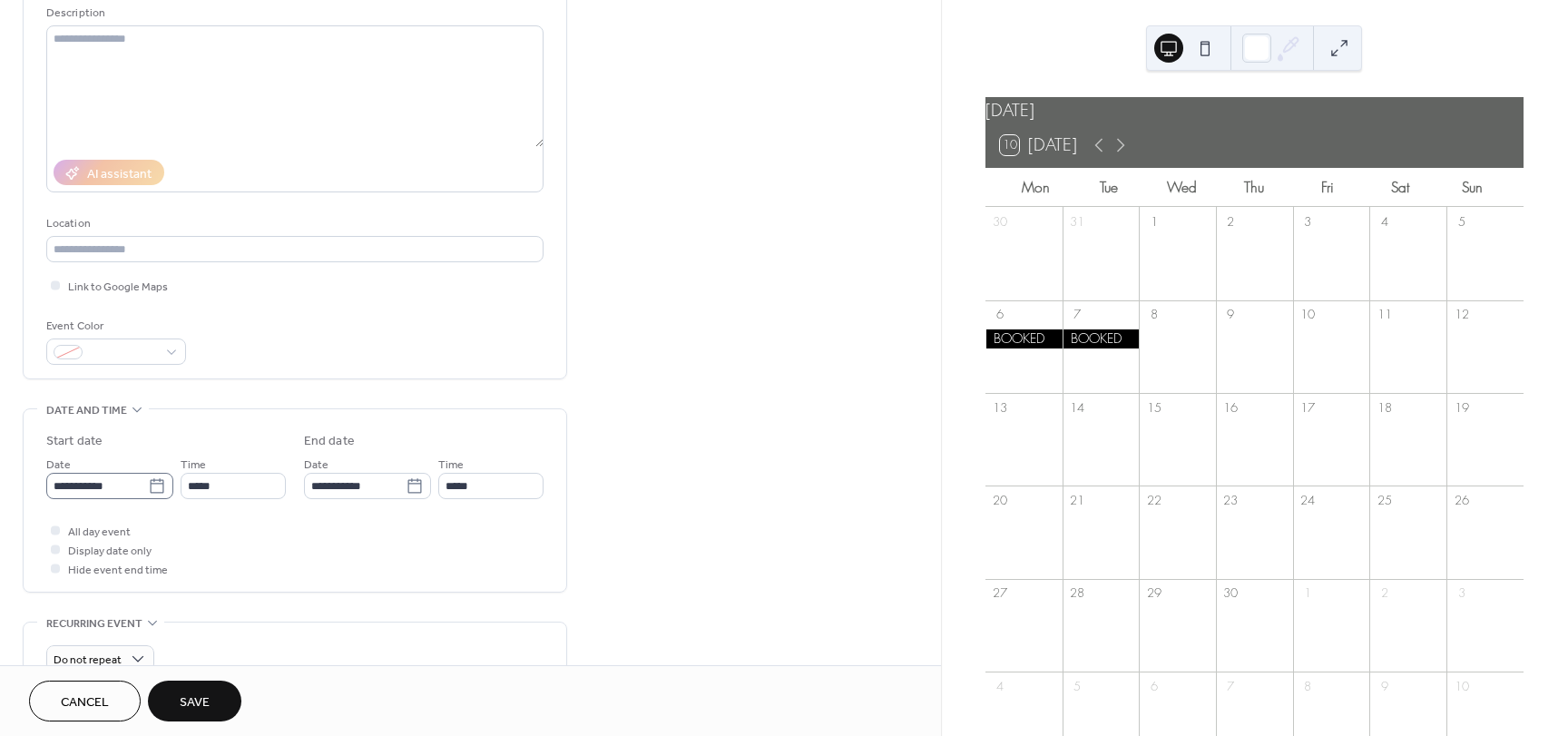 type on "******" 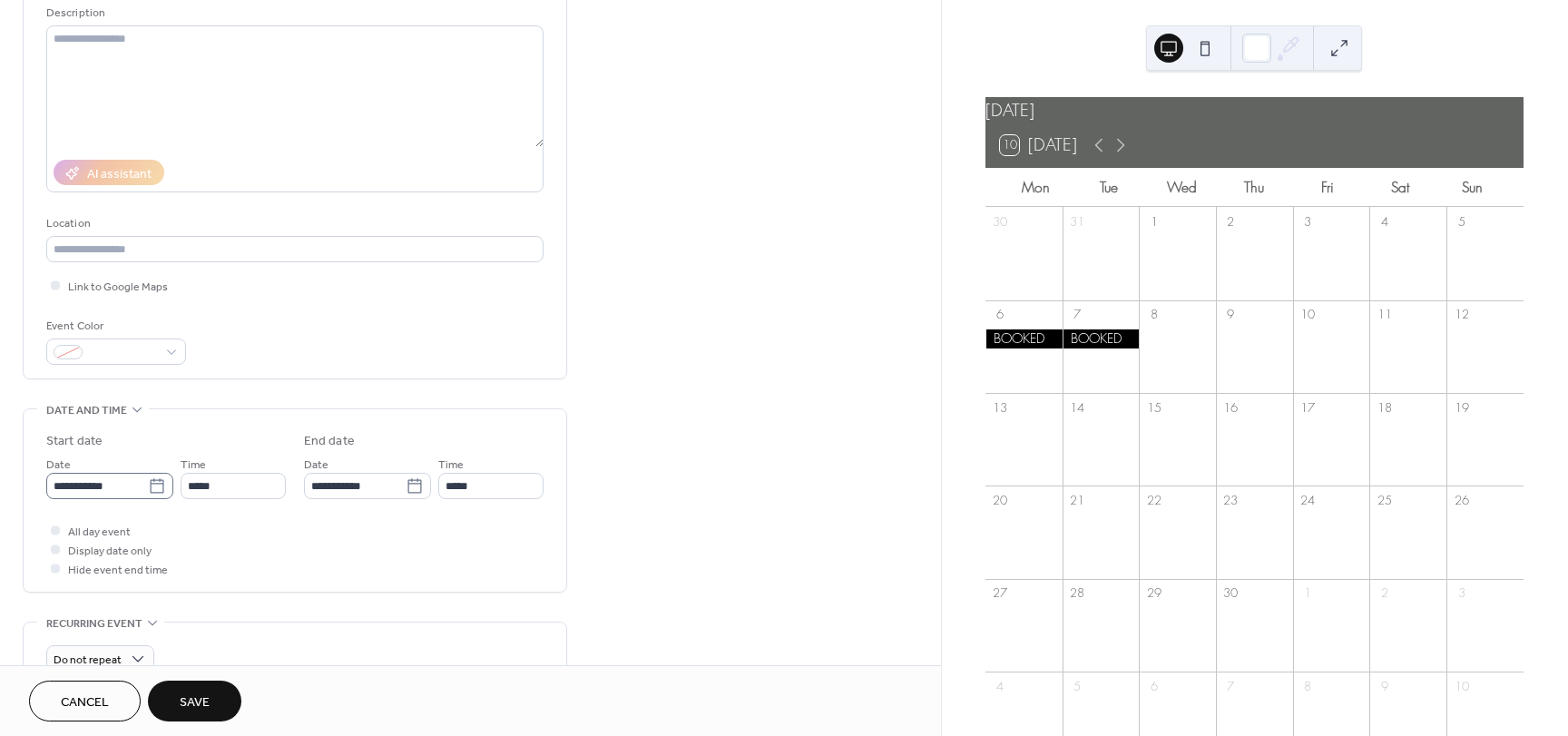 click 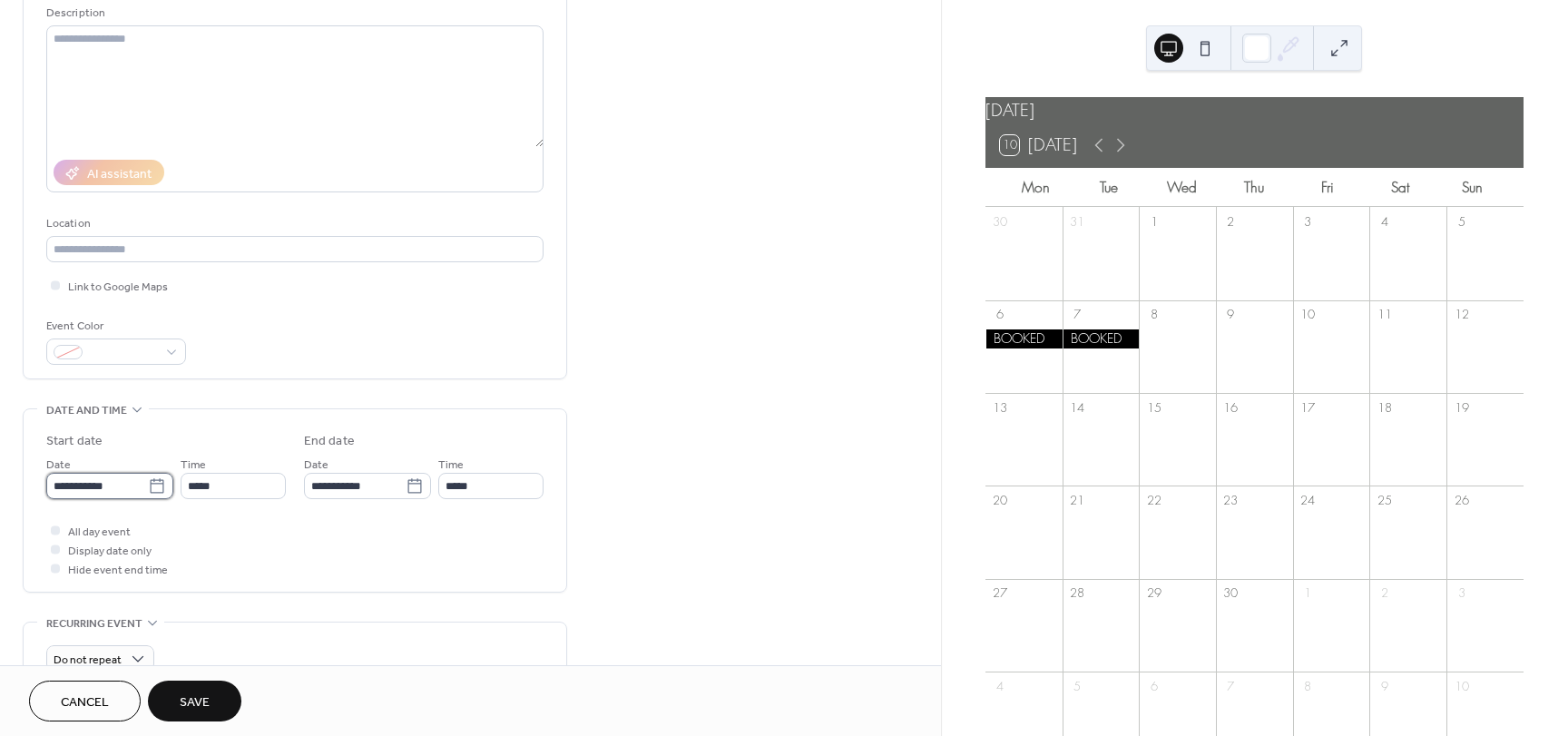 click on "**********" at bounding box center [97, 486] 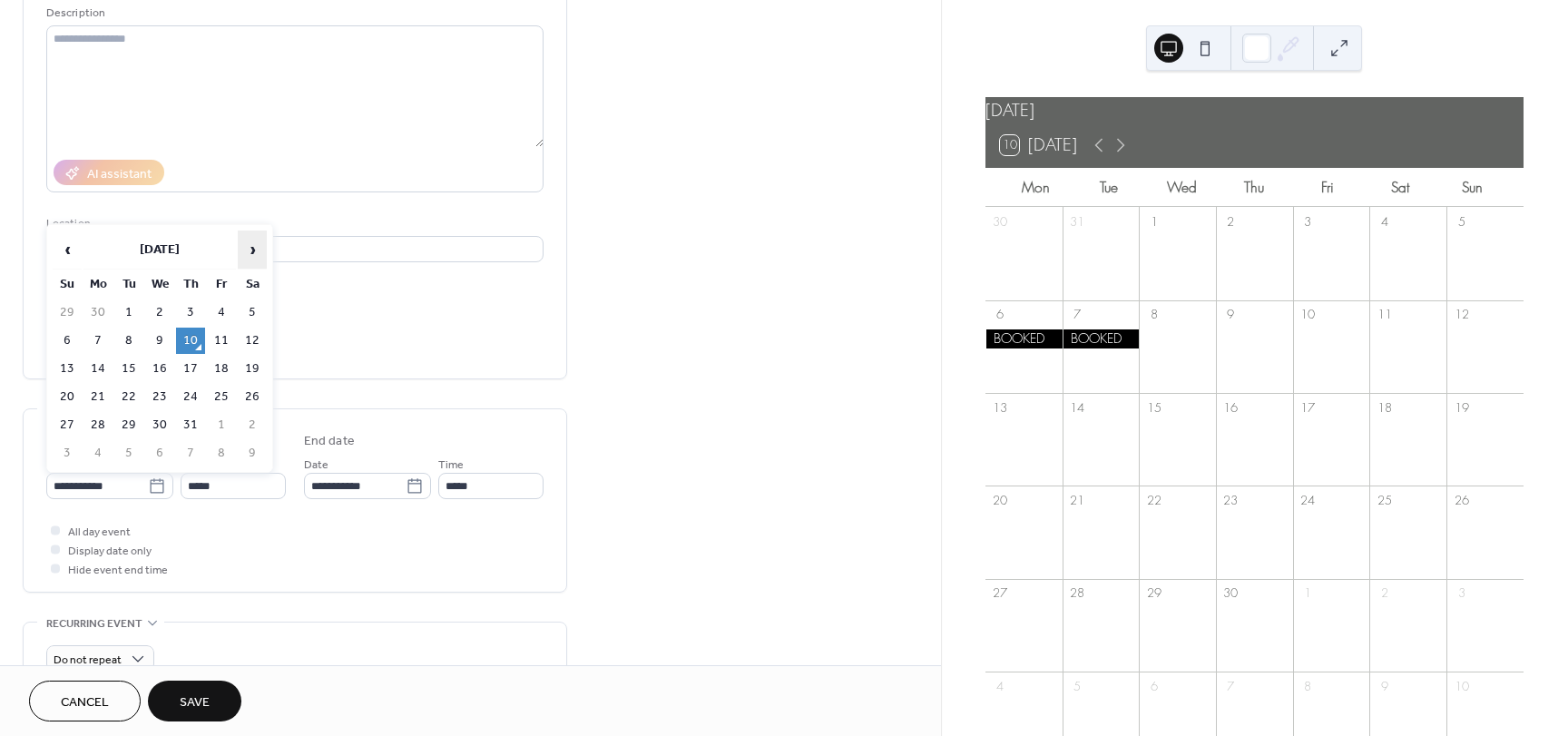 click on "›" at bounding box center [252, 250] 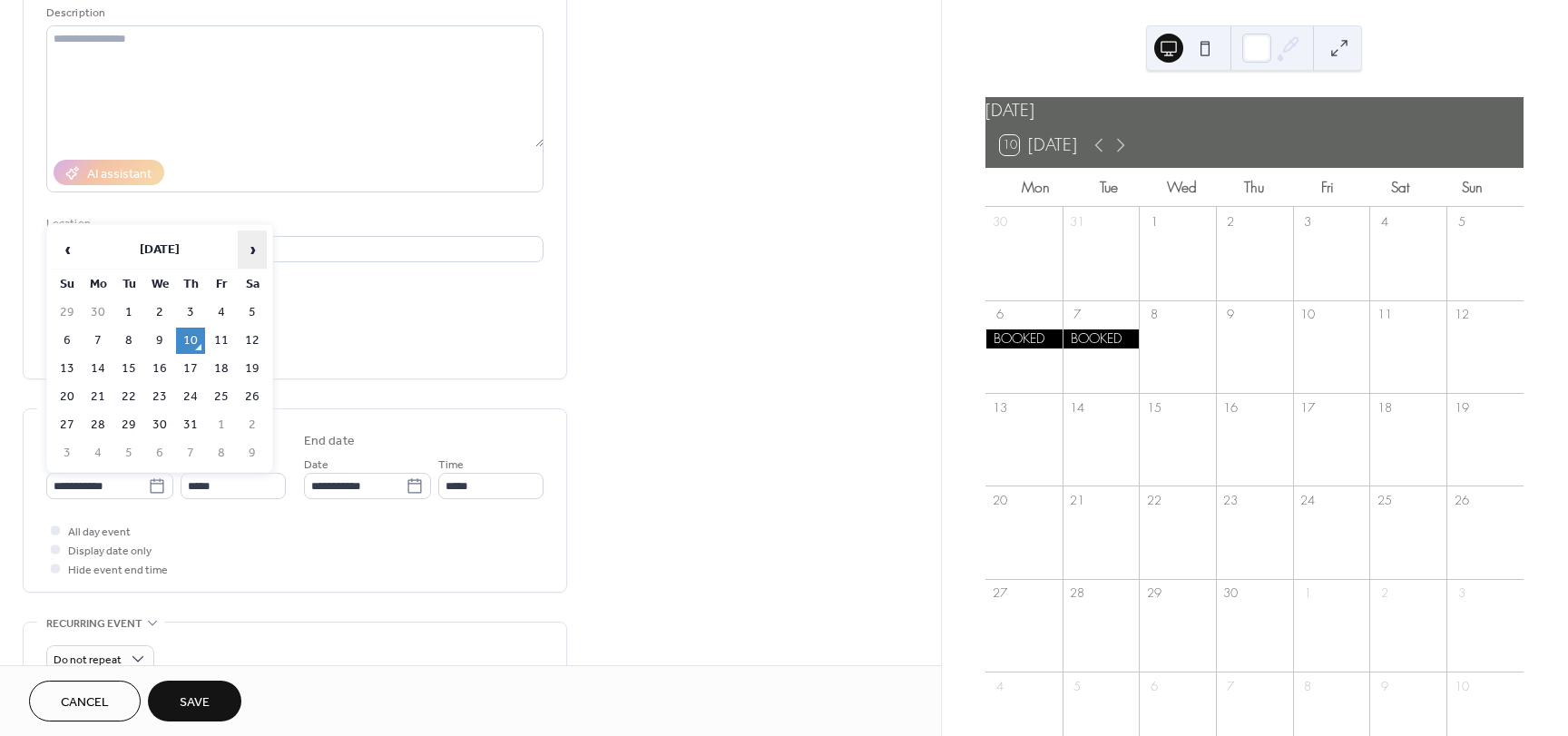 click on "›" at bounding box center (252, 250) 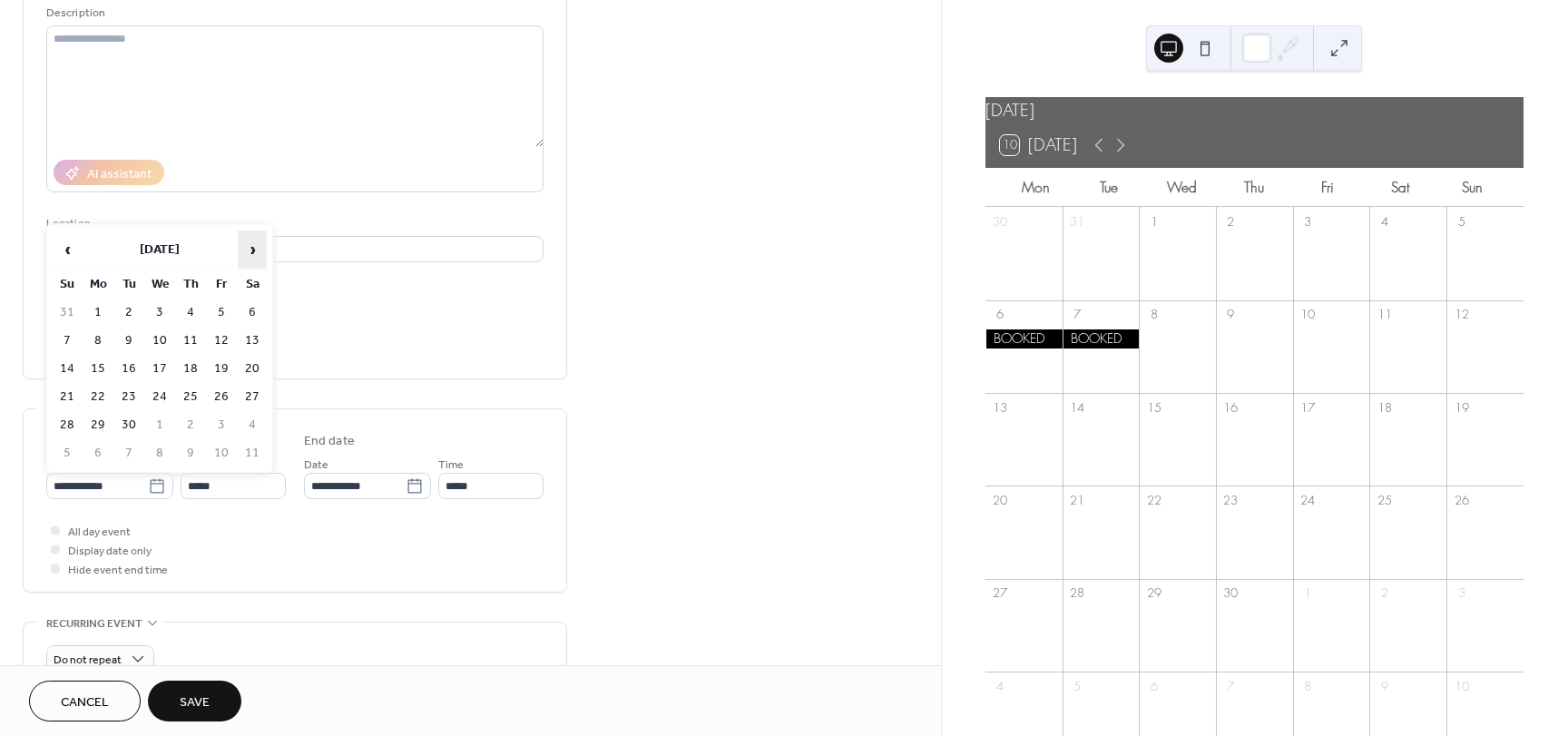 click on "›" at bounding box center (252, 250) 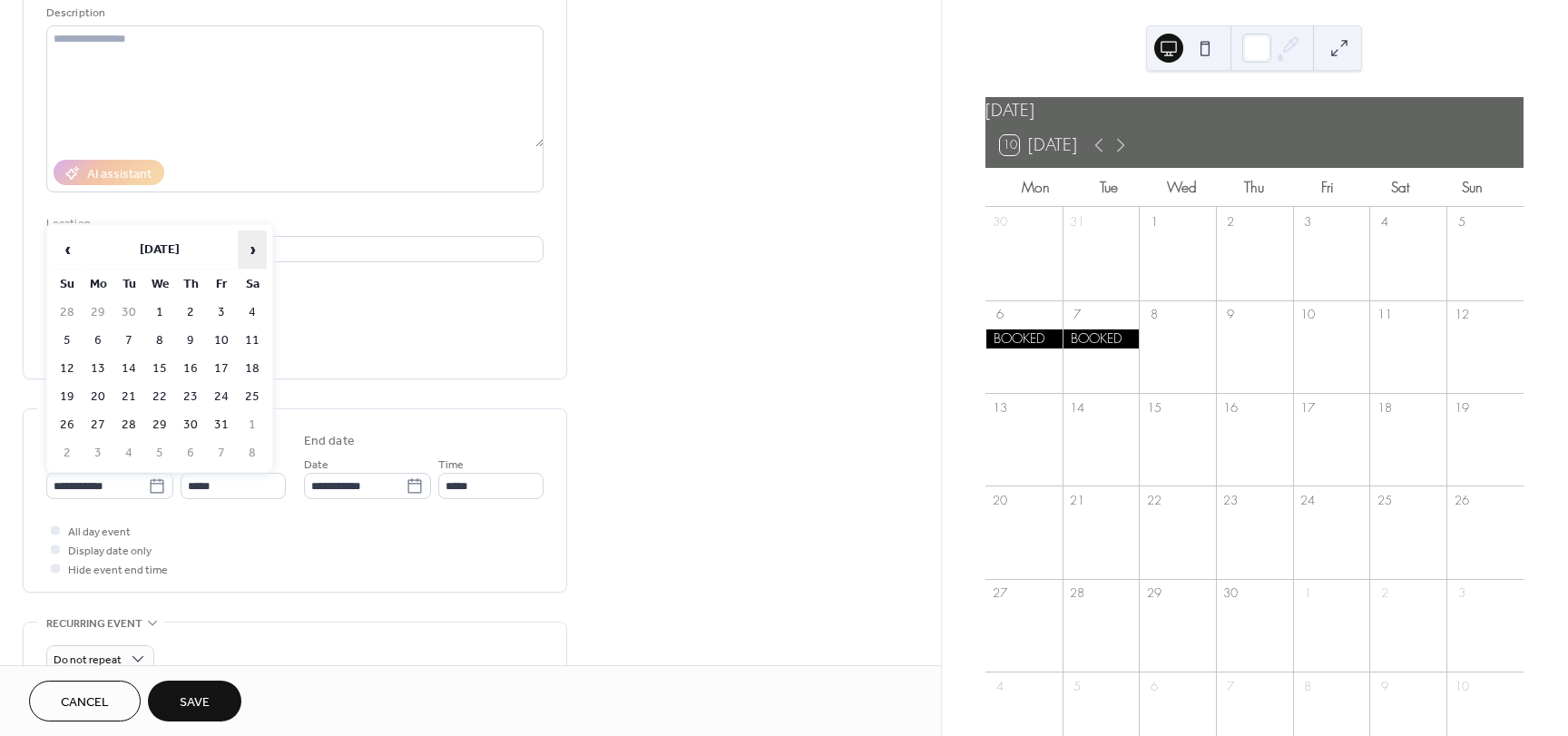 click on "›" at bounding box center [252, 250] 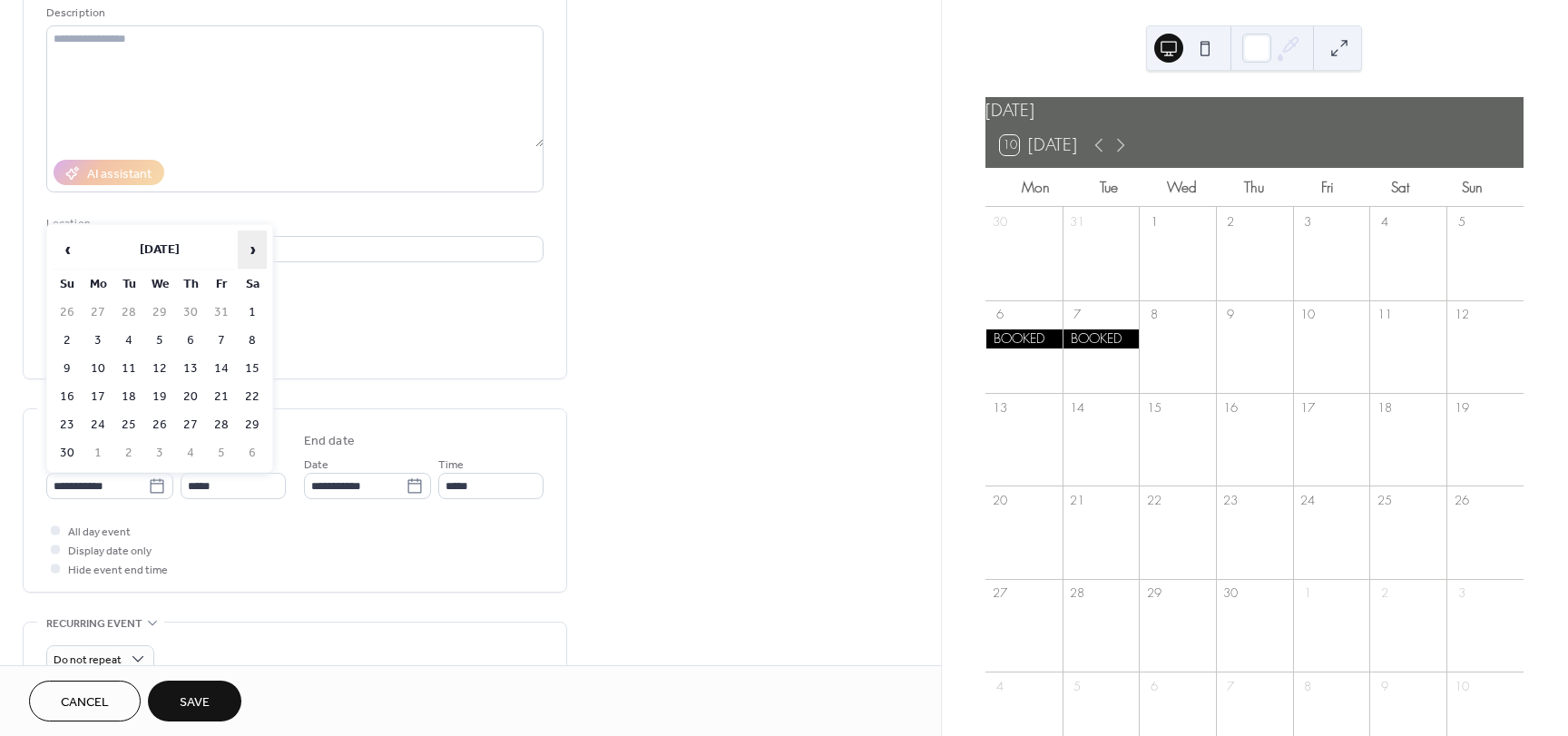 click on "›" at bounding box center [252, 250] 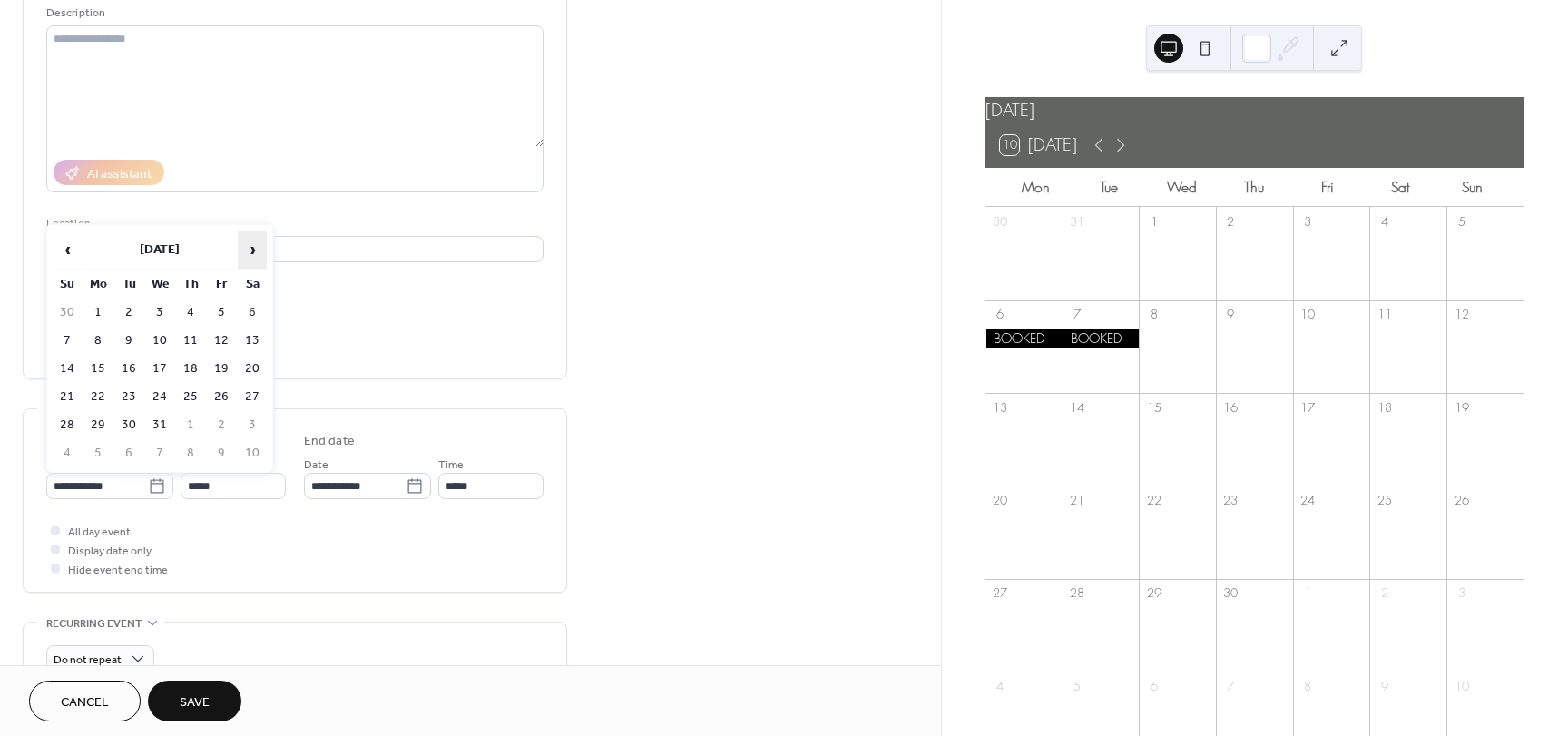 click on "›" at bounding box center (252, 250) 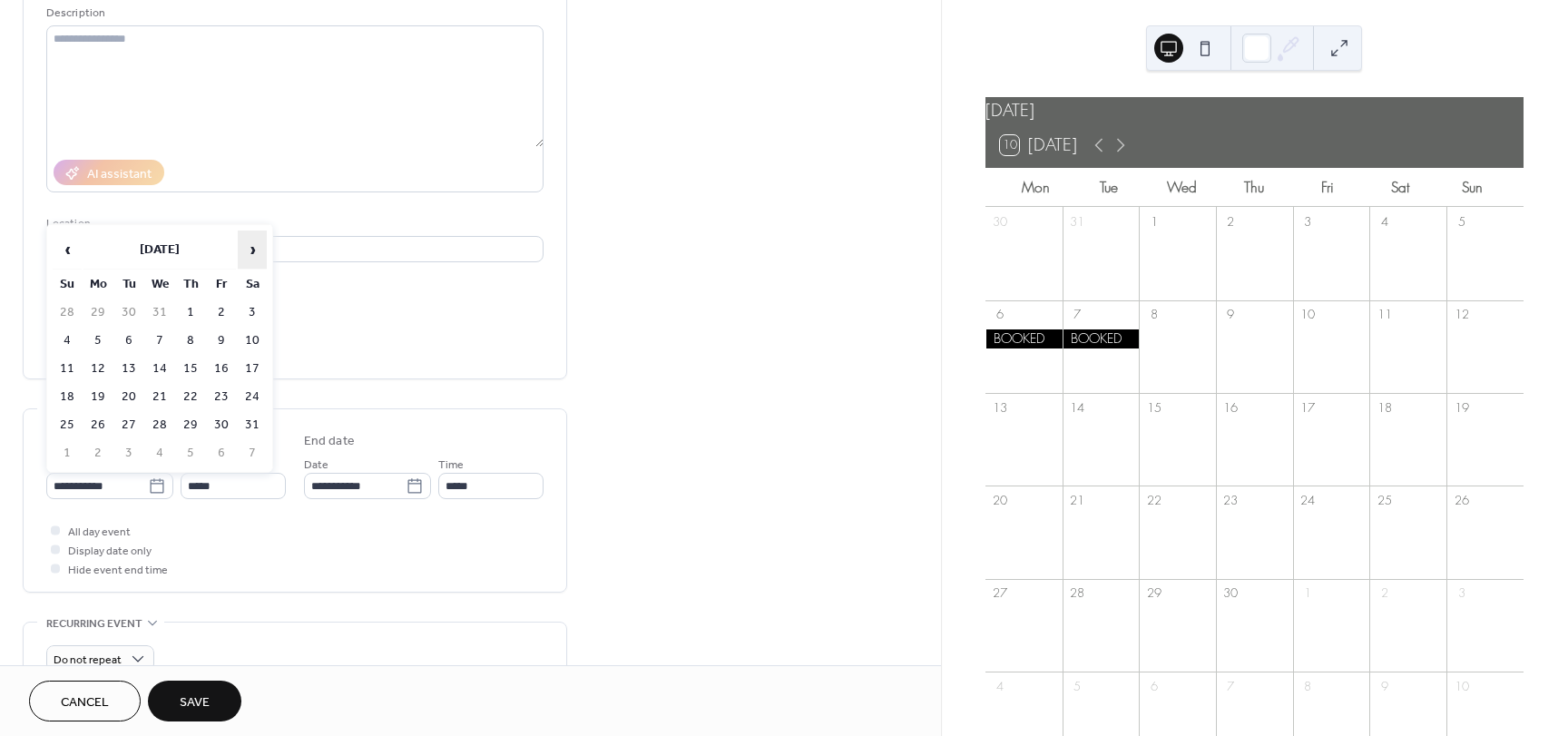 click on "›" at bounding box center (252, 250) 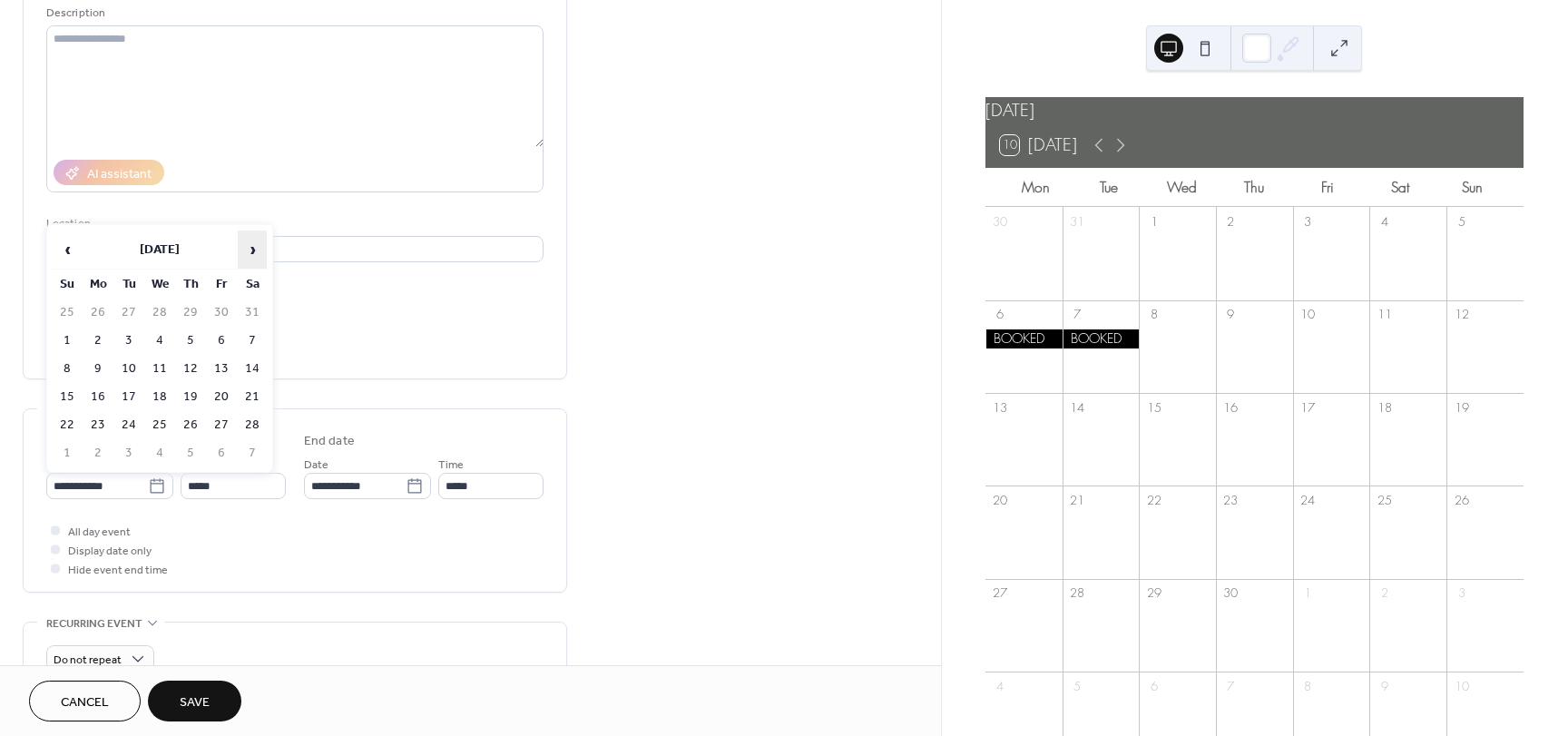 click on "›" at bounding box center [252, 250] 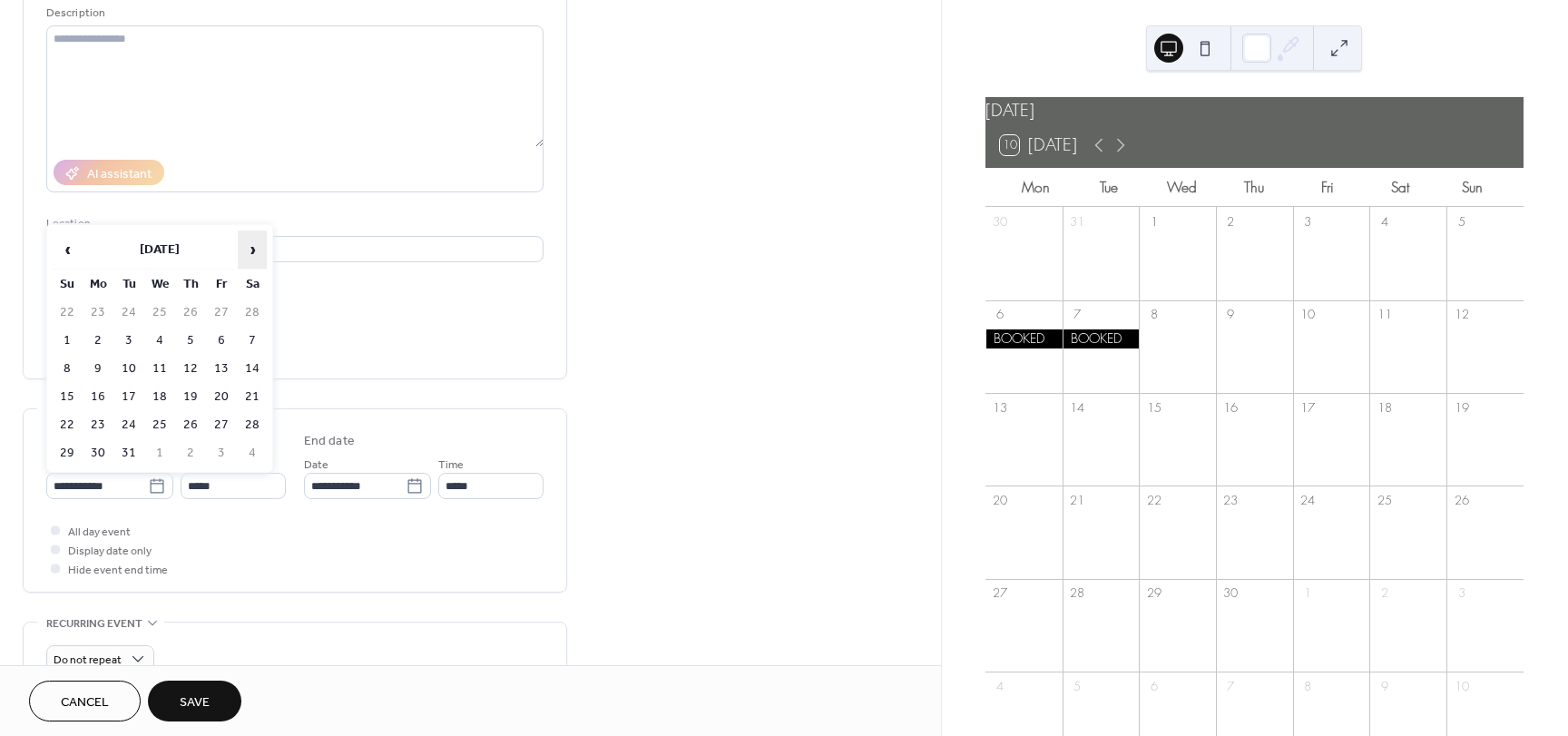 click on "›" at bounding box center (252, 250) 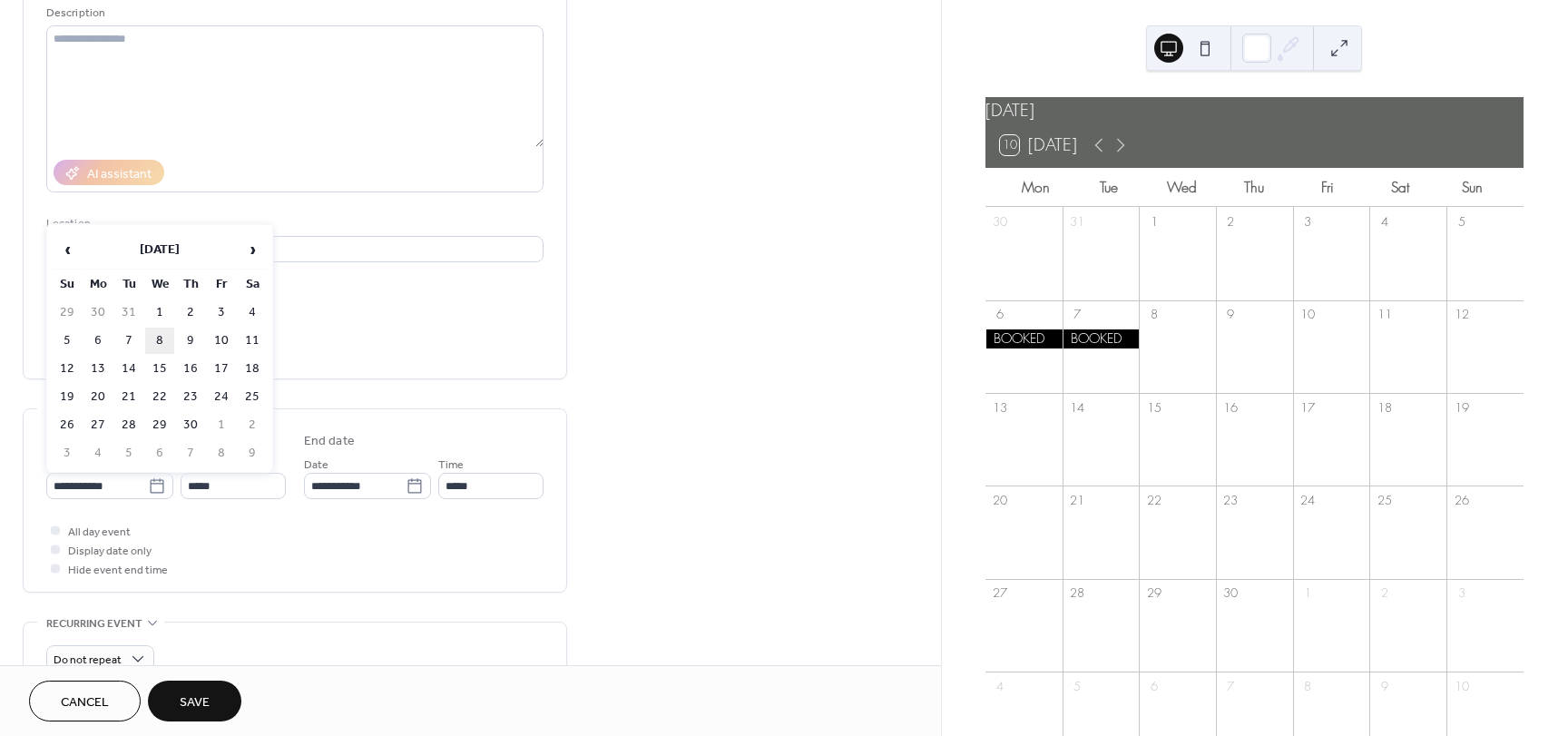 click on "8" at bounding box center [160, 340] 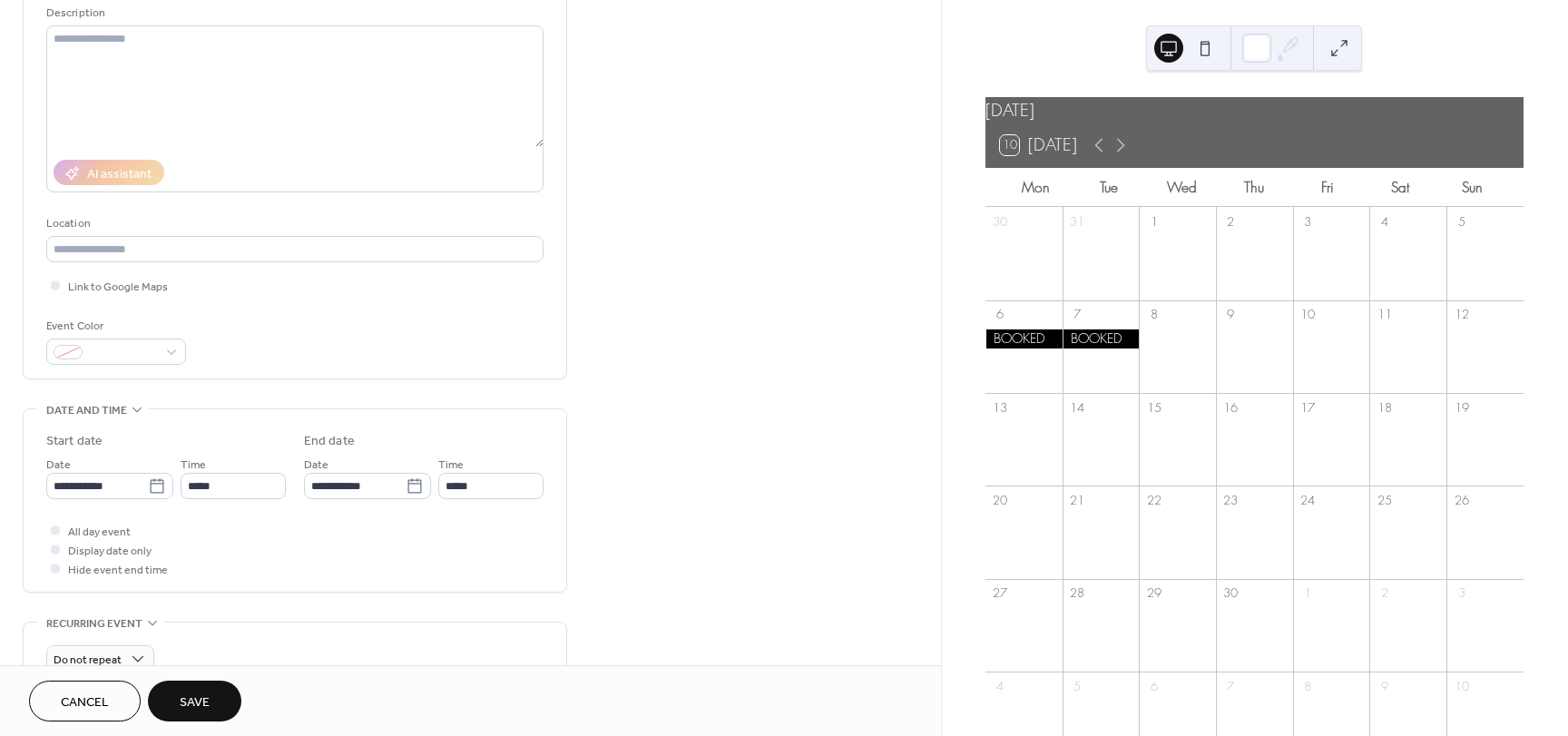 type on "**********" 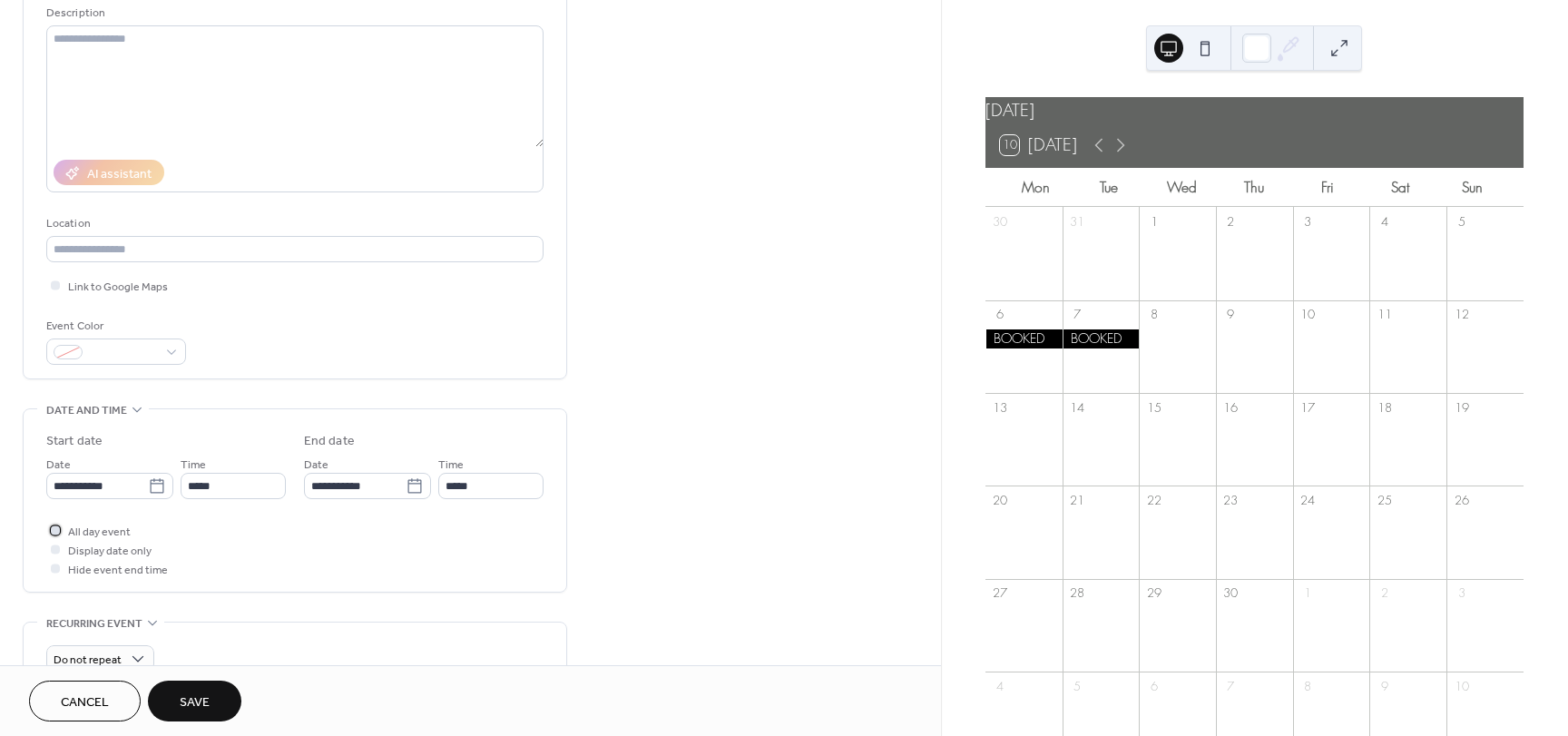 click on "All day event" at bounding box center (99, 532) 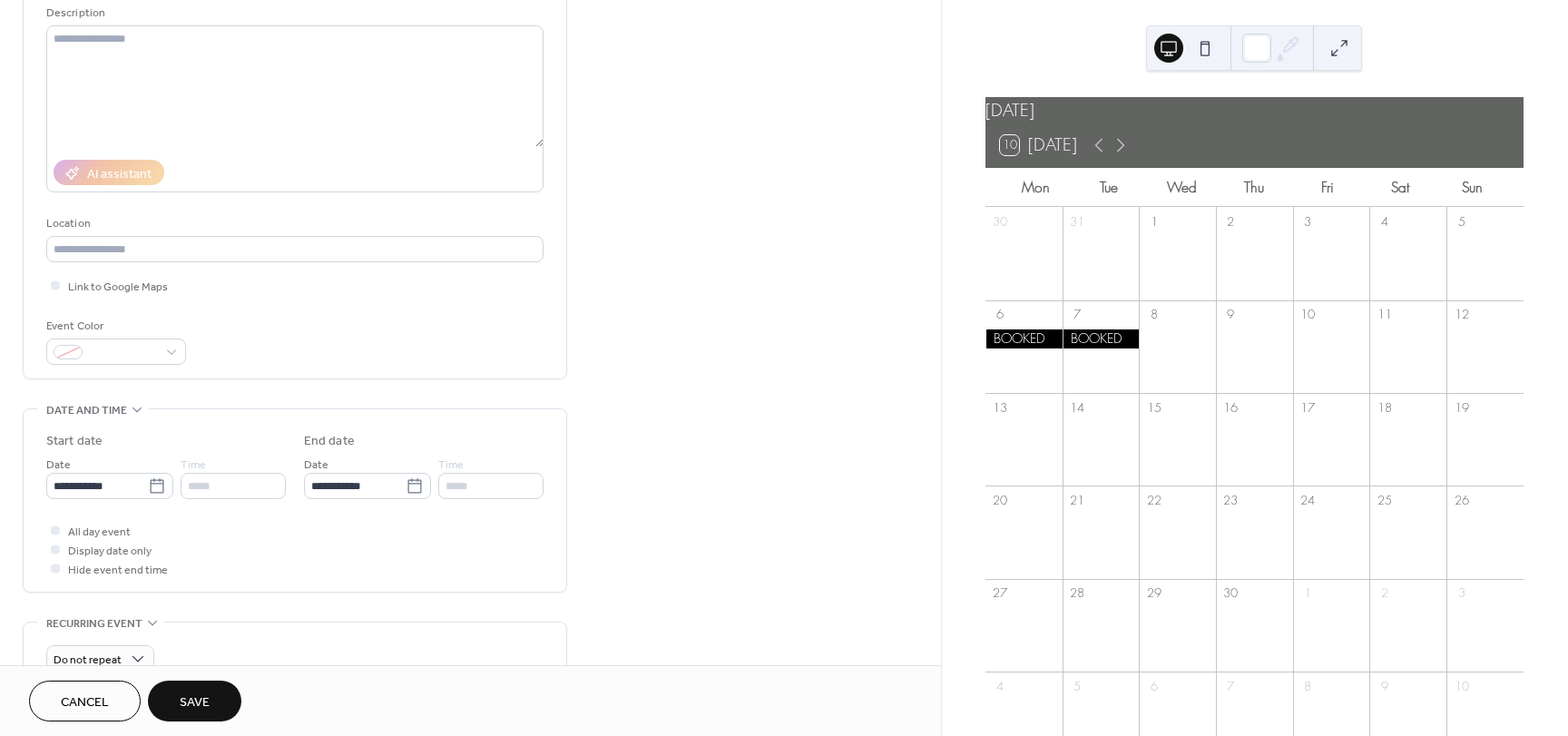 click on "Save" at bounding box center (194, 702) 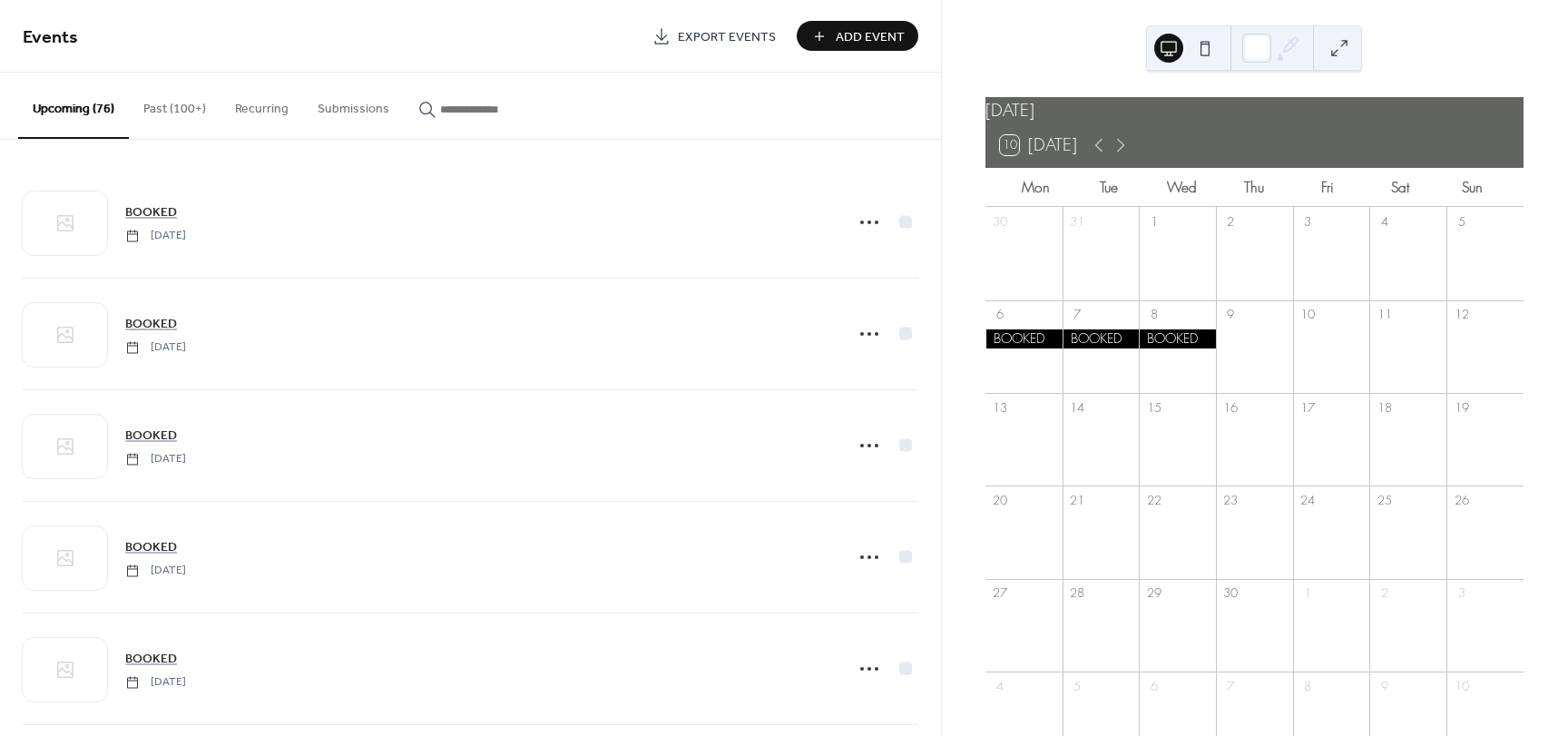 click on "Add Event" at bounding box center [870, 37] 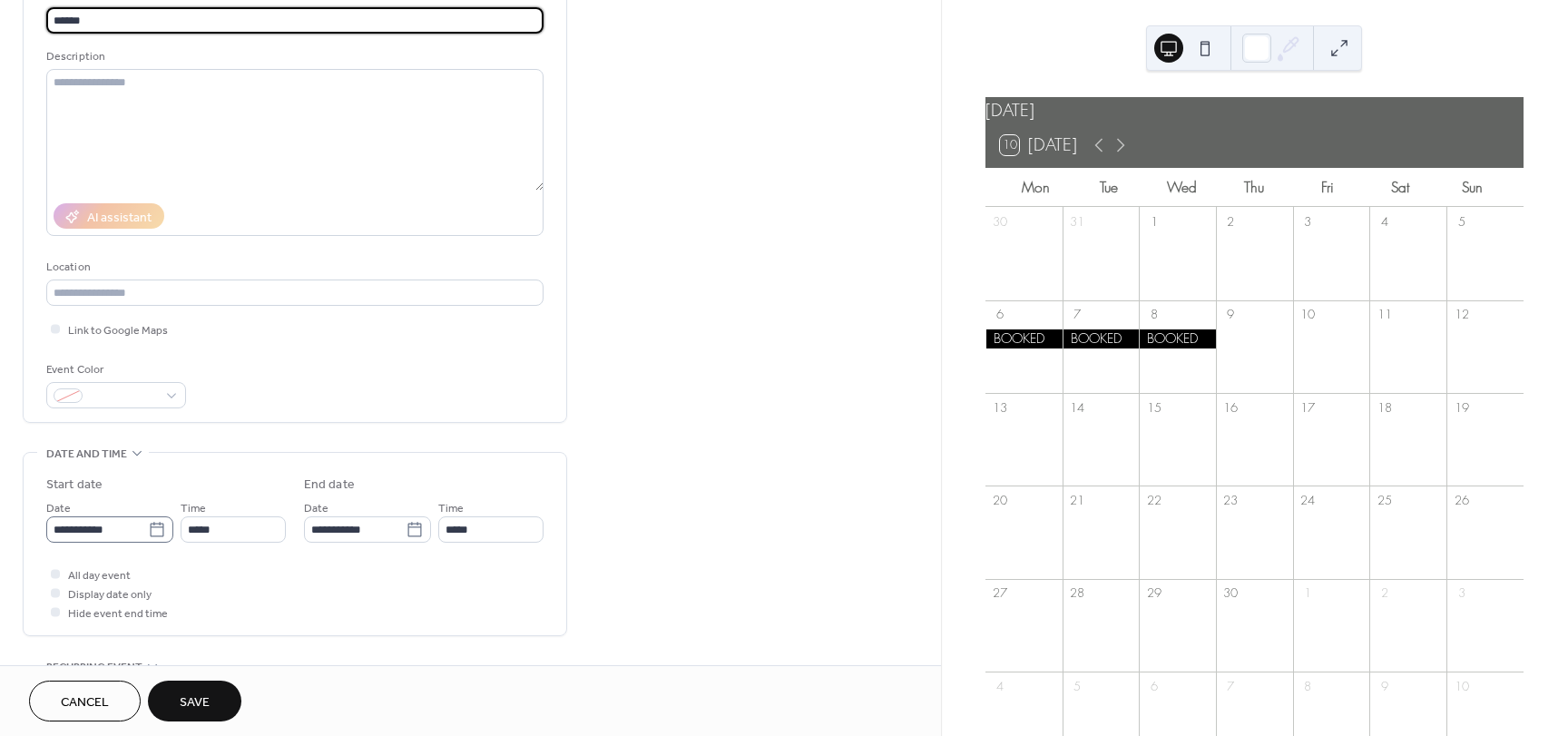 scroll, scrollTop: 272, scrollLeft: 0, axis: vertical 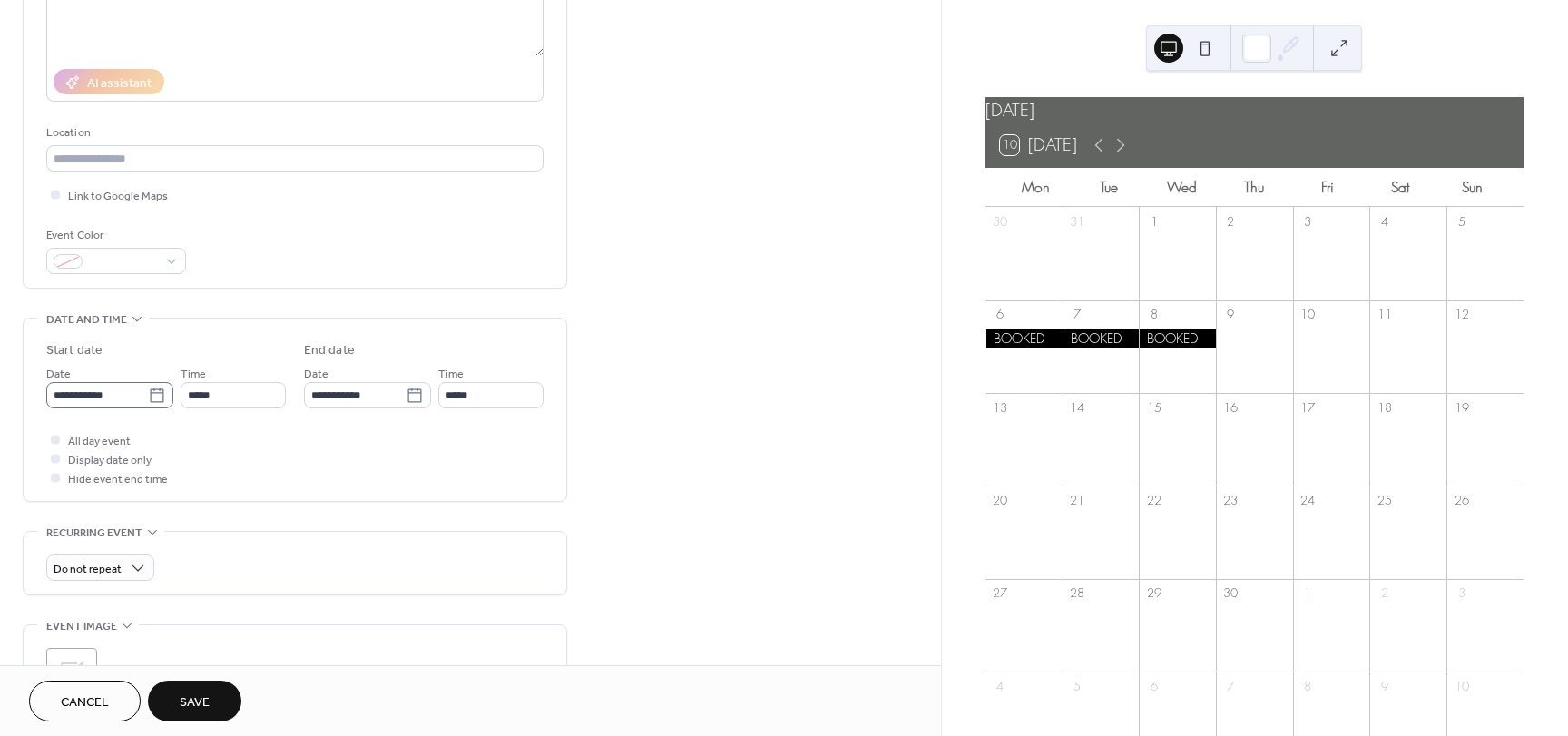 type on "******" 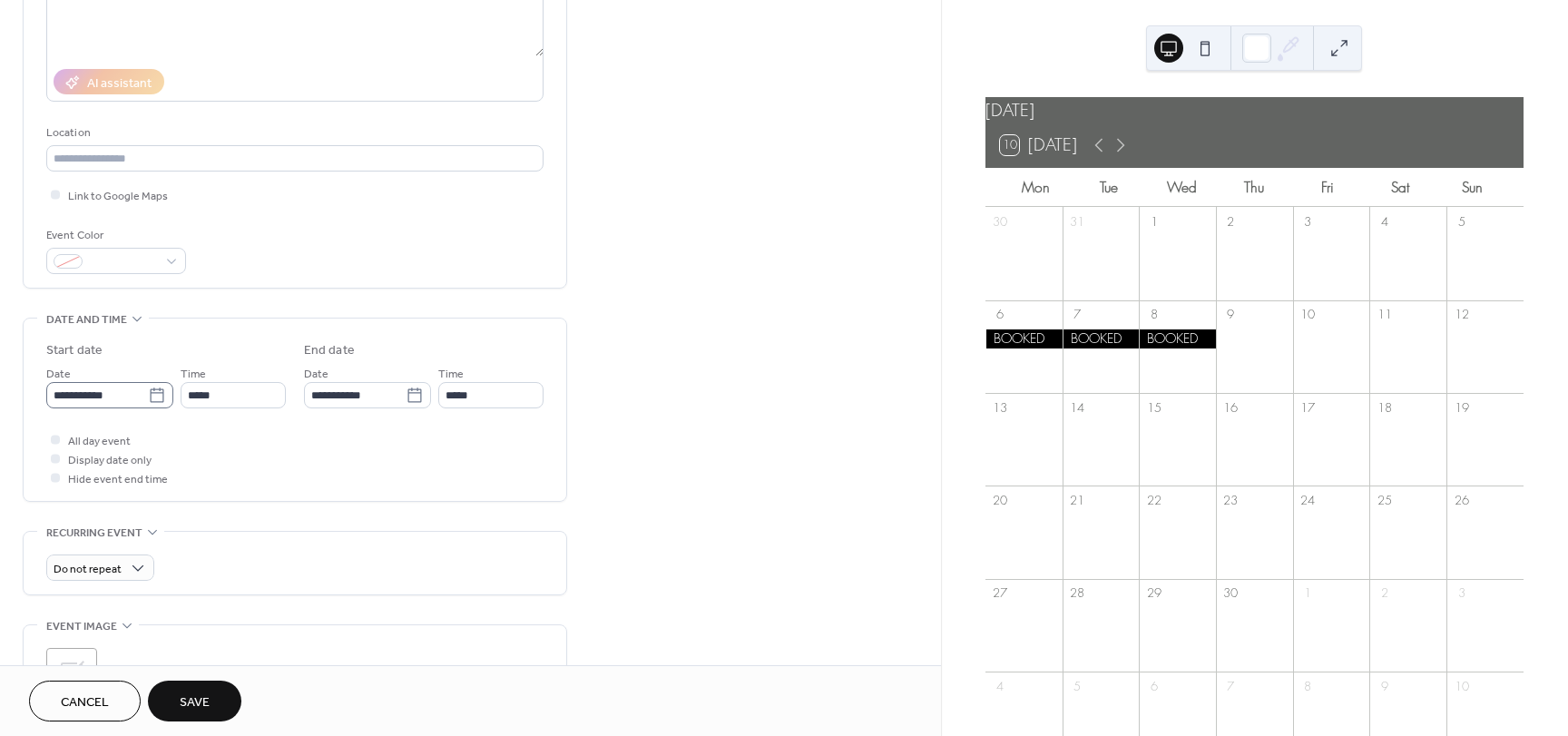 click 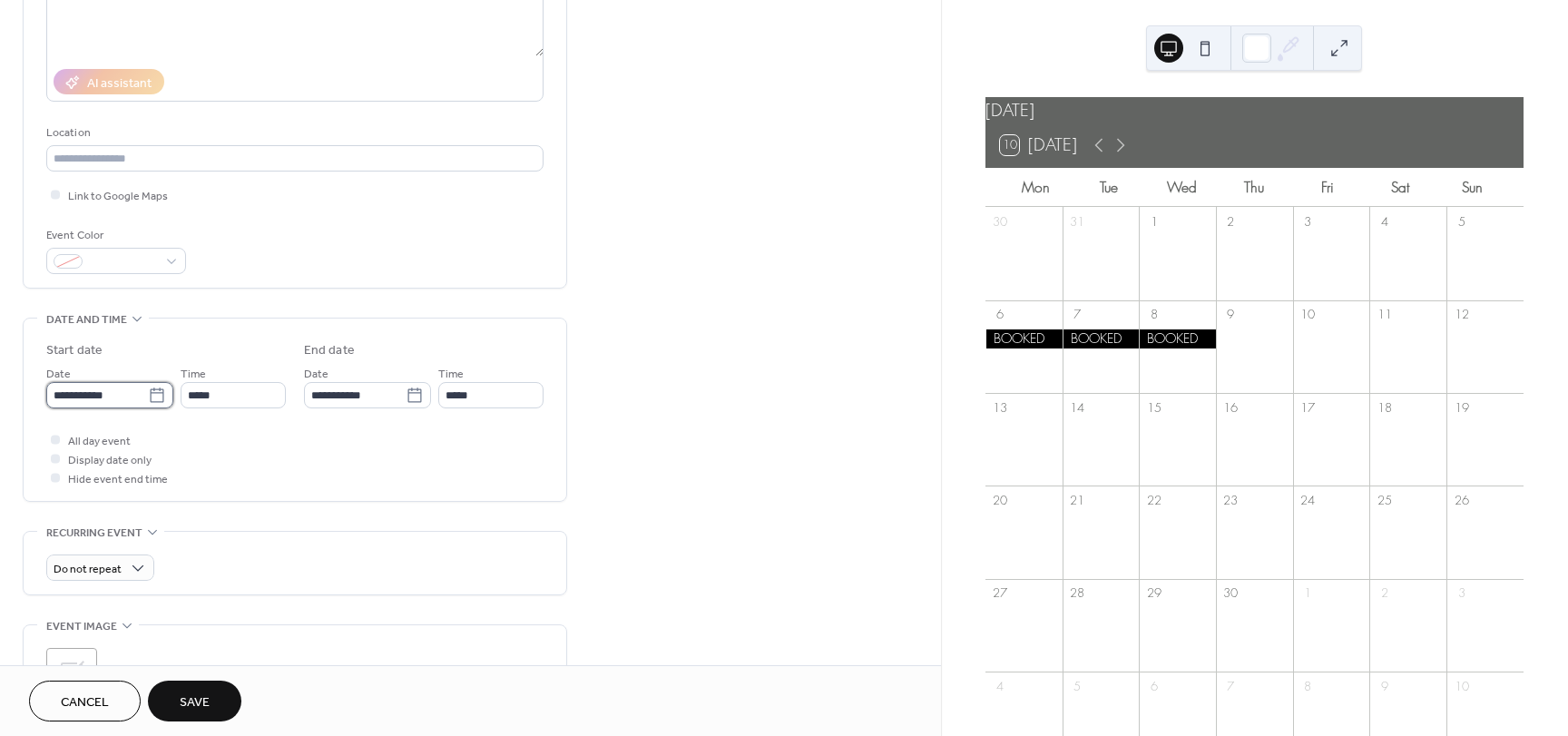 click on "**********" at bounding box center [97, 395] 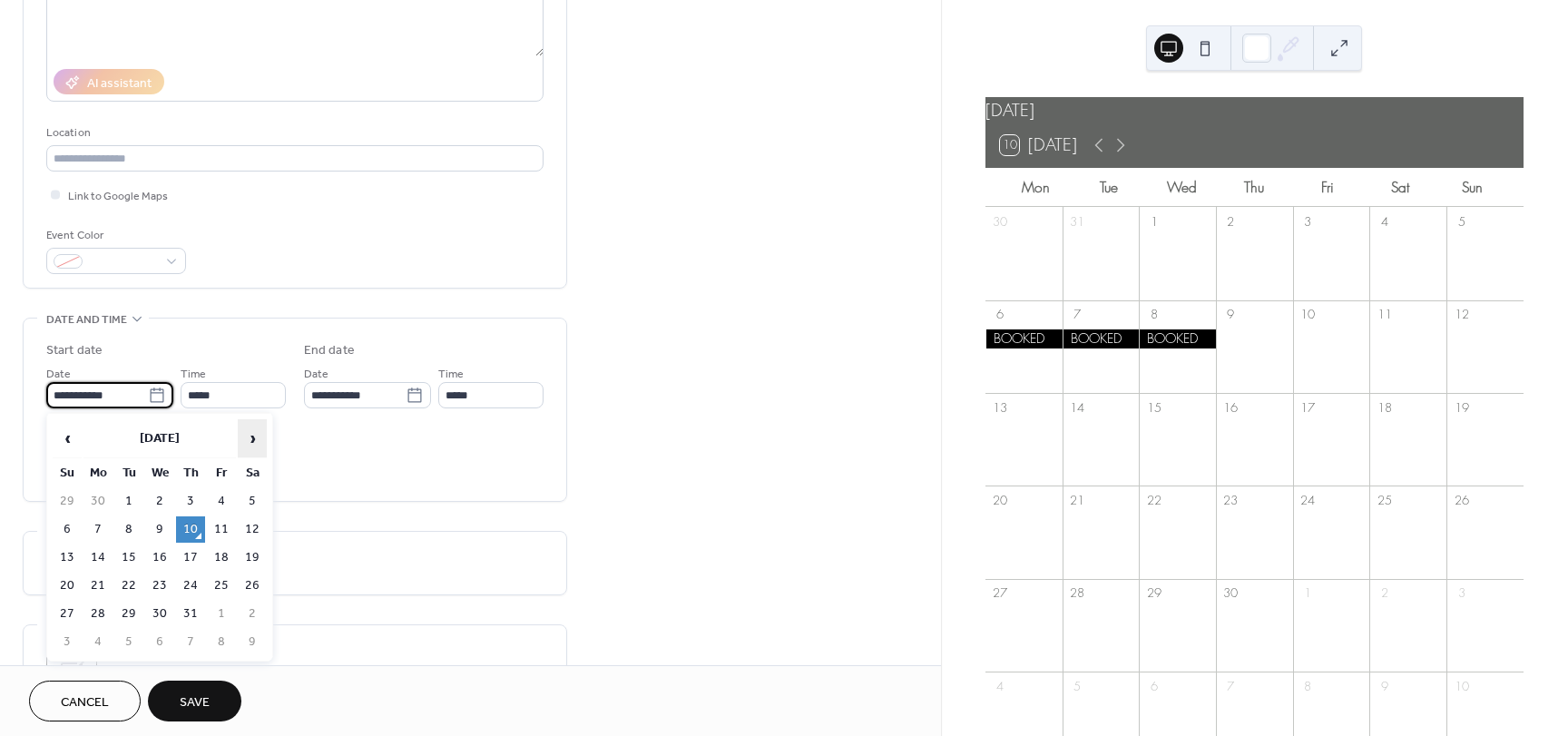 click on "›" at bounding box center (252, 438) 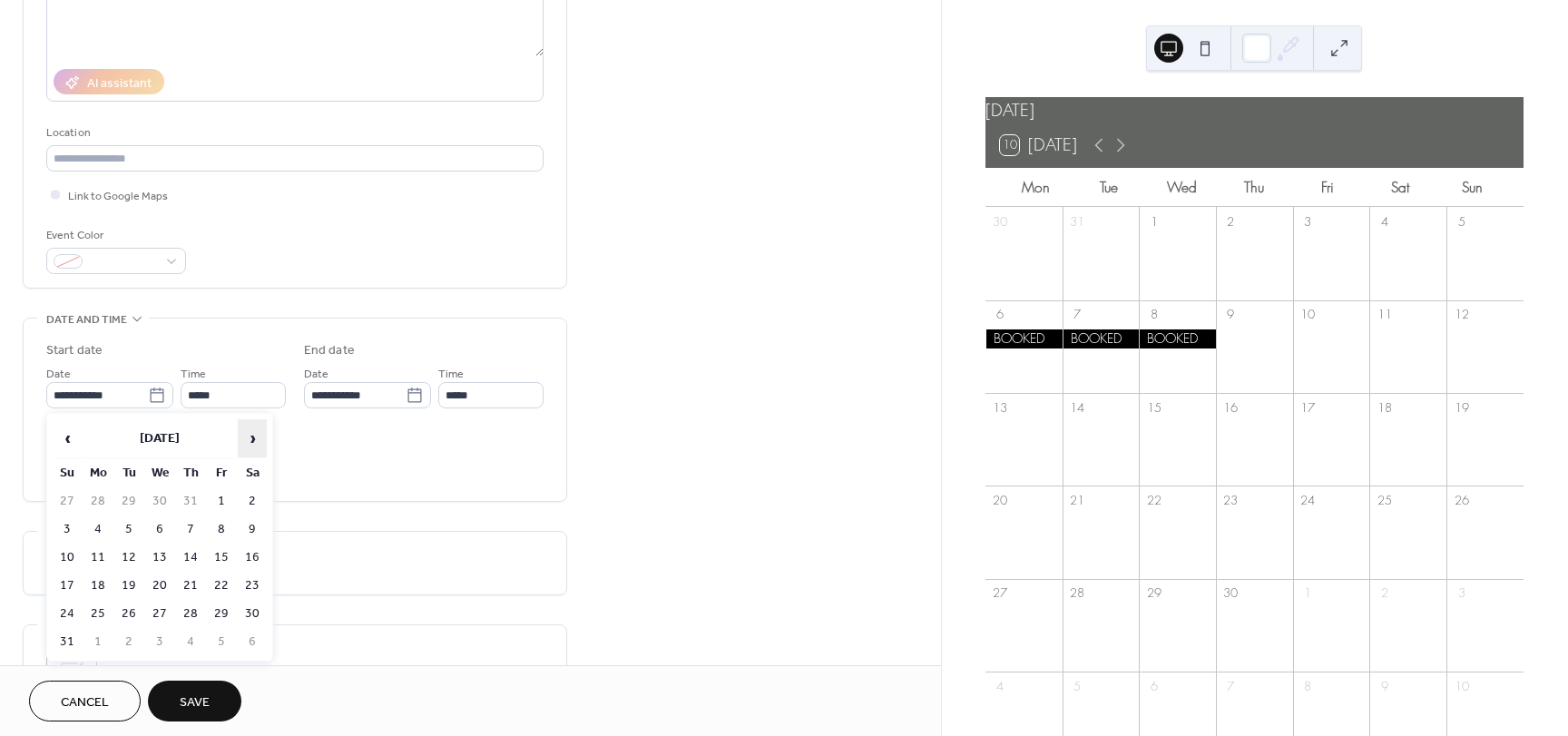 click on "›" at bounding box center [252, 438] 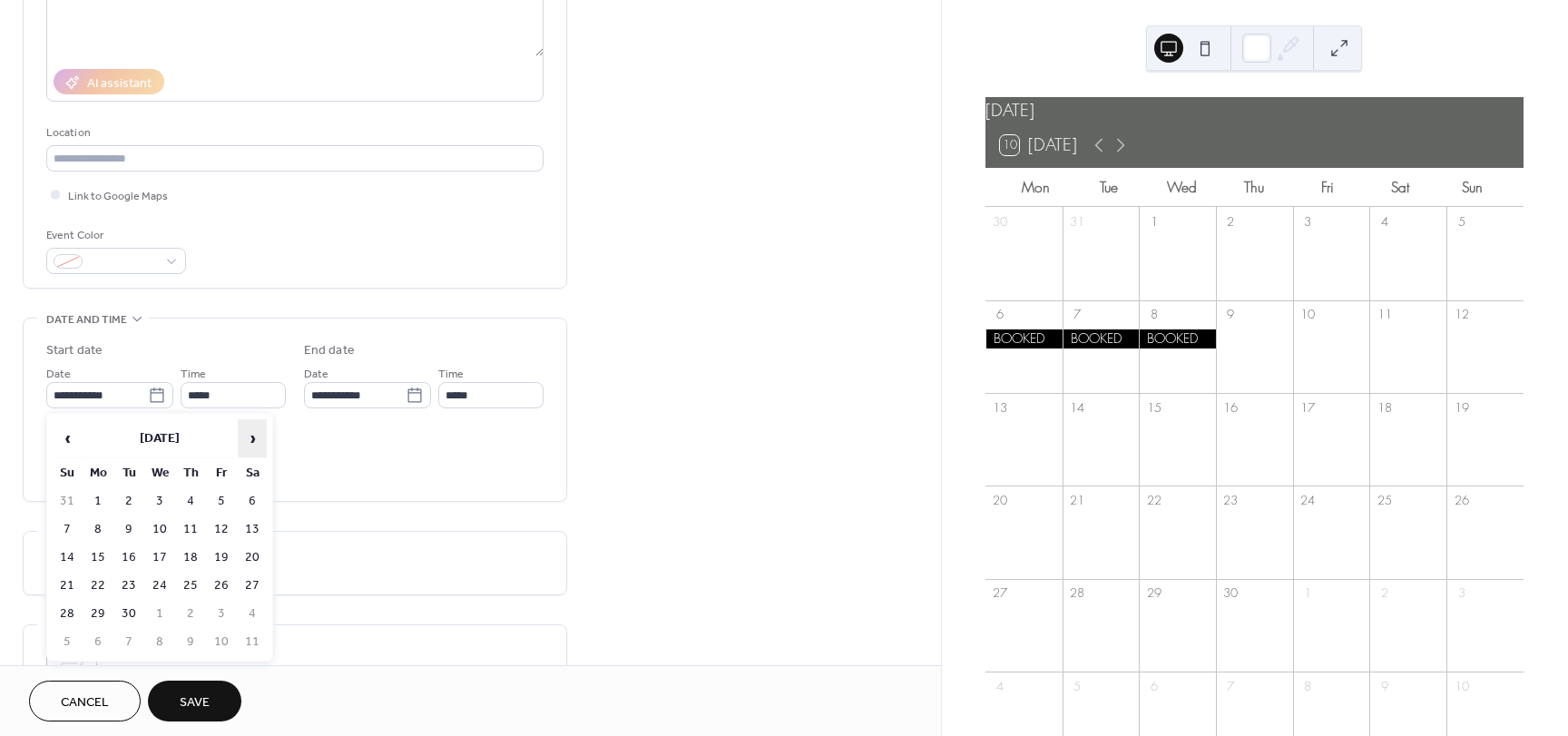 click on "›" at bounding box center (252, 438) 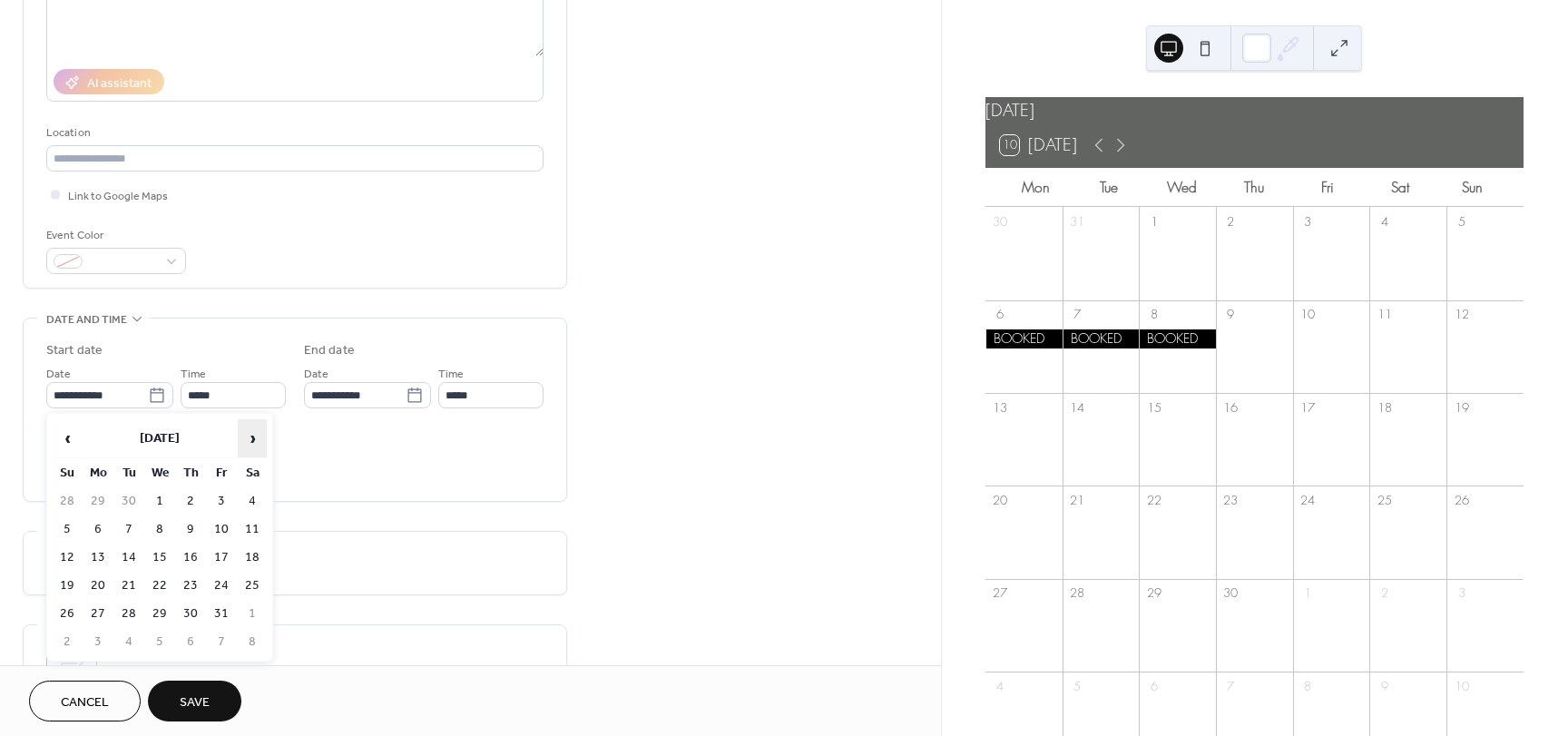 click on "›" at bounding box center (252, 438) 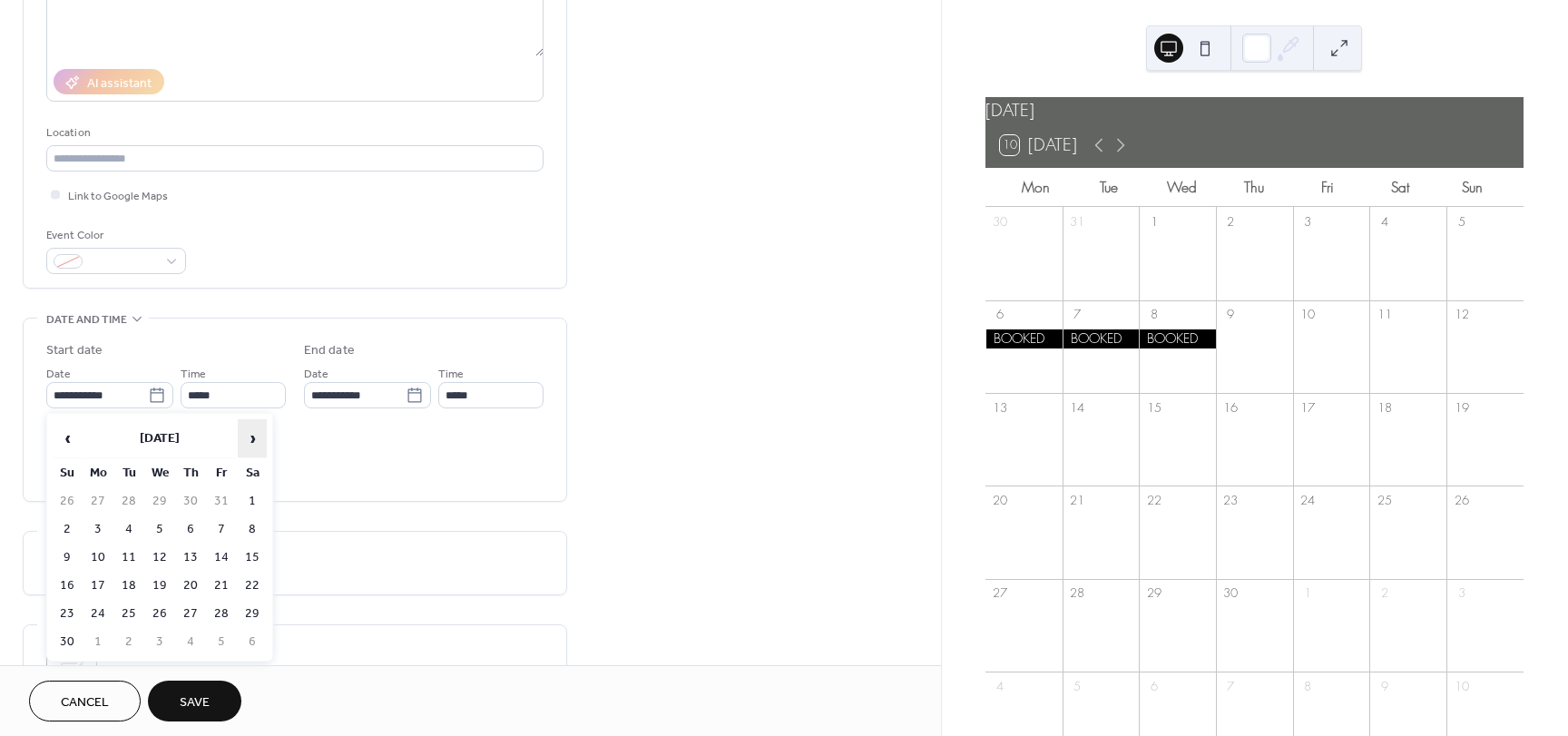 click on "›" at bounding box center [252, 438] 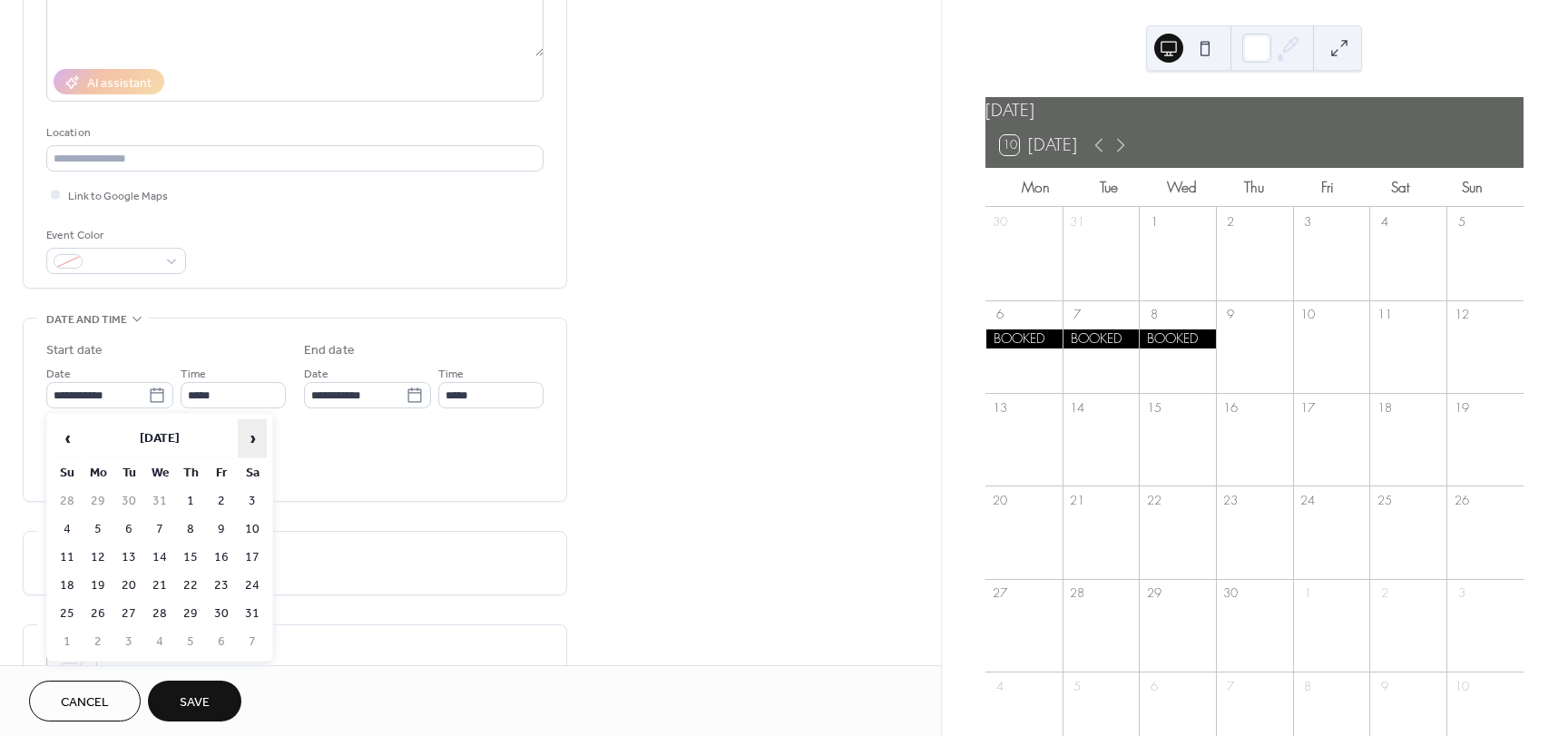 click on "›" at bounding box center [252, 438] 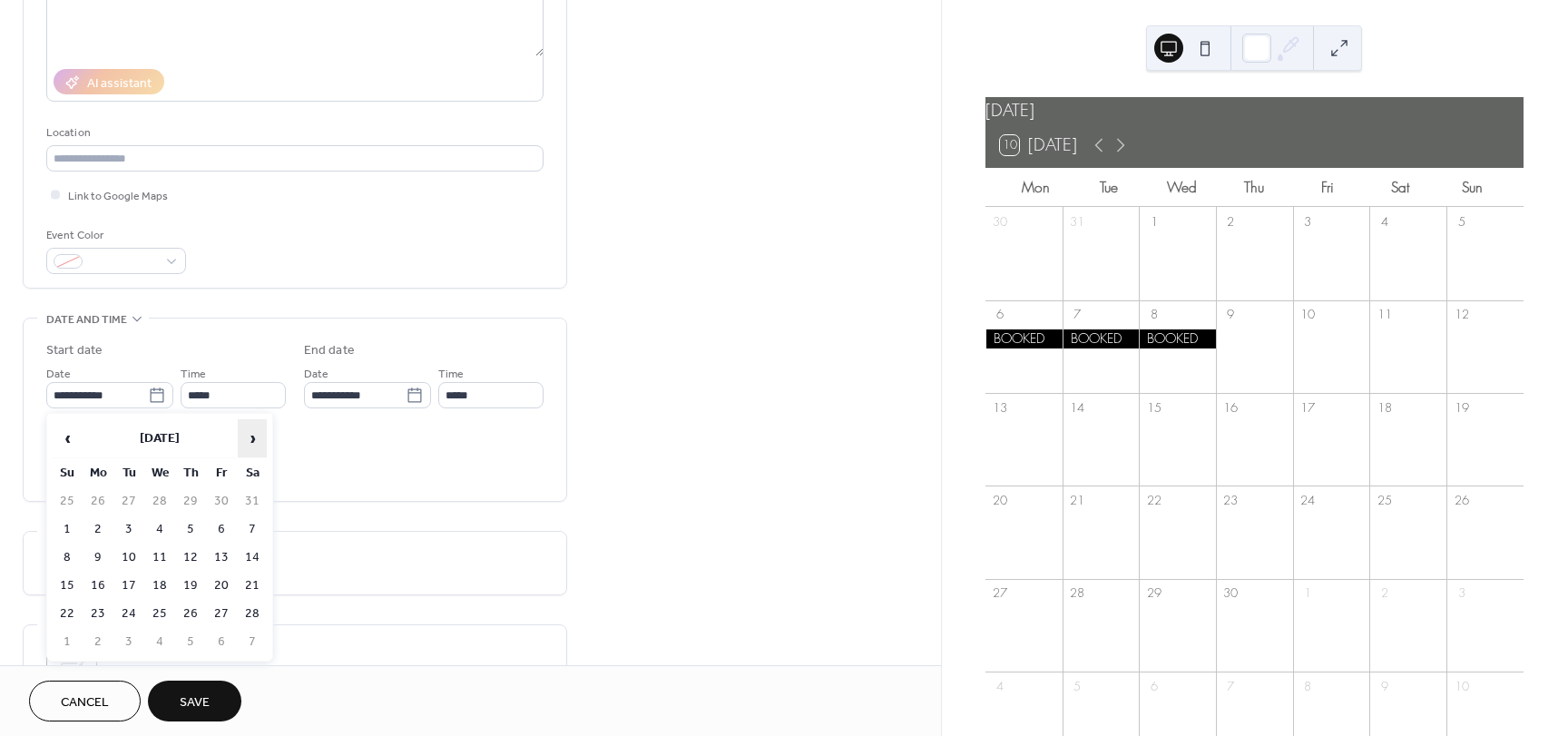 click on "›" at bounding box center (252, 438) 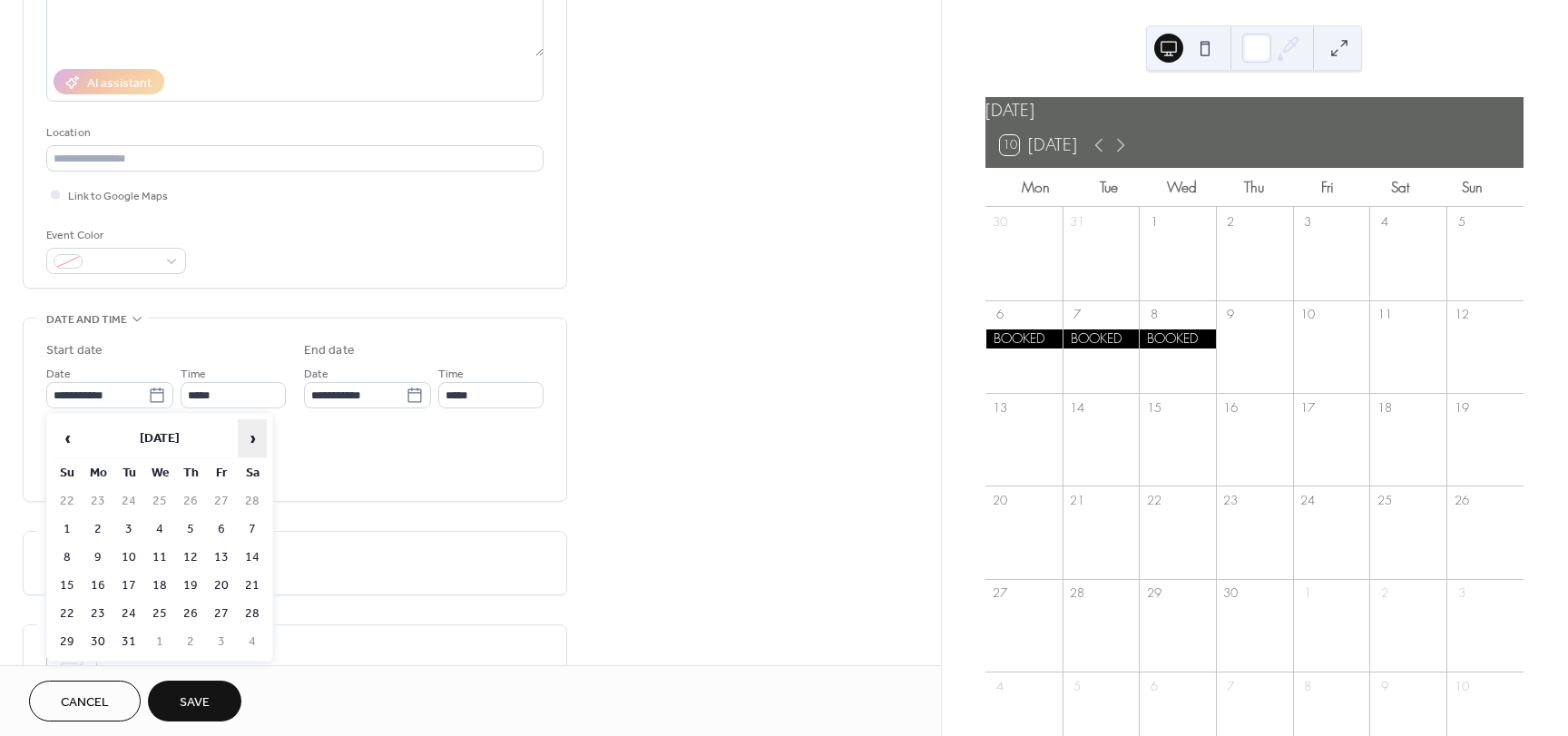 click on "›" at bounding box center [252, 438] 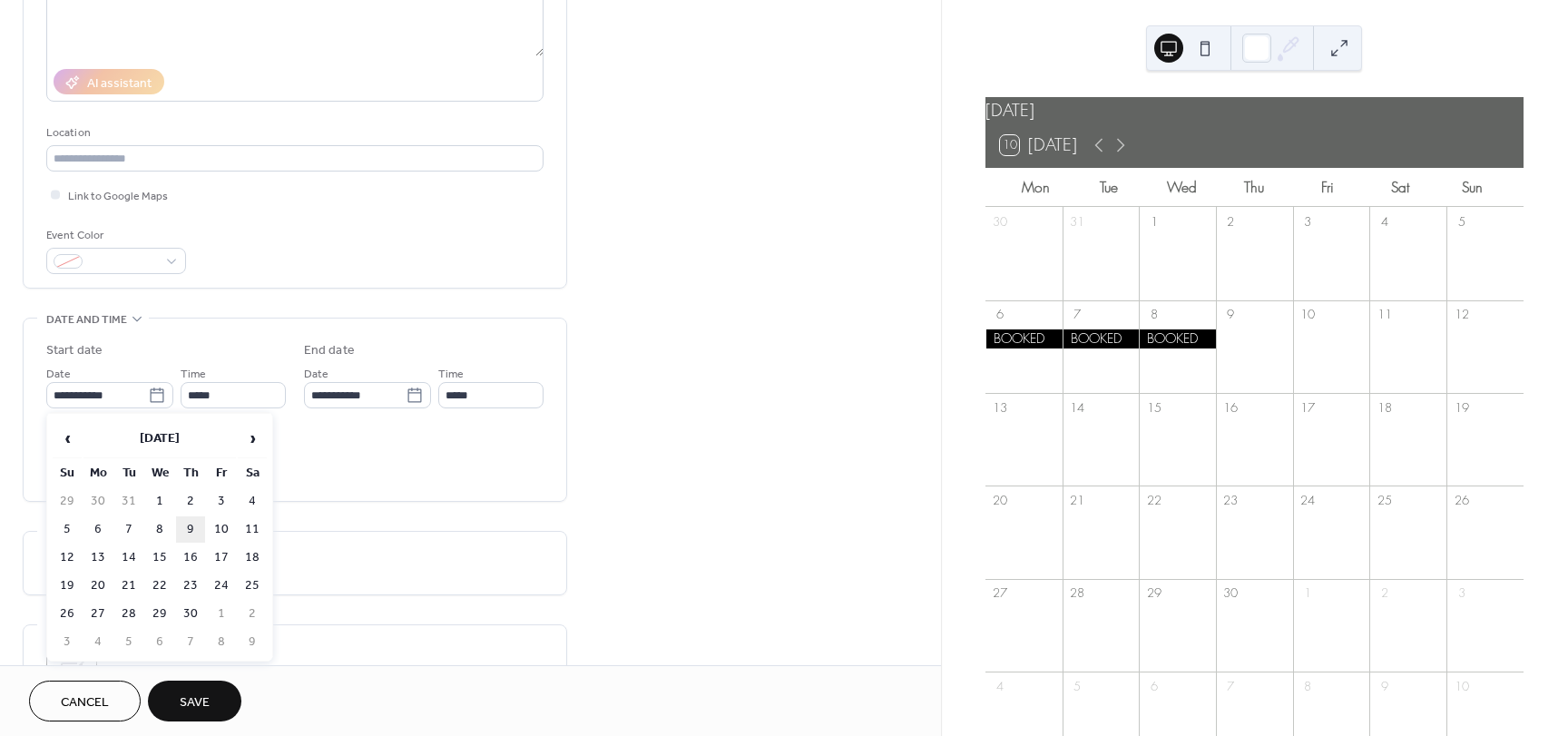 click on "9" at bounding box center (191, 529) 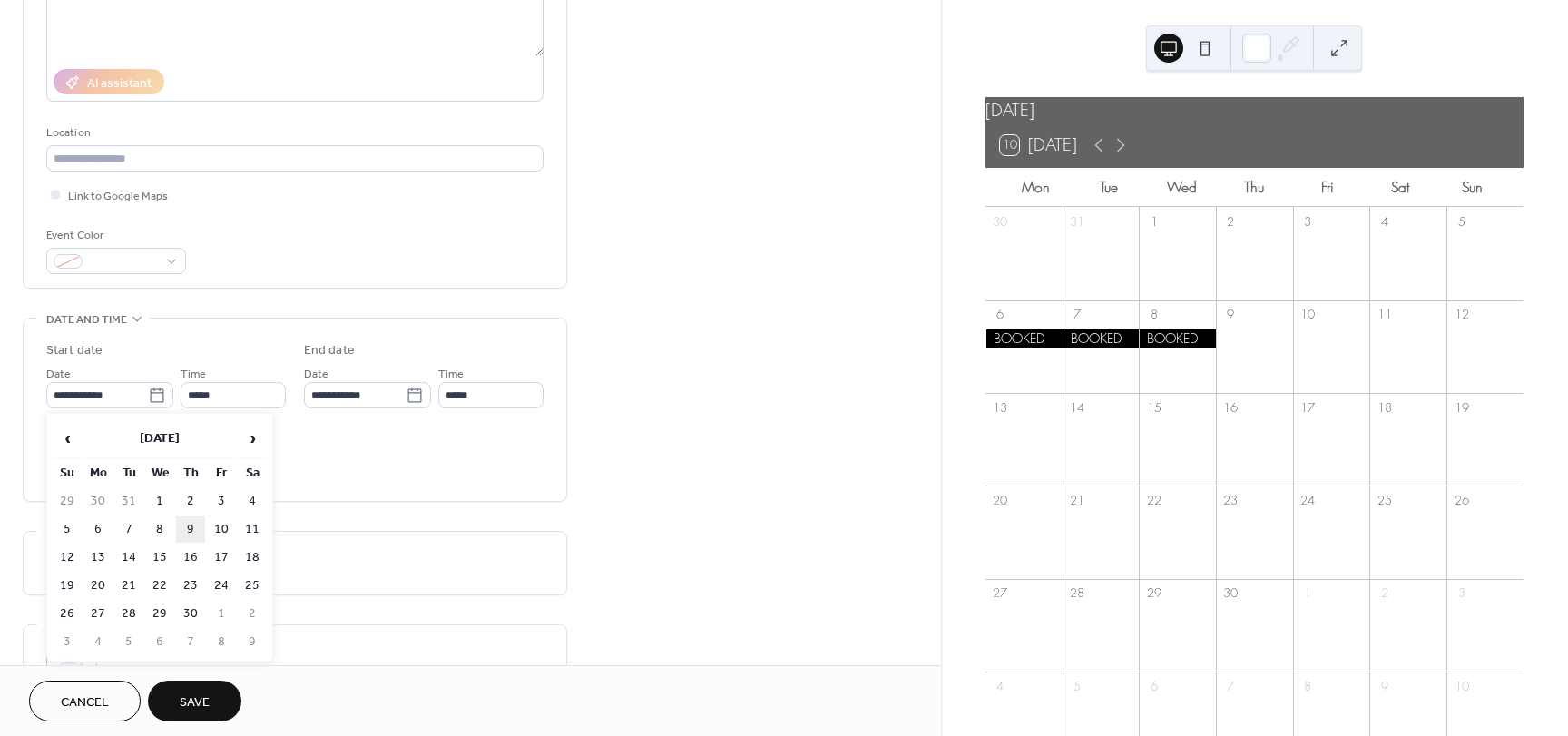 type on "**********" 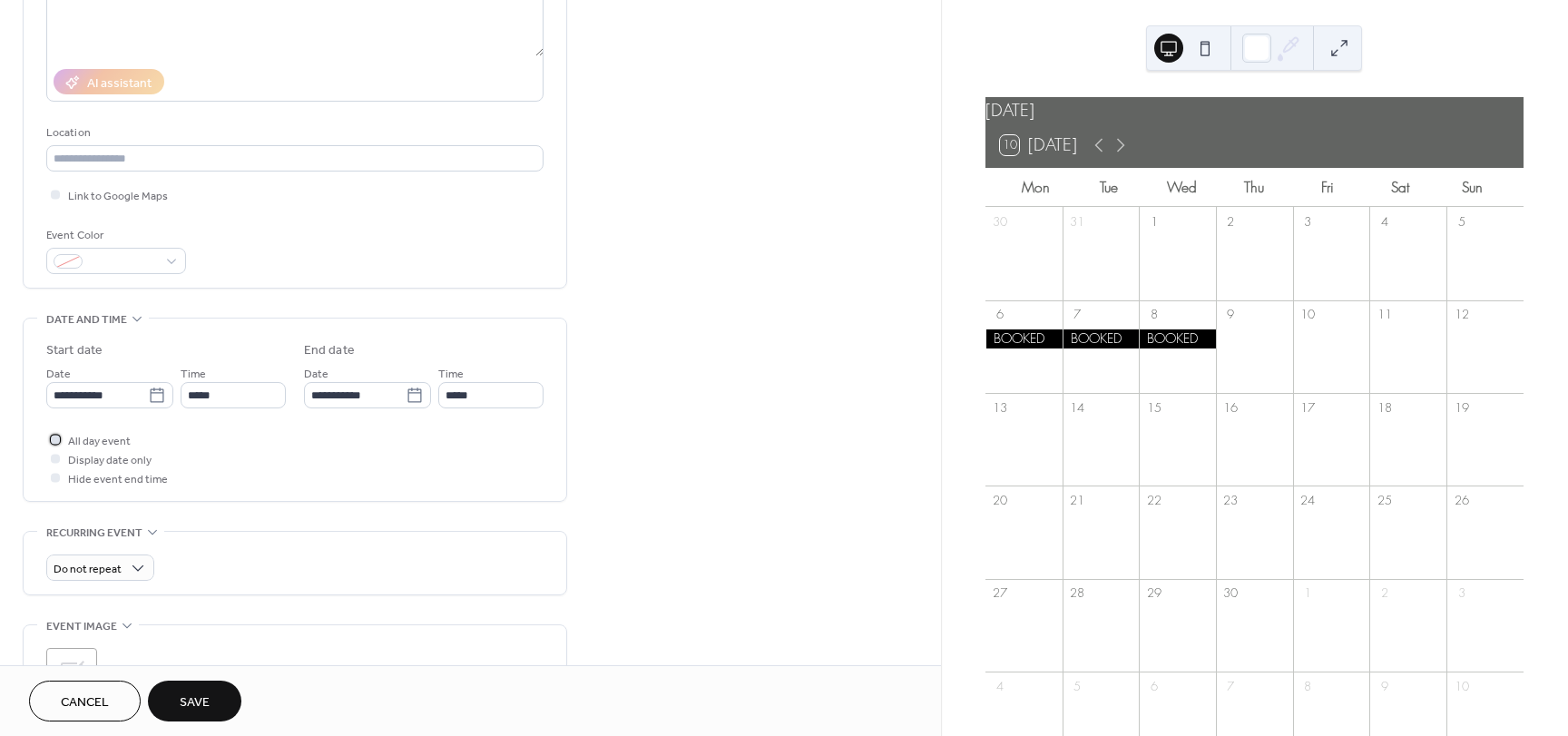click on "All day event" at bounding box center (99, 441) 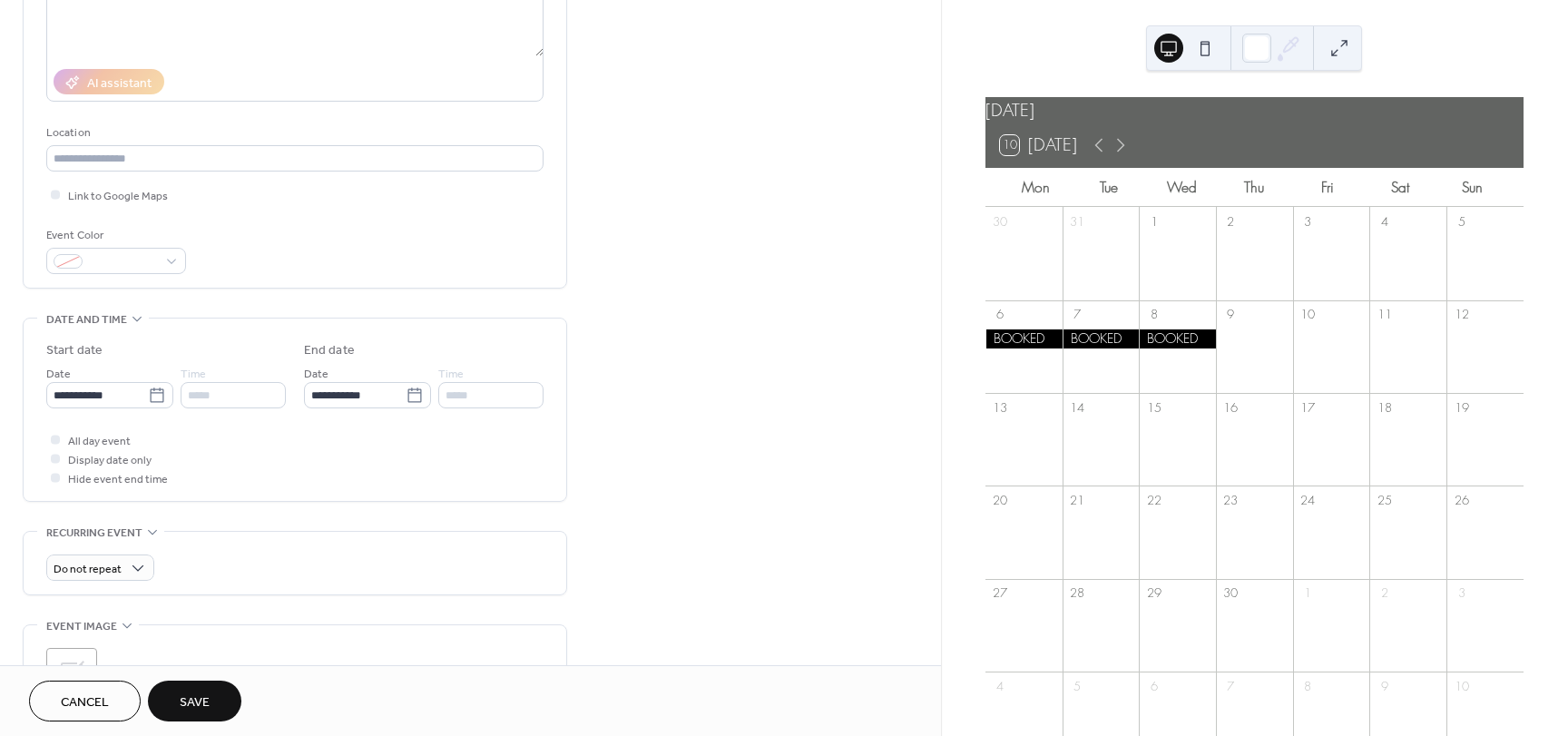 click on "Save" at bounding box center (194, 702) 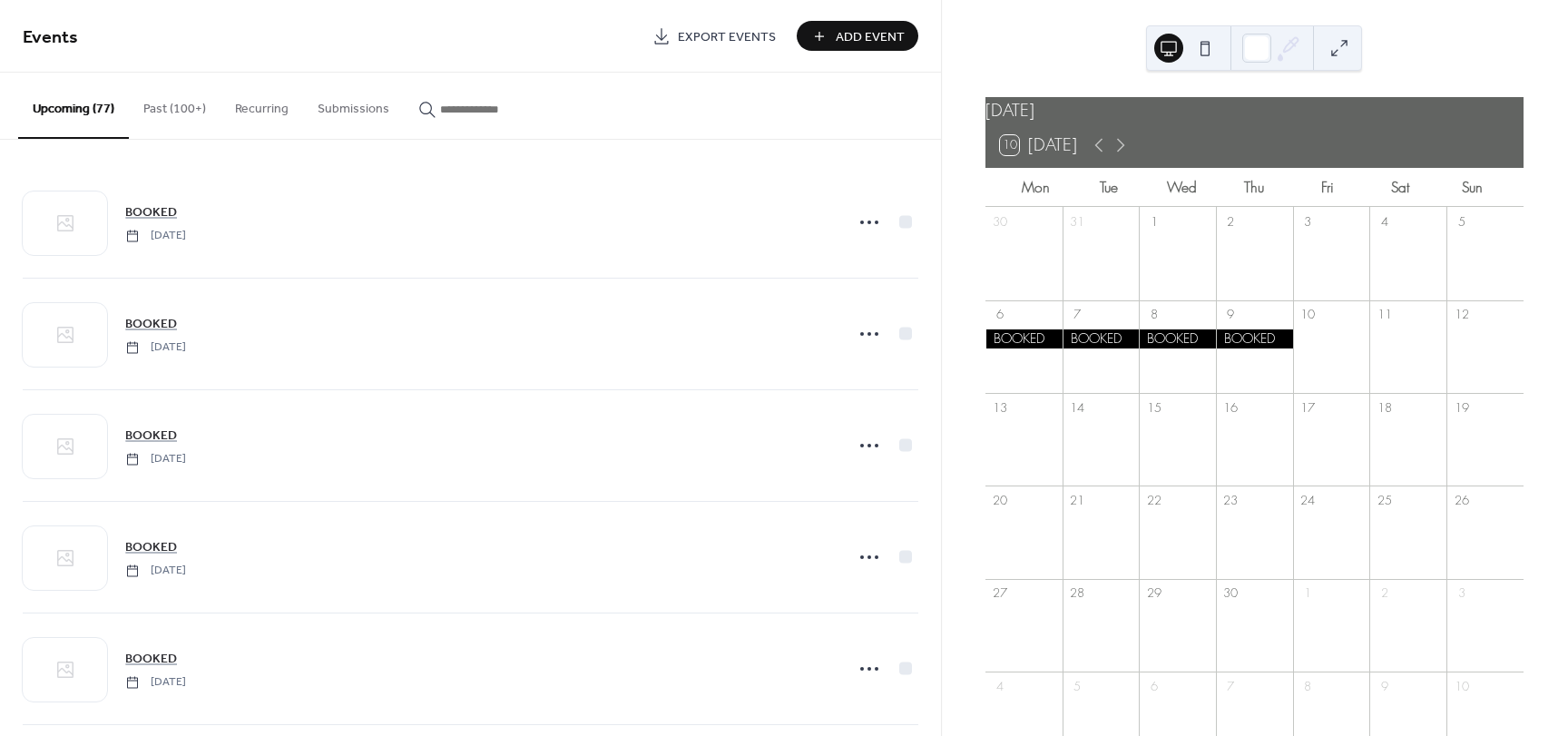 click on "Add Event" at bounding box center (870, 37) 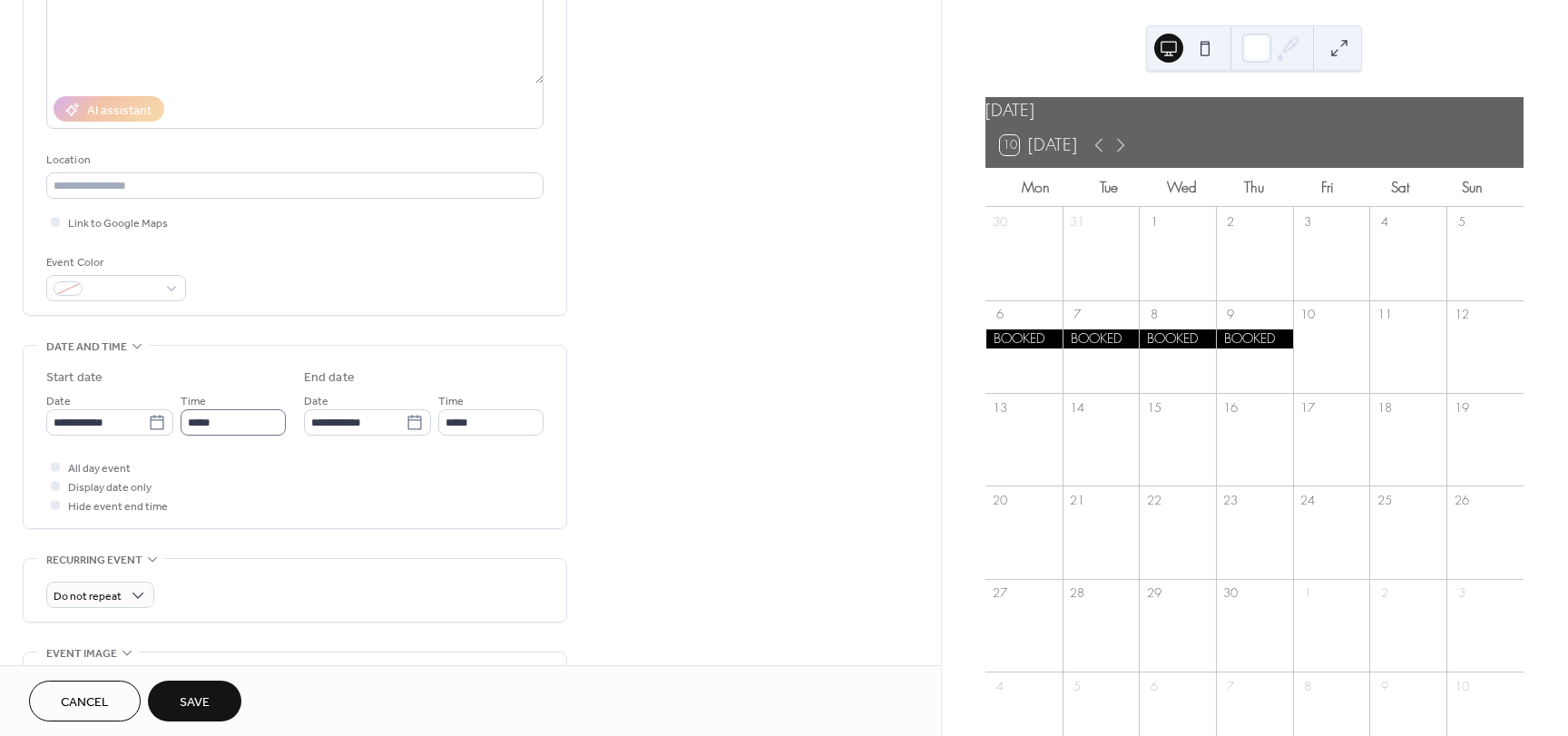 scroll, scrollTop: 272, scrollLeft: 0, axis: vertical 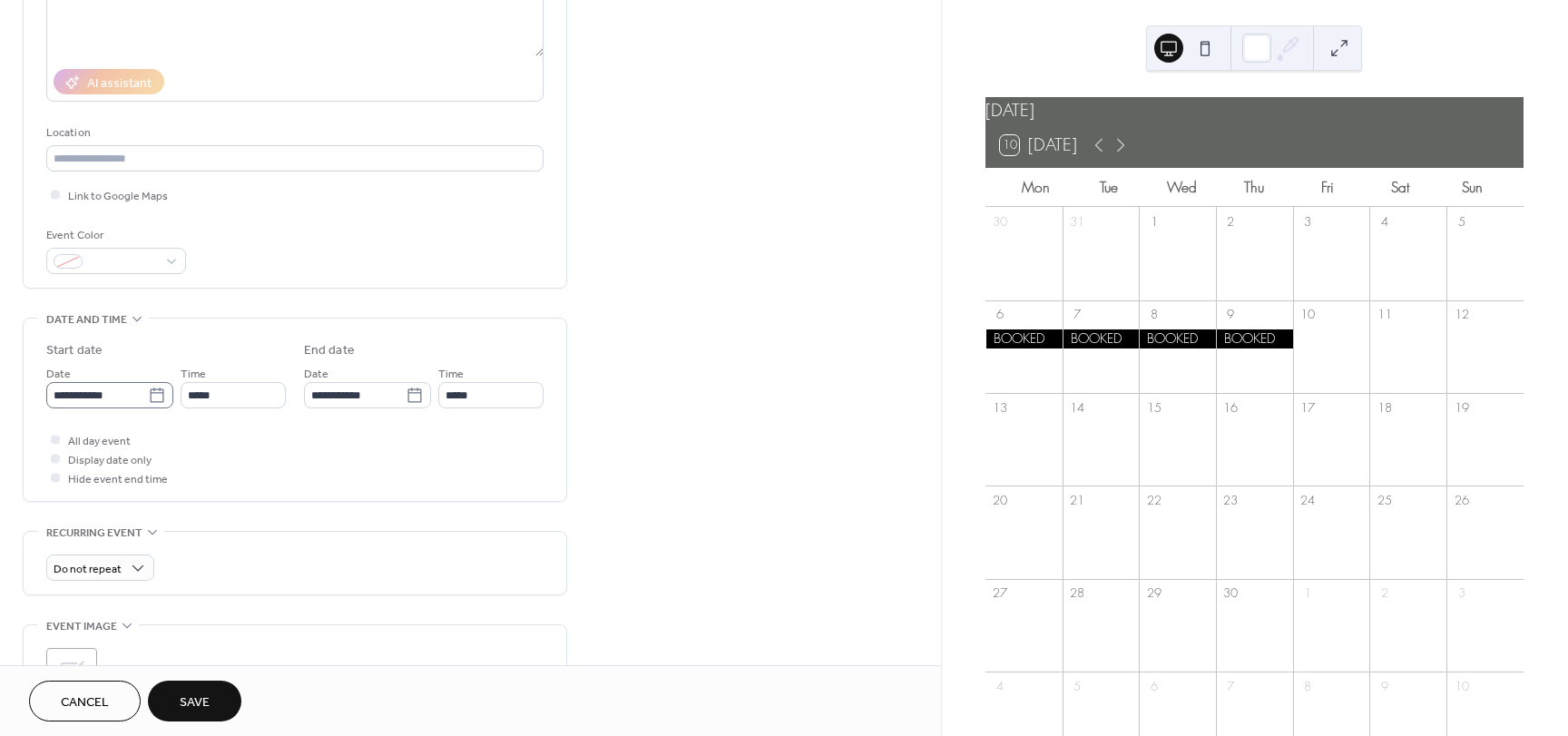 type on "******" 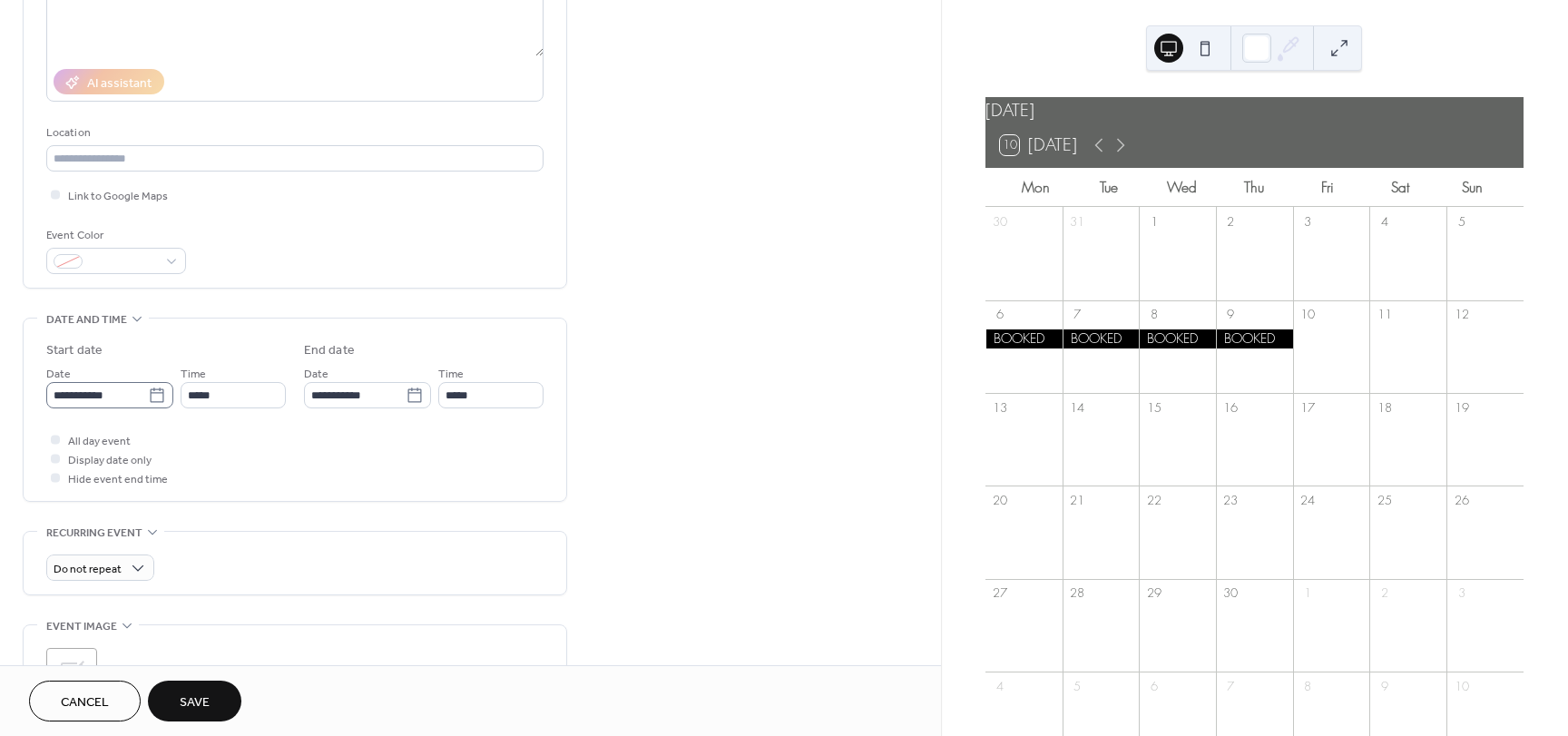 click 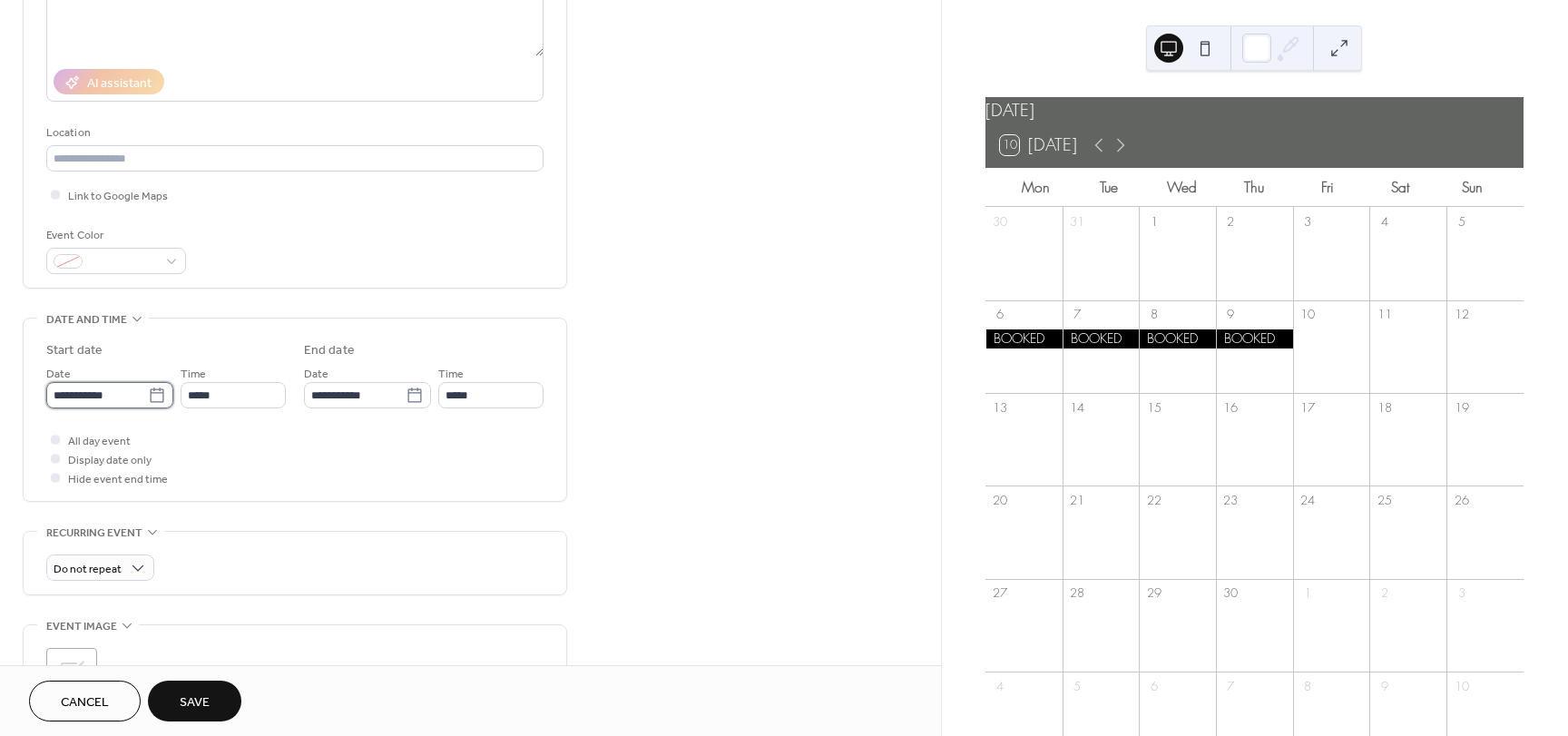 click on "**********" at bounding box center (97, 395) 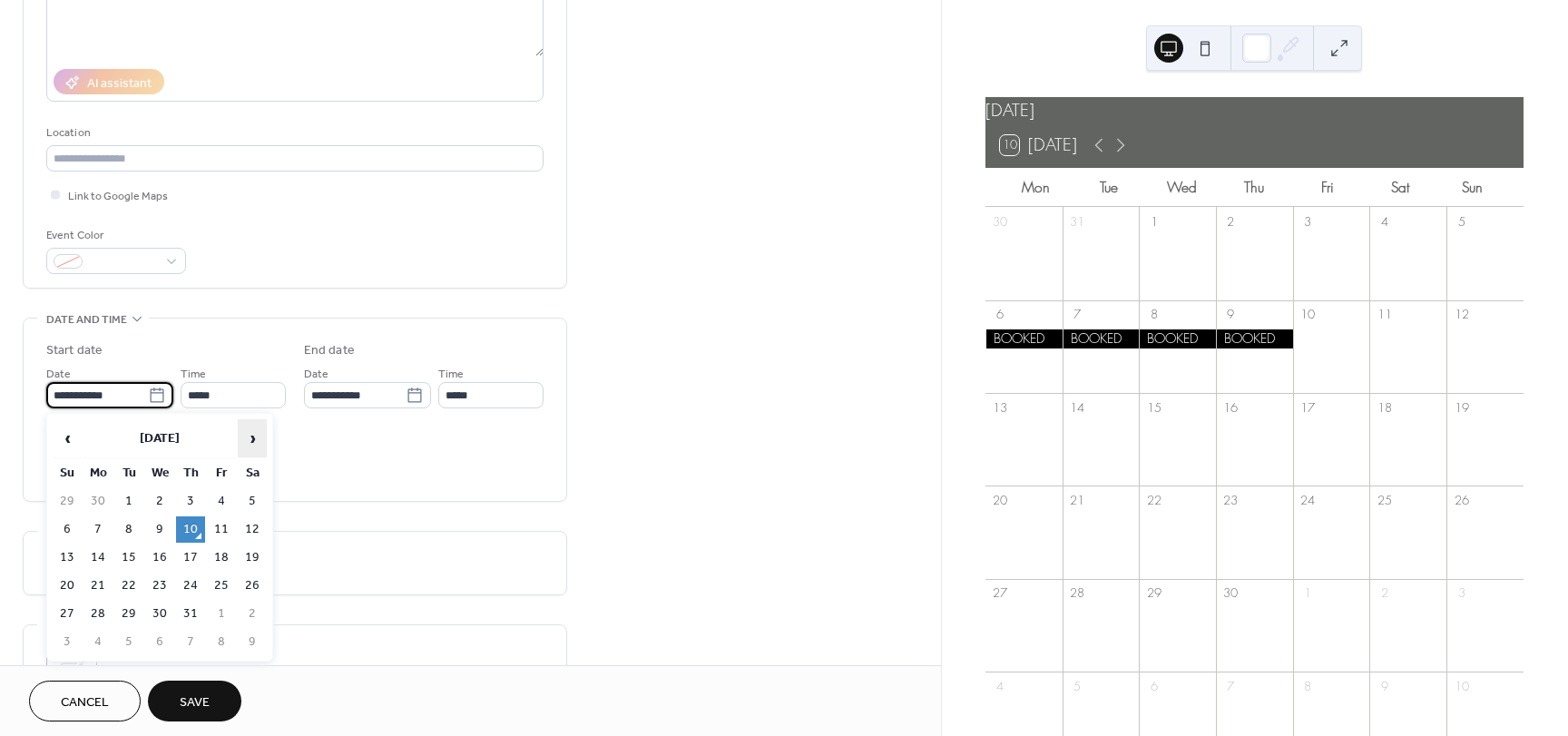 click on "›" at bounding box center [252, 438] 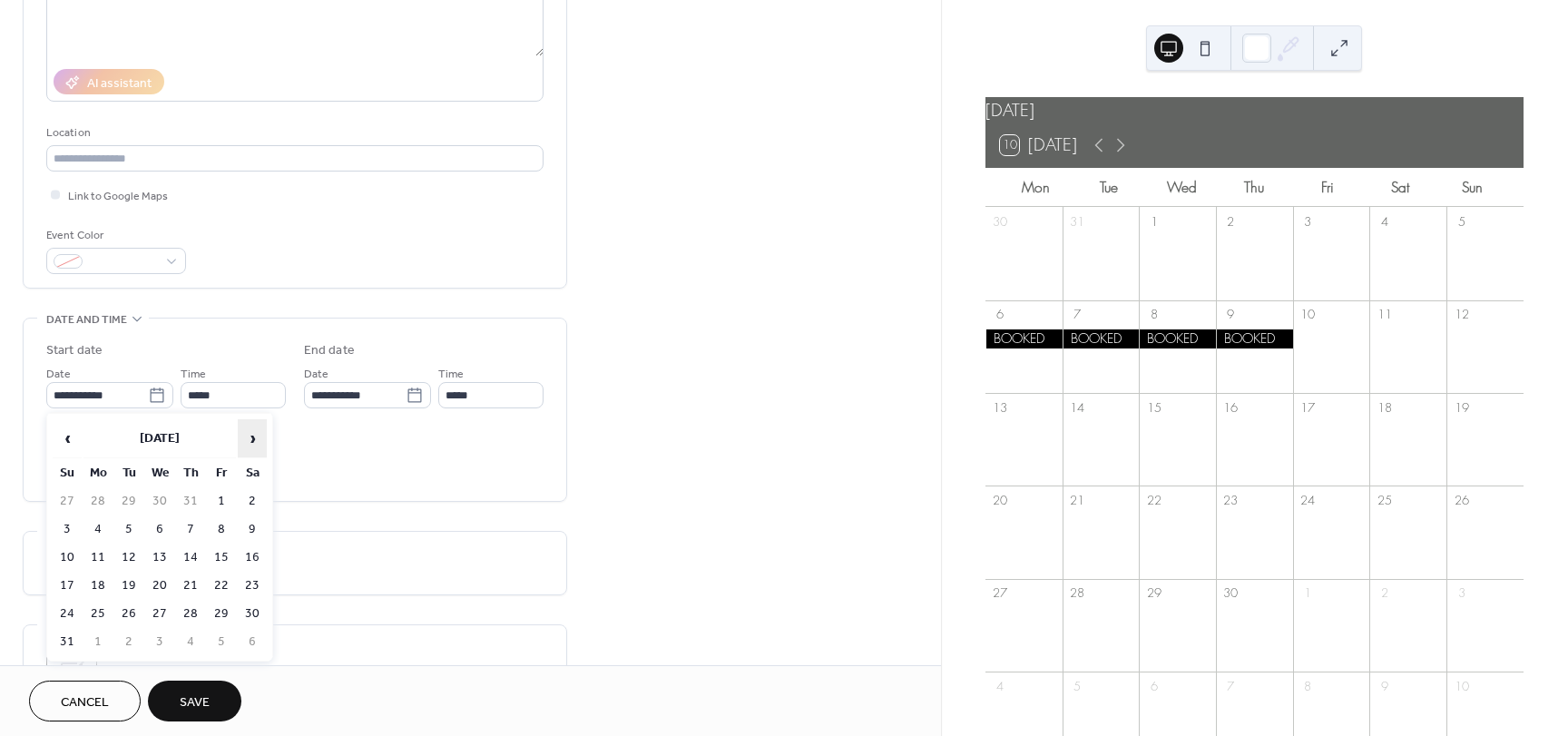 click on "›" at bounding box center [252, 438] 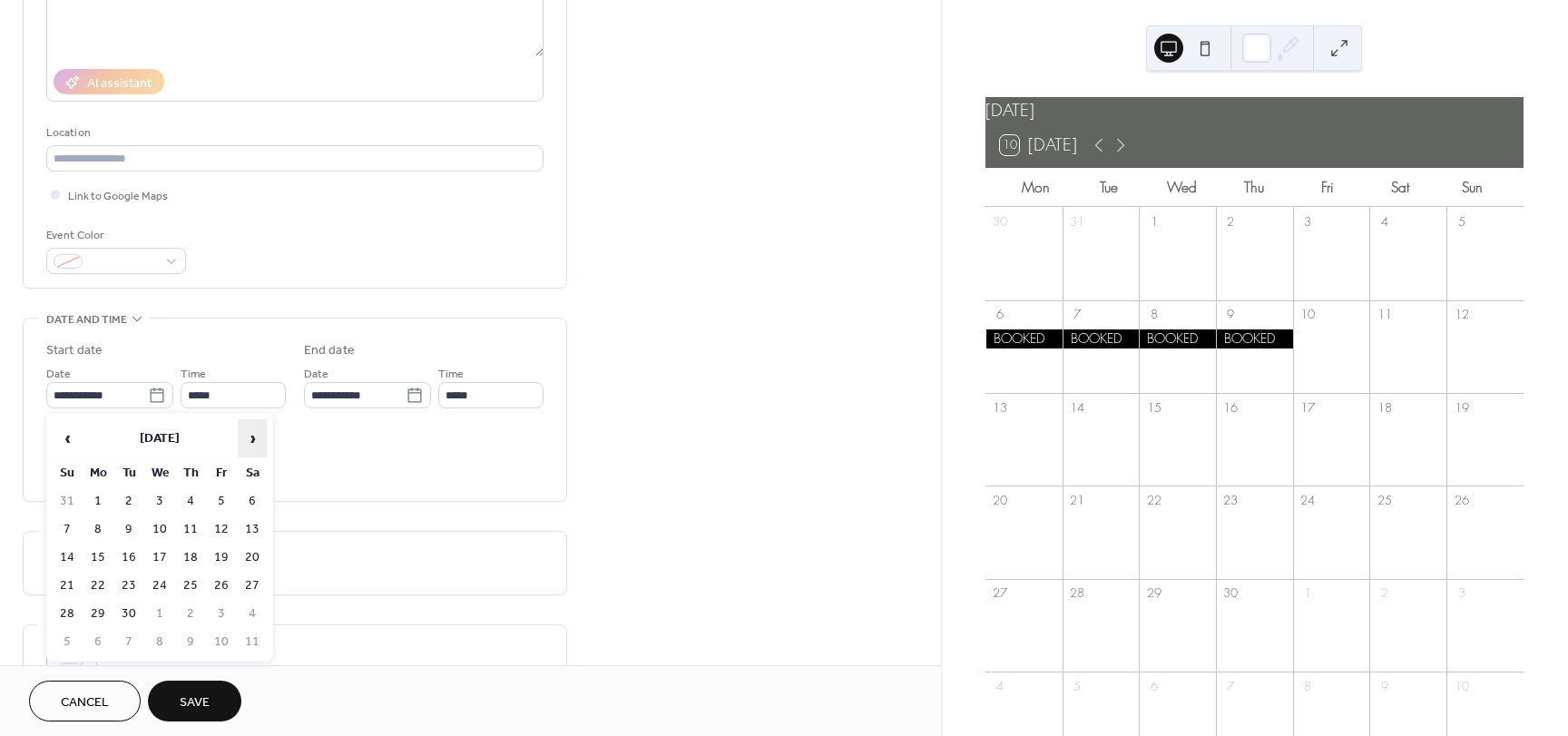 click on "›" at bounding box center [252, 438] 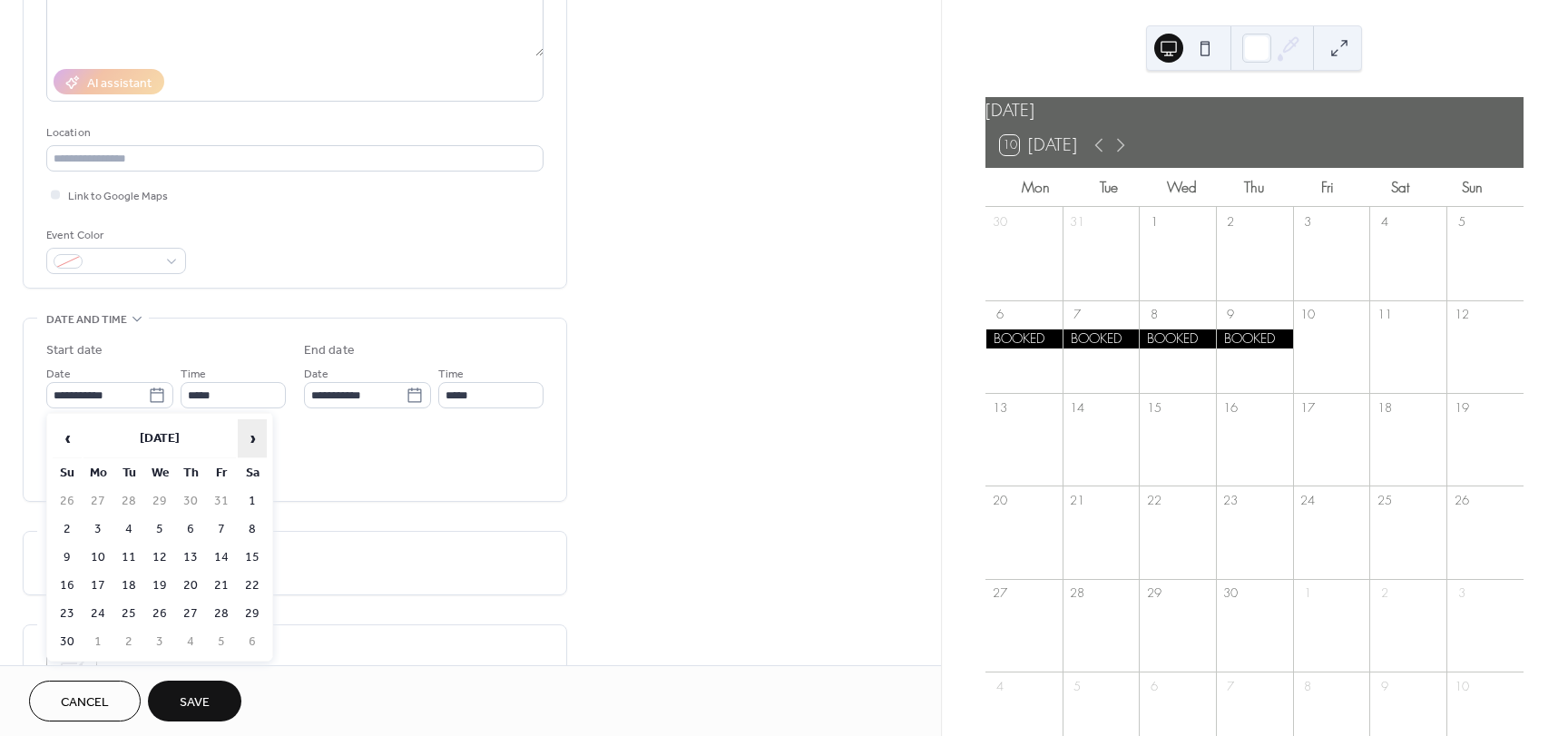 click on "›" at bounding box center (252, 438) 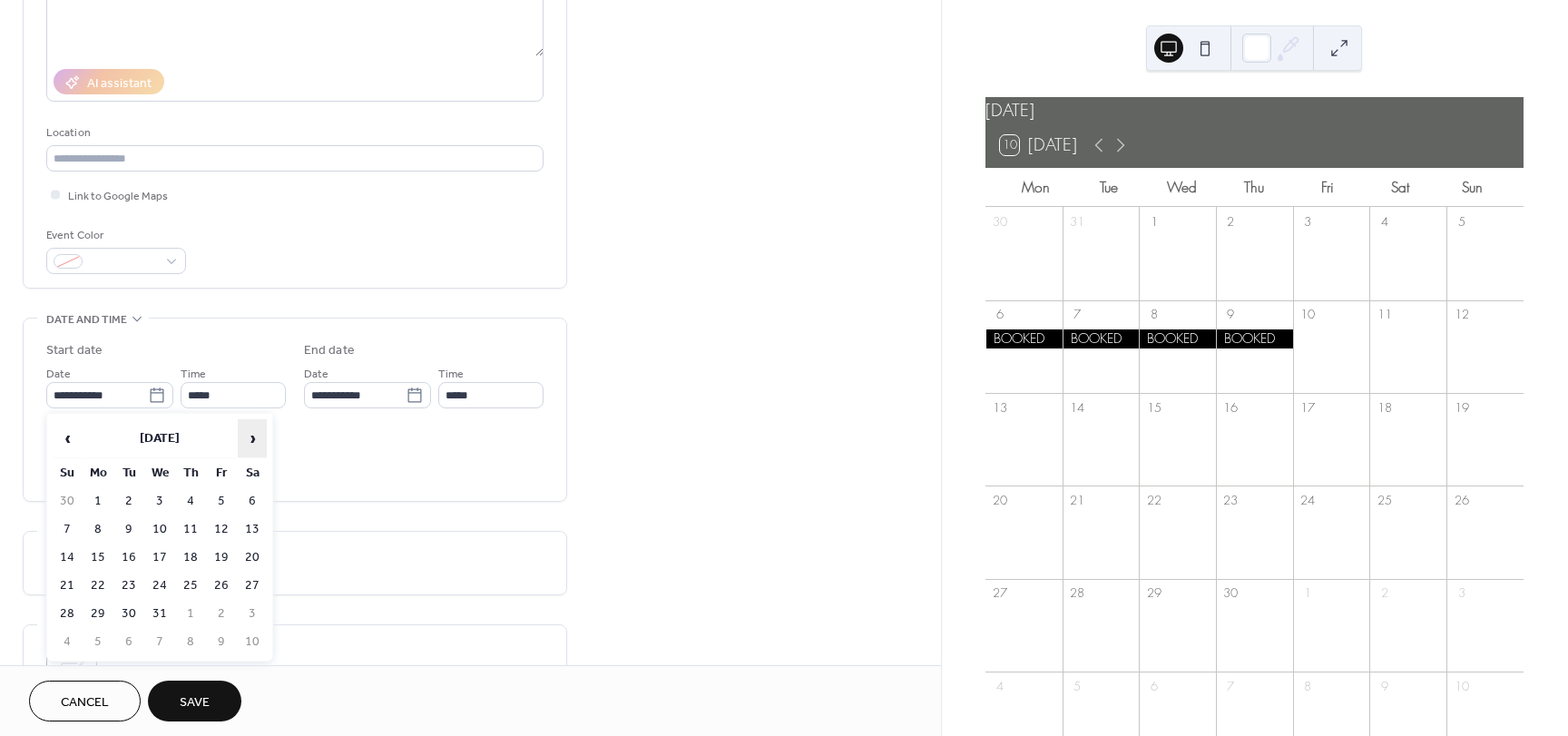 click on "›" at bounding box center (252, 438) 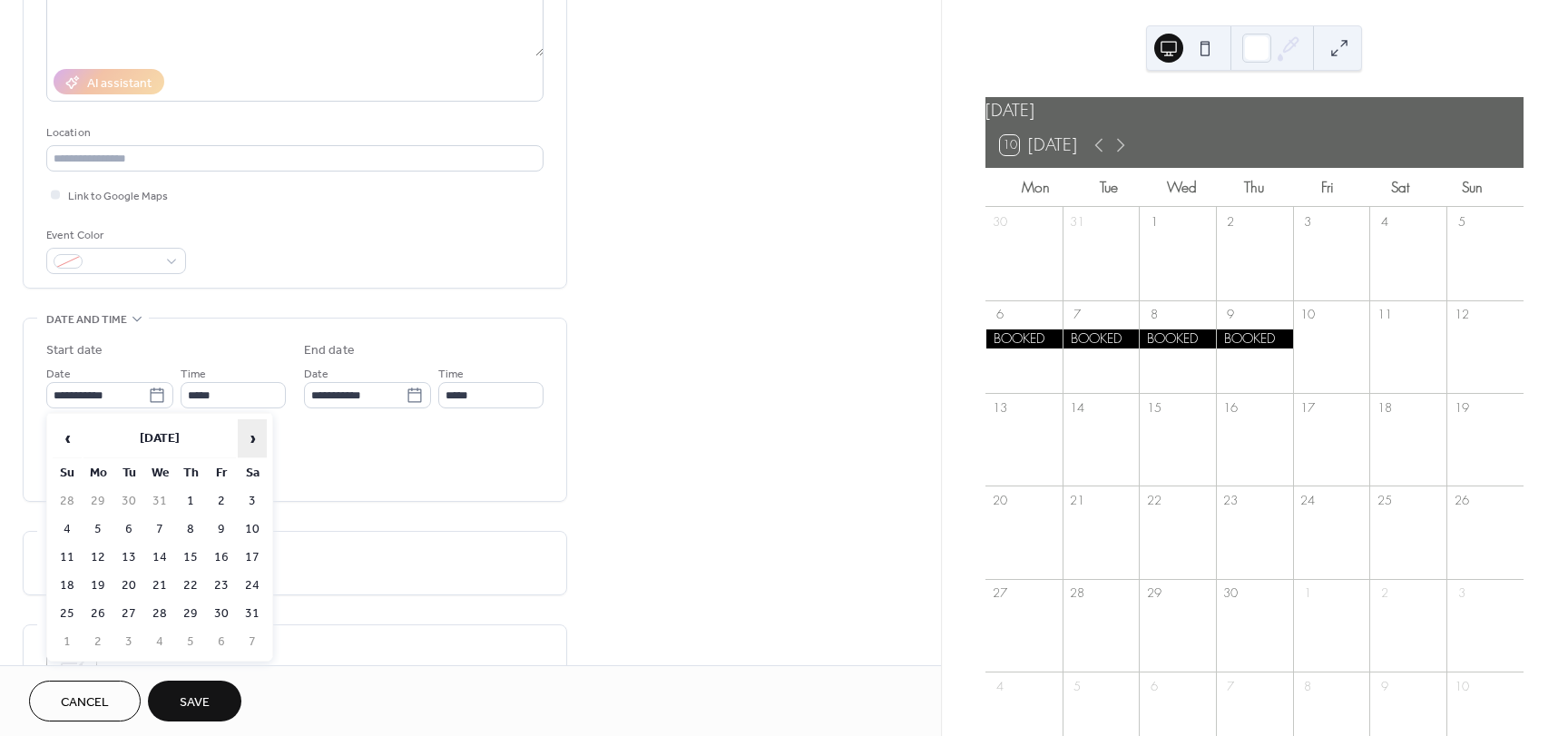 click on "›" at bounding box center (252, 438) 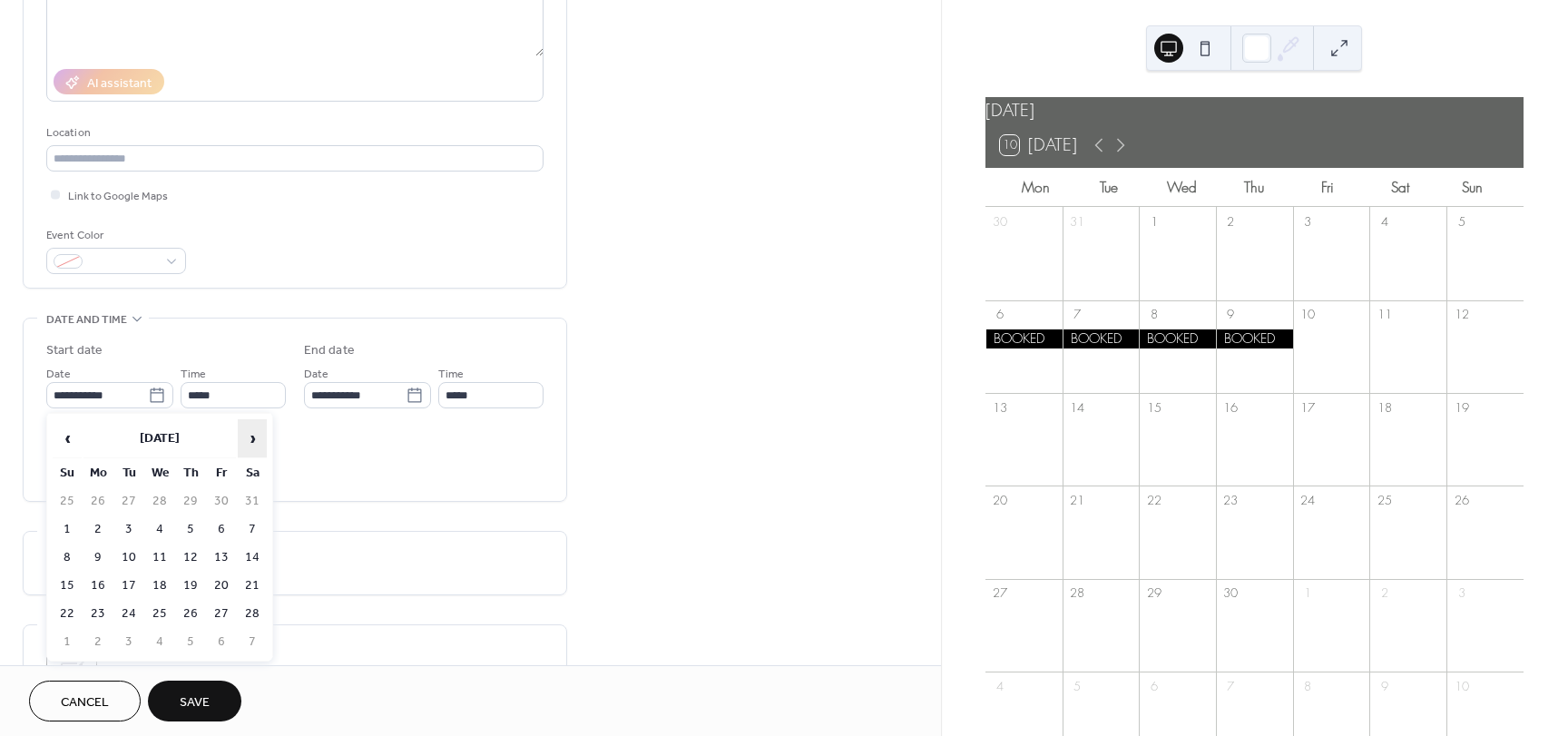 click on "›" at bounding box center (252, 438) 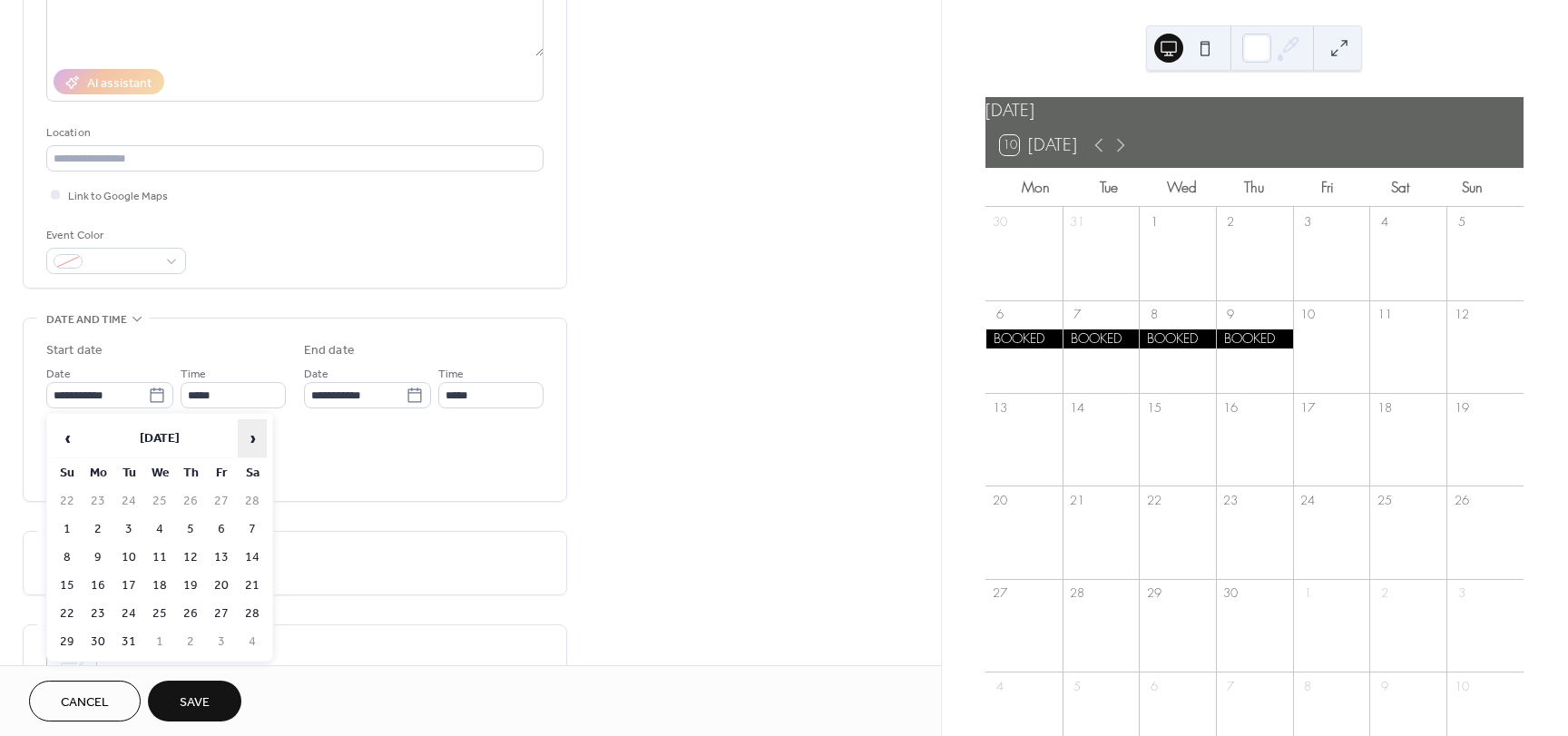 click on "›" at bounding box center [252, 438] 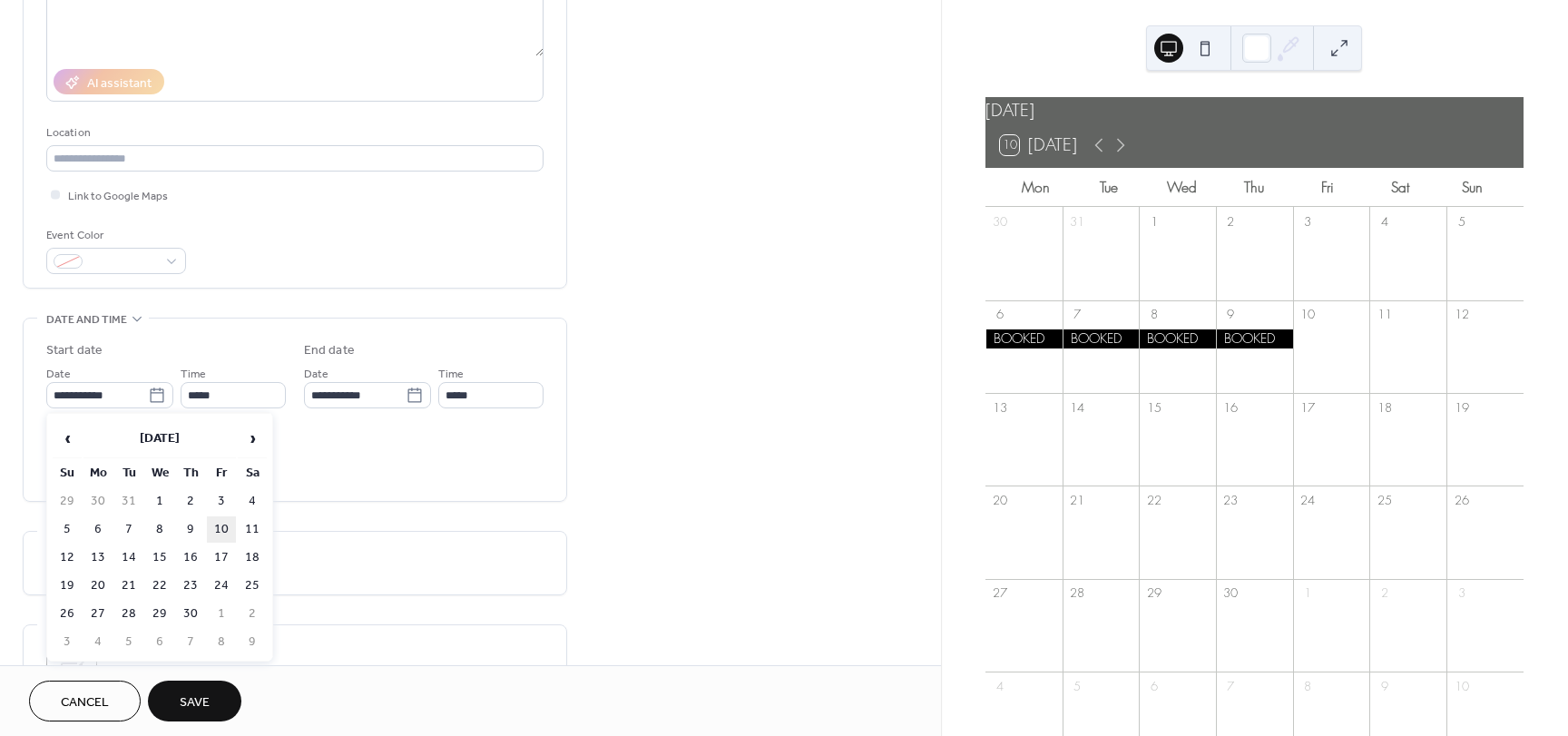 click on "10" at bounding box center [221, 529] 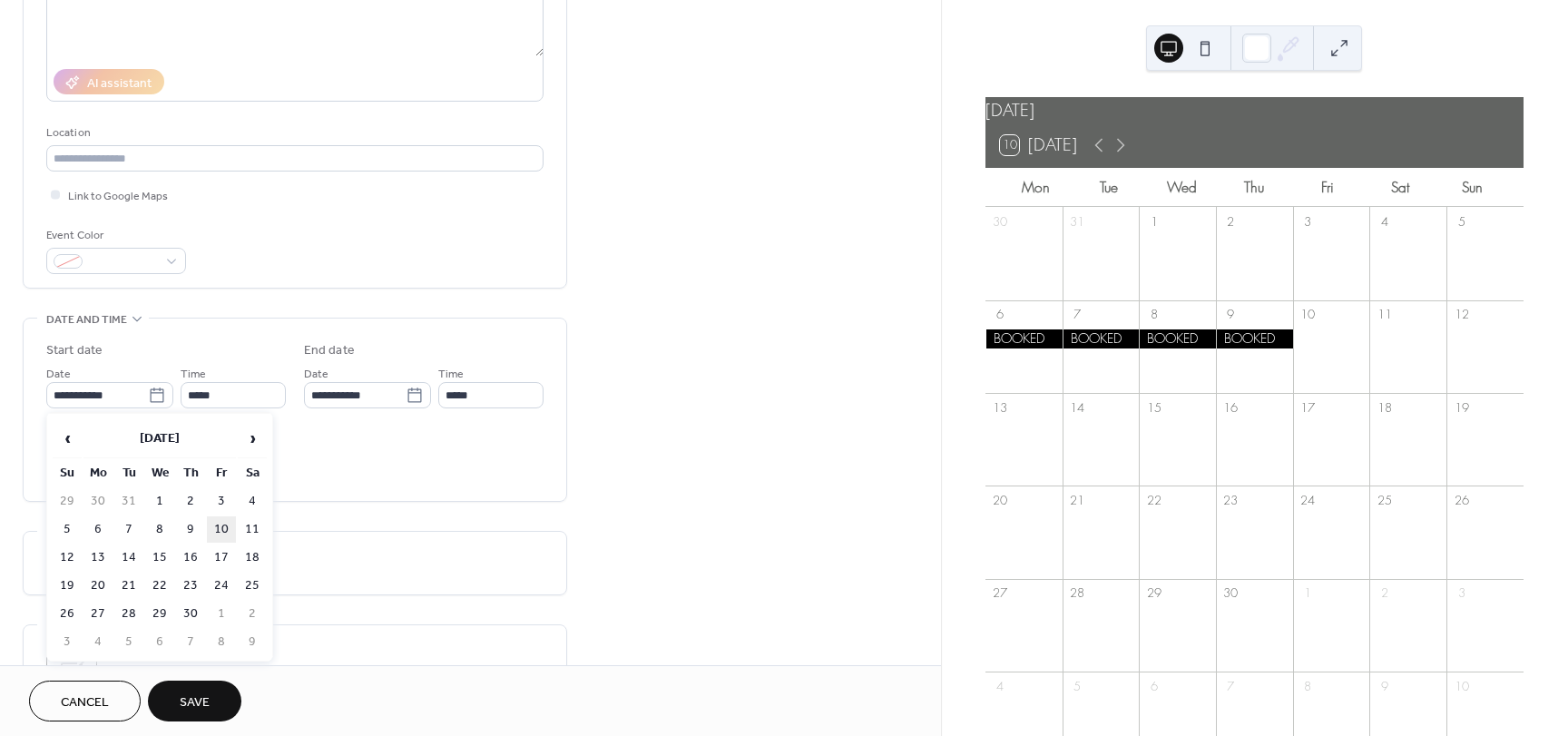 type on "**********" 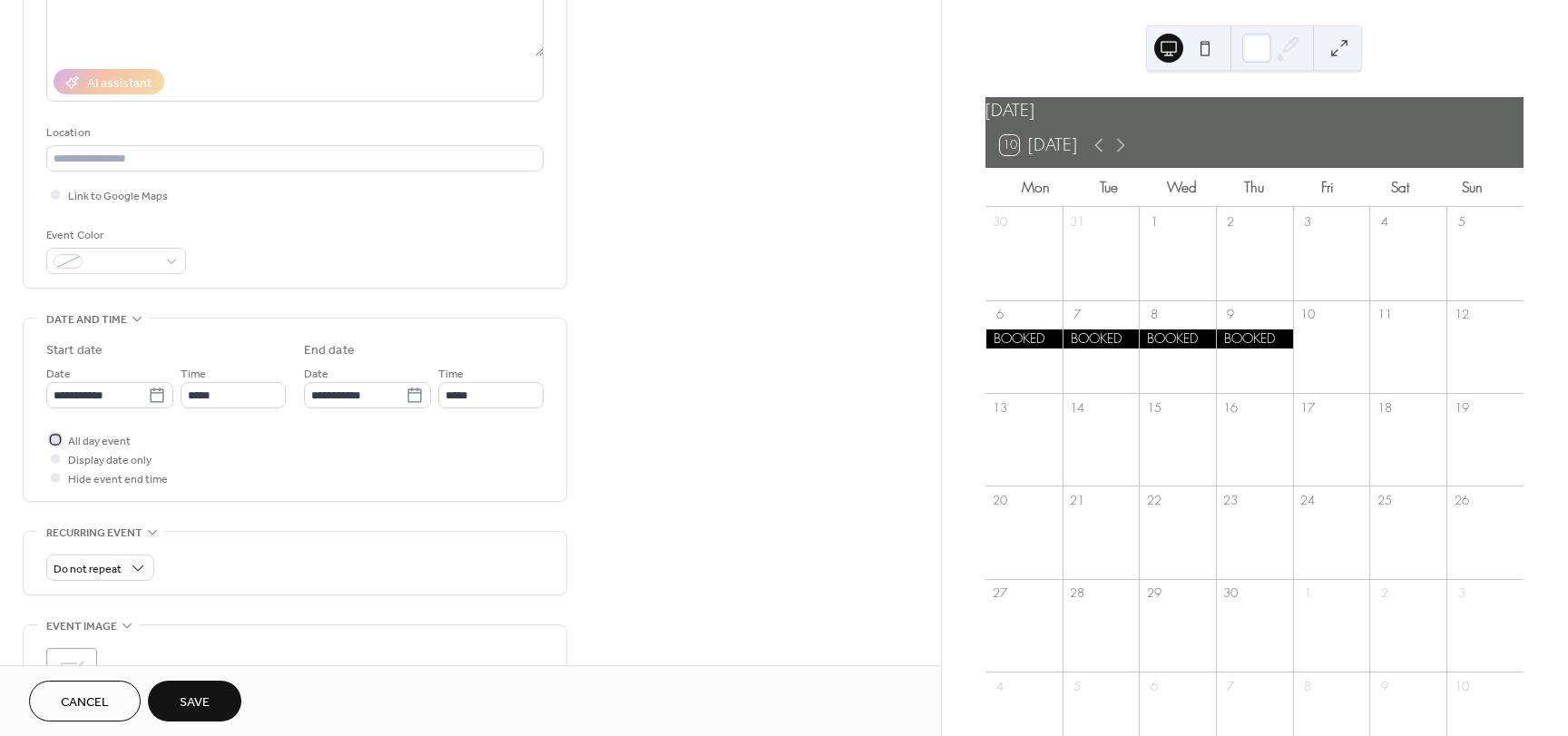 click on "All day event" at bounding box center (99, 441) 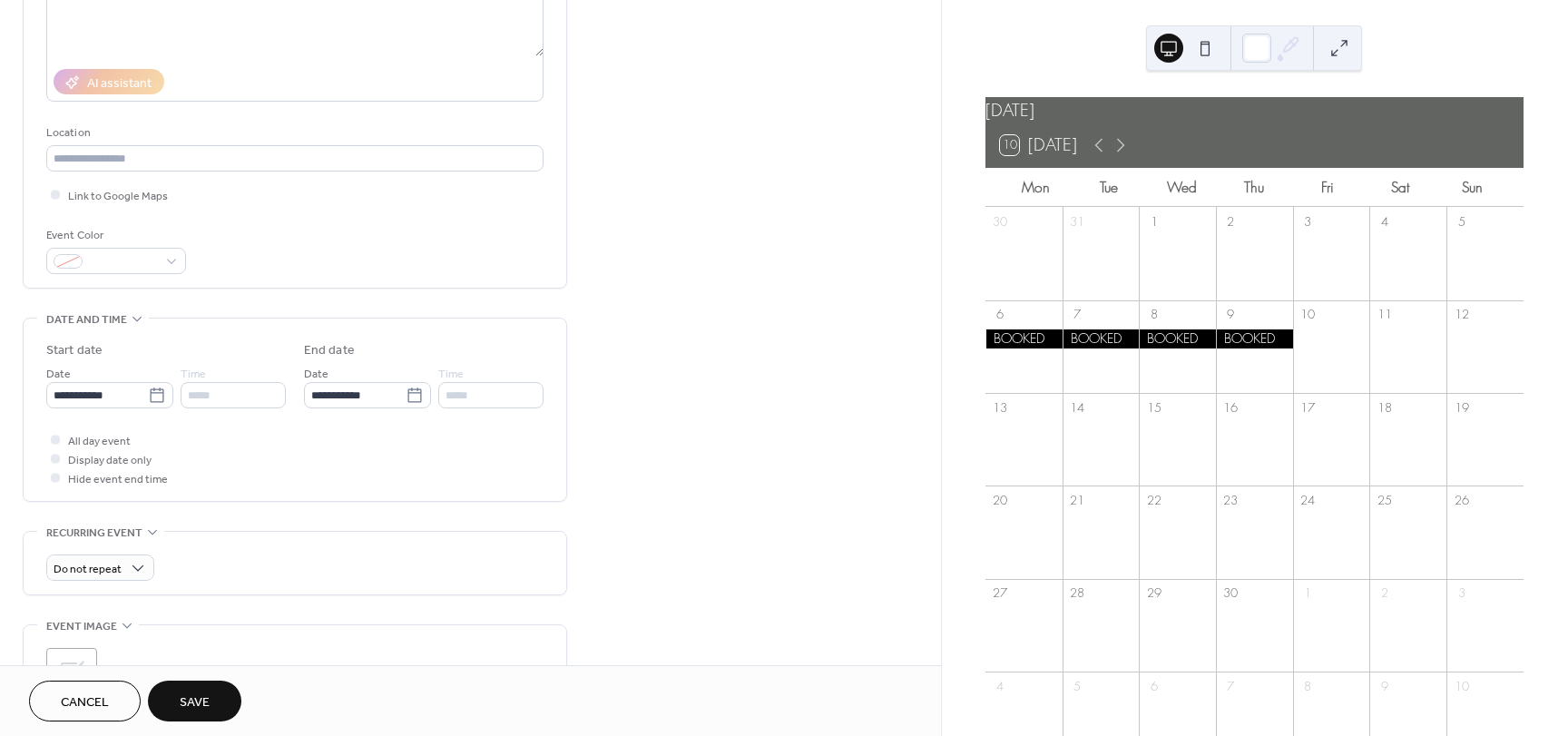 click on "Save" at bounding box center [194, 702] 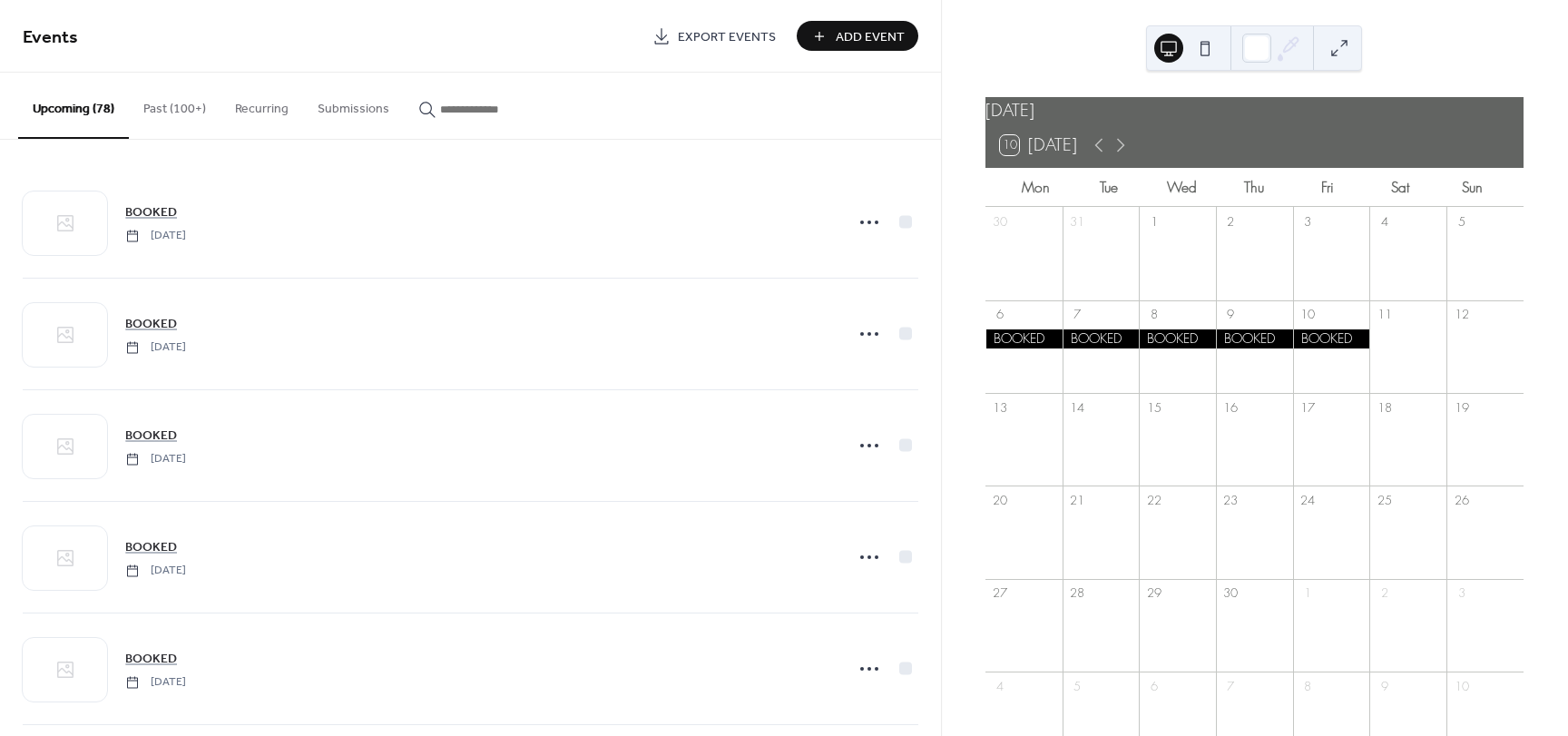 click on "Add Event" at bounding box center [870, 37] 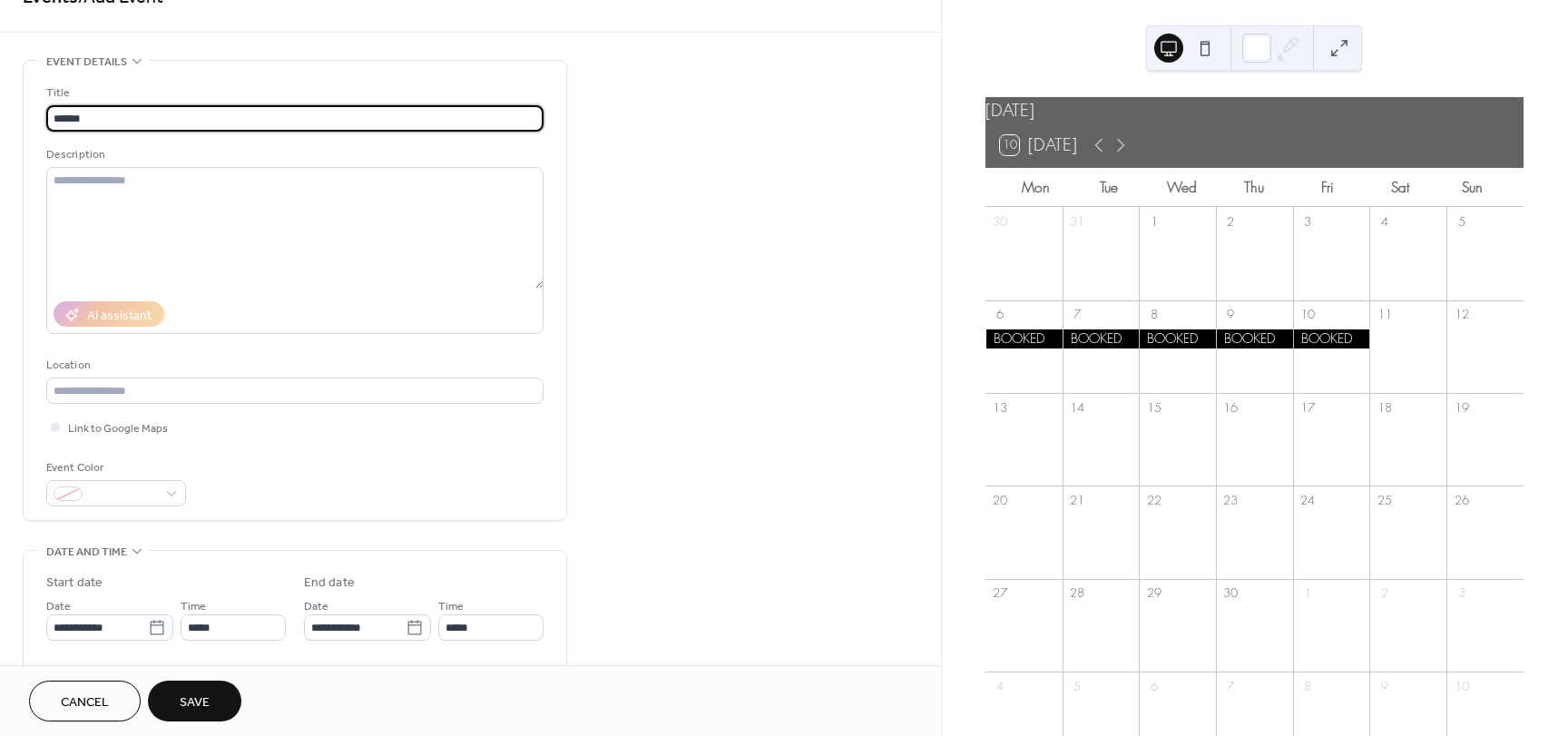 scroll, scrollTop: 182, scrollLeft: 0, axis: vertical 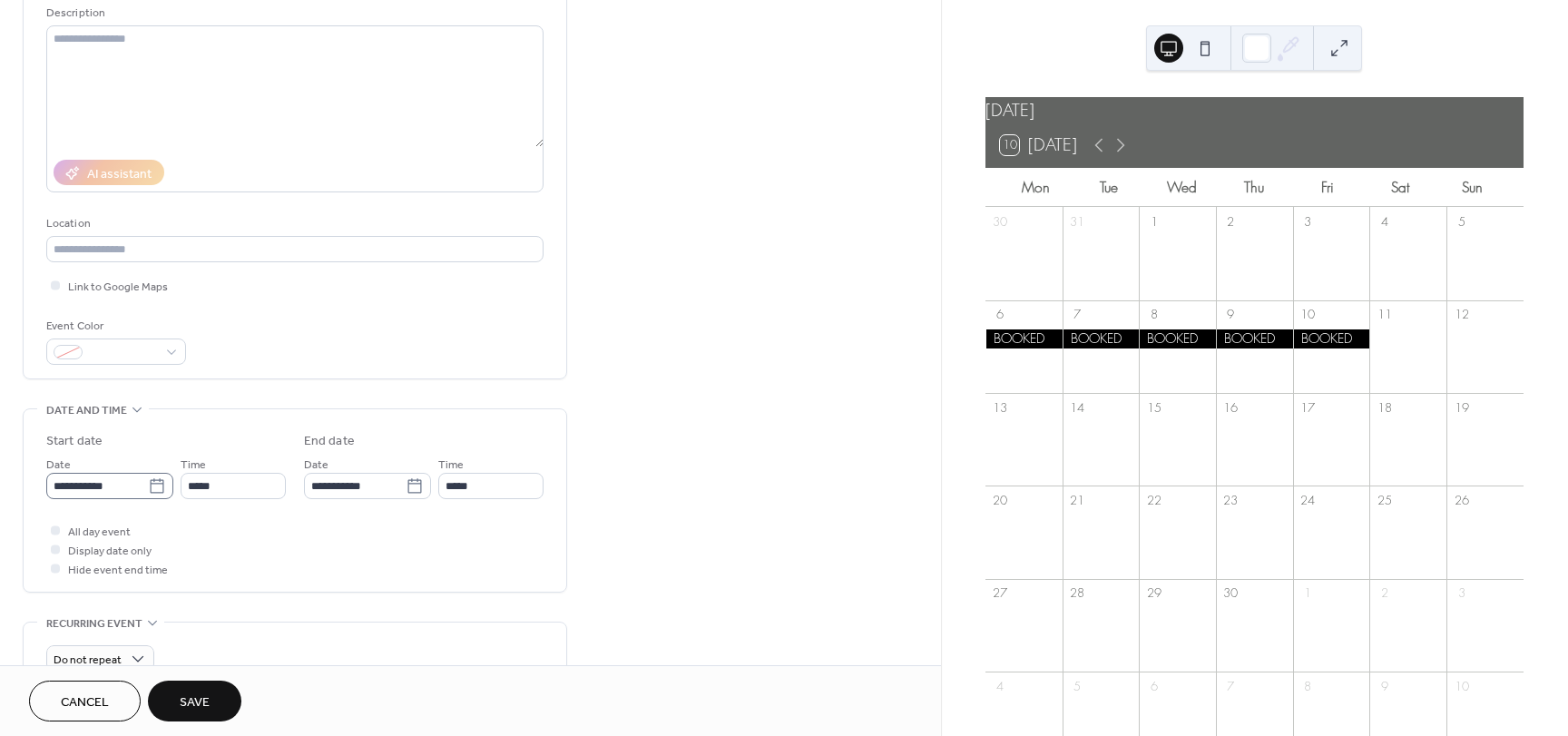 type on "******" 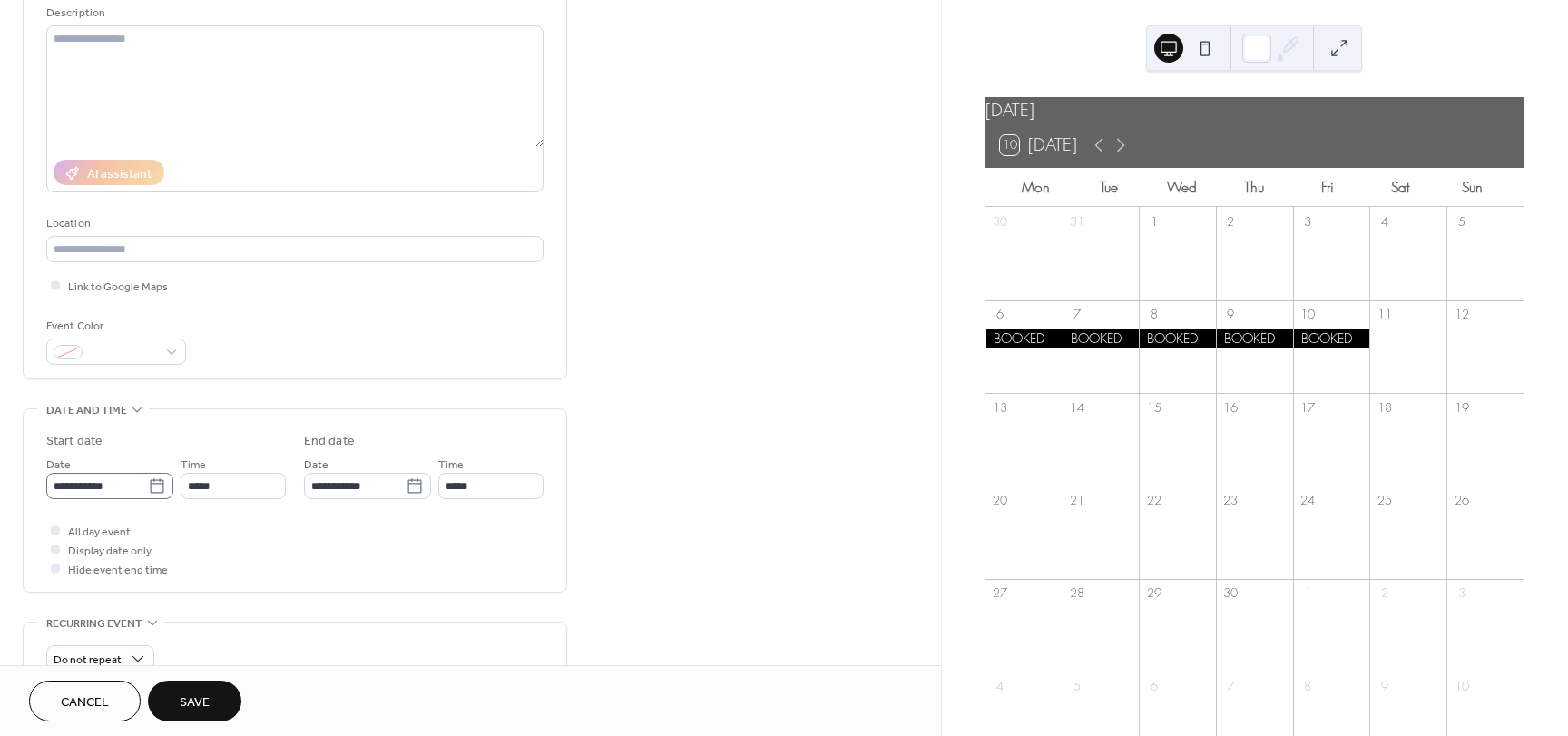 click 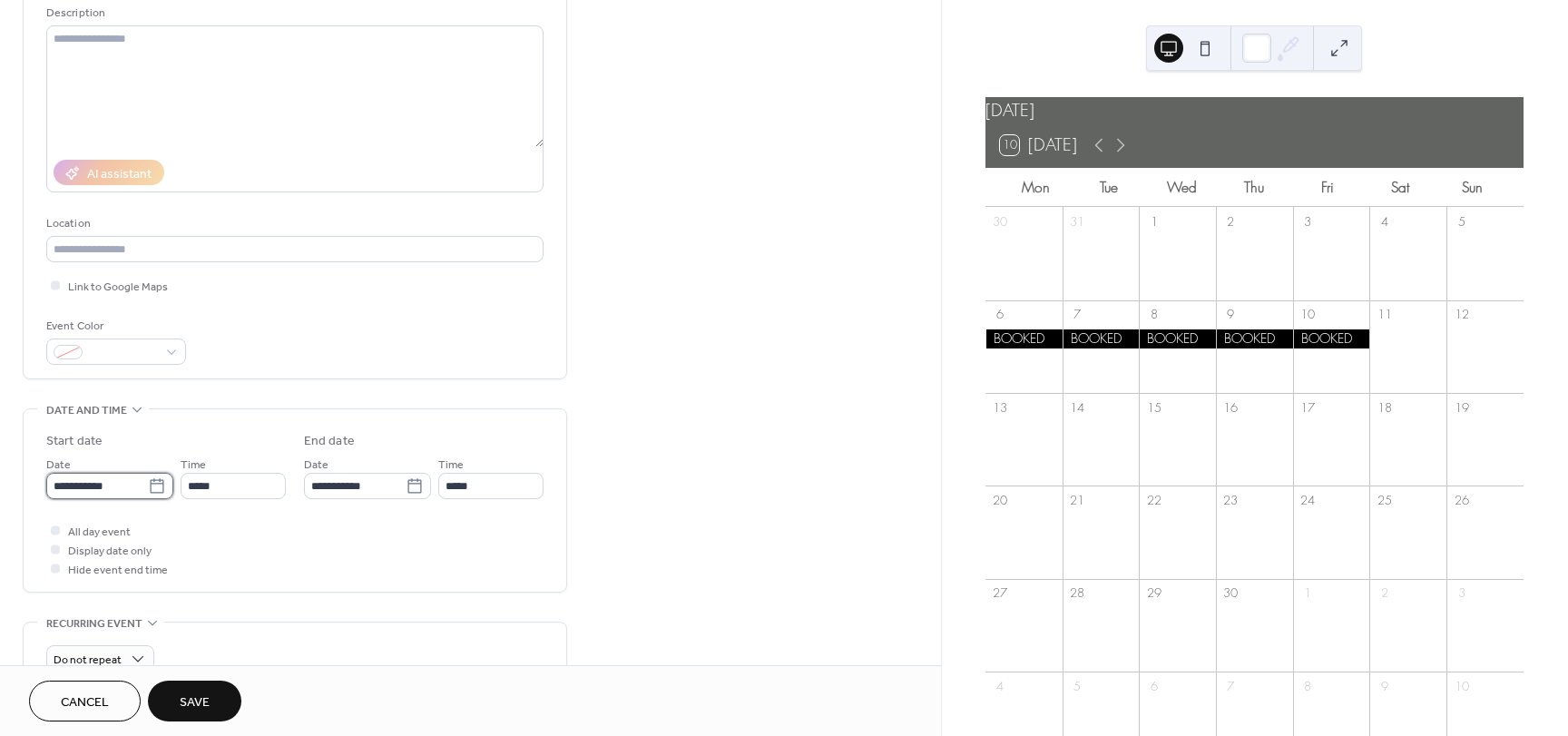 click on "**********" at bounding box center (97, 486) 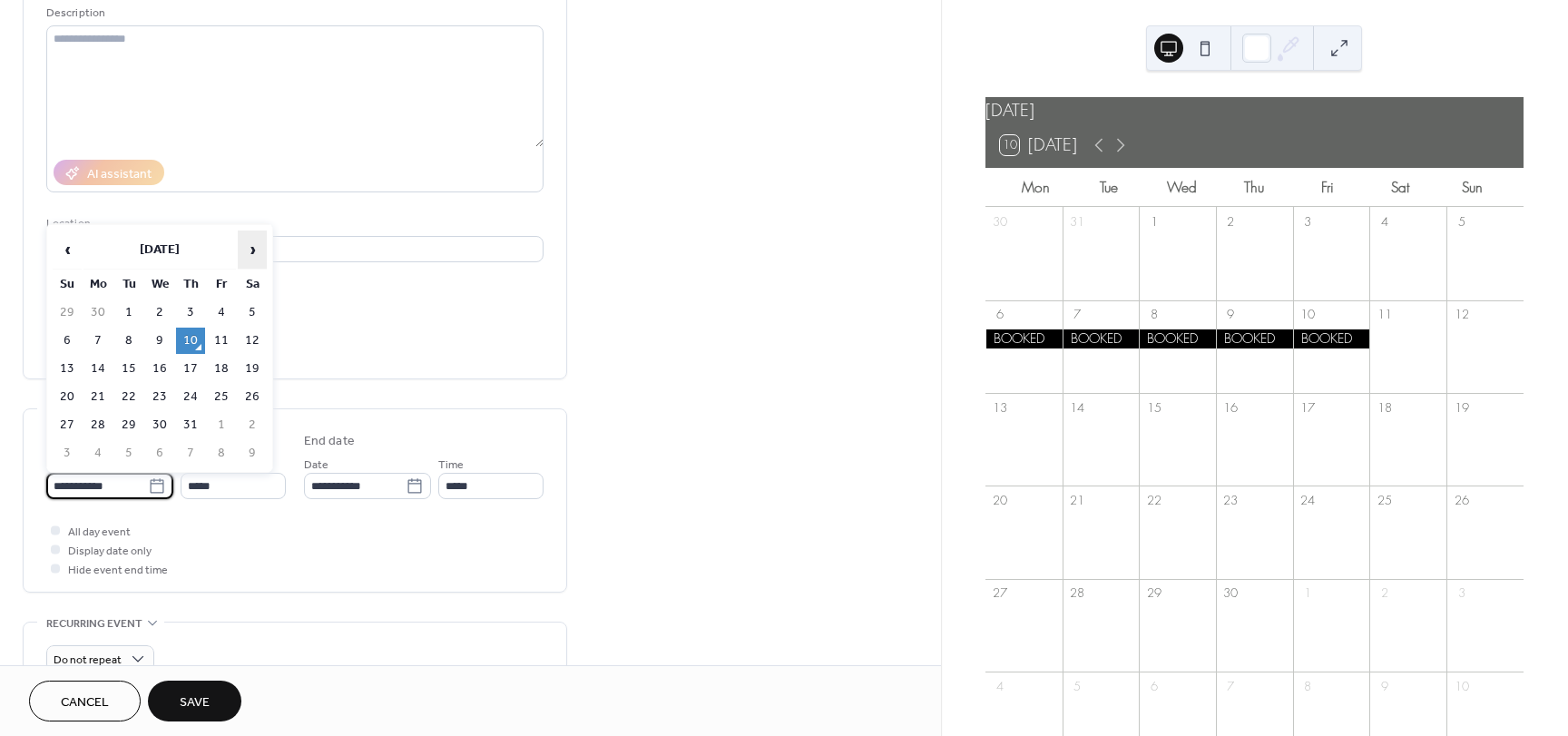 click on "›" at bounding box center [252, 250] 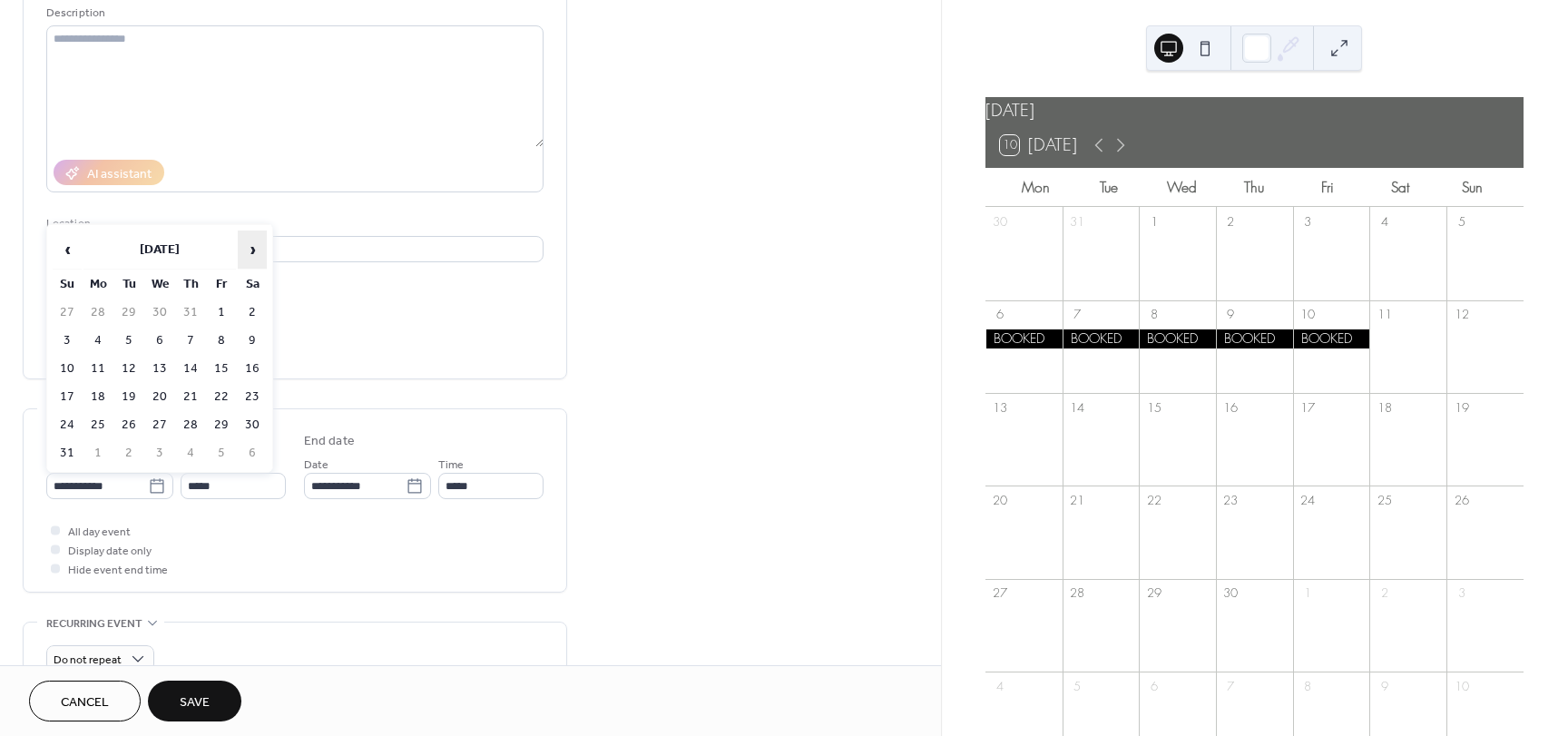 click on "›" at bounding box center [252, 250] 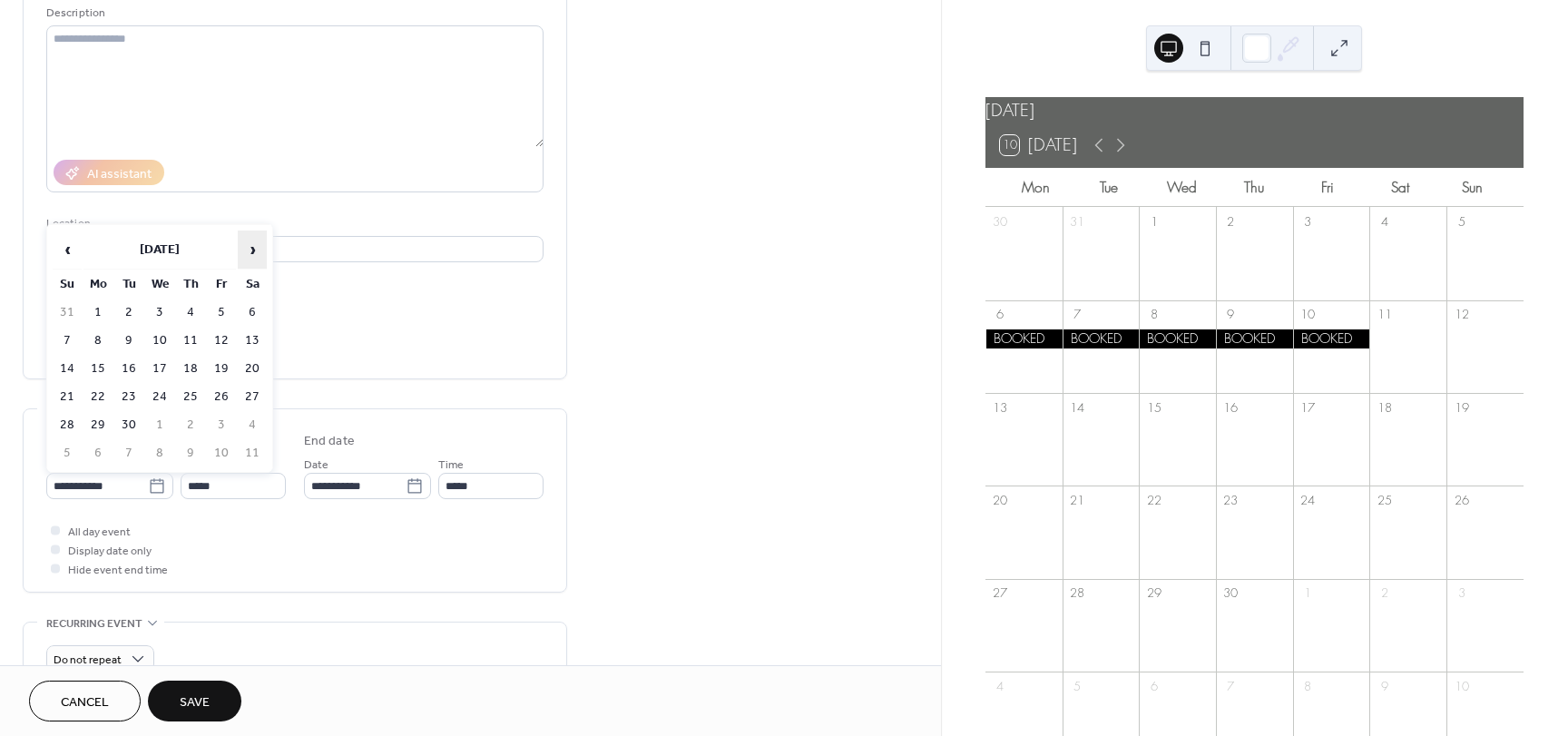 click on "›" at bounding box center (252, 250) 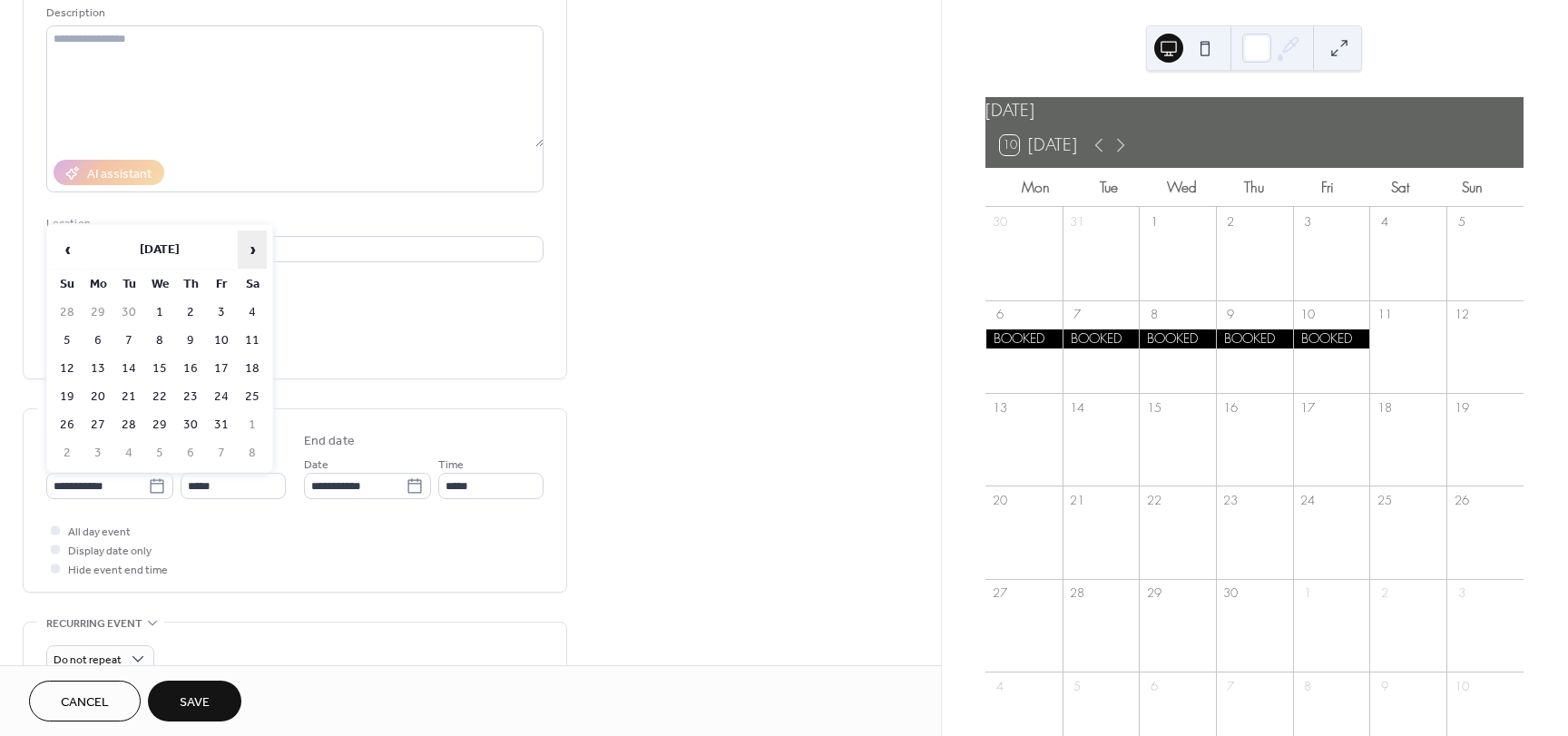 click on "›" at bounding box center (252, 250) 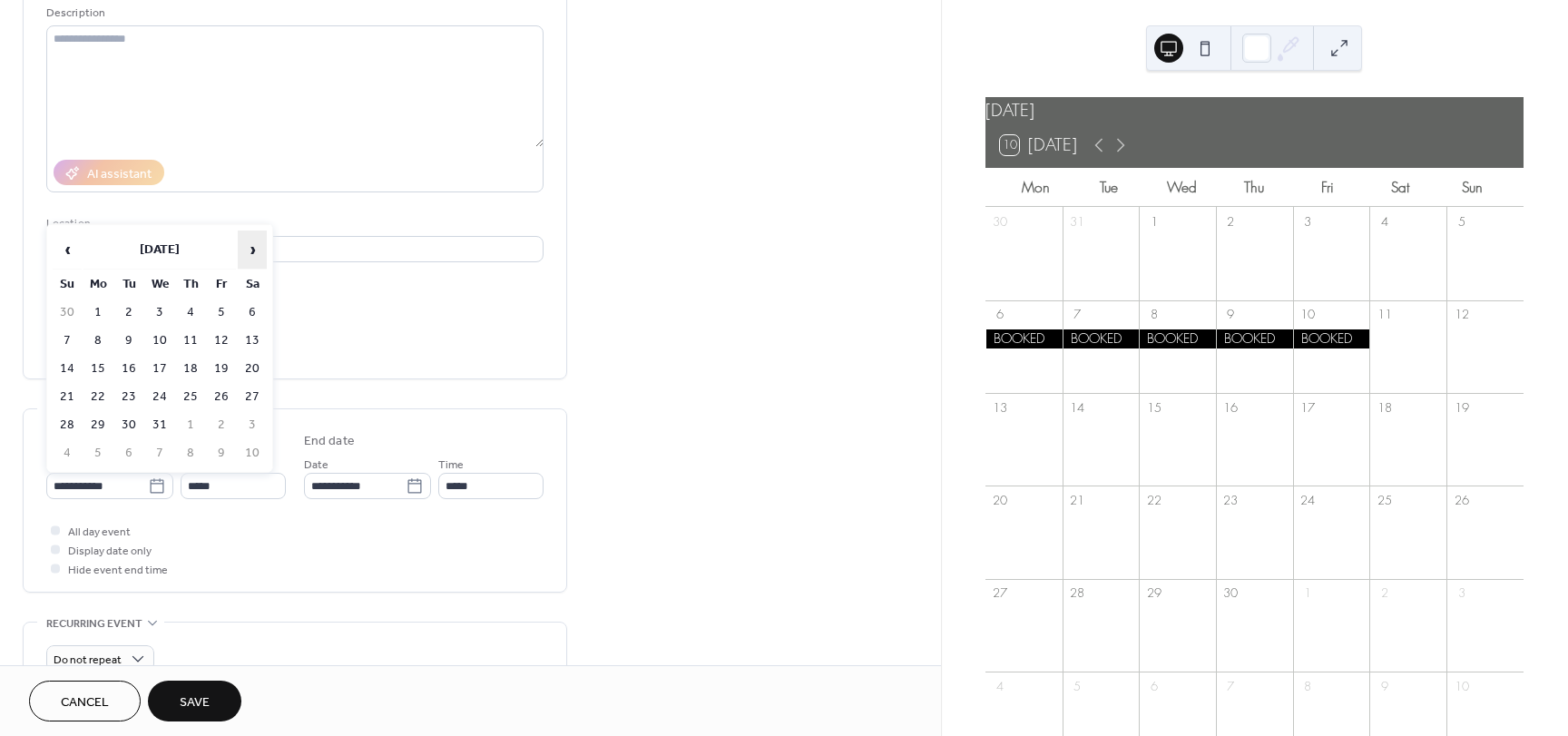 click on "›" at bounding box center (252, 250) 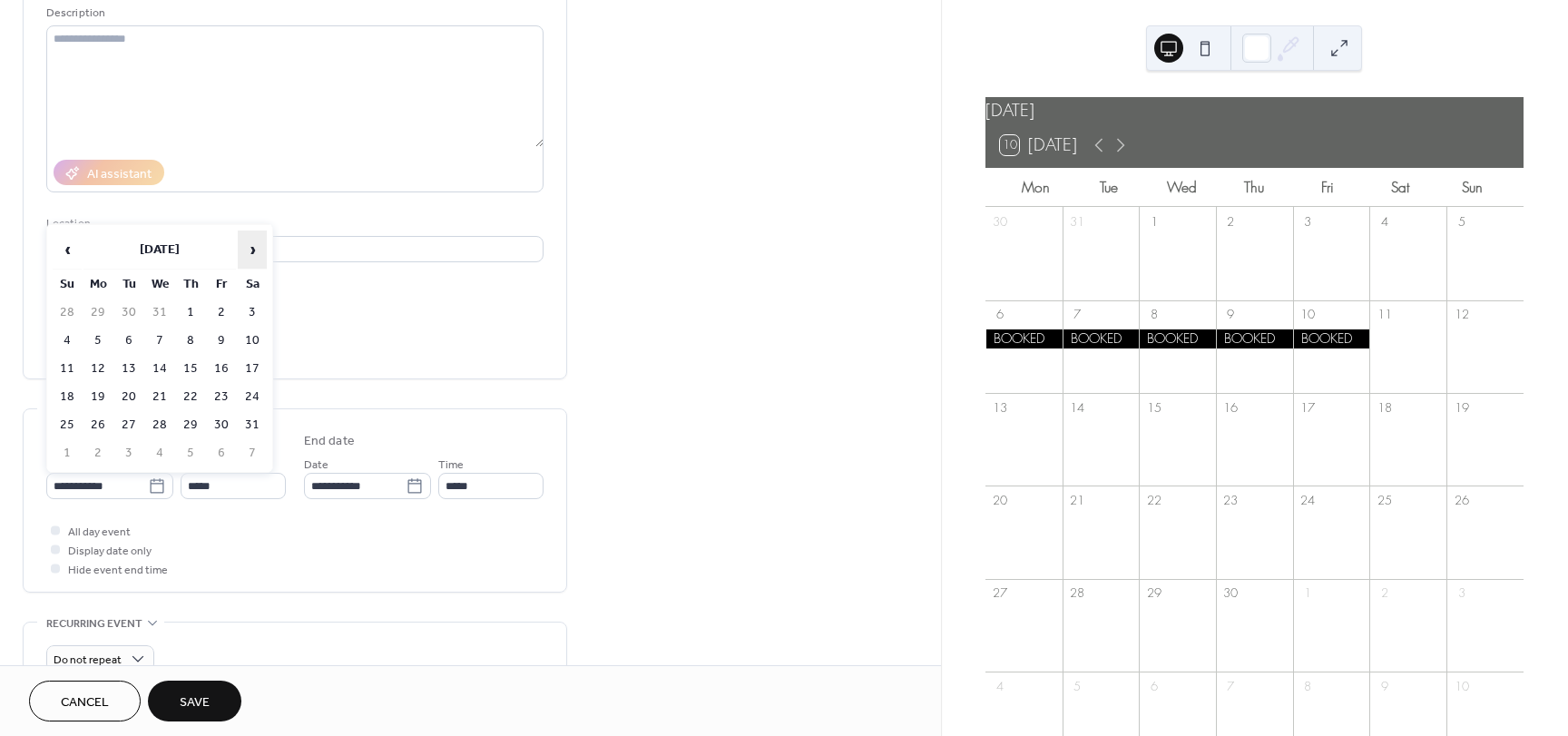 click on "›" at bounding box center [252, 250] 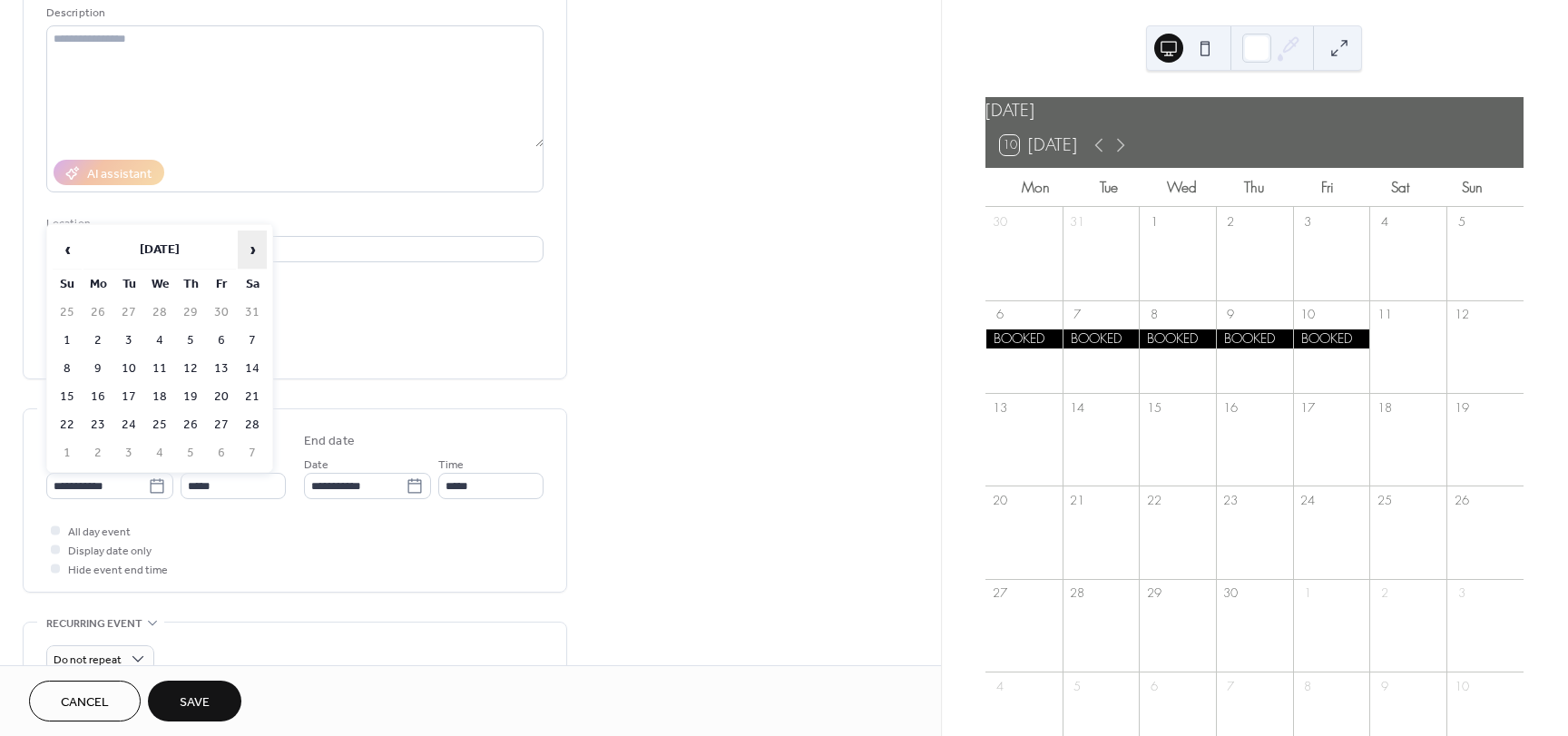 click on "›" at bounding box center (252, 250) 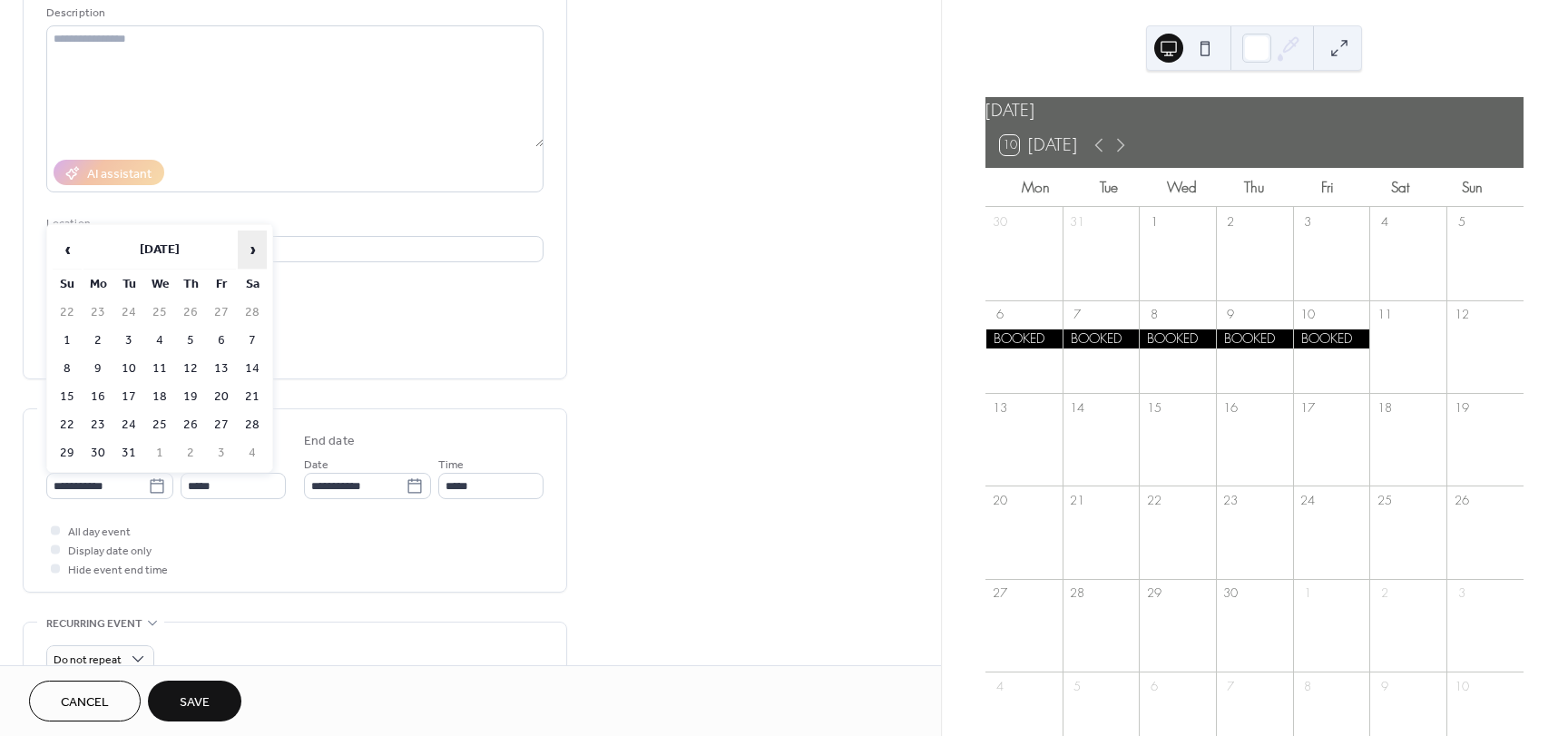 click on "›" at bounding box center (252, 250) 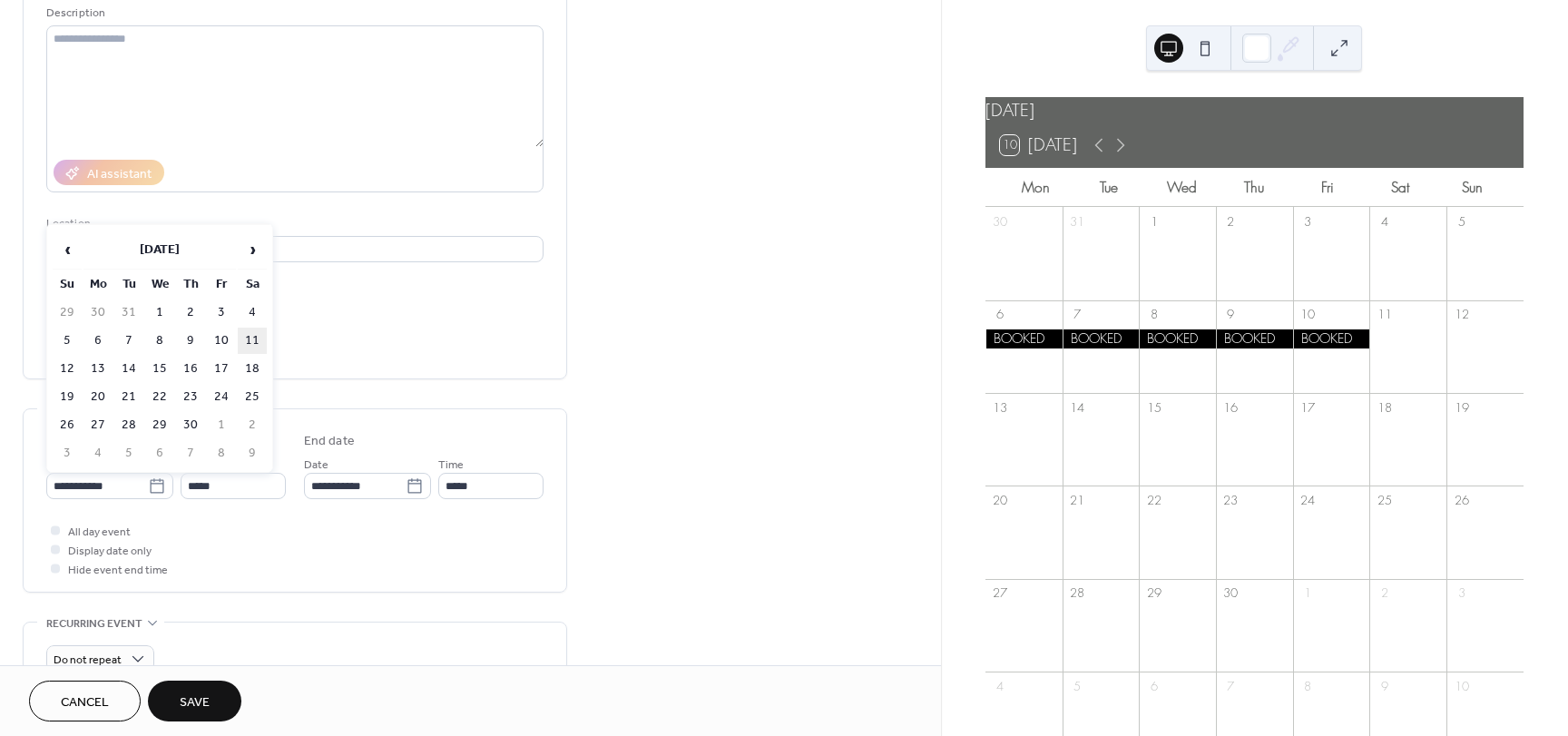 click on "11" at bounding box center (252, 340) 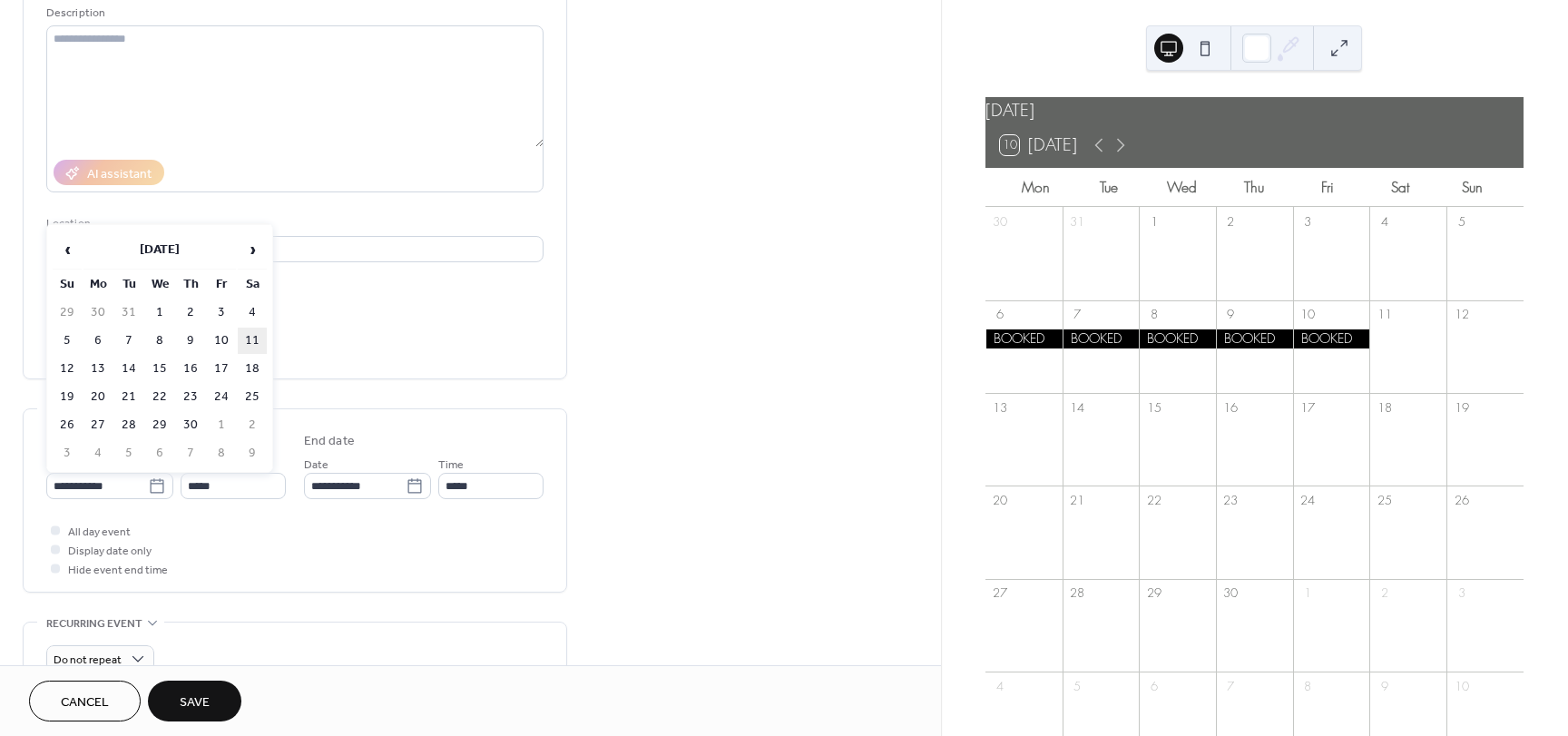 type on "**********" 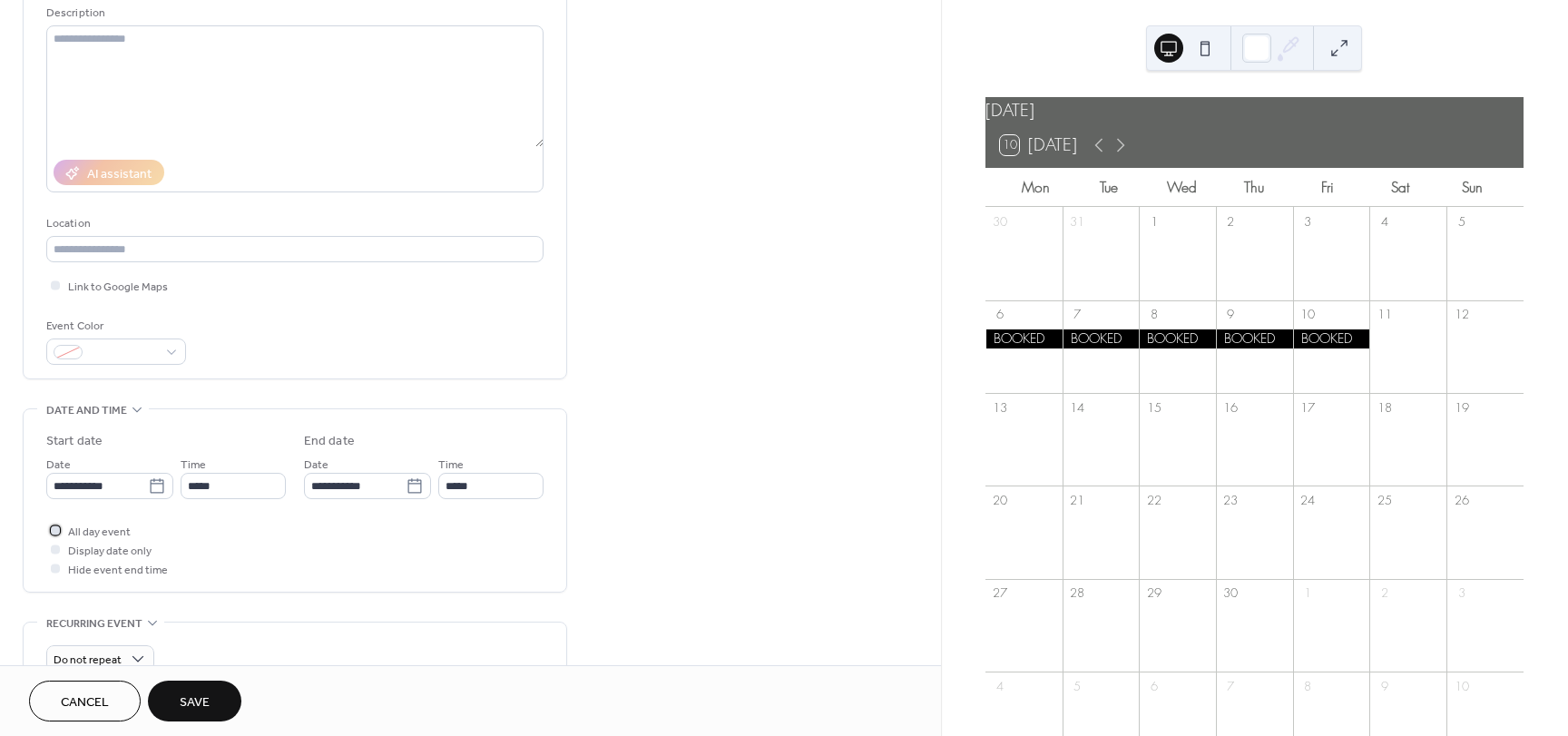 click on "All day event" at bounding box center [99, 532] 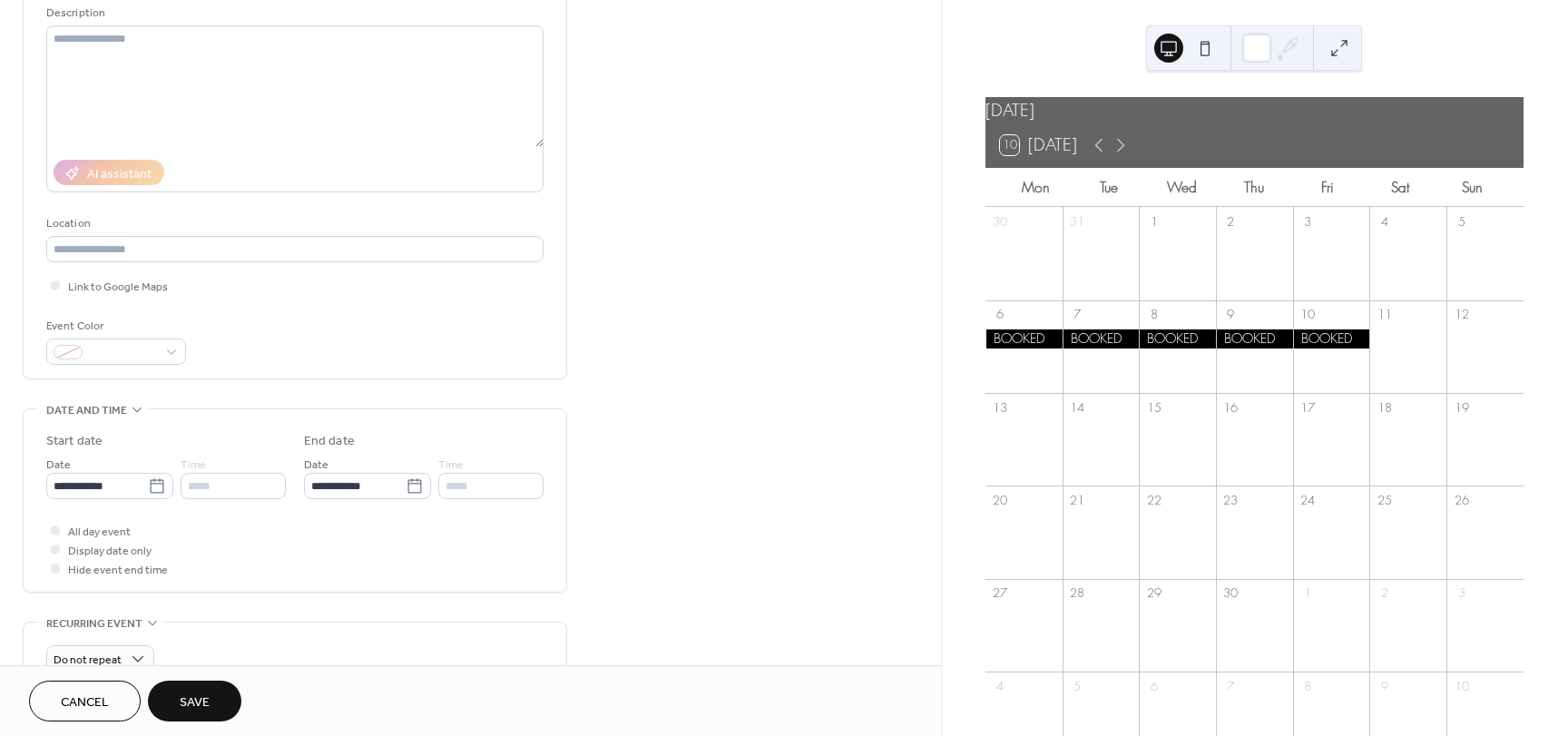 click on "Save" at bounding box center [194, 702] 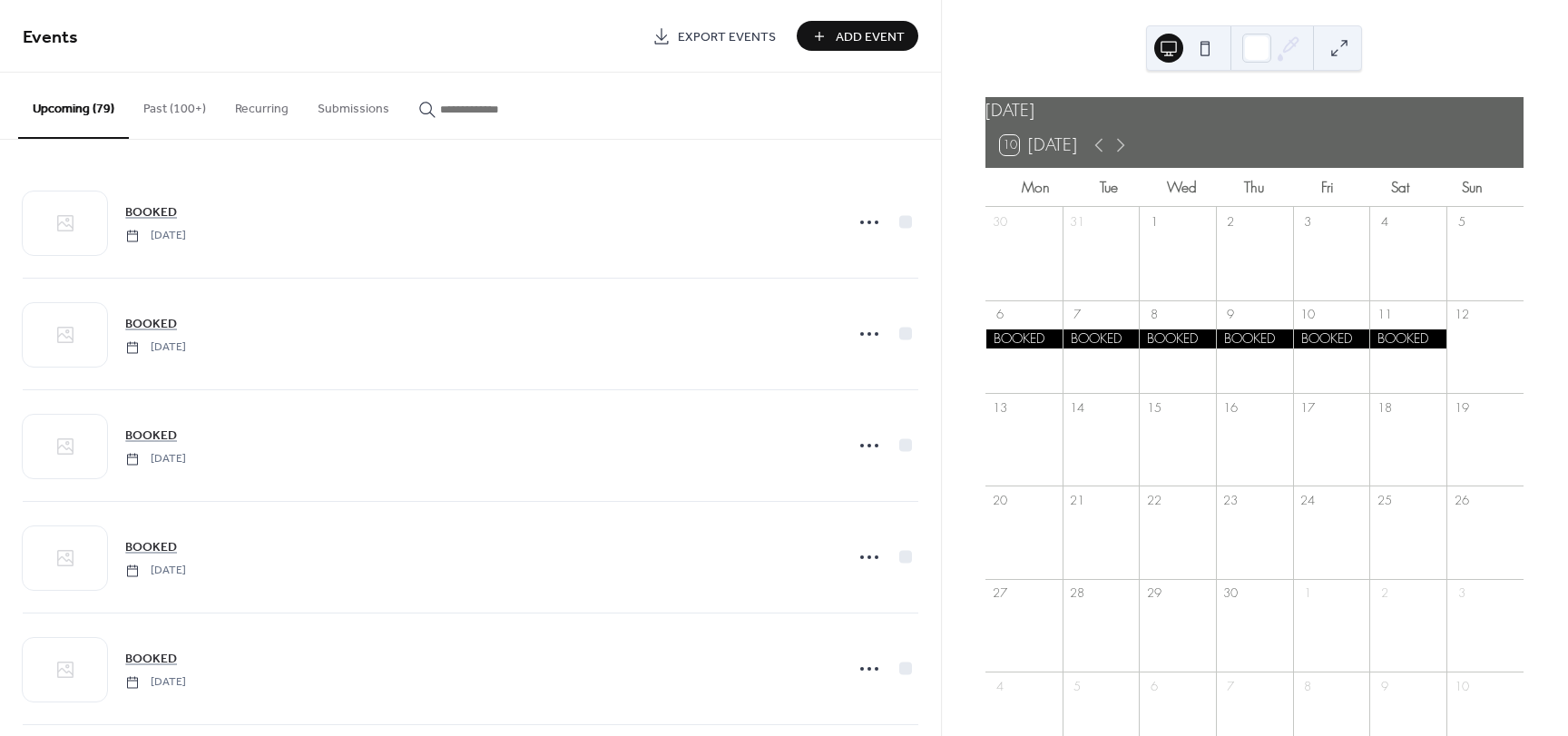 click on "Add Event" at bounding box center [870, 37] 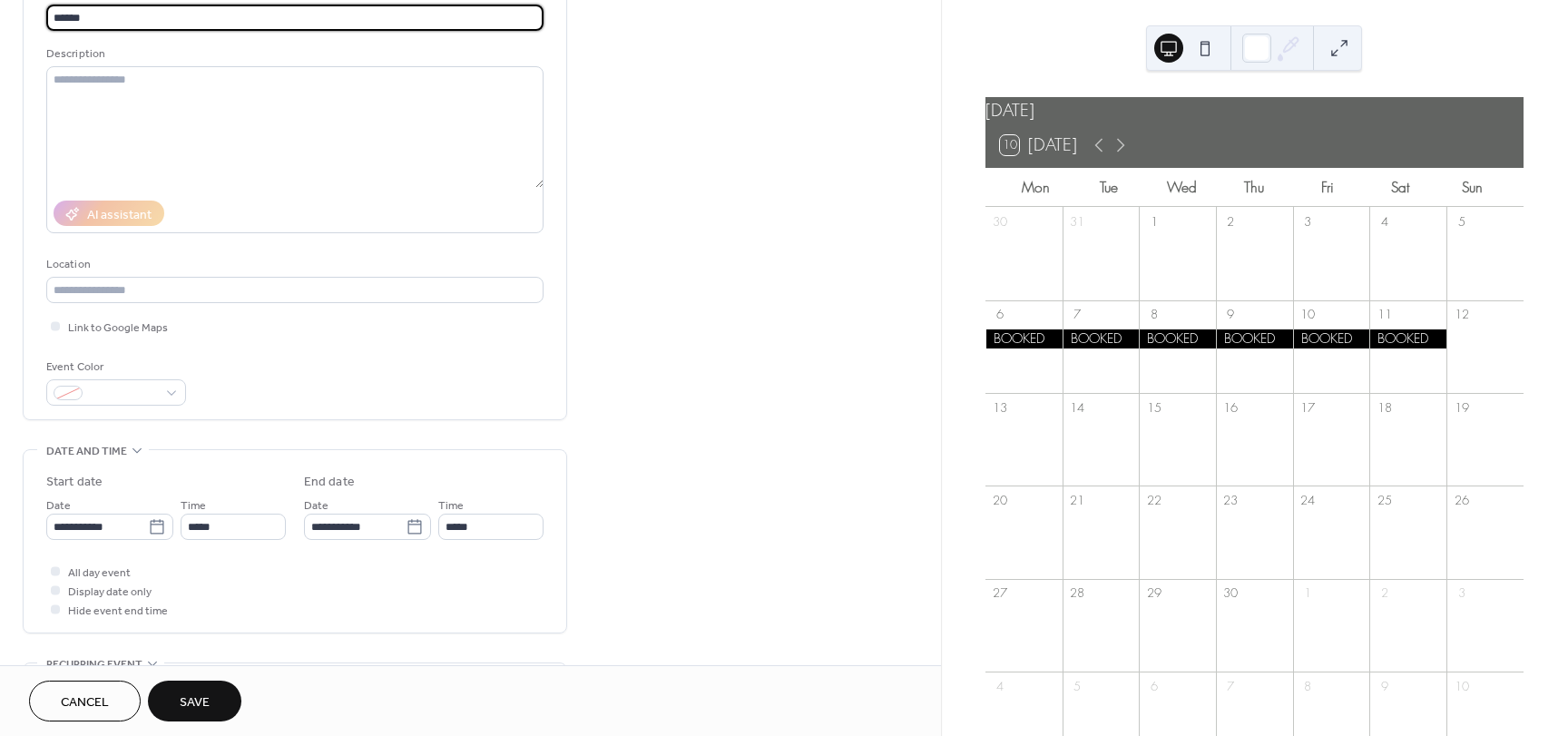 scroll, scrollTop: 182, scrollLeft: 0, axis: vertical 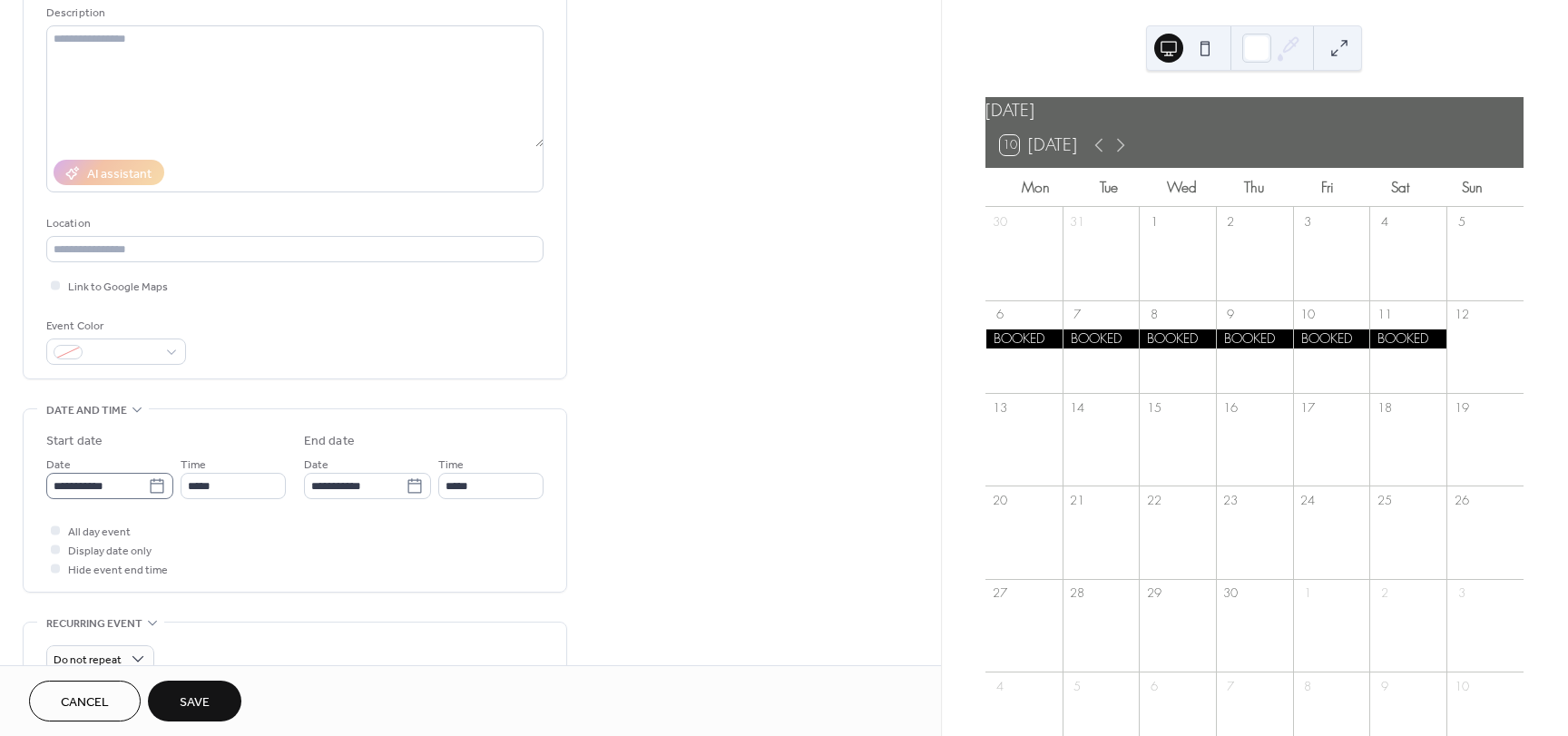 type on "******" 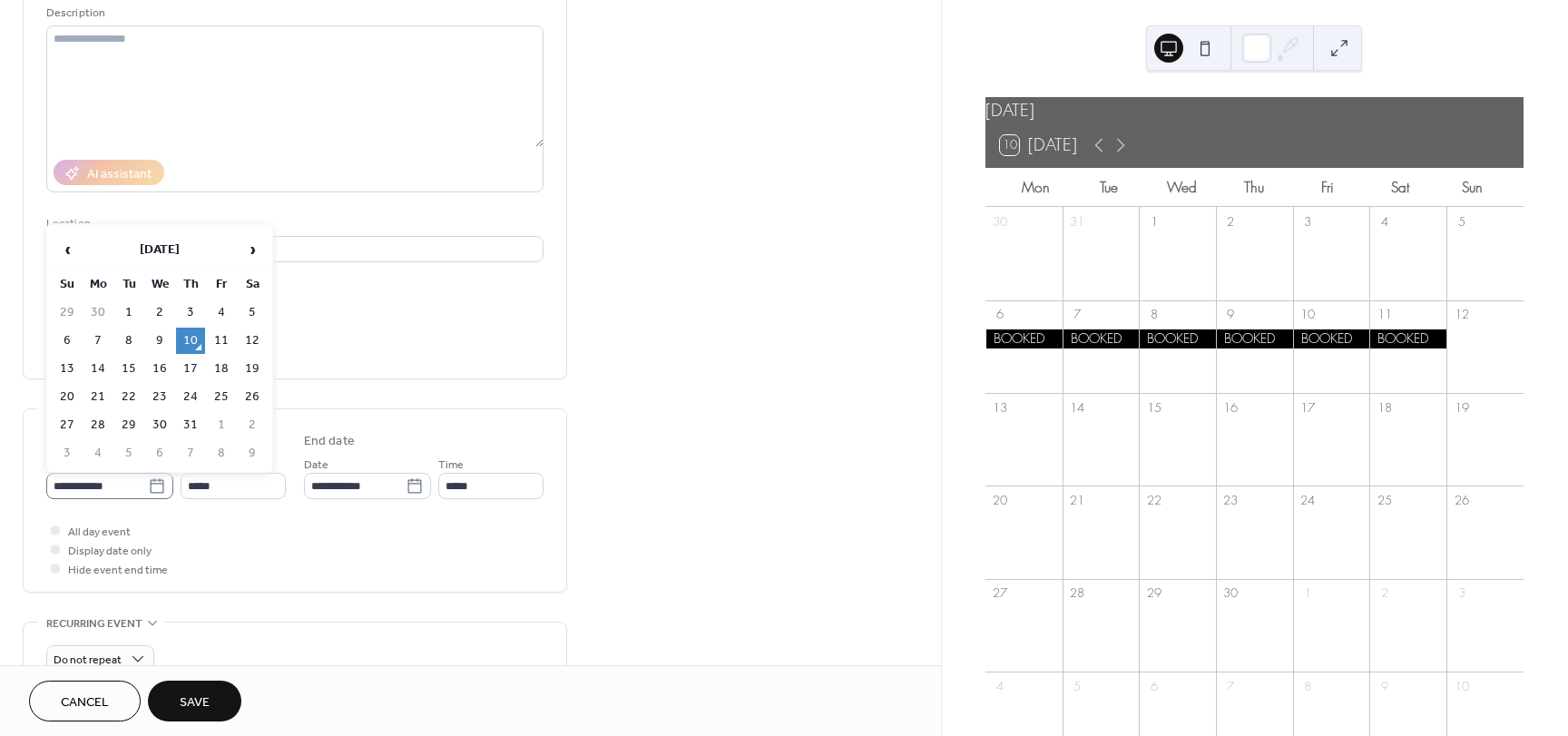 click 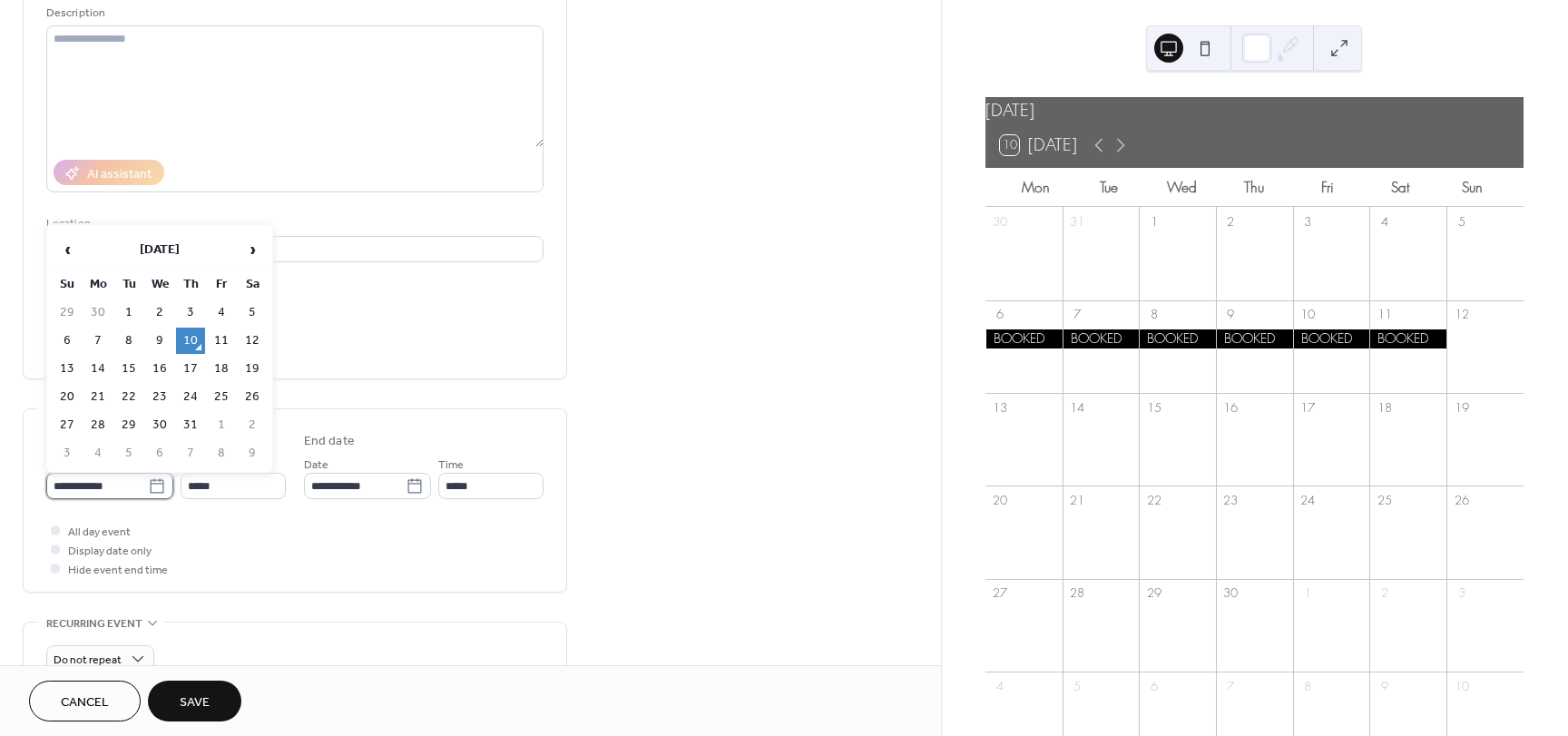 click on "**********" at bounding box center (97, 486) 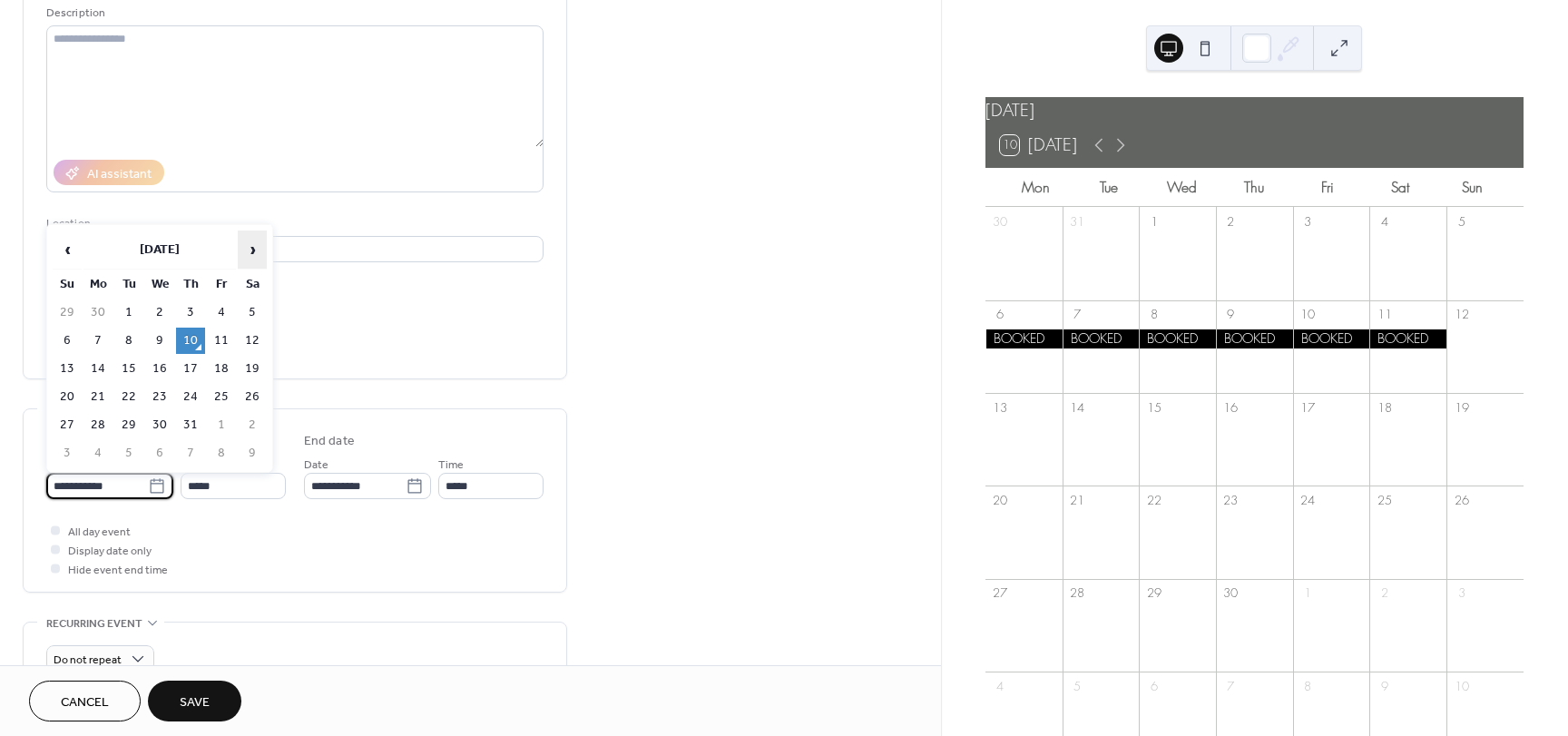 click on "›" at bounding box center (252, 250) 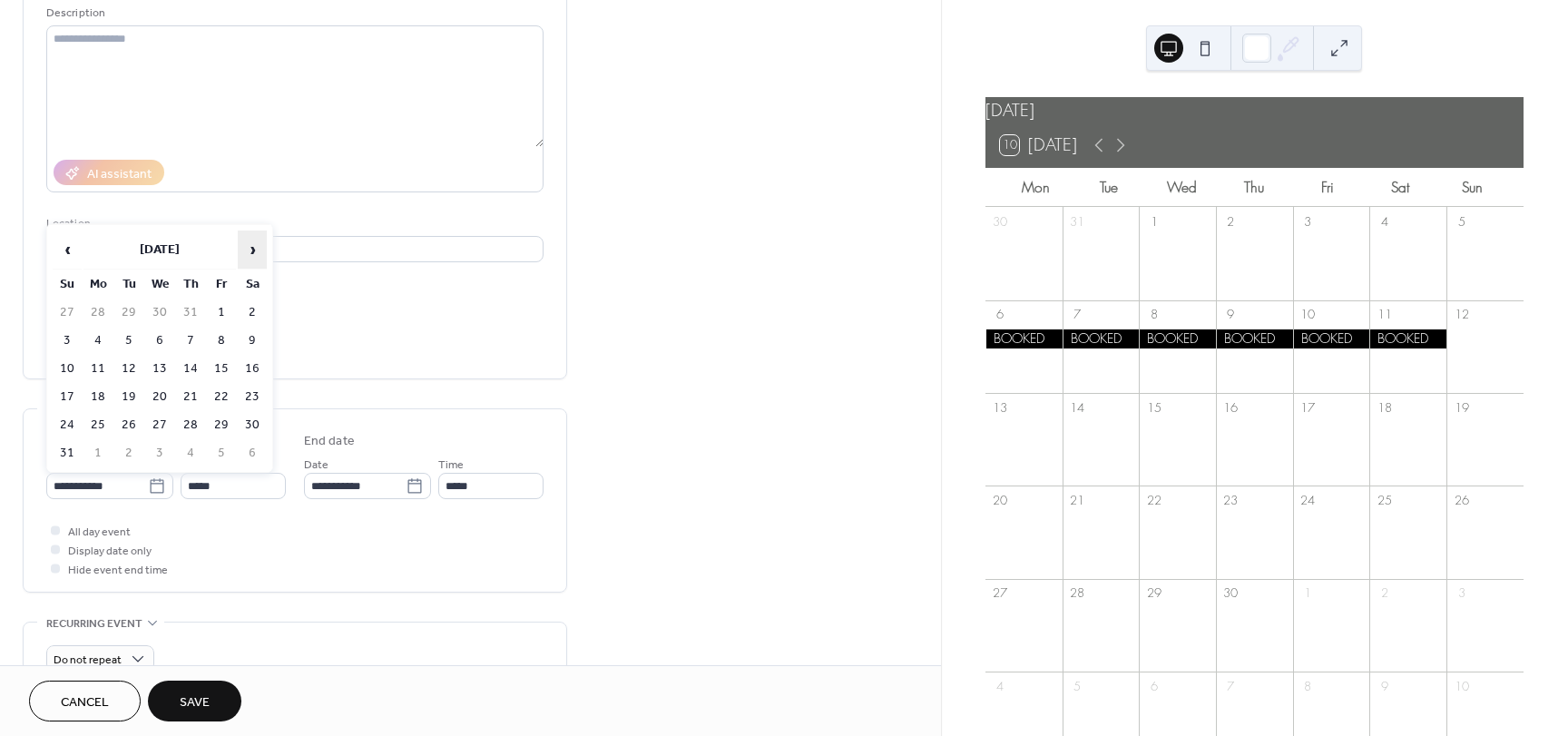click on "›" at bounding box center (252, 250) 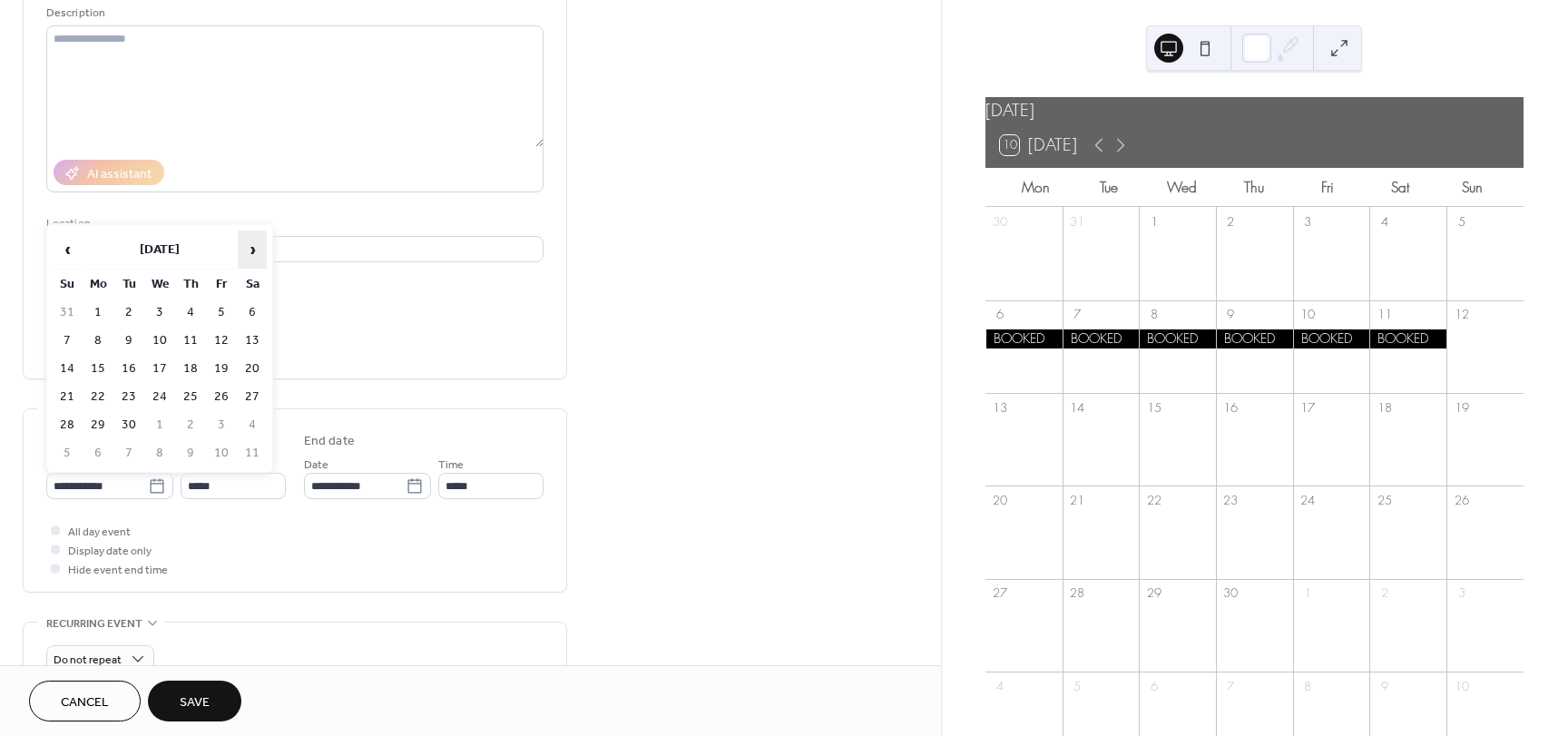 click on "›" at bounding box center [252, 250] 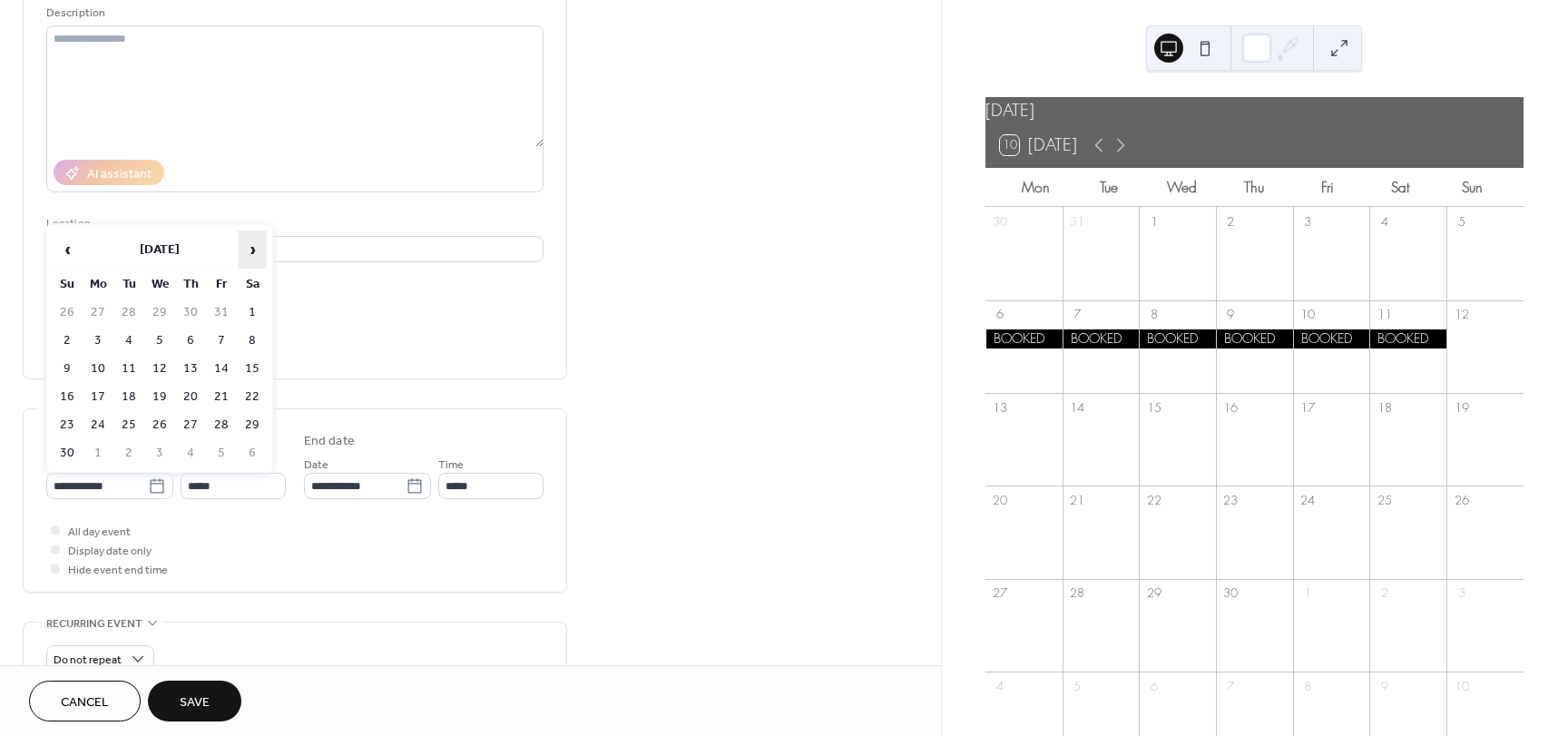 click on "›" at bounding box center (252, 250) 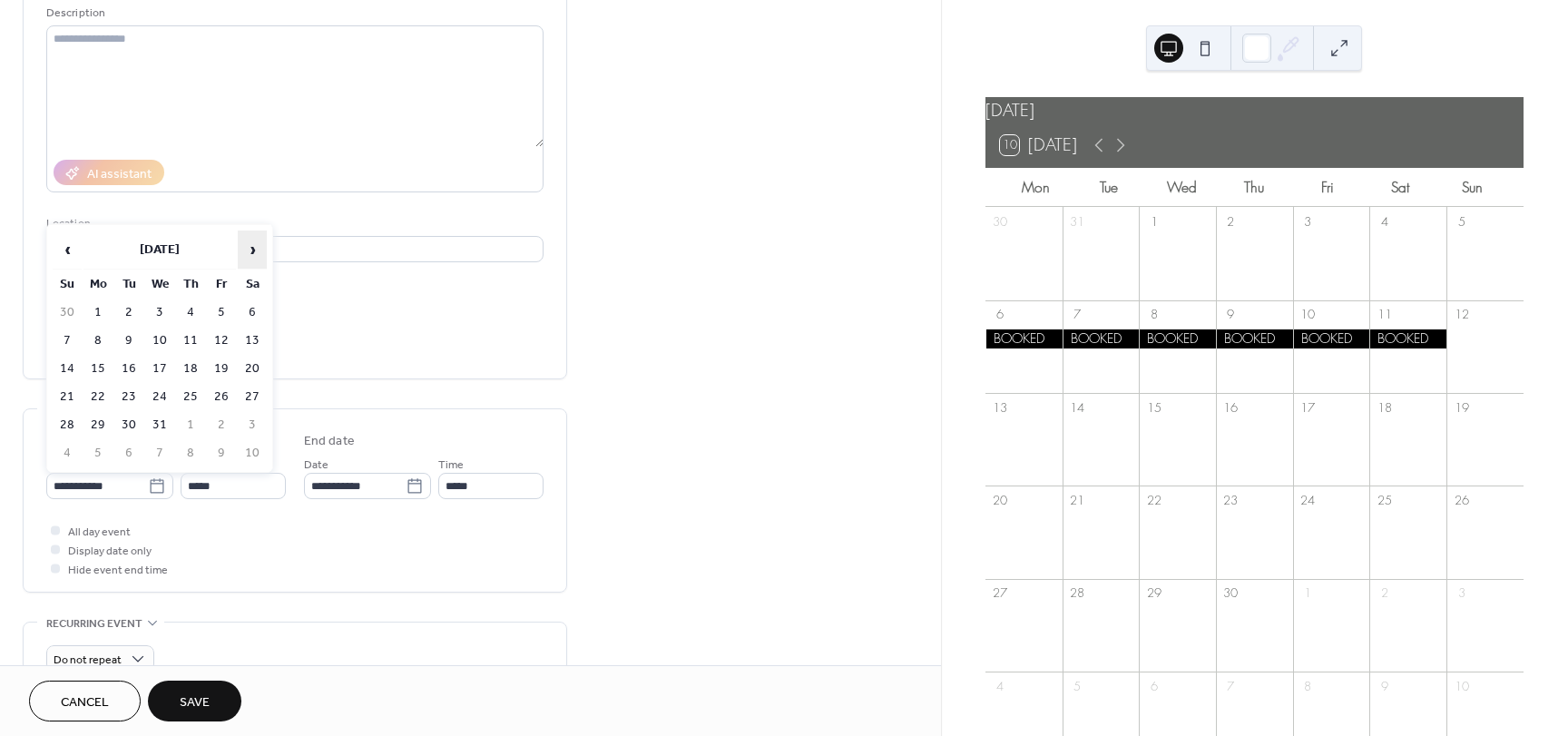click on "›" at bounding box center (252, 250) 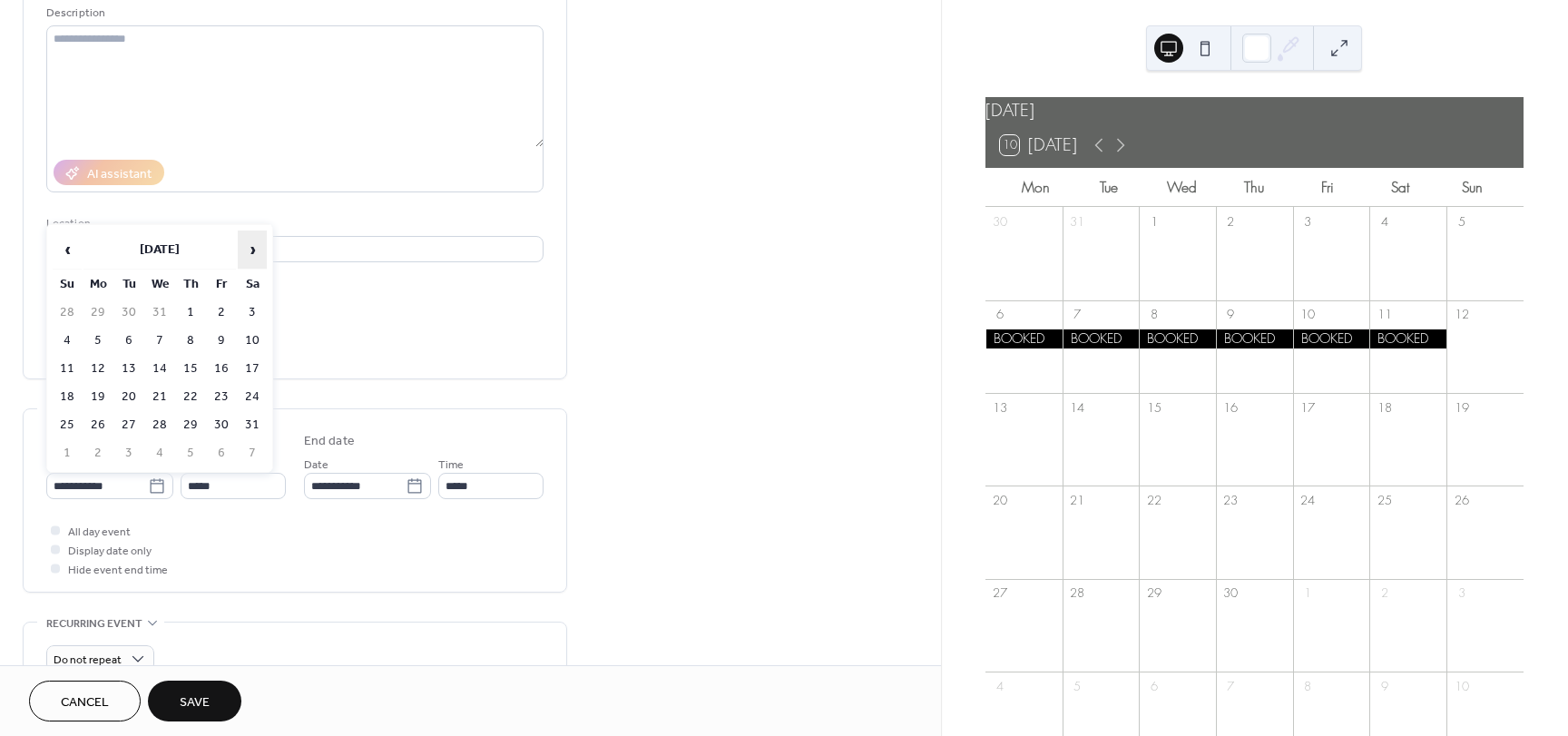 click on "›" at bounding box center [252, 250] 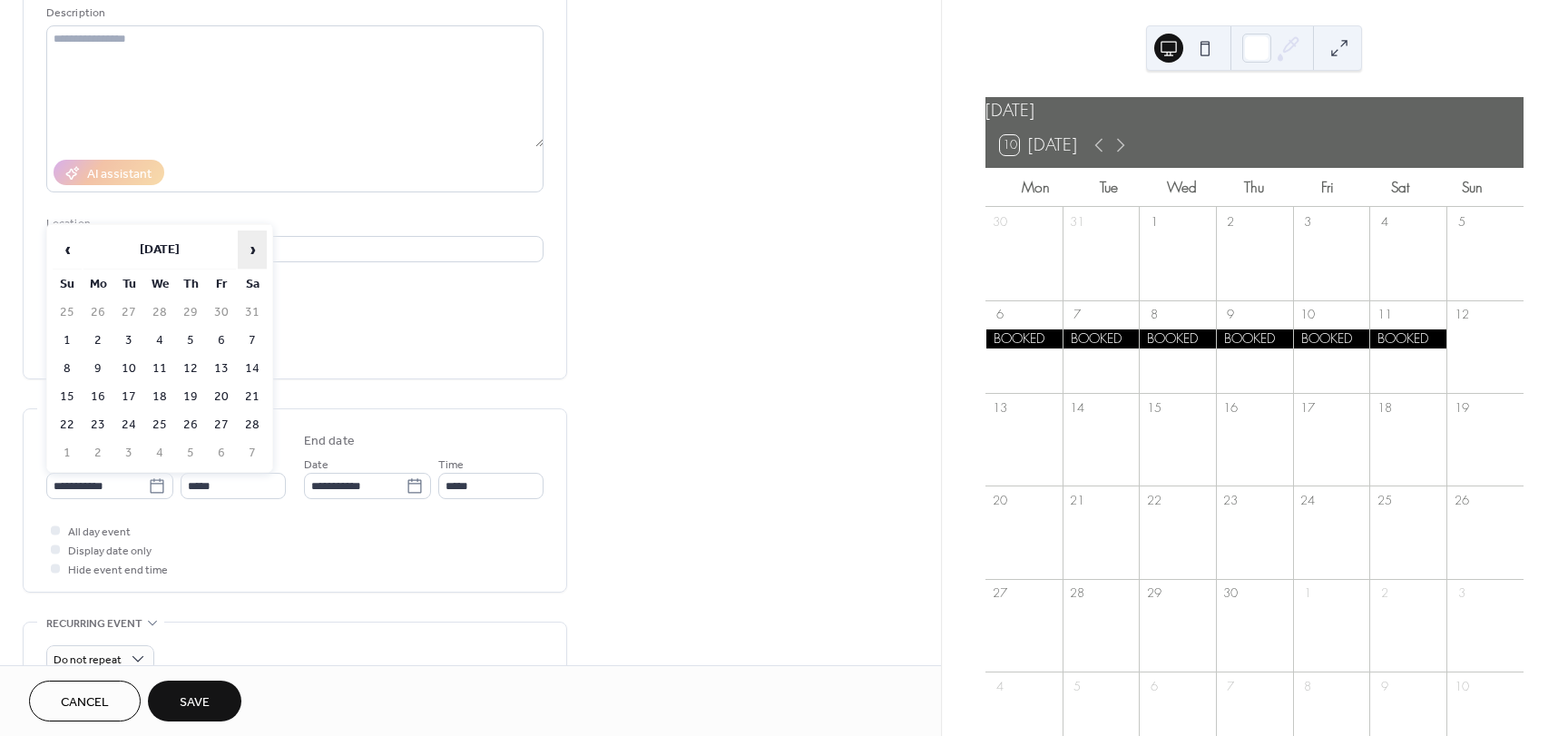 click on "›" at bounding box center (252, 250) 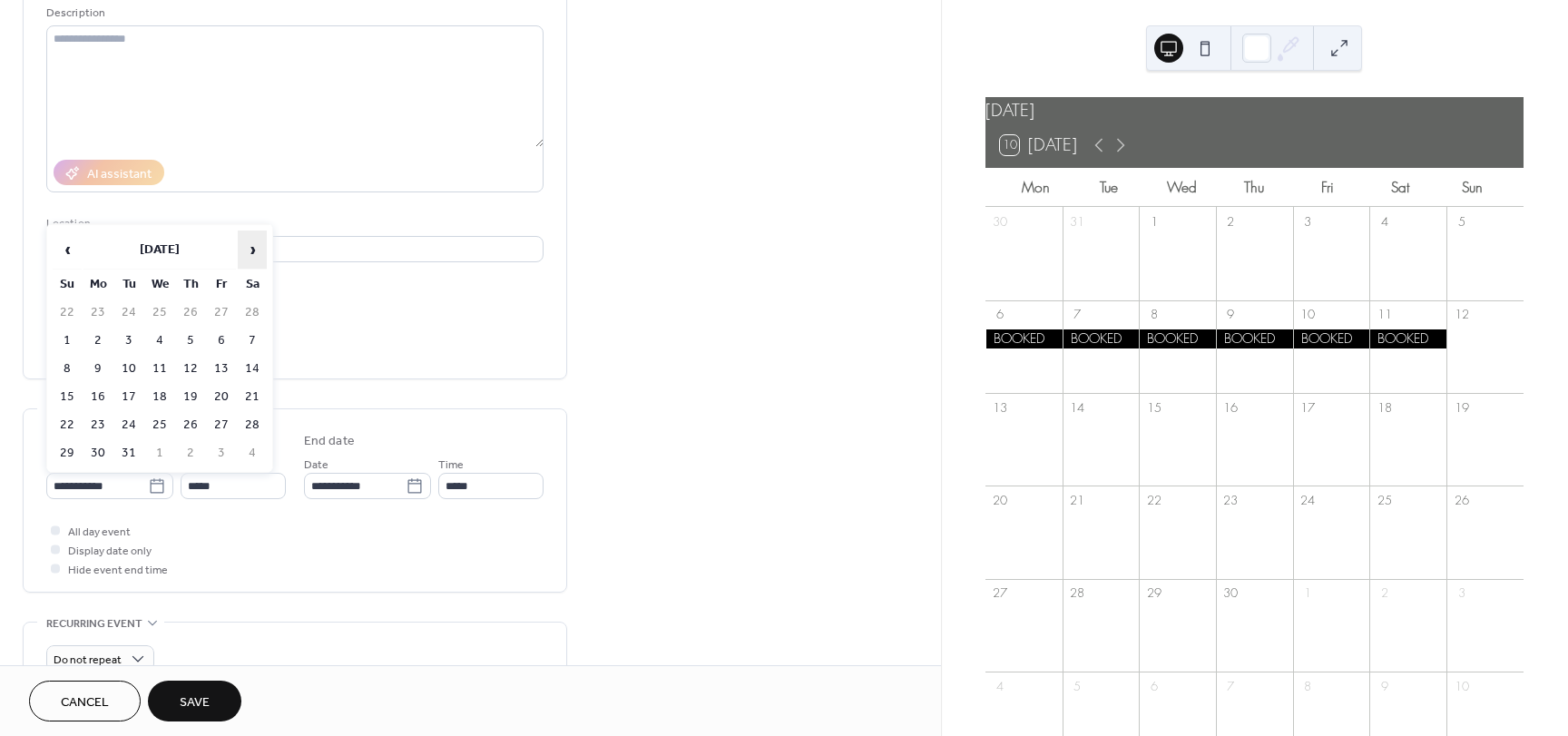 click on "›" at bounding box center [252, 250] 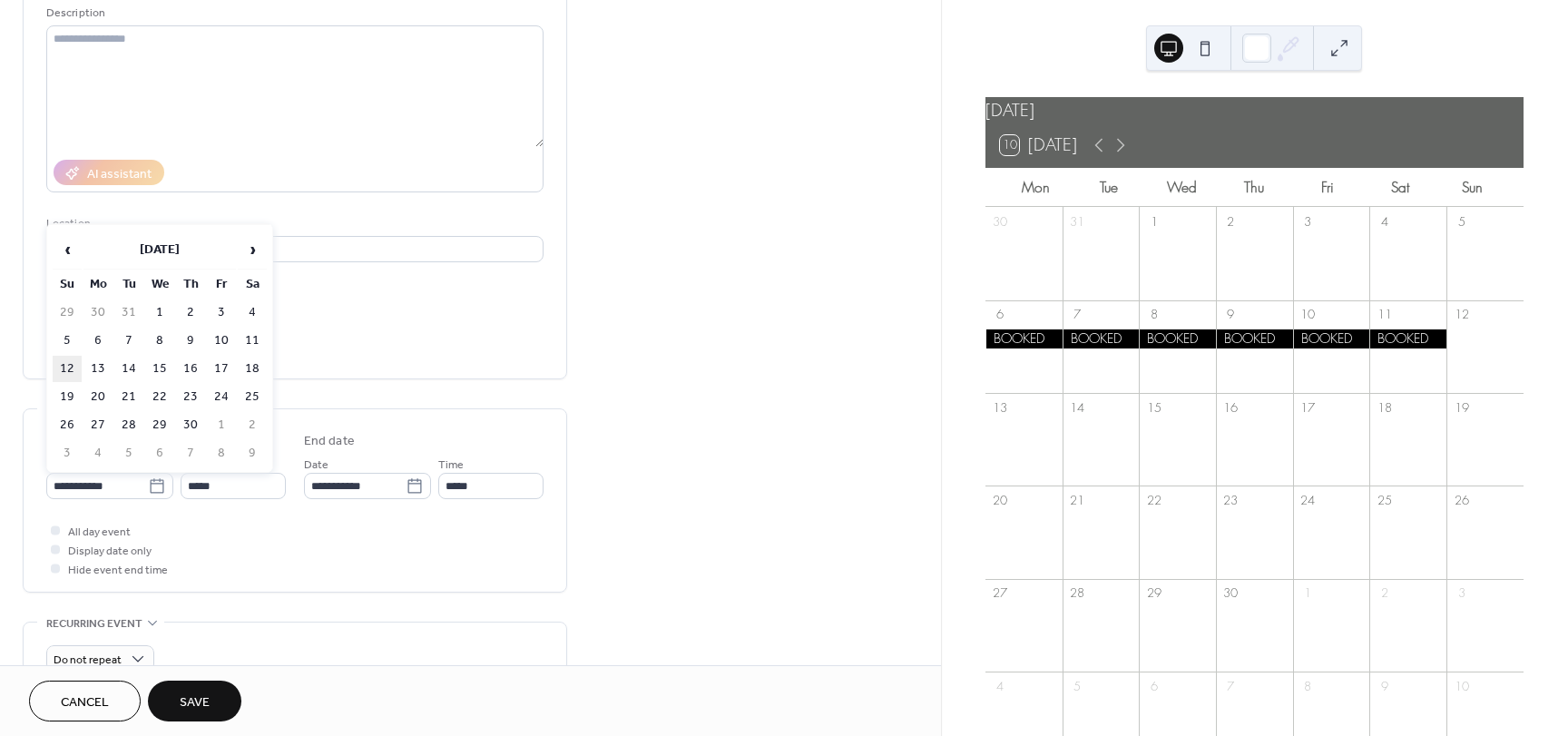 click on "12" at bounding box center [67, 368] 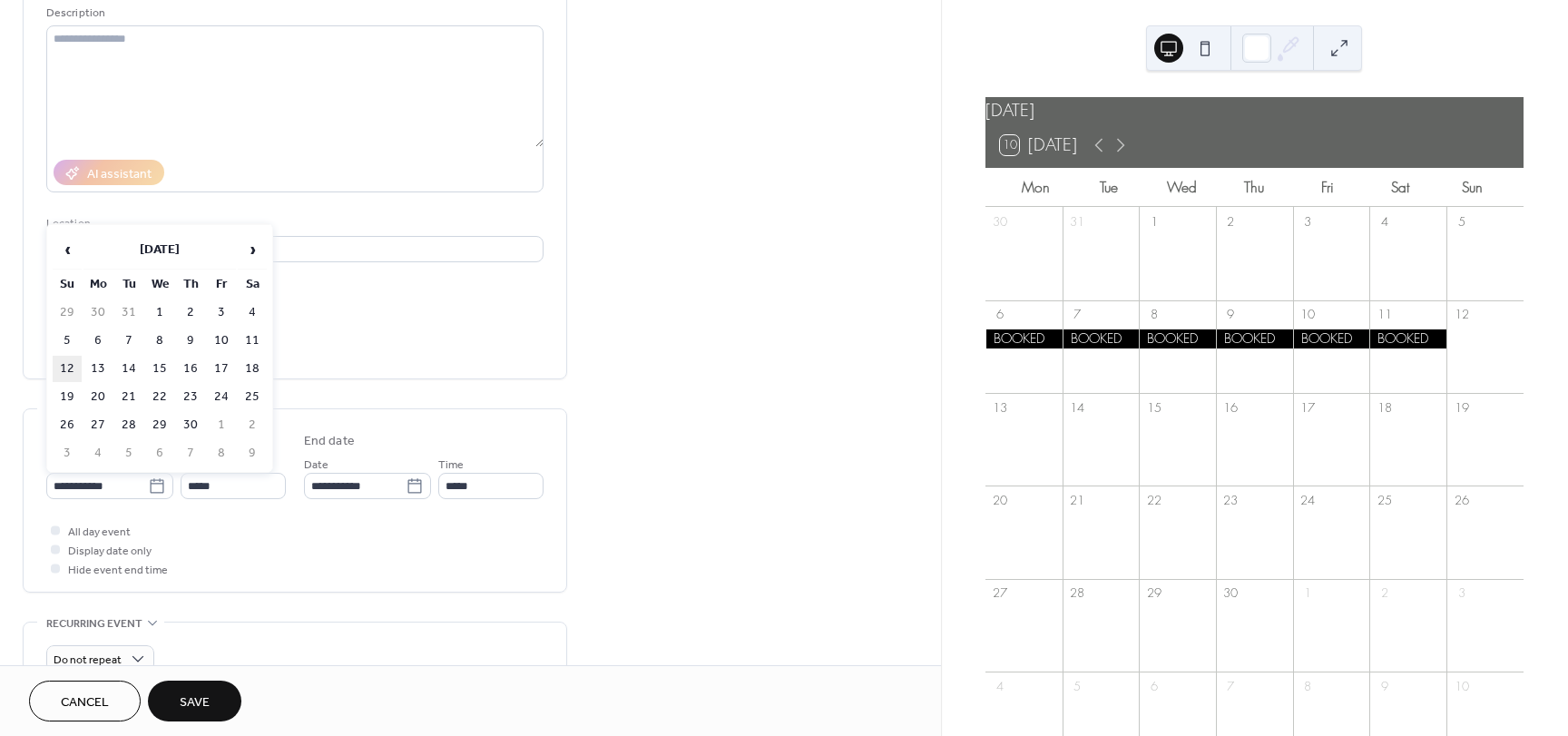 type on "**********" 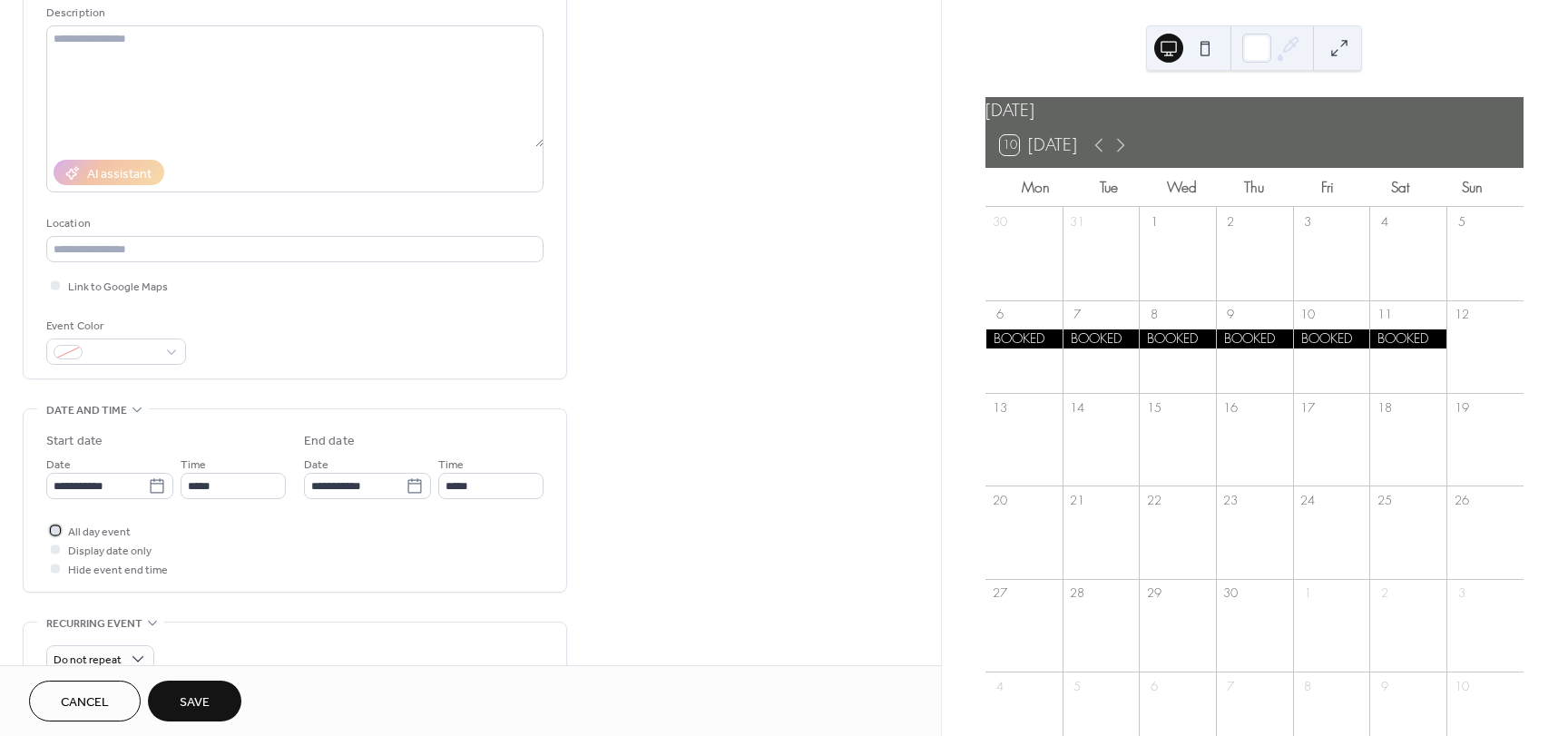 click on "All day event" at bounding box center (99, 532) 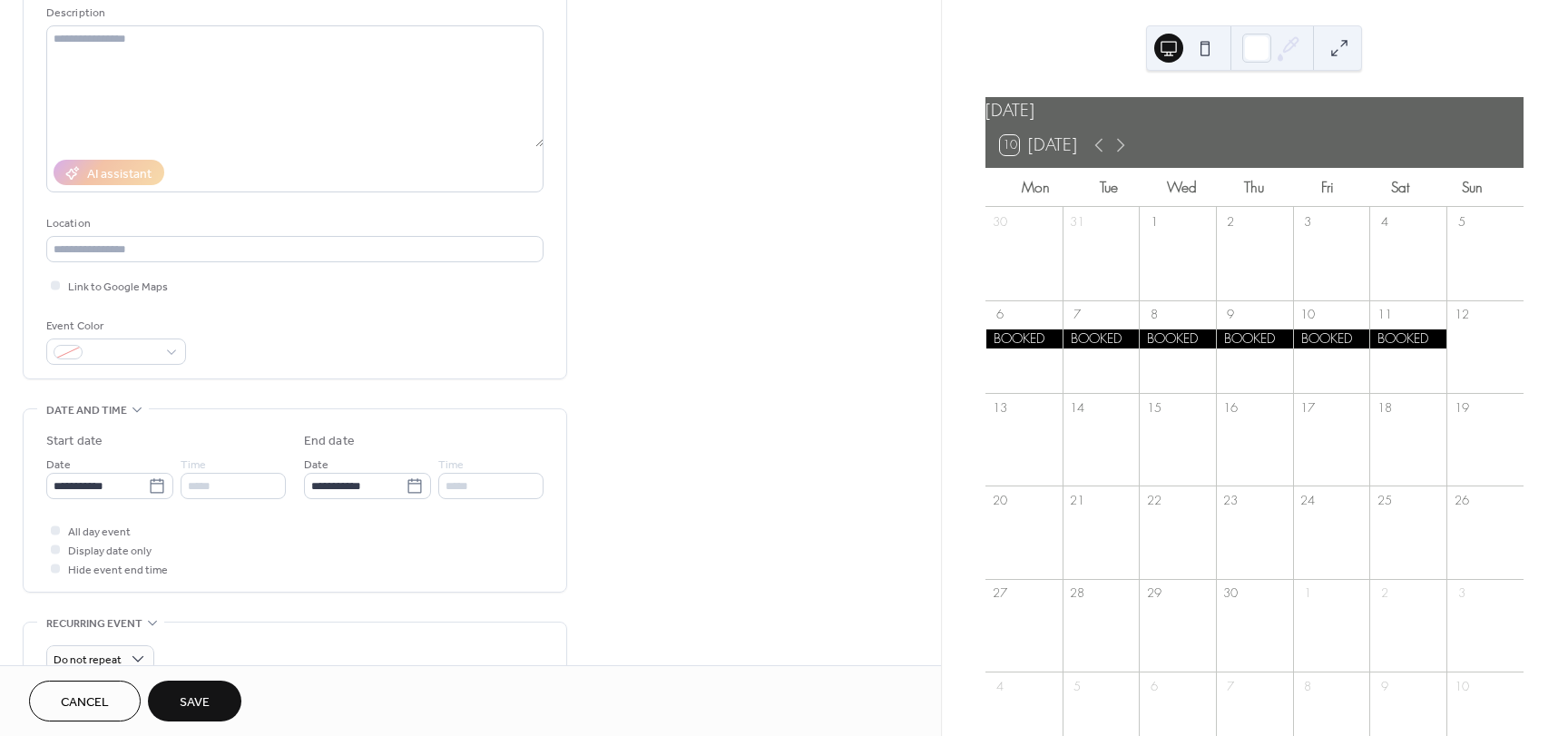 click on "Save" at bounding box center [194, 702] 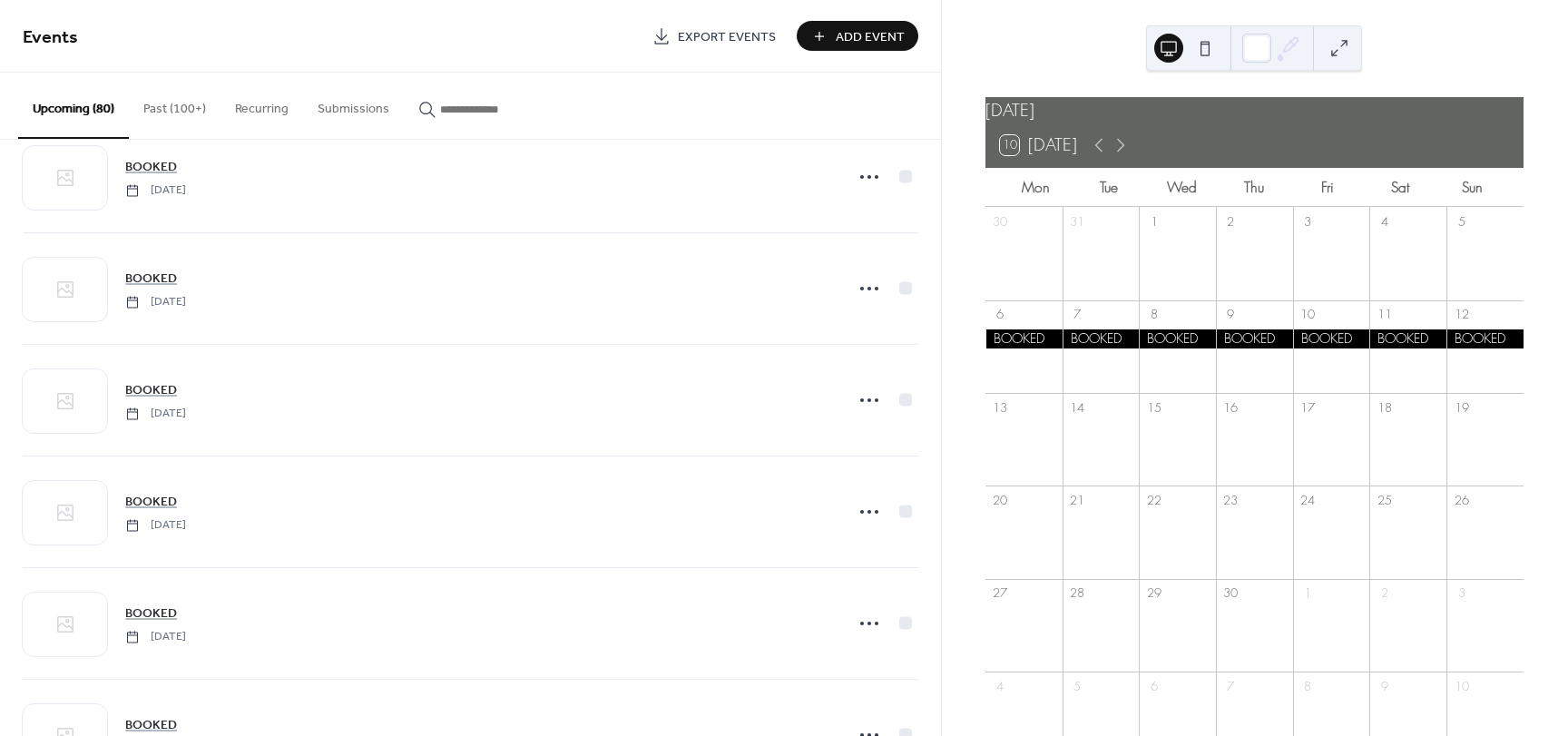 scroll, scrollTop: 1180, scrollLeft: 0, axis: vertical 